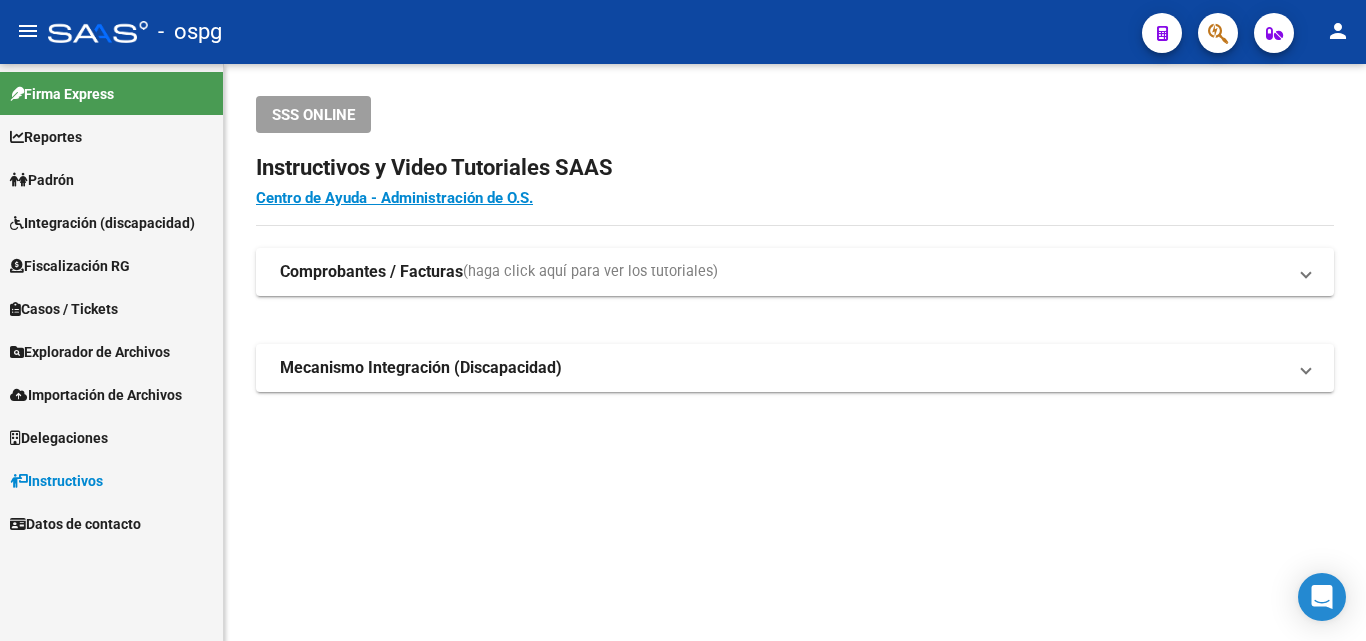 scroll, scrollTop: 0, scrollLeft: 0, axis: both 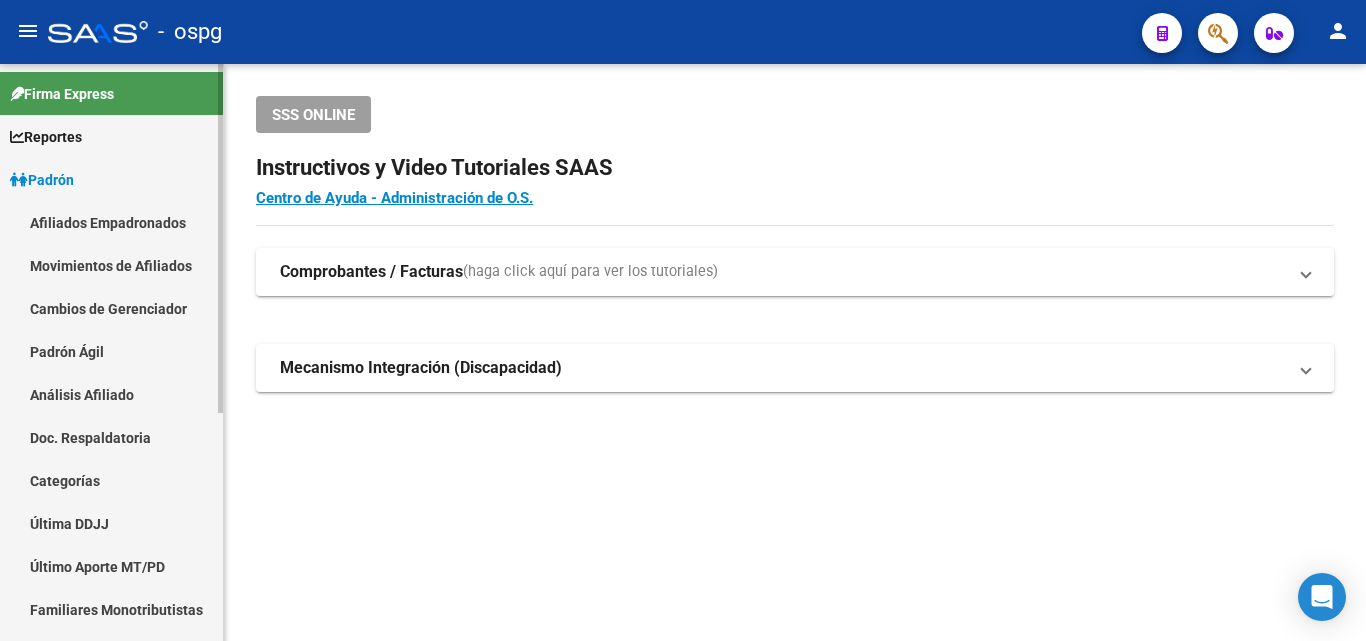 click on "Análisis Afiliado" at bounding box center [111, 394] 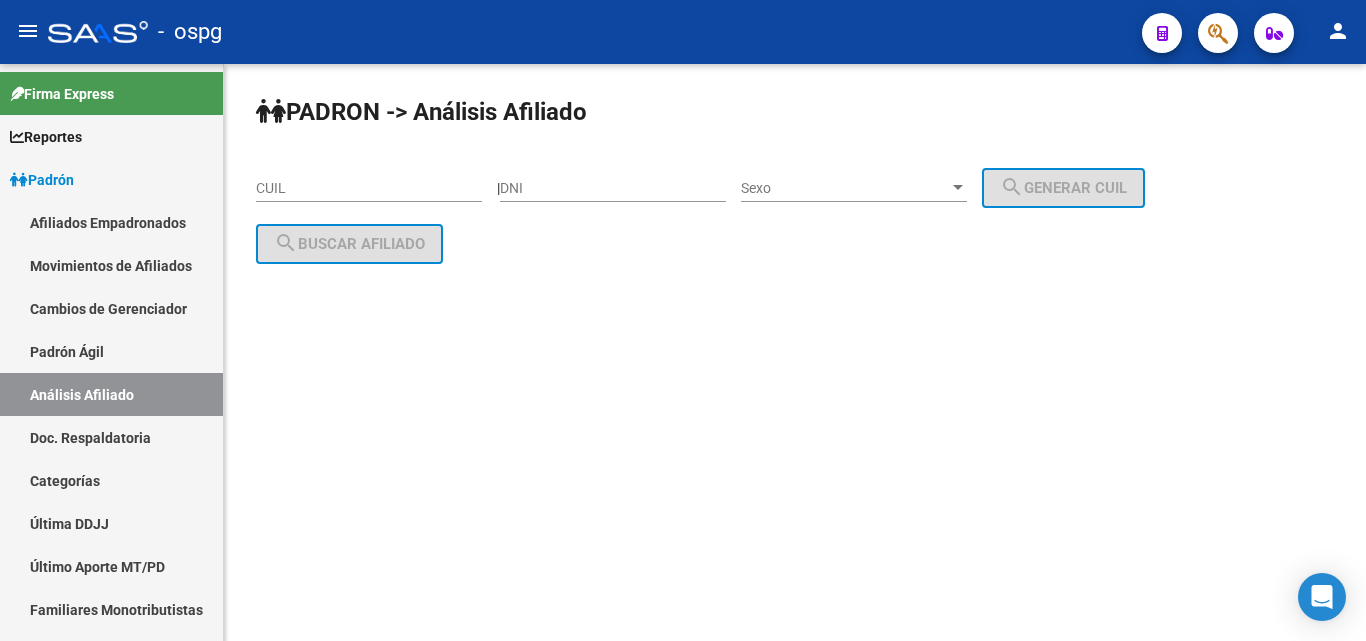 click on "CUIL" at bounding box center [369, 188] 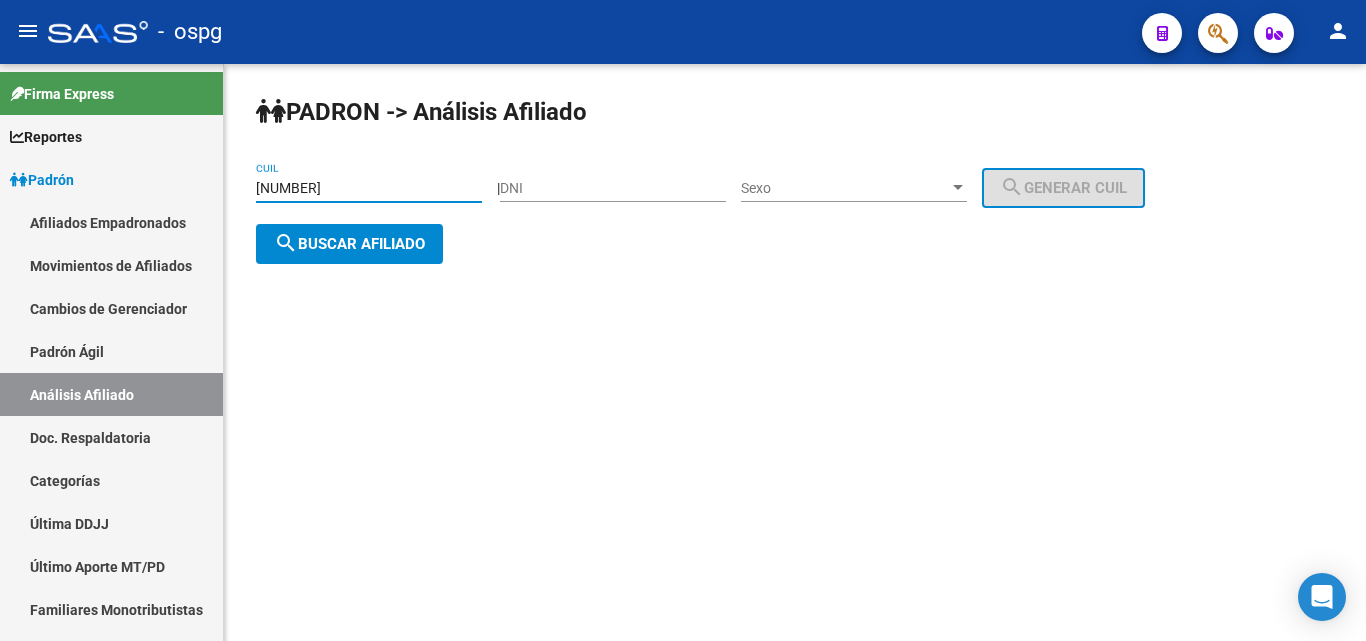 type on "[NUMBER]" 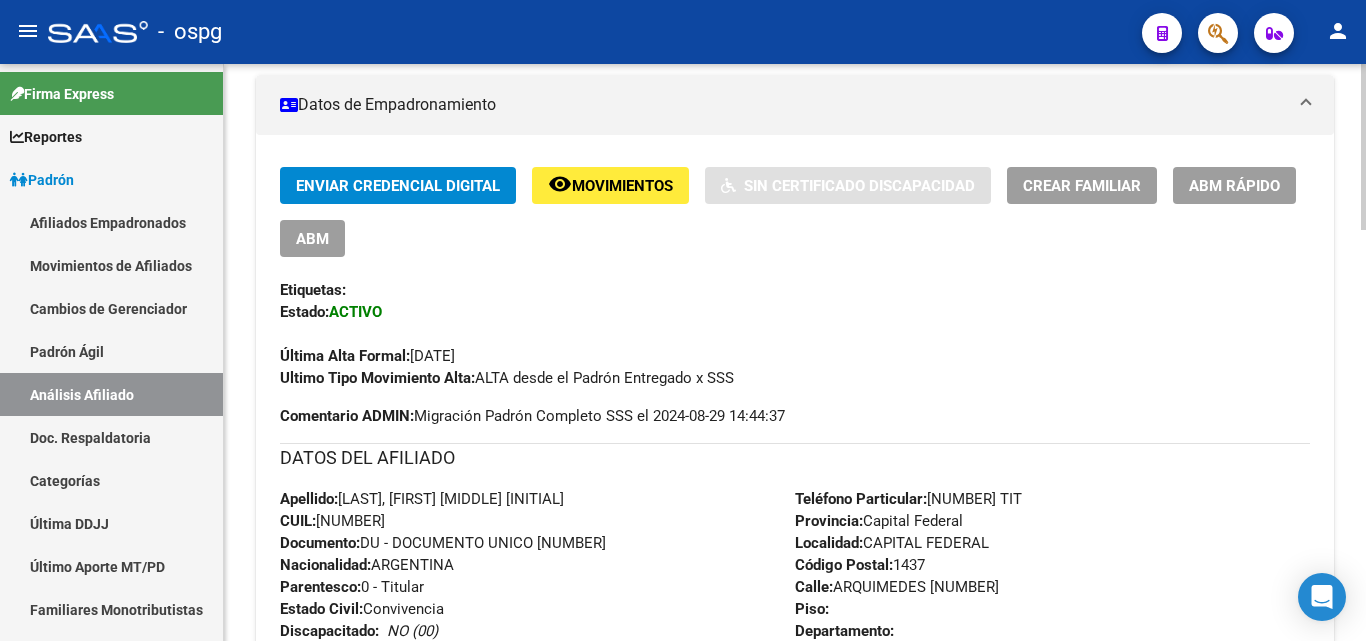 scroll, scrollTop: 400, scrollLeft: 0, axis: vertical 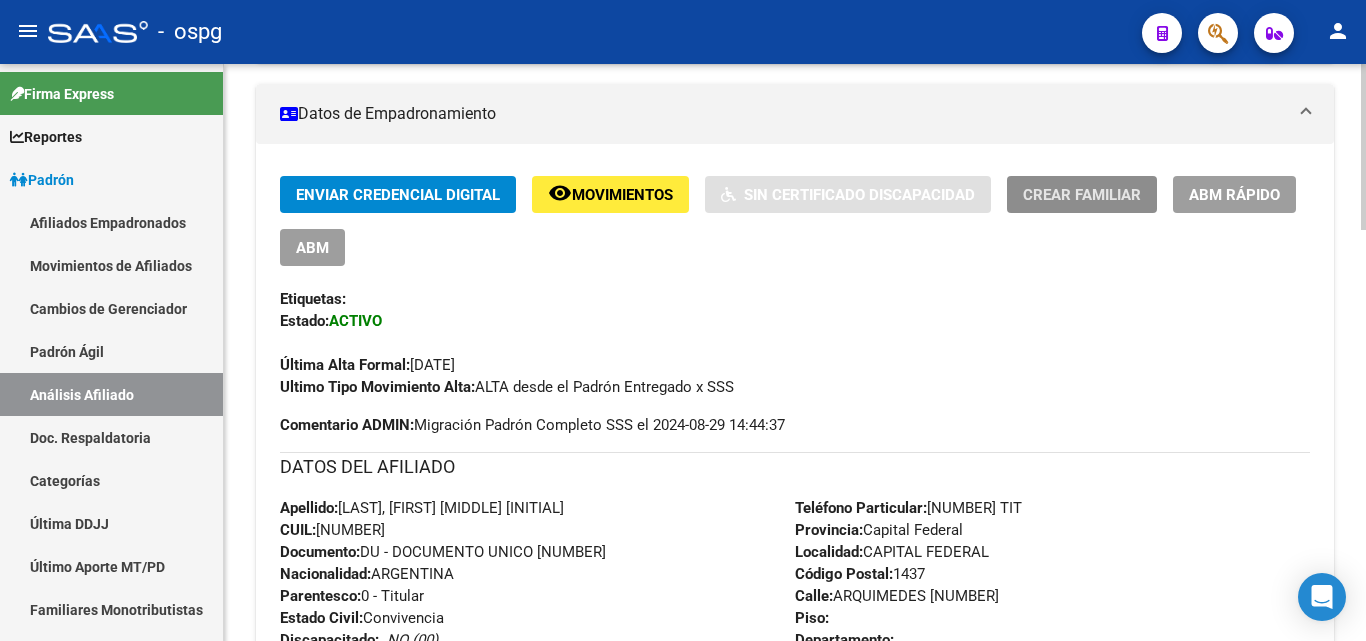 click on "Crear Familiar" at bounding box center [1082, 195] 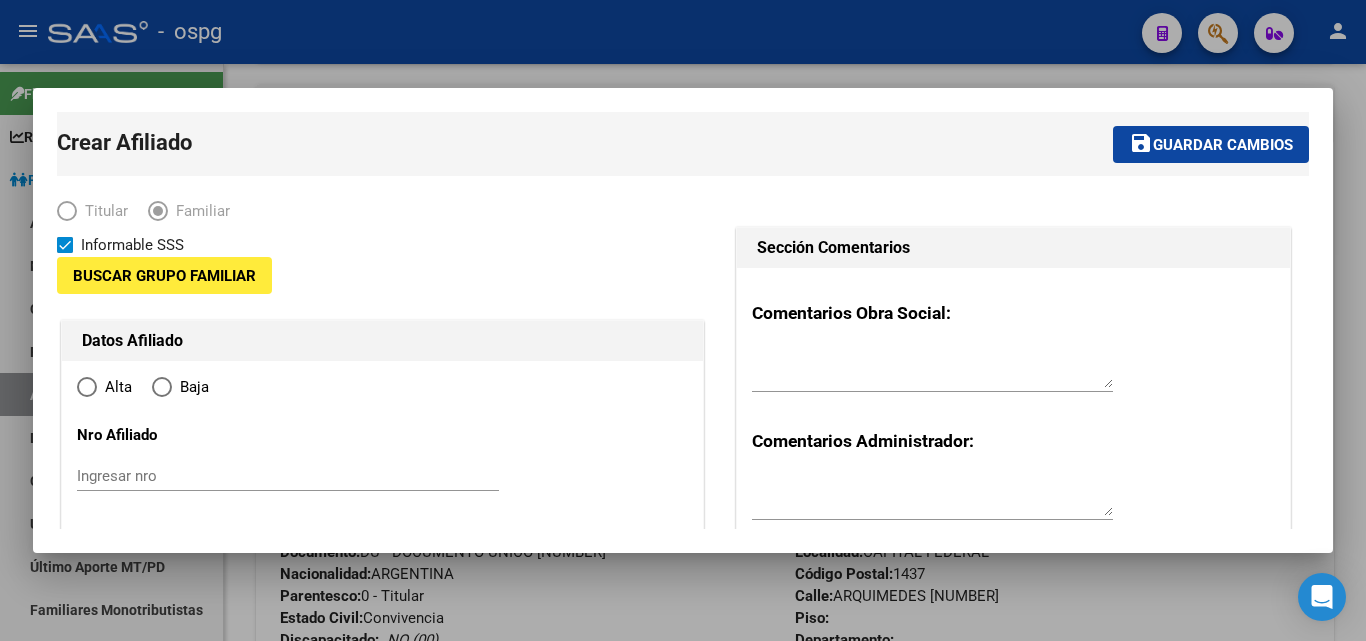 type on "[NUMBER]" 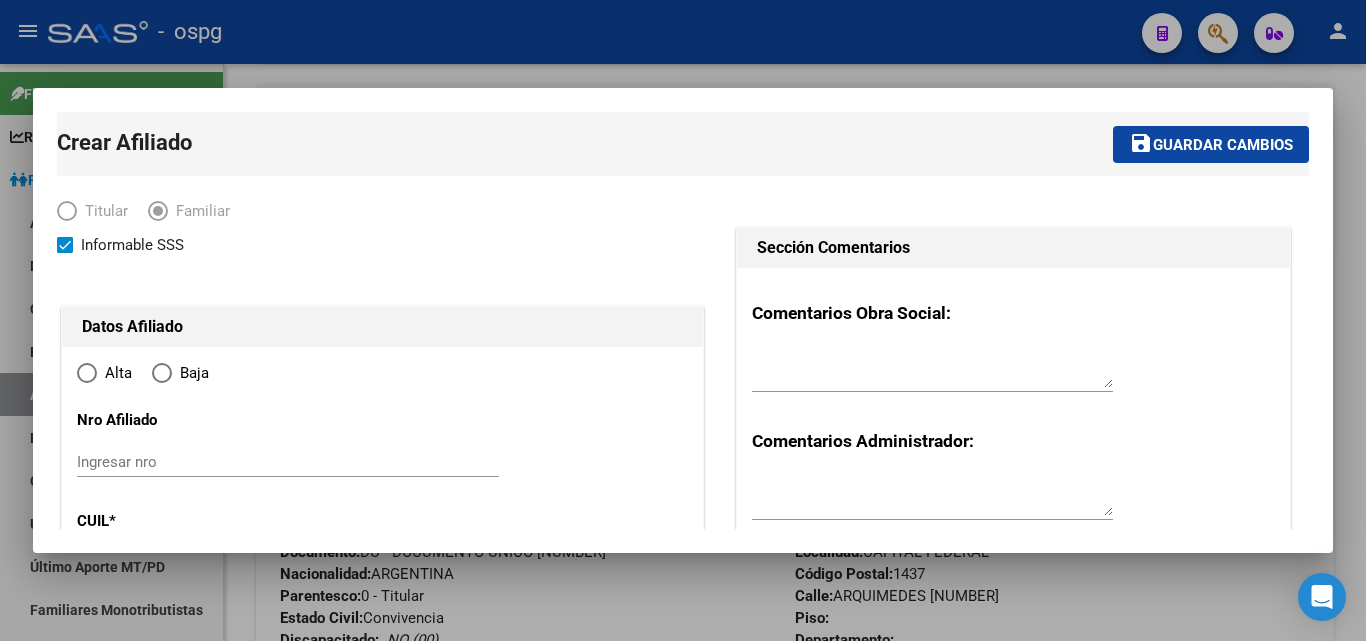 radio on "true" 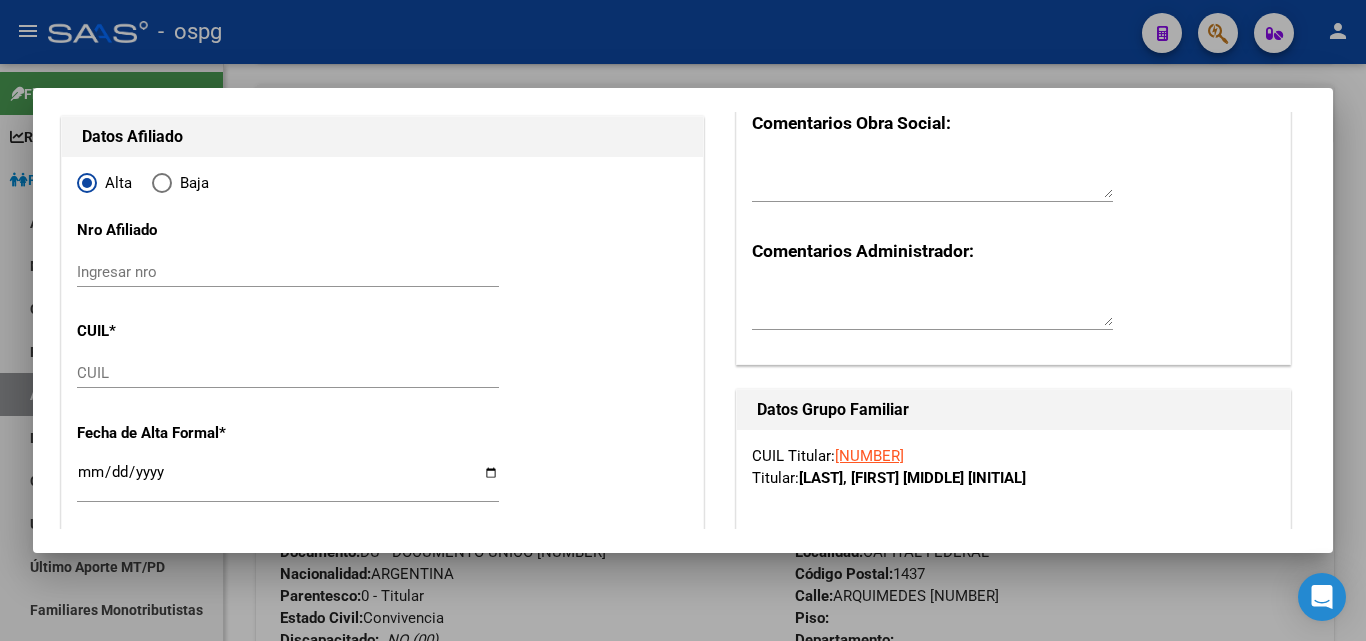 type on "[NUMBER]" 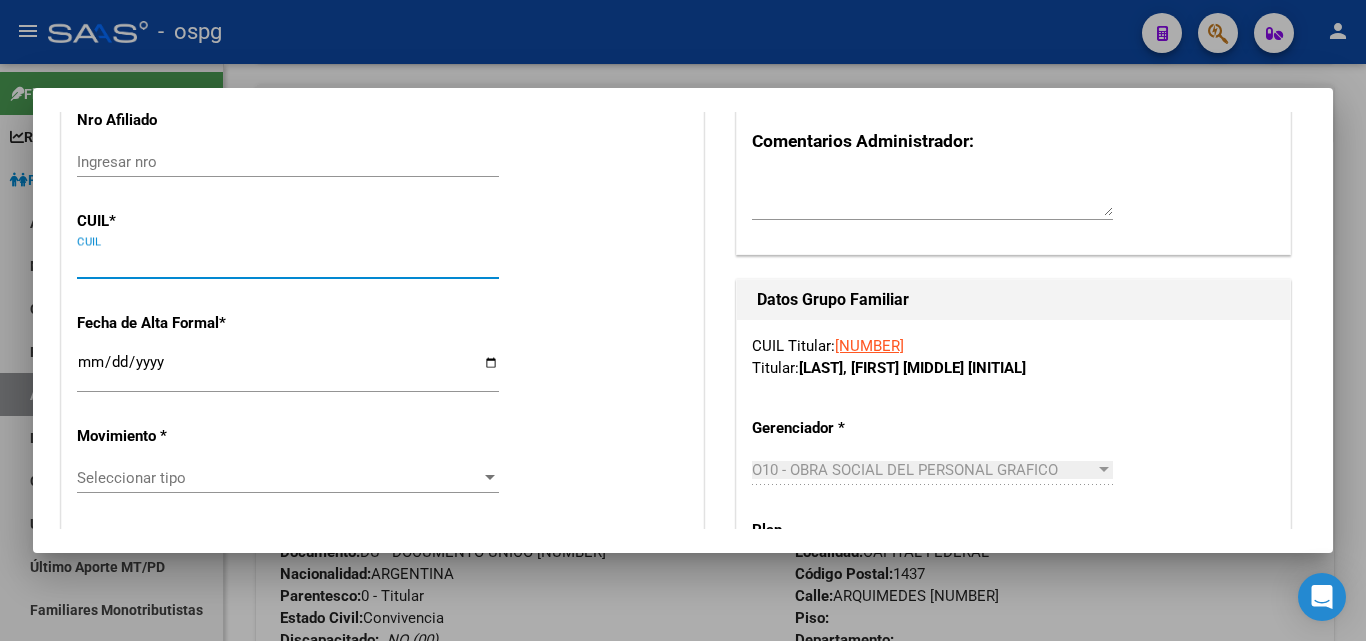 click on "CUIL" at bounding box center [288, 263] 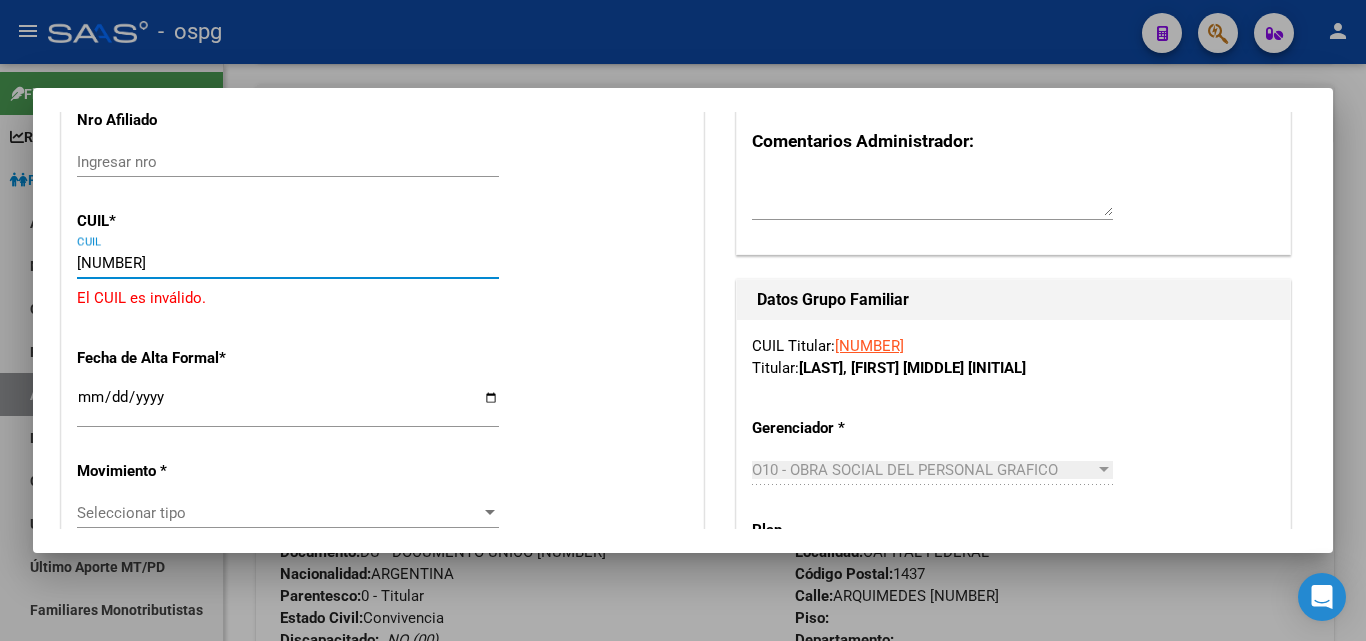 type on "[NUMBER]" 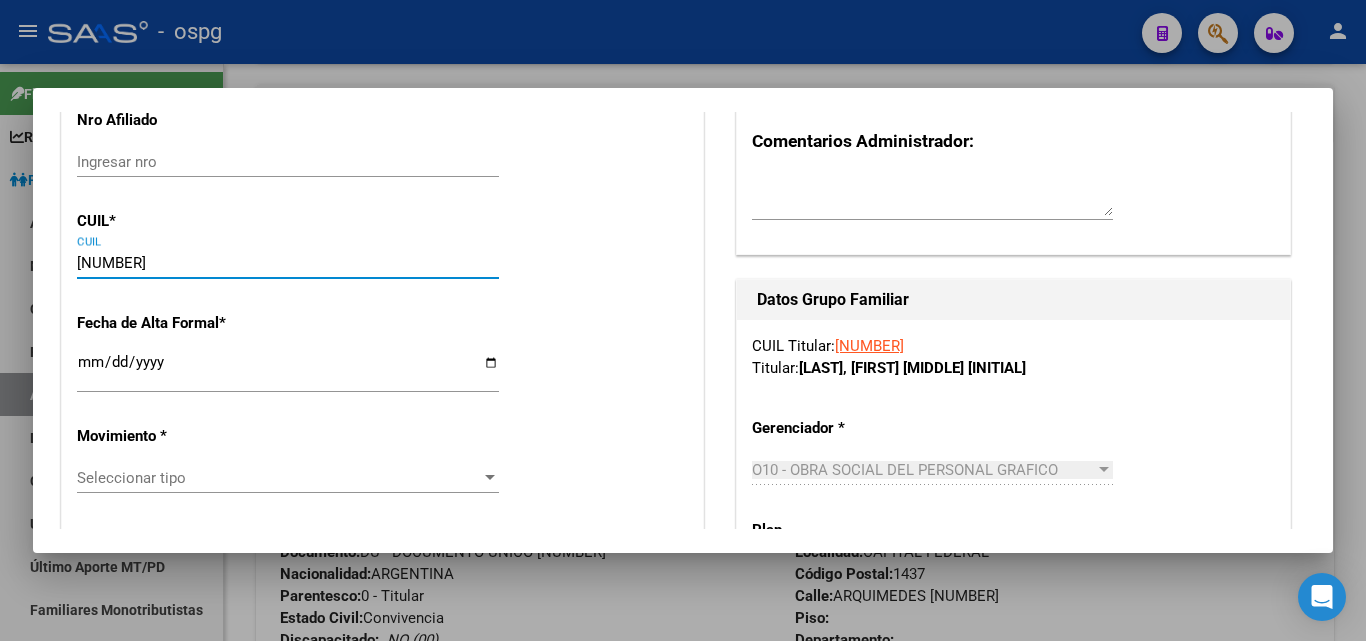 type on "[NUMBER]" 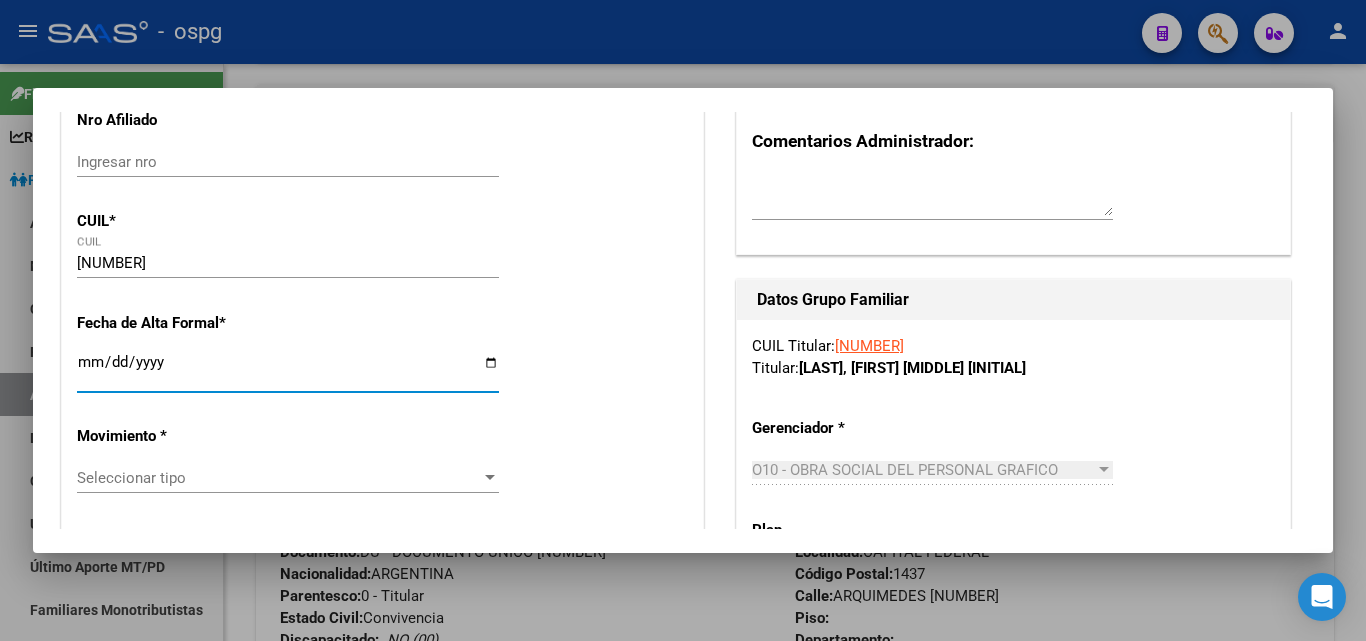 click on "Ingresar fecha" at bounding box center [288, 370] 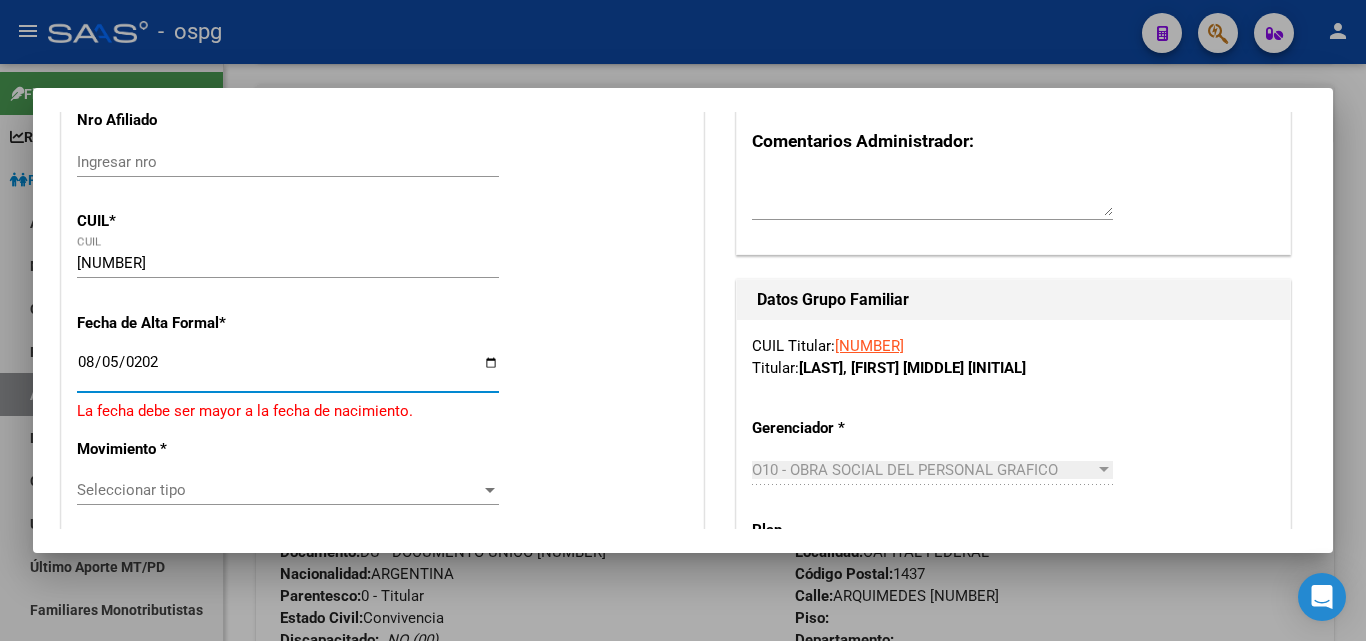 type on "2025-08-05" 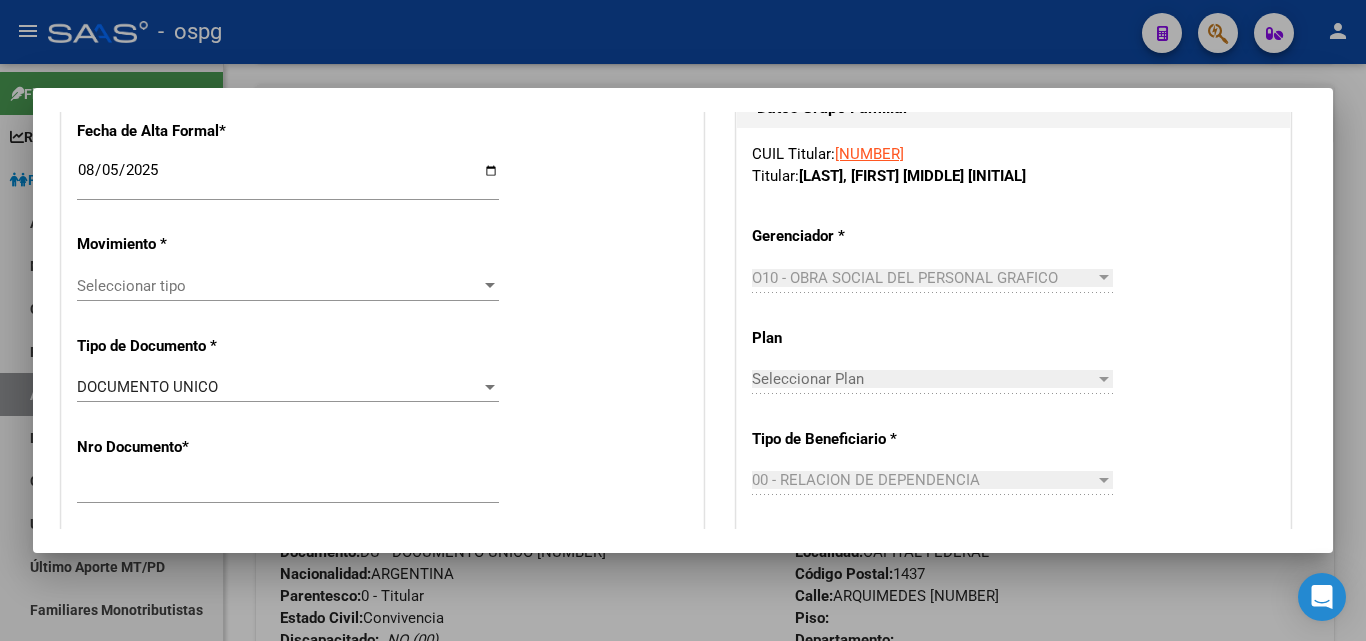scroll, scrollTop: 500, scrollLeft: 0, axis: vertical 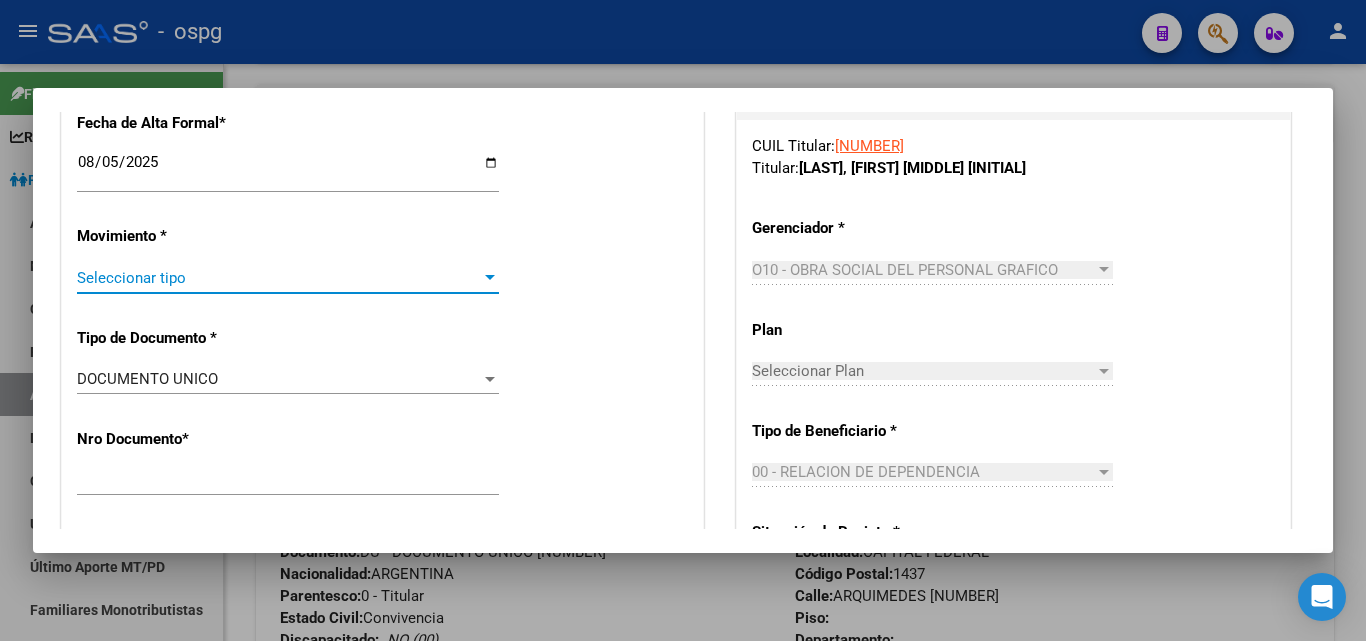 click on "Seleccionar tipo" at bounding box center [279, 278] 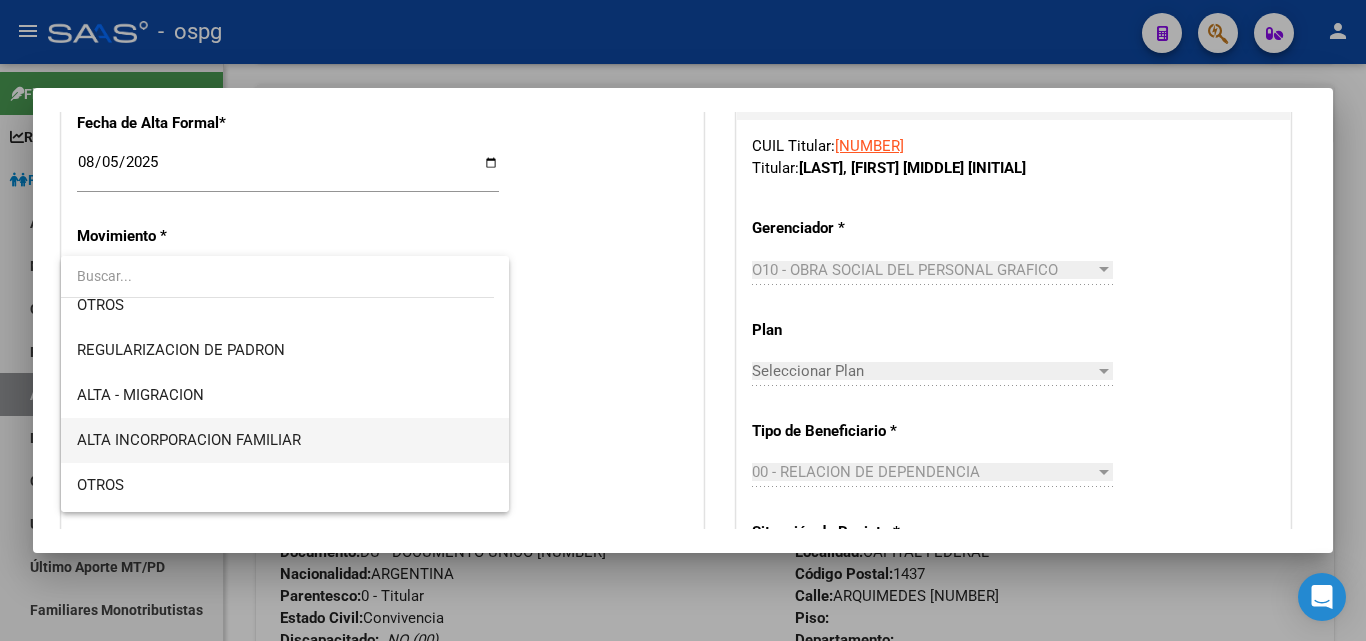 scroll, scrollTop: 200, scrollLeft: 0, axis: vertical 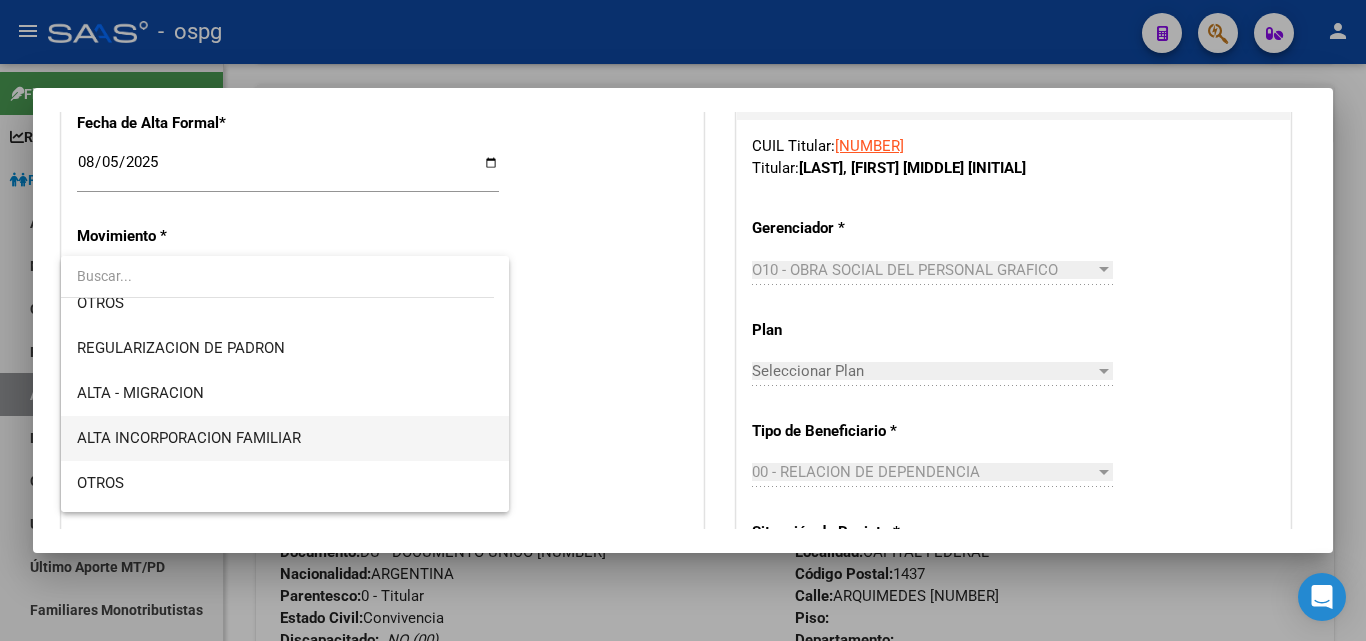 click on "ALTA INCORPORACION FAMILIAR" at bounding box center (285, 438) 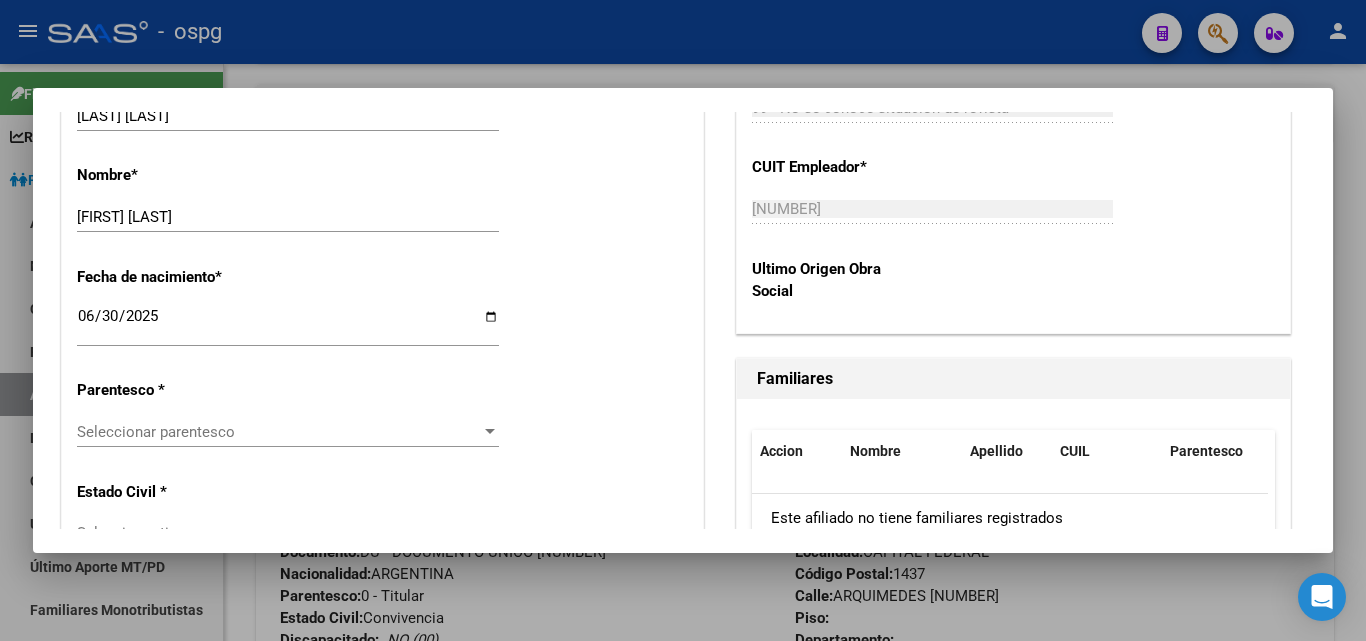 scroll, scrollTop: 1000, scrollLeft: 0, axis: vertical 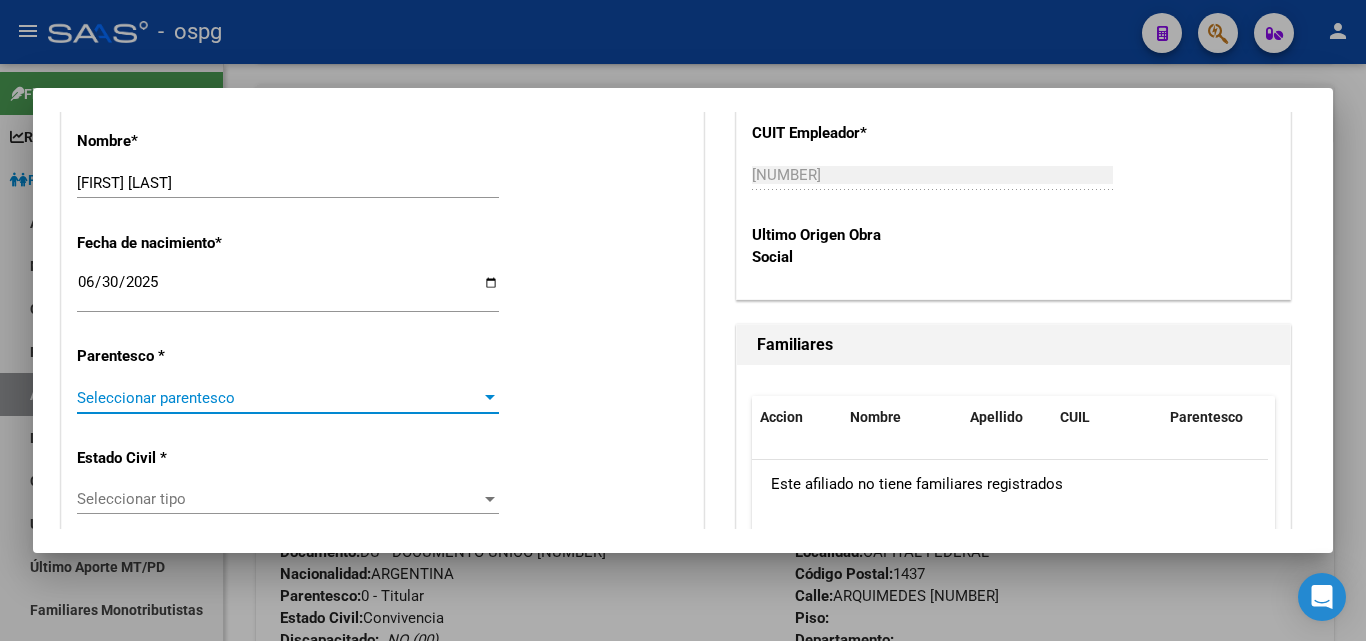 click on "Seleccionar parentesco" at bounding box center (279, 398) 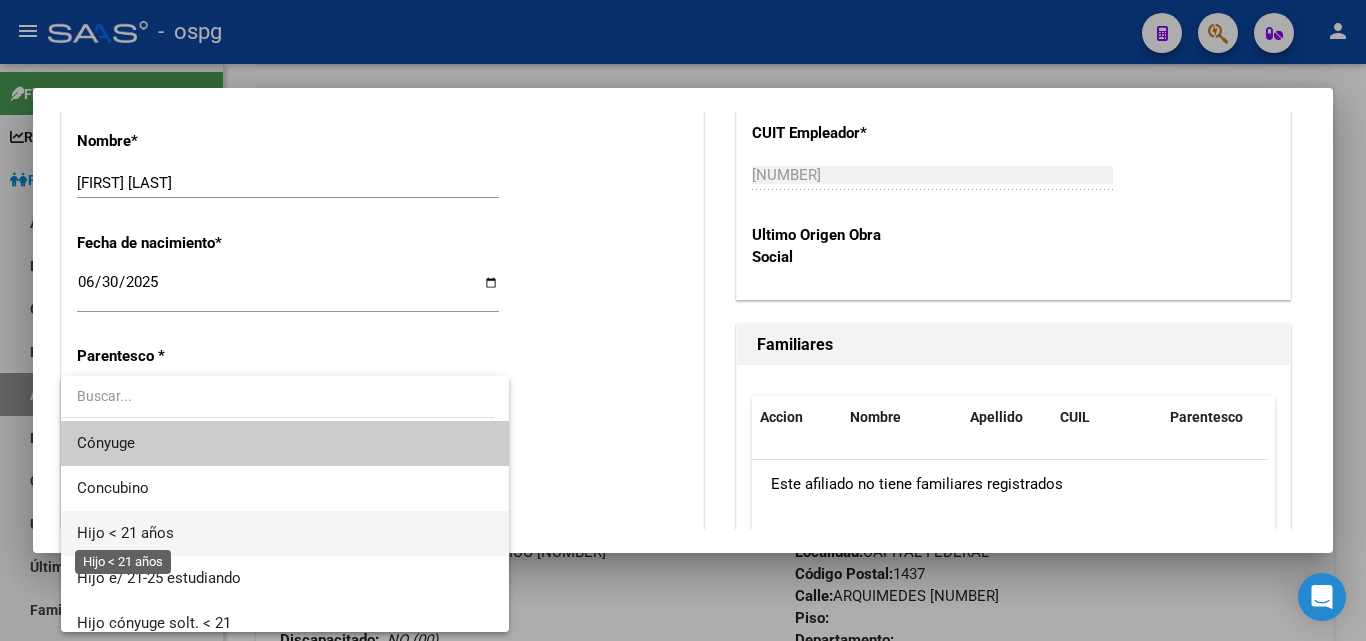 click on "Hijo < 21 años" at bounding box center [125, 533] 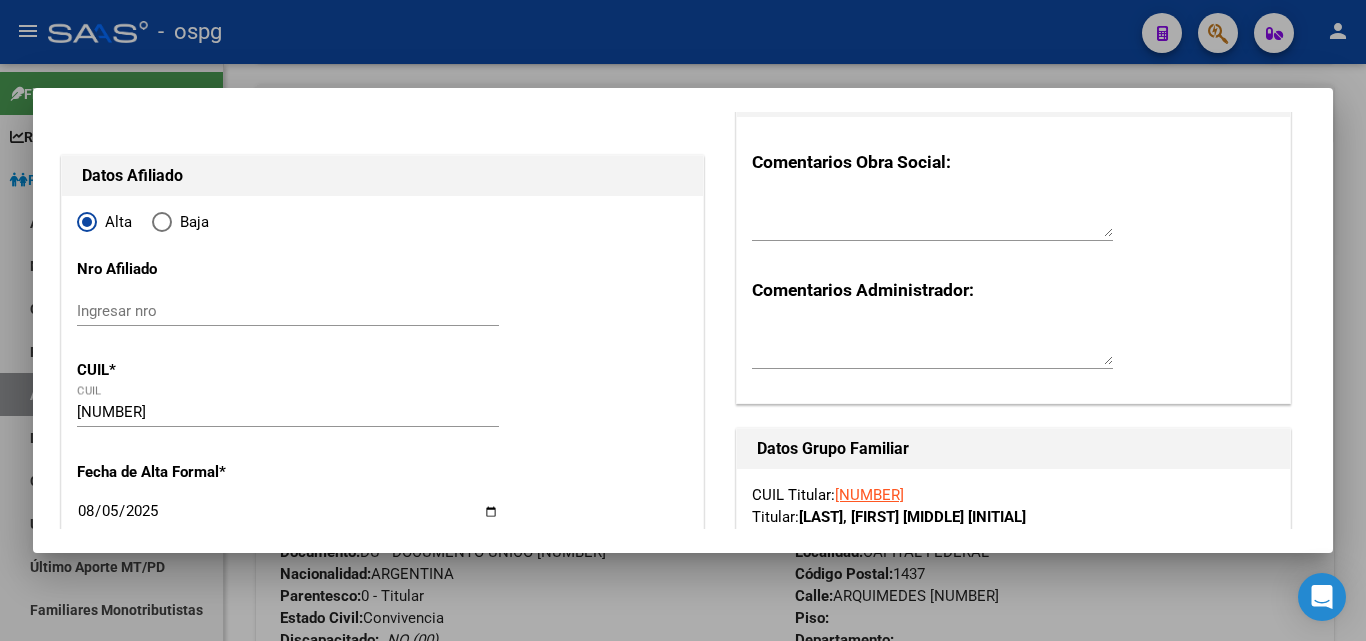 scroll, scrollTop: 0, scrollLeft: 0, axis: both 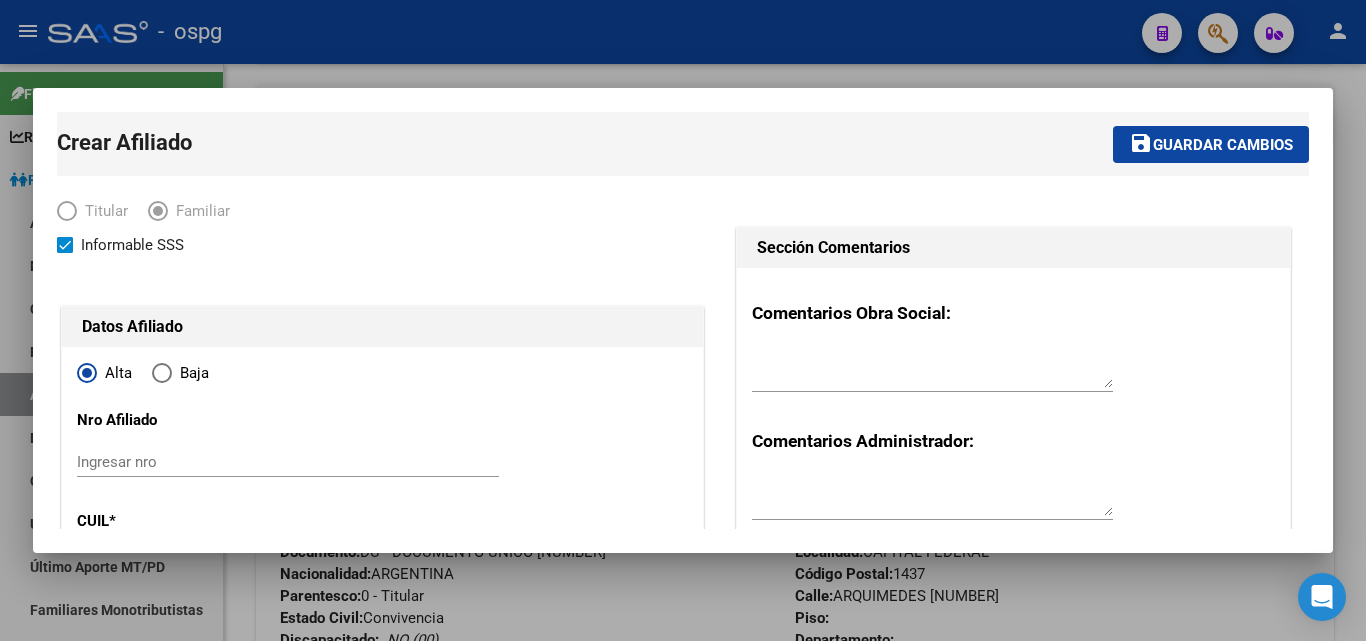 click on "Guardar cambios" at bounding box center [1223, 145] 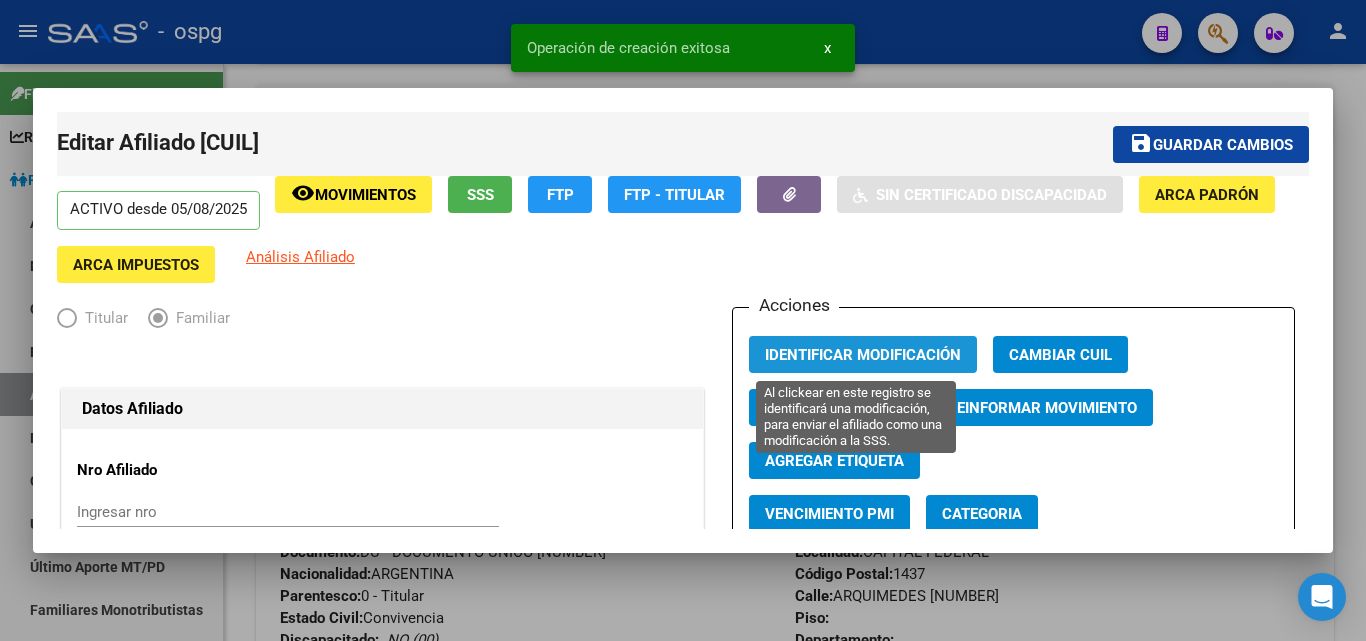click on "Identificar Modificación" at bounding box center (863, 355) 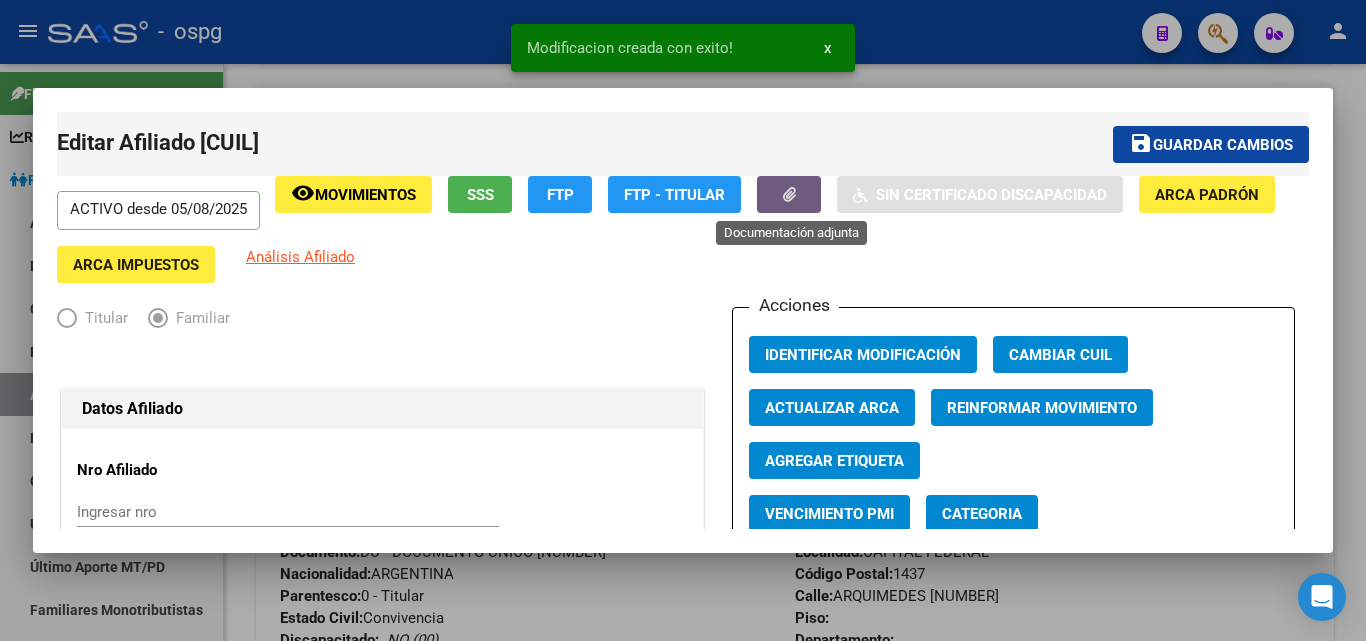click 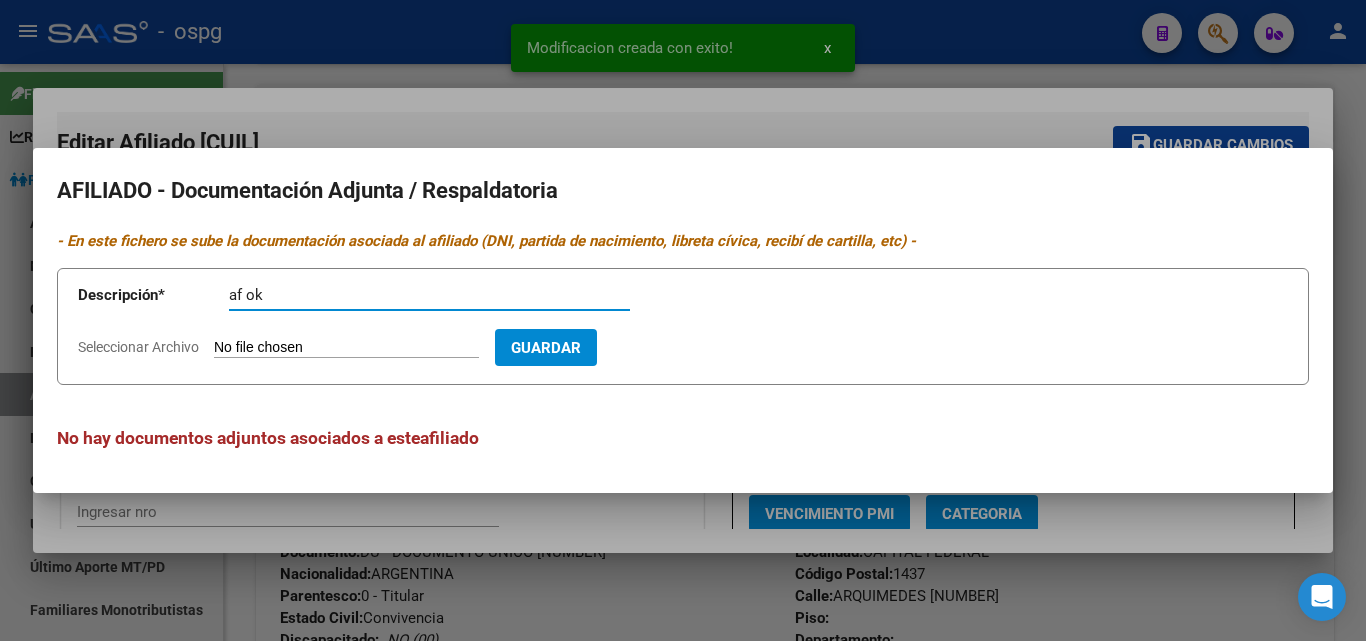 type on "af ok" 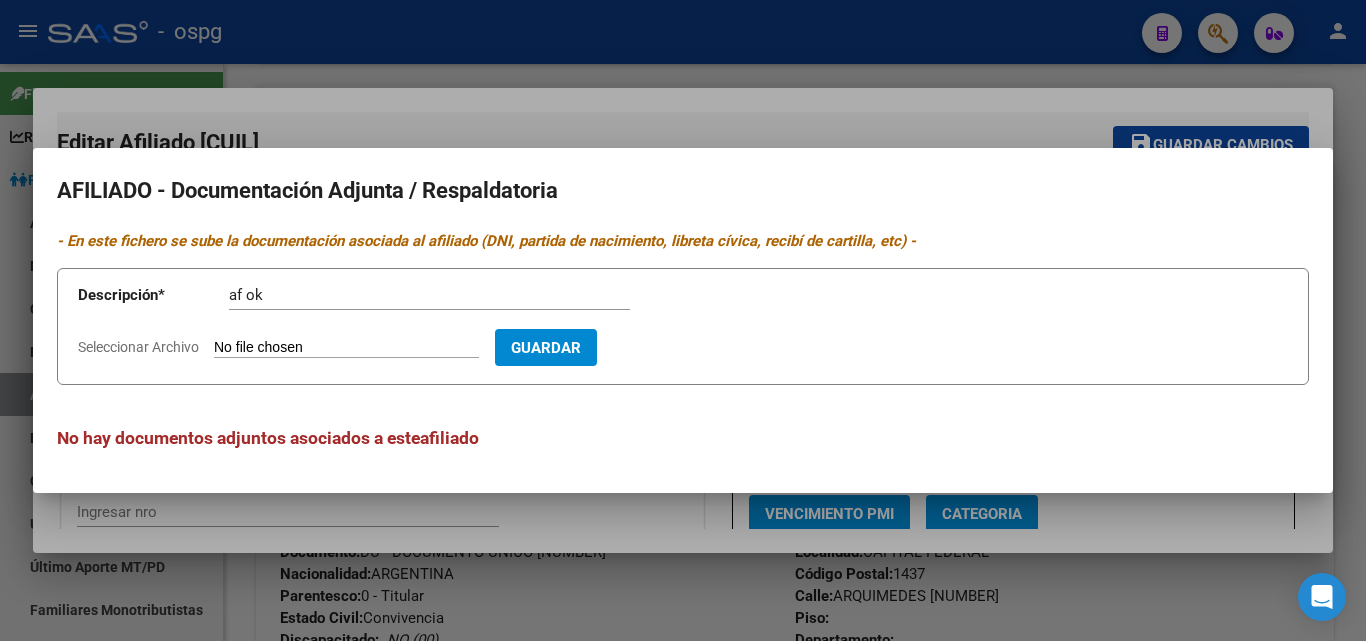 click on "Seleccionar Archivo" at bounding box center [346, 348] 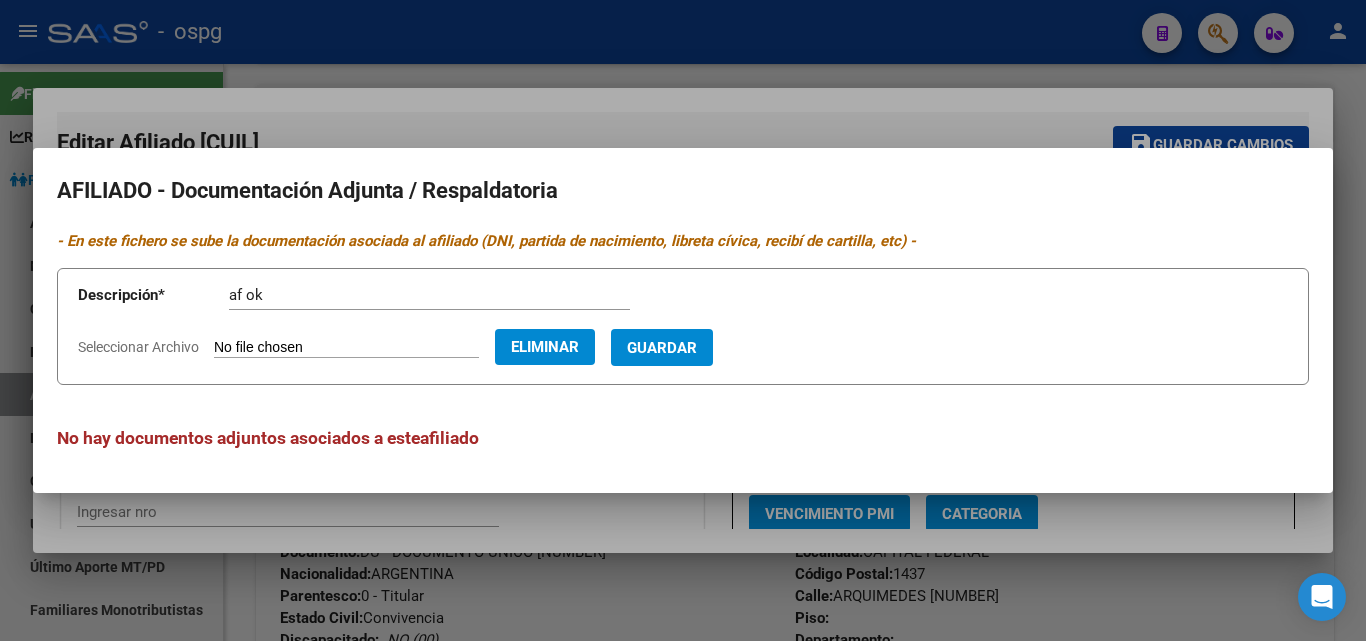 click on "Guardar" at bounding box center (662, 347) 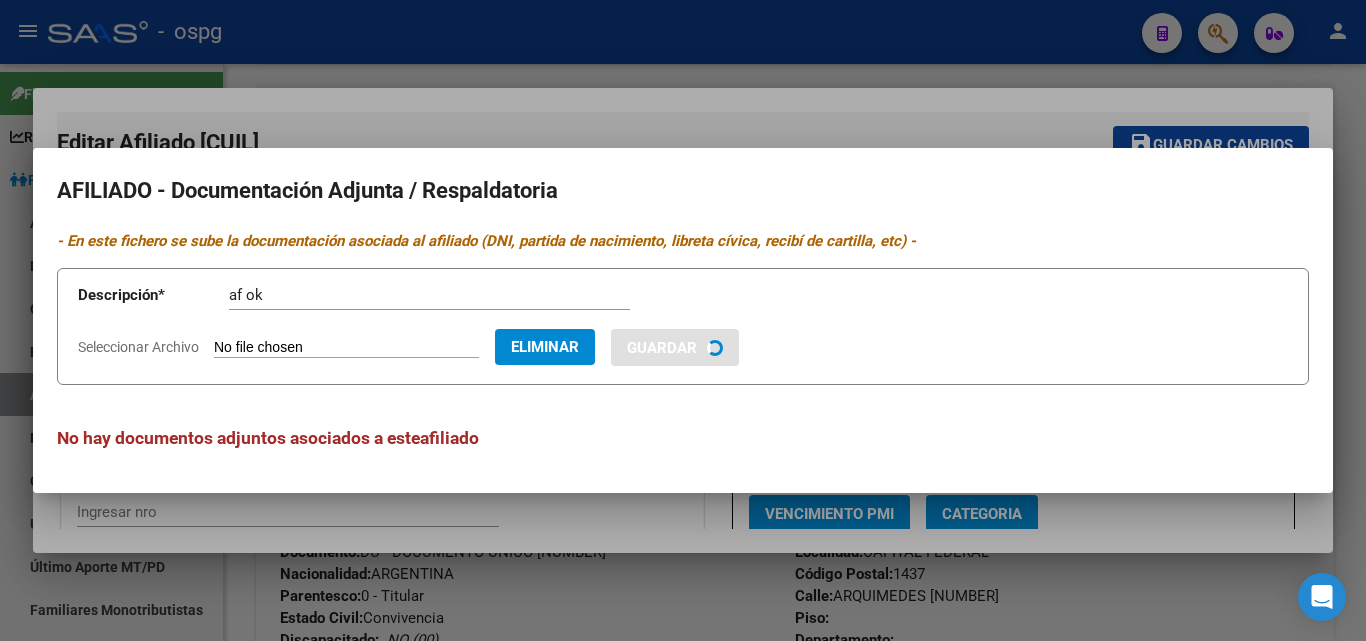 type 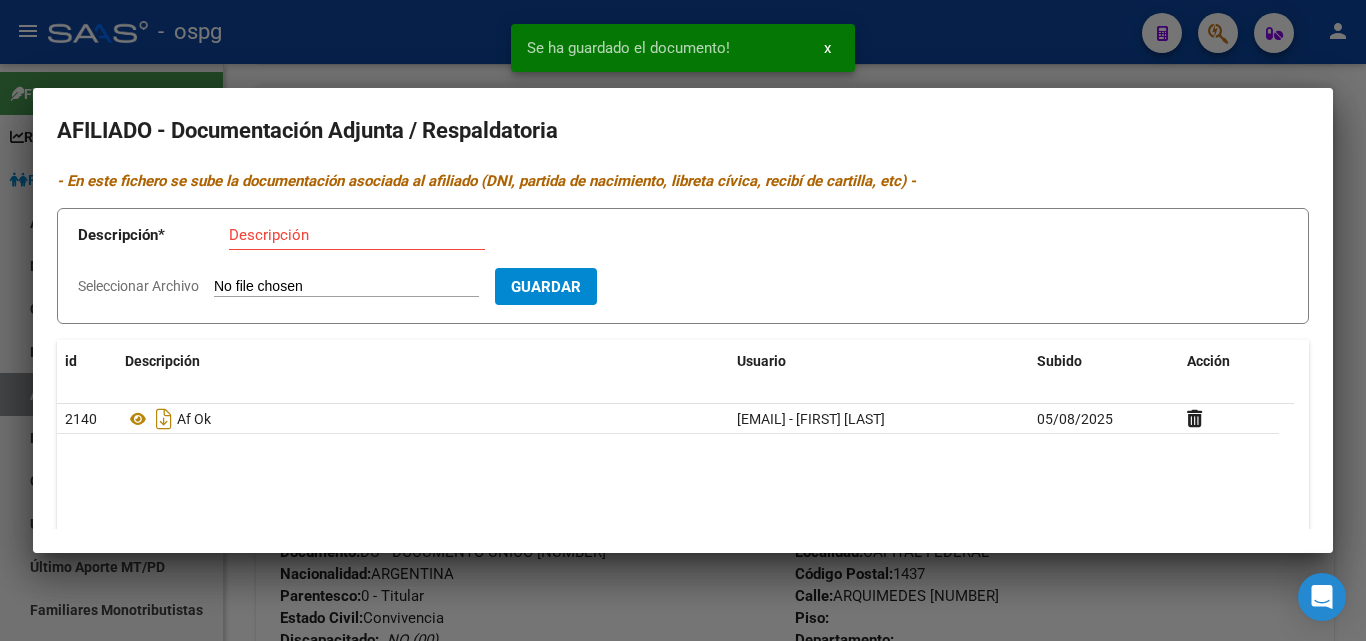 click on "Descripción" at bounding box center [357, 235] 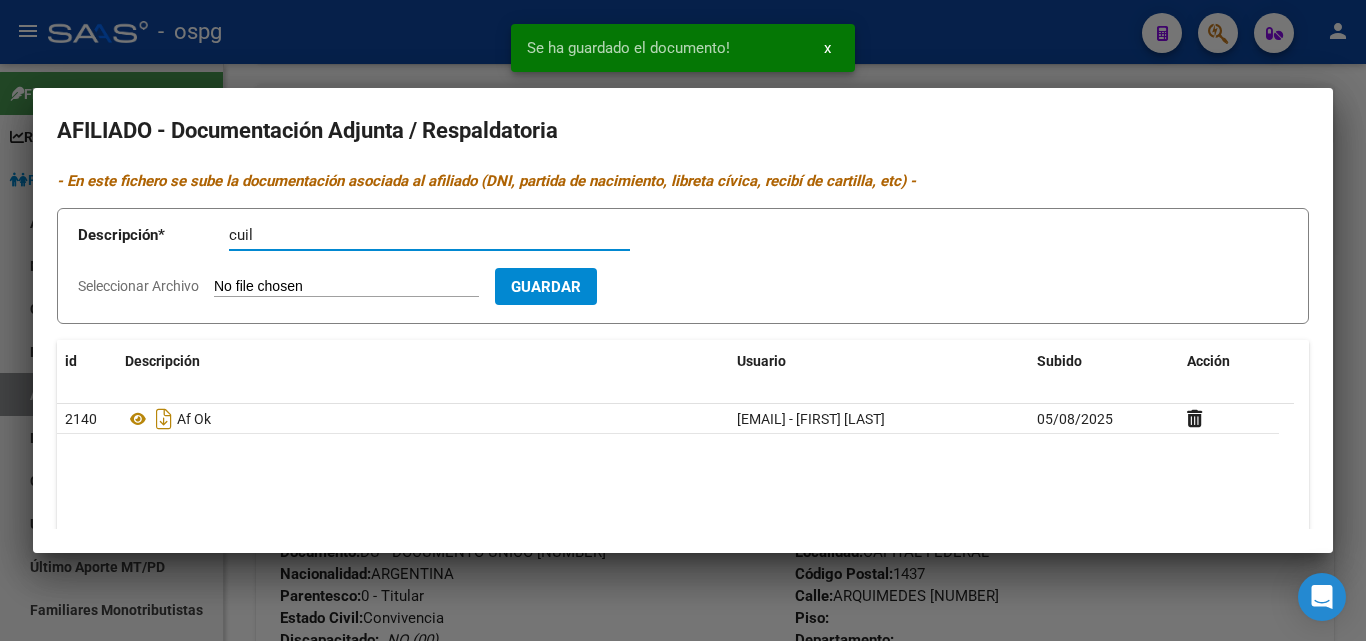type on "cuil" 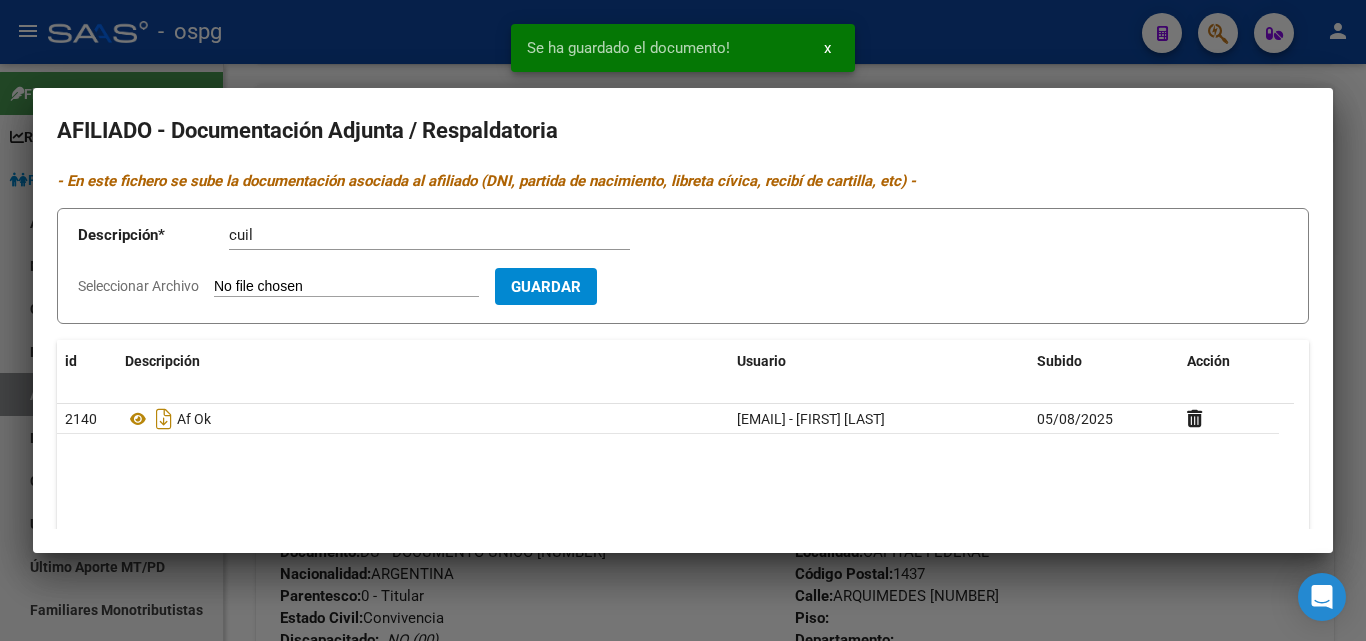 click on "Seleccionar Archivo" at bounding box center (346, 287) 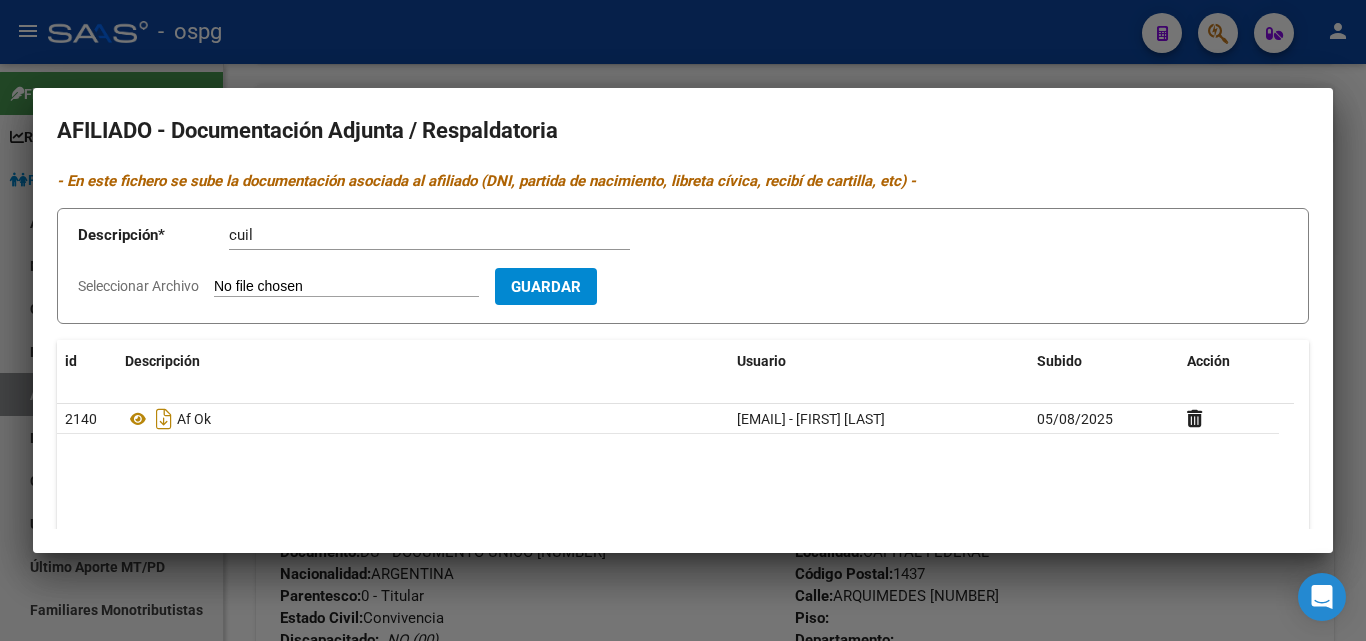 type on "C:\fakepath\[FILENAME]" 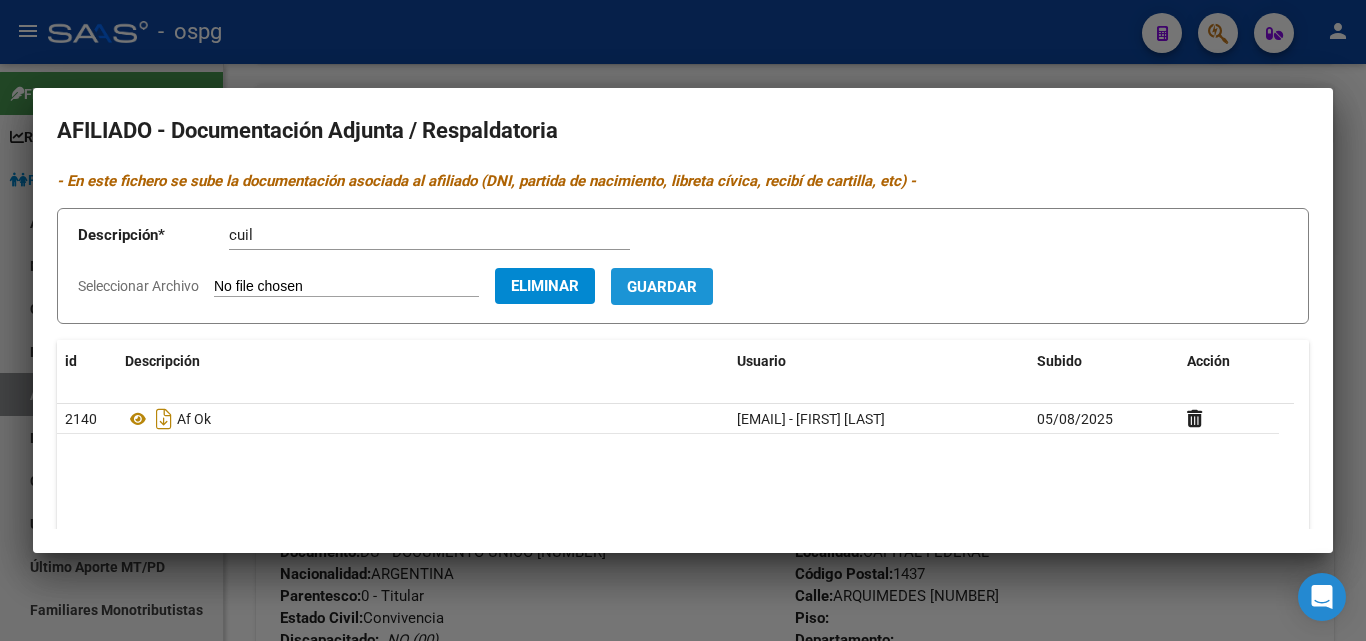 click on "Guardar" at bounding box center (662, 287) 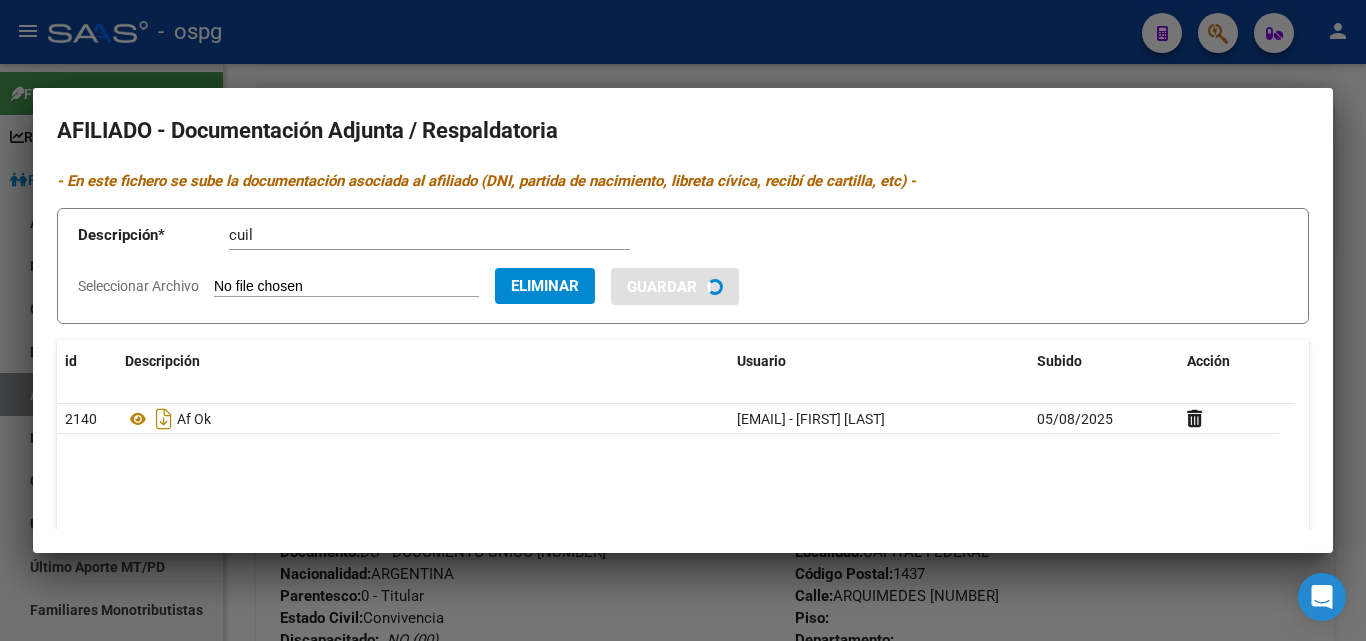 type 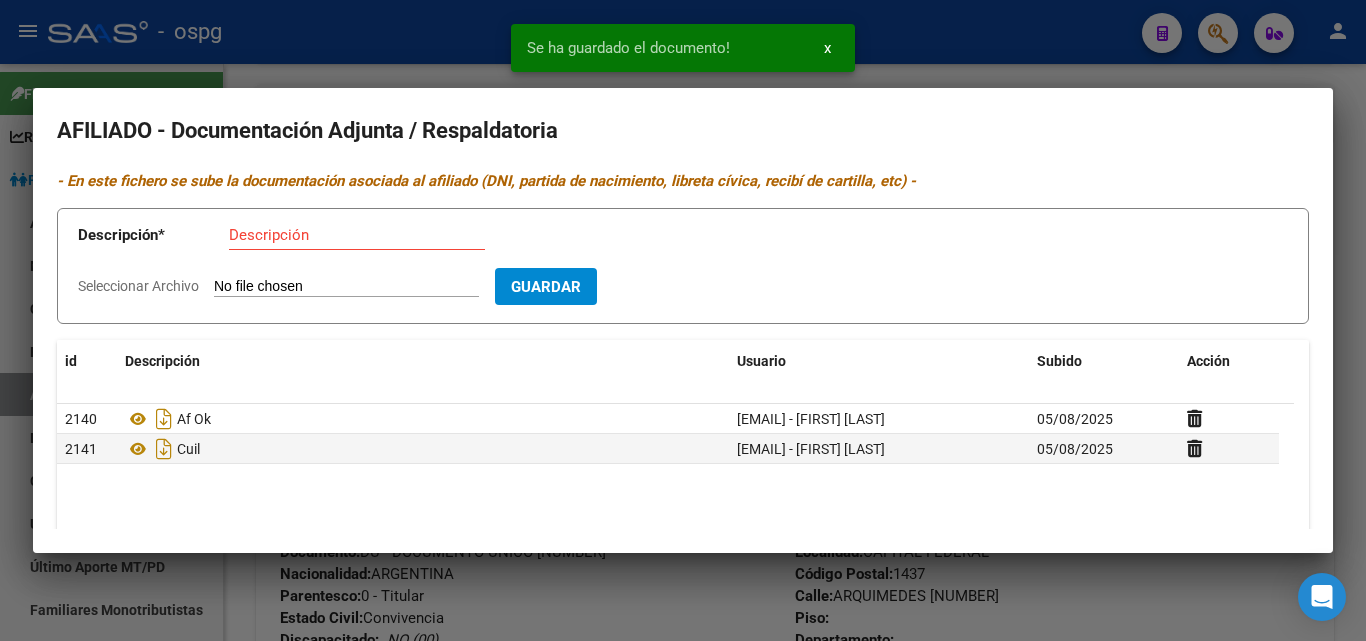 click on "Descripción" at bounding box center [357, 235] 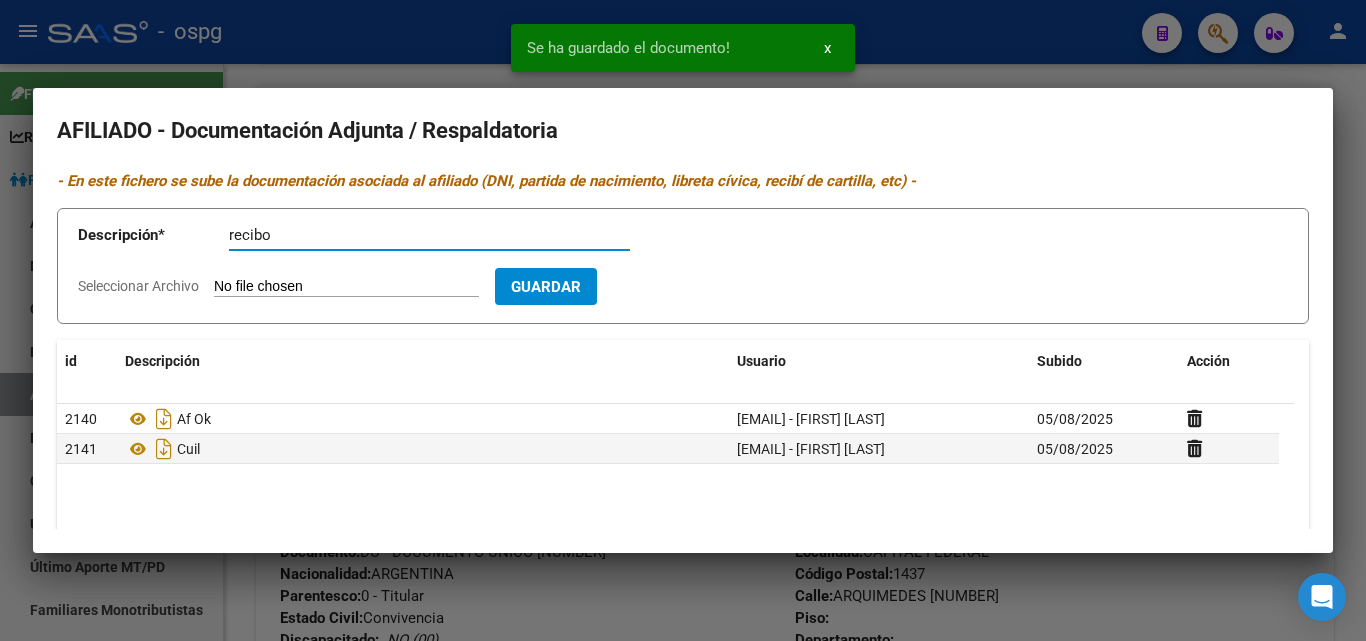 type on "recibo" 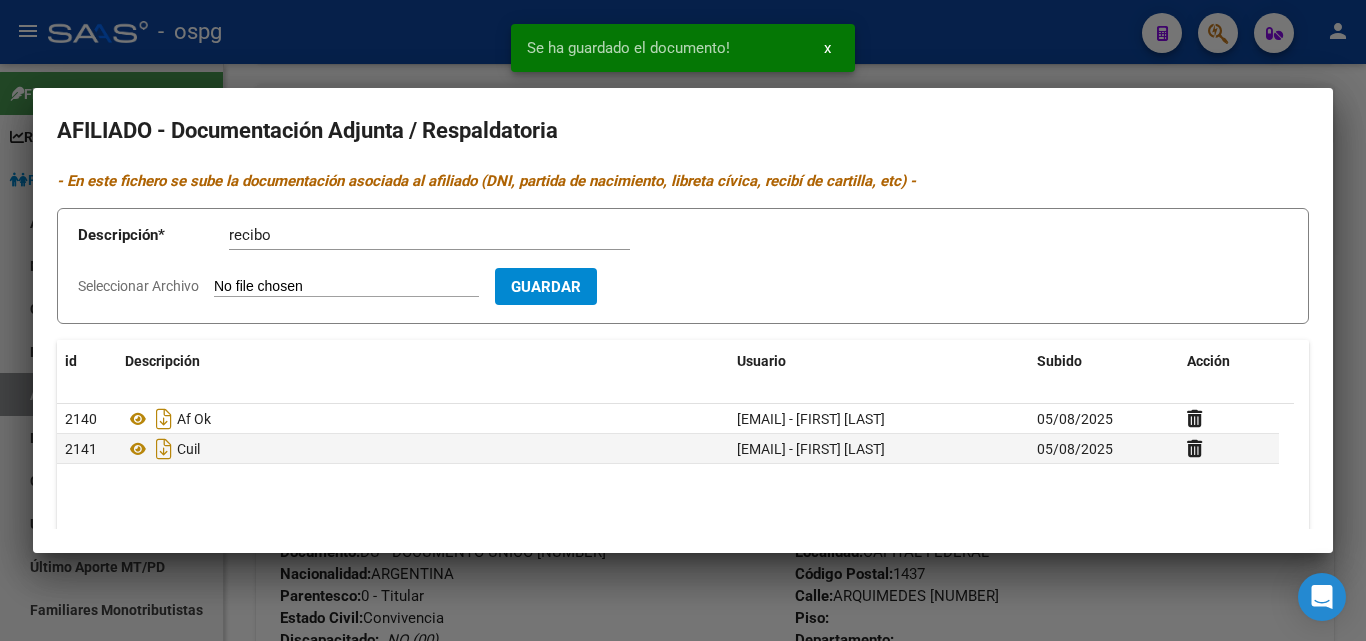 click on "Descripción  *   recibo Descripción  Seleccionar Archivo Guardar" at bounding box center (683, 266) 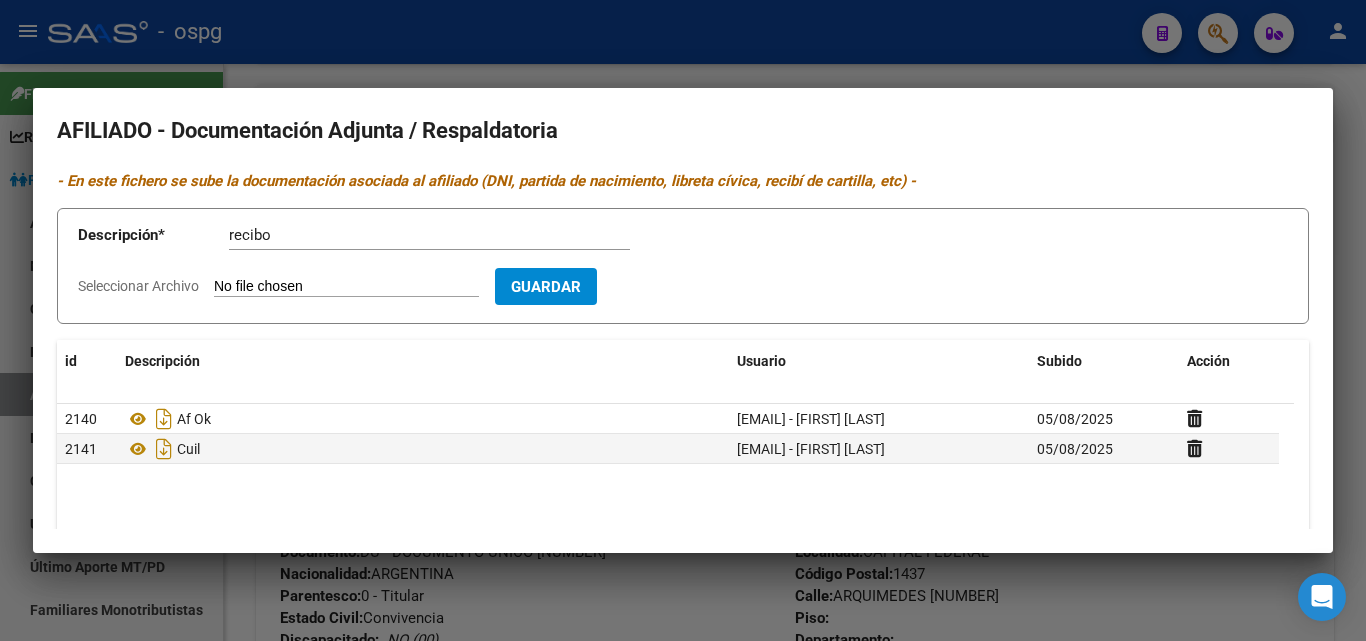 type on "C:\fakepath\[FILENAME]" 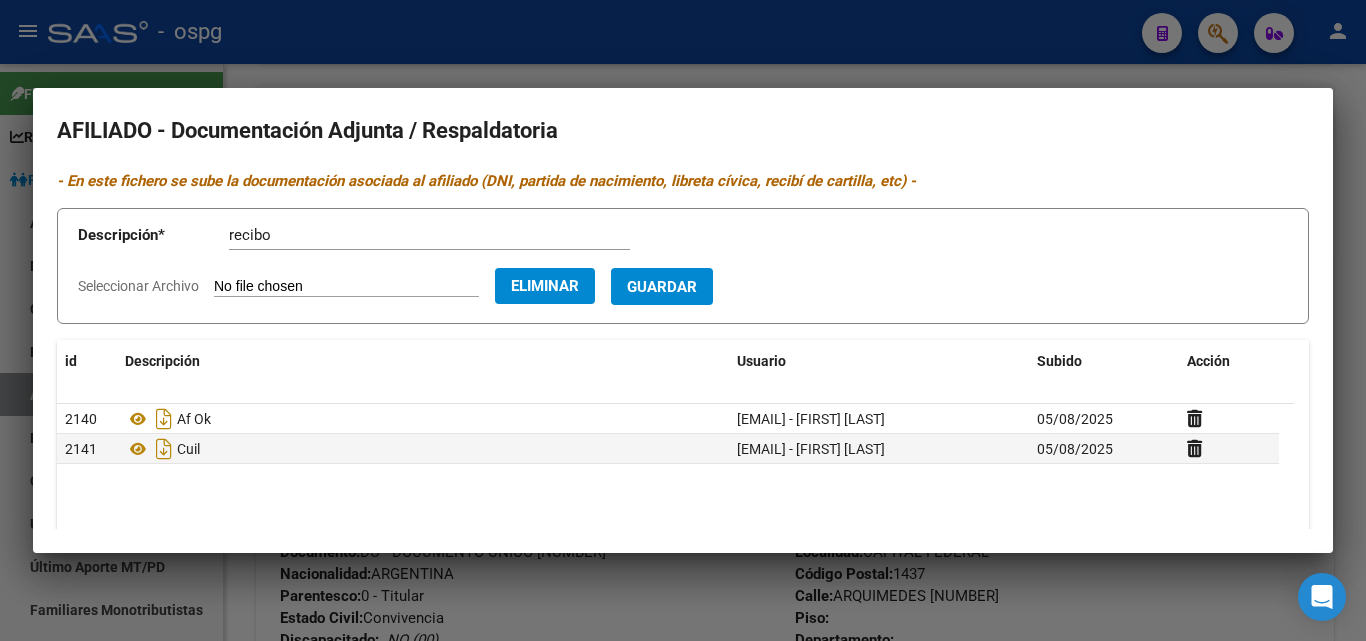 click on "Guardar" at bounding box center [662, 286] 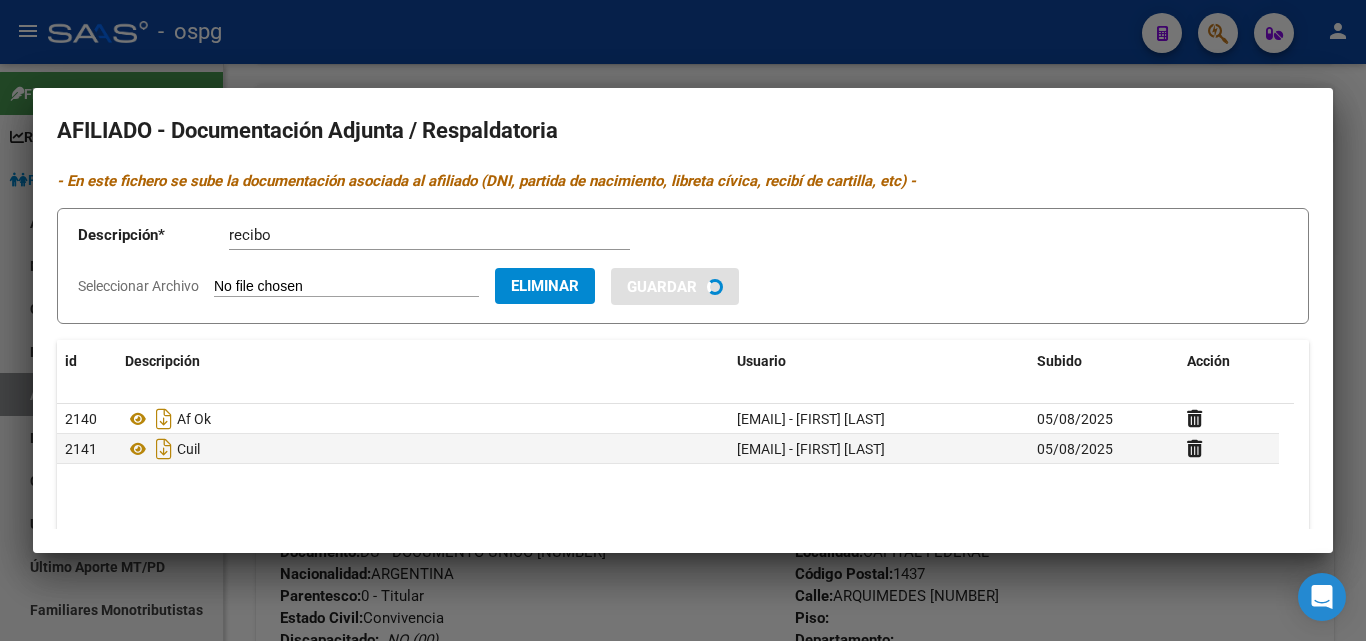 type 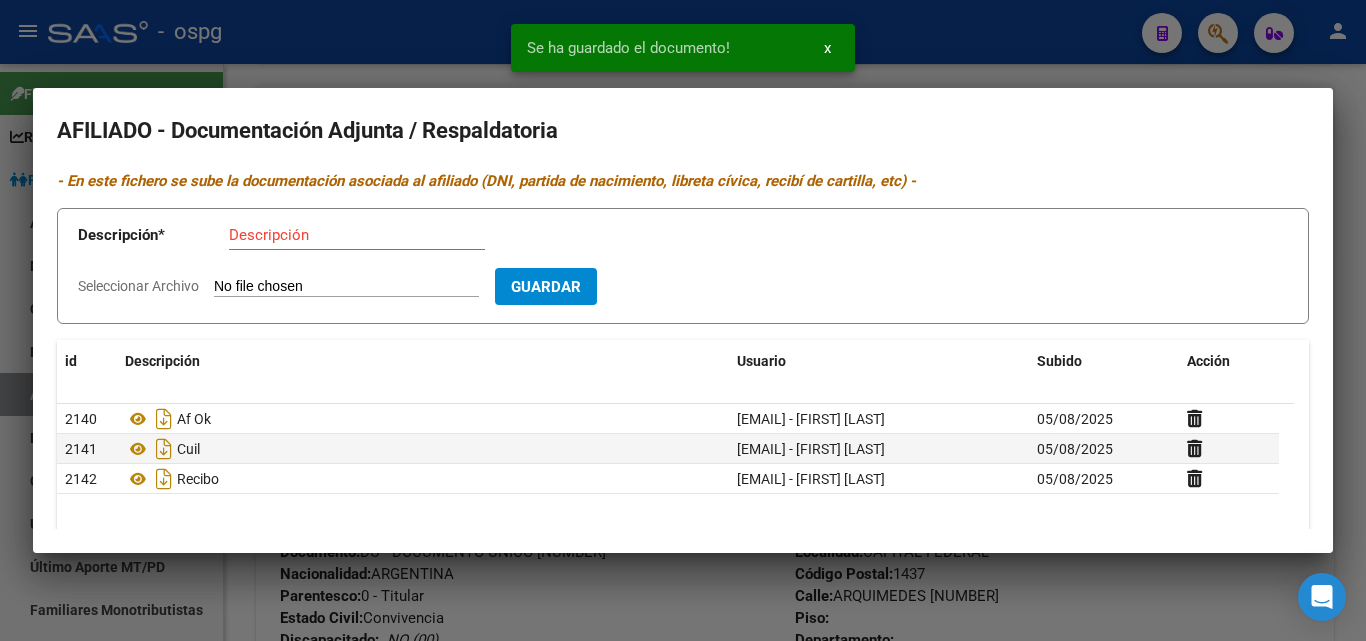 click on "Descripción" at bounding box center [357, 235] 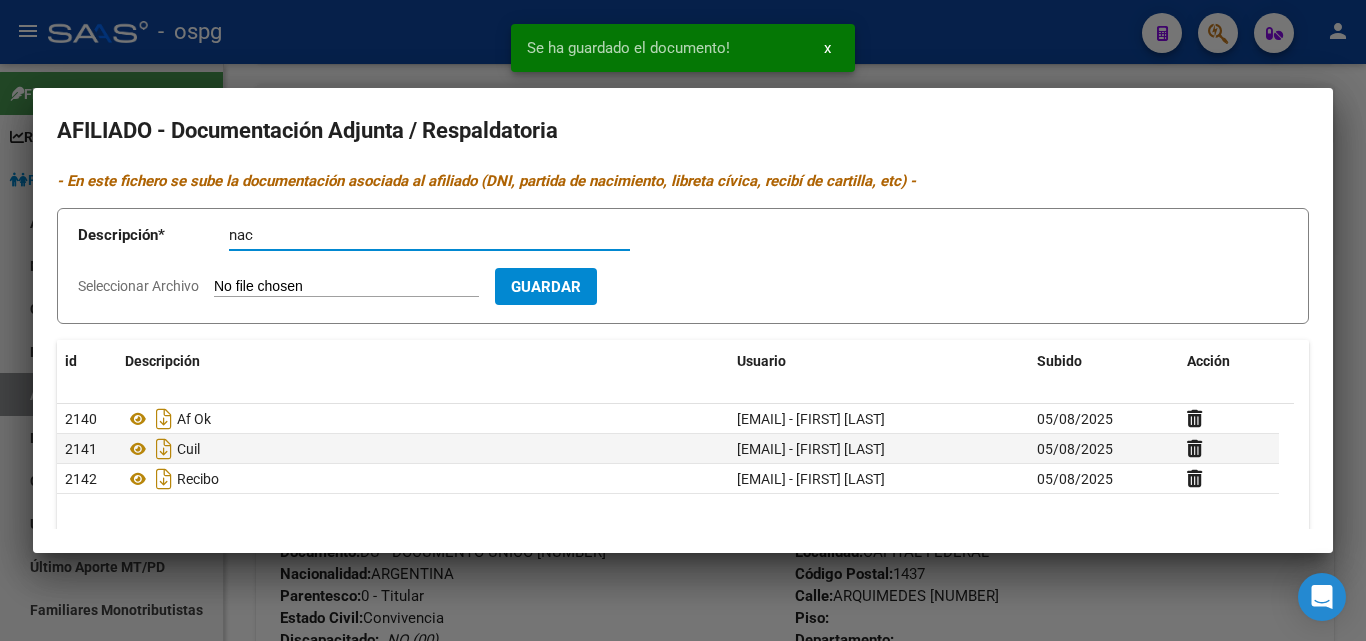 type on "nac" 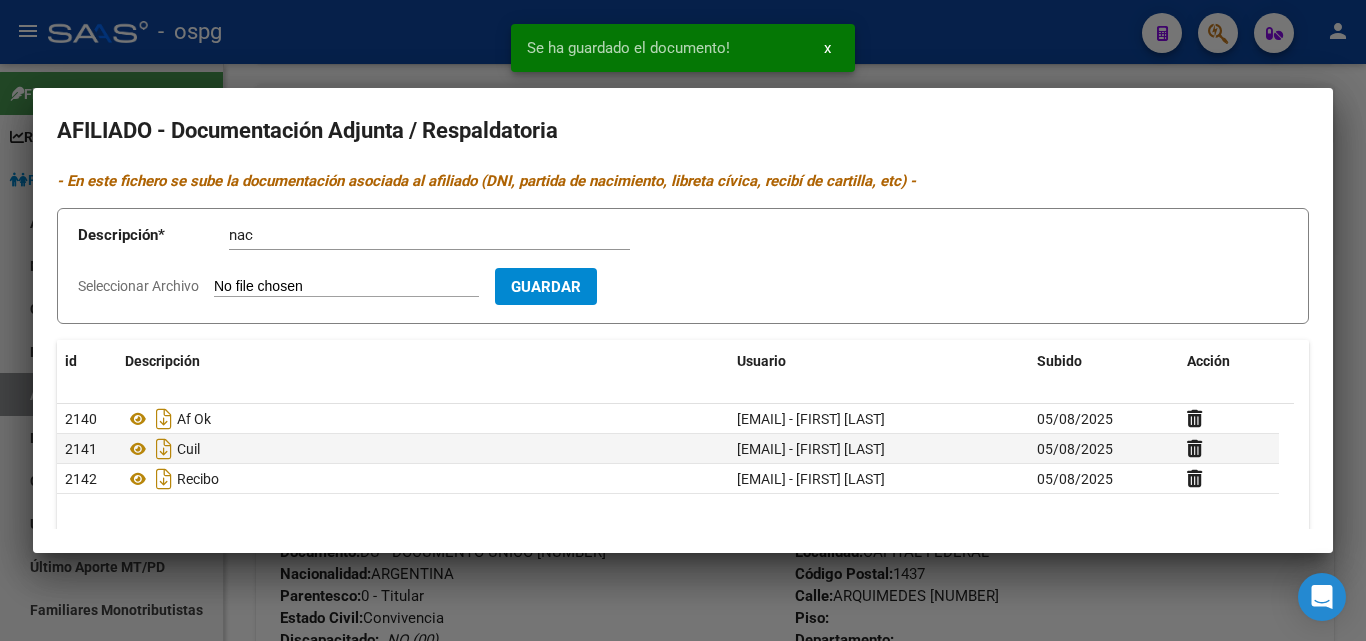 click on "Seleccionar Archivo" 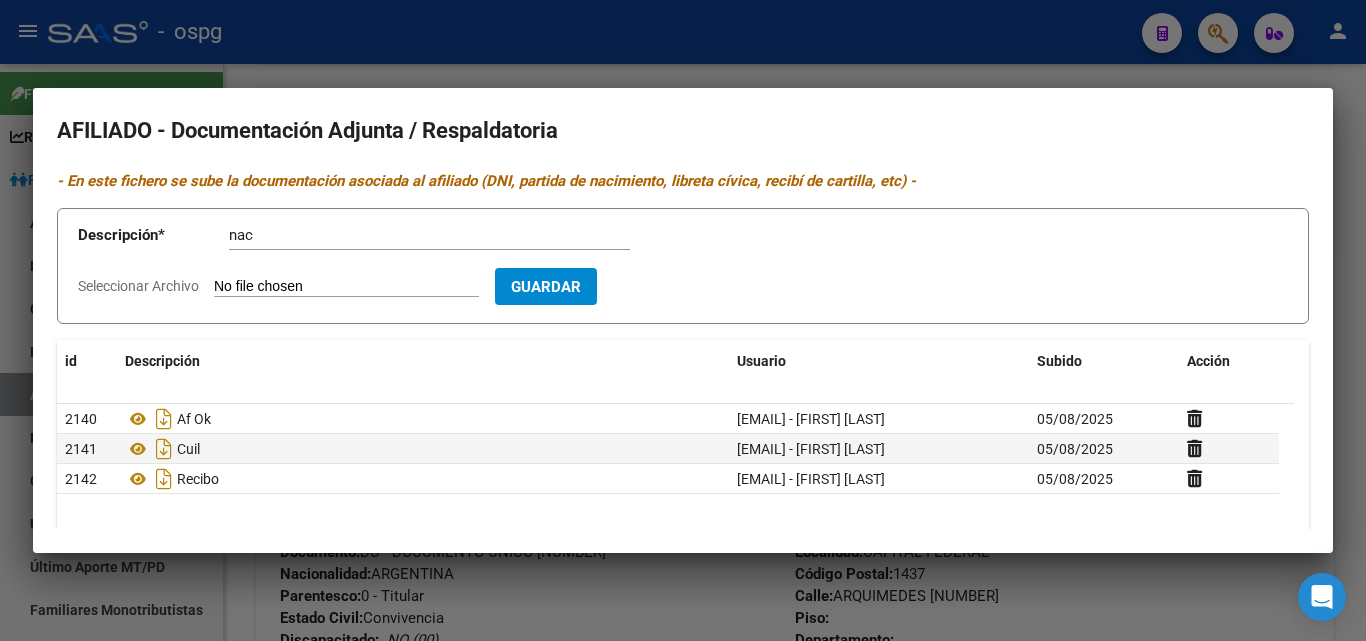 type on "C:\fakepath\[NAME].png" 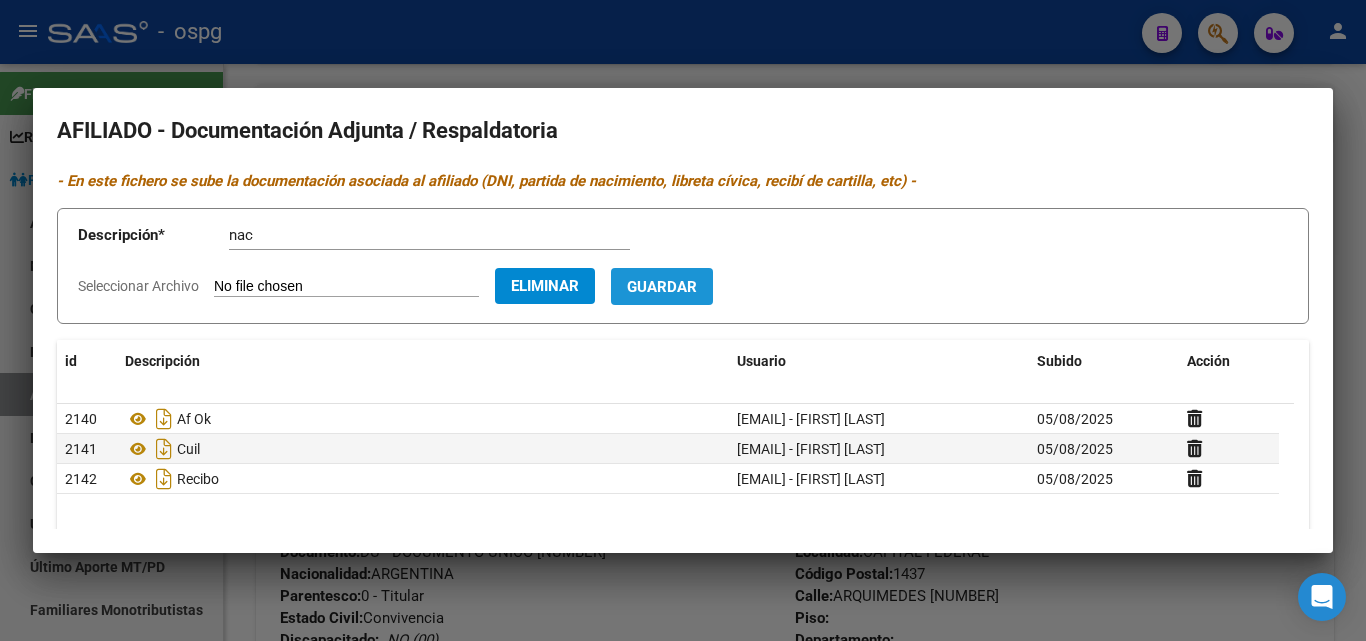 click on "Guardar" at bounding box center [662, 287] 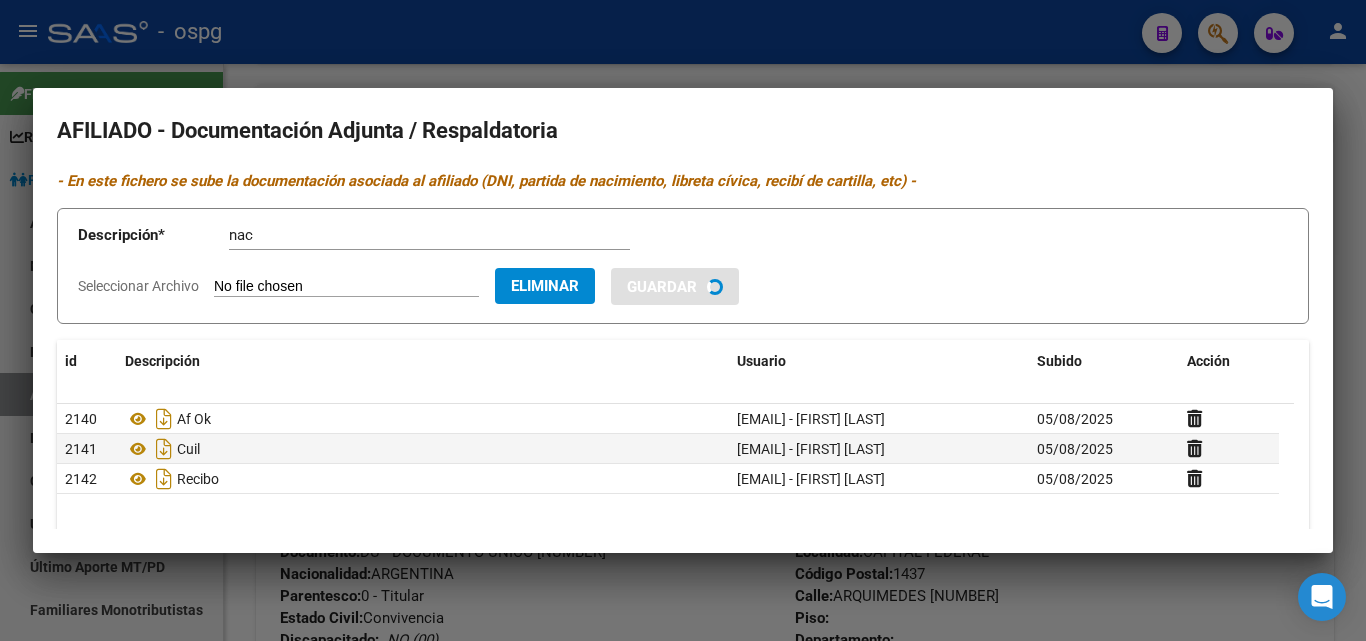 type 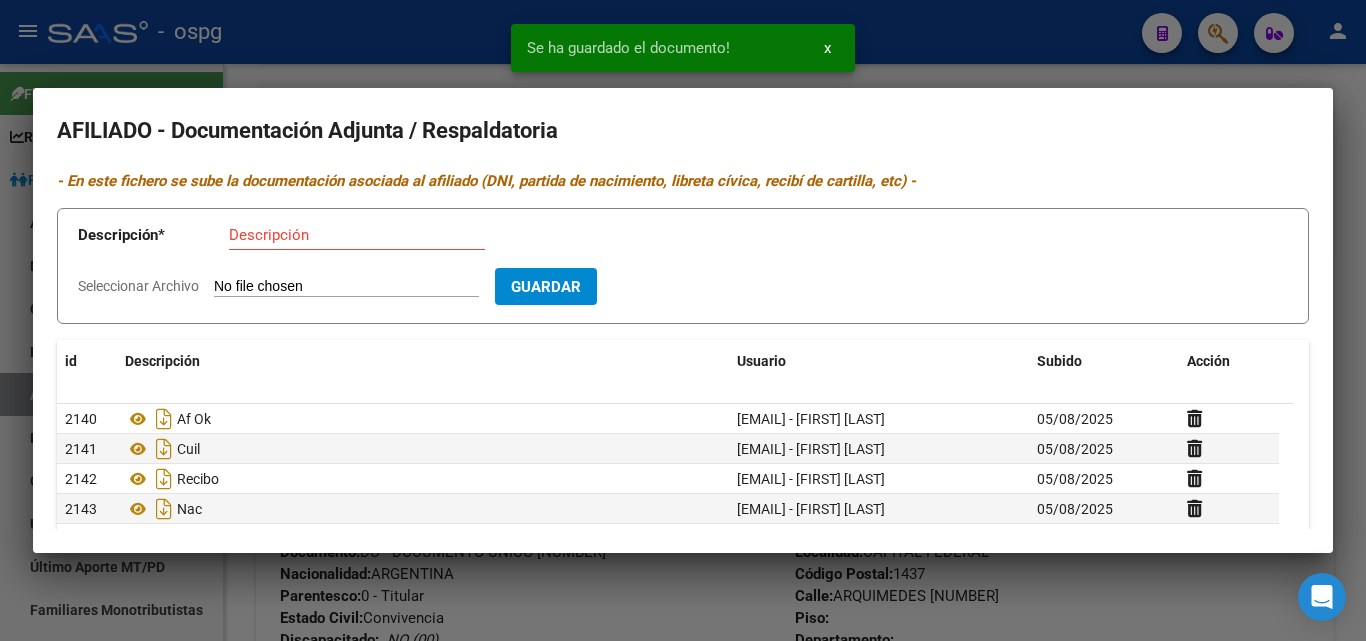 click at bounding box center (683, 320) 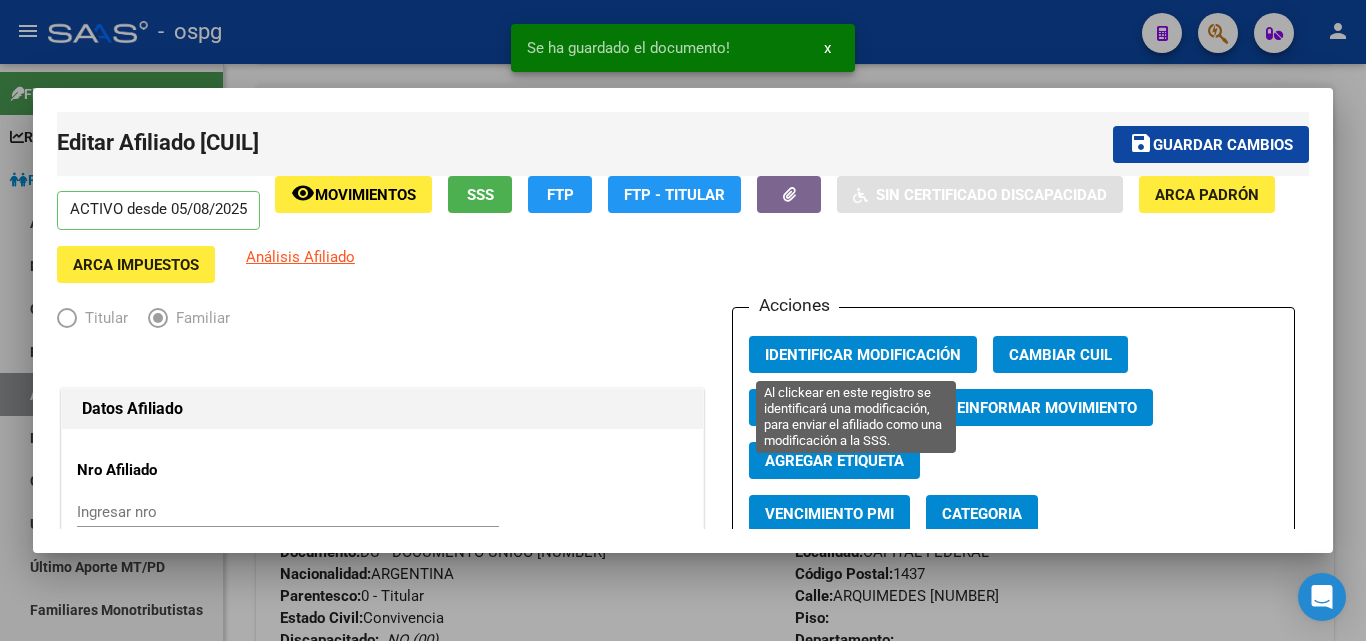 click on "Identificar Modificación" at bounding box center (863, 355) 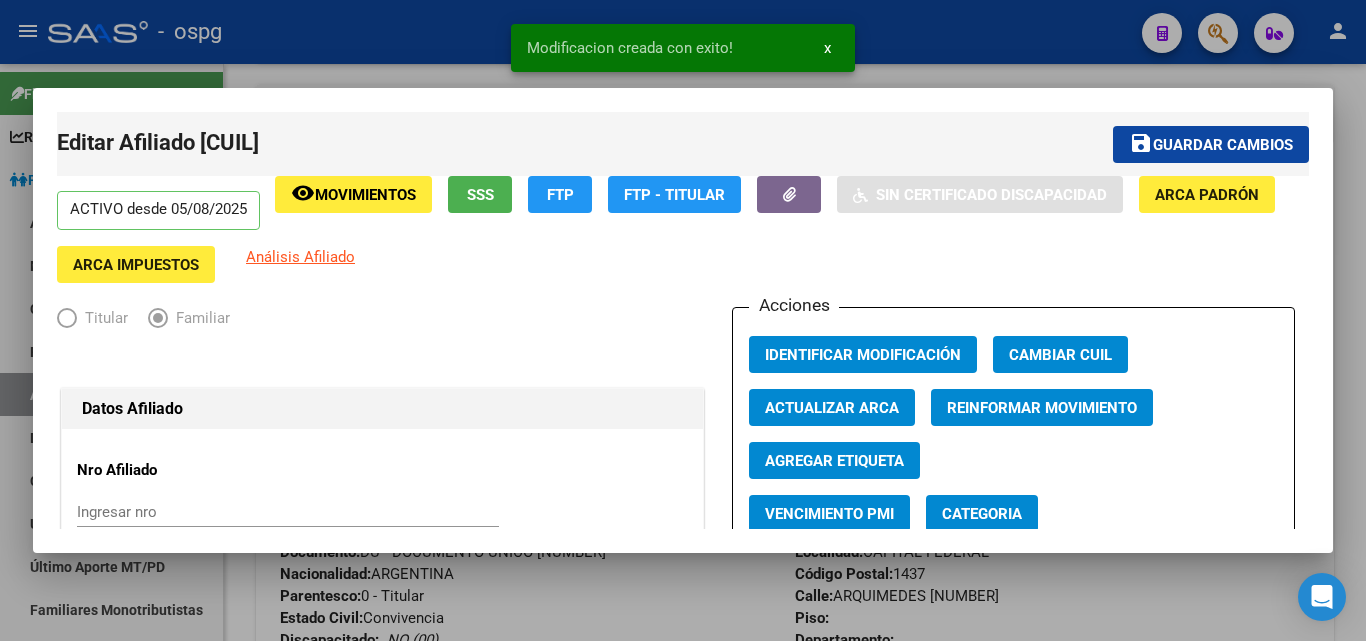 click at bounding box center [683, 320] 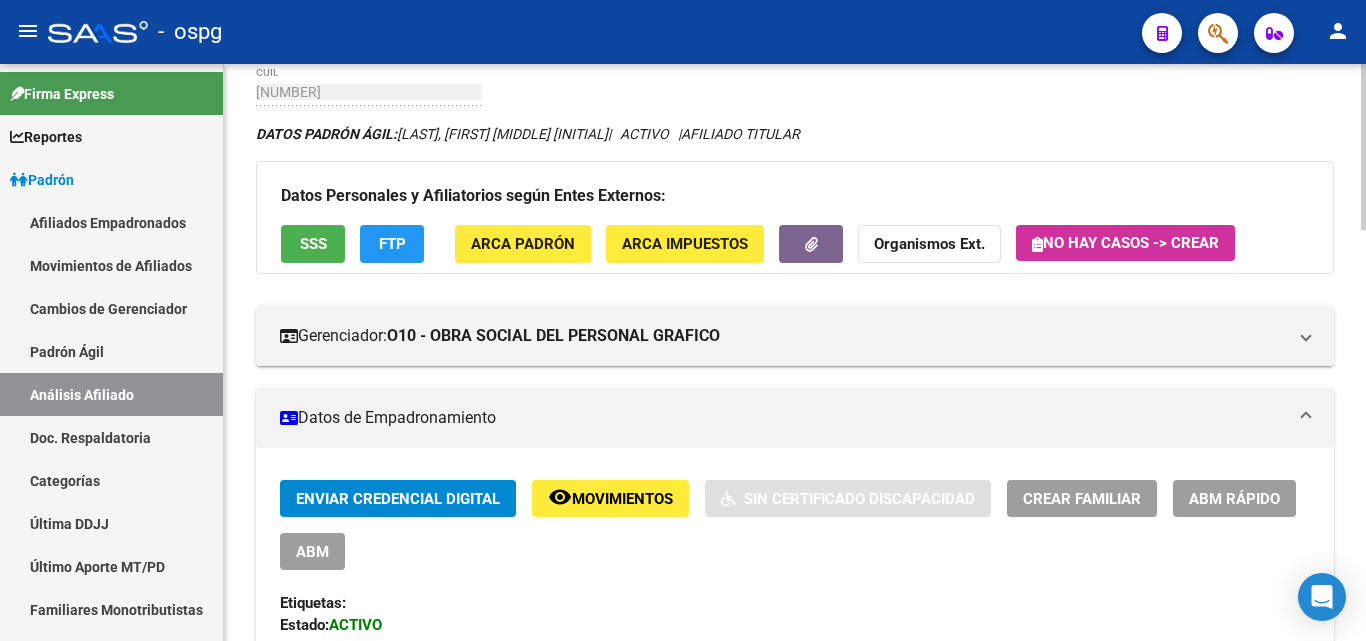 scroll, scrollTop: 0, scrollLeft: 0, axis: both 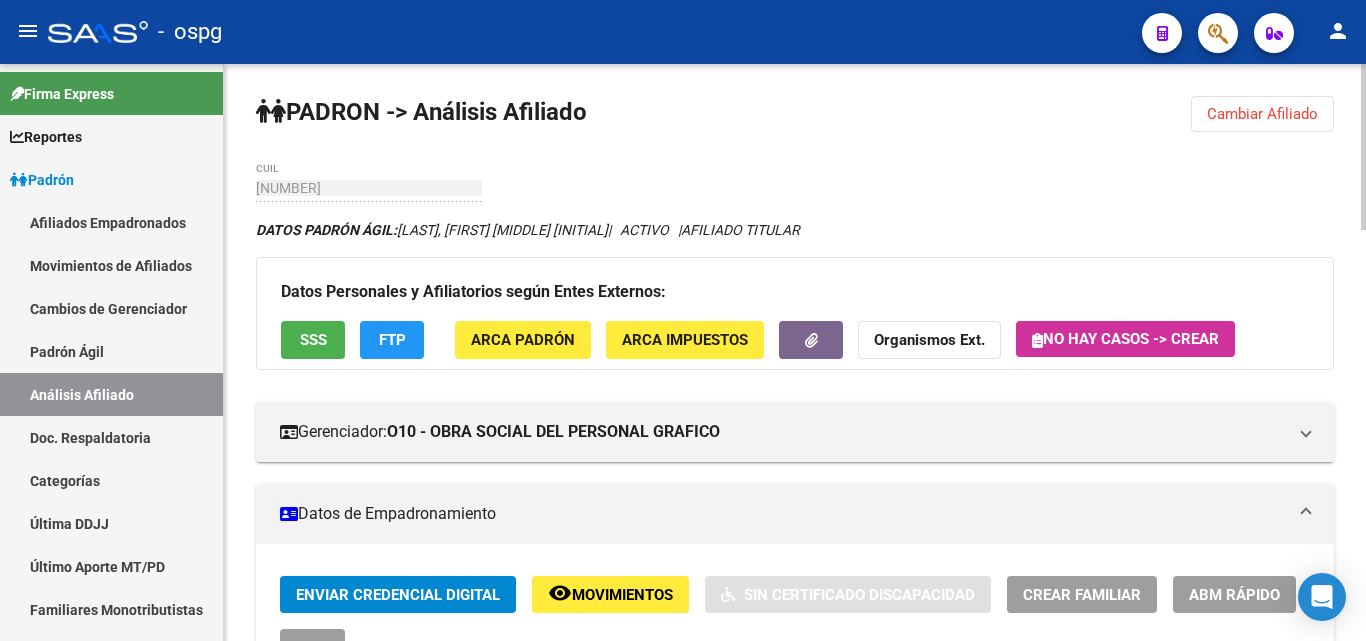 drag, startPoint x: 1275, startPoint y: 93, endPoint x: 1252, endPoint y: 98, distance: 23.537205 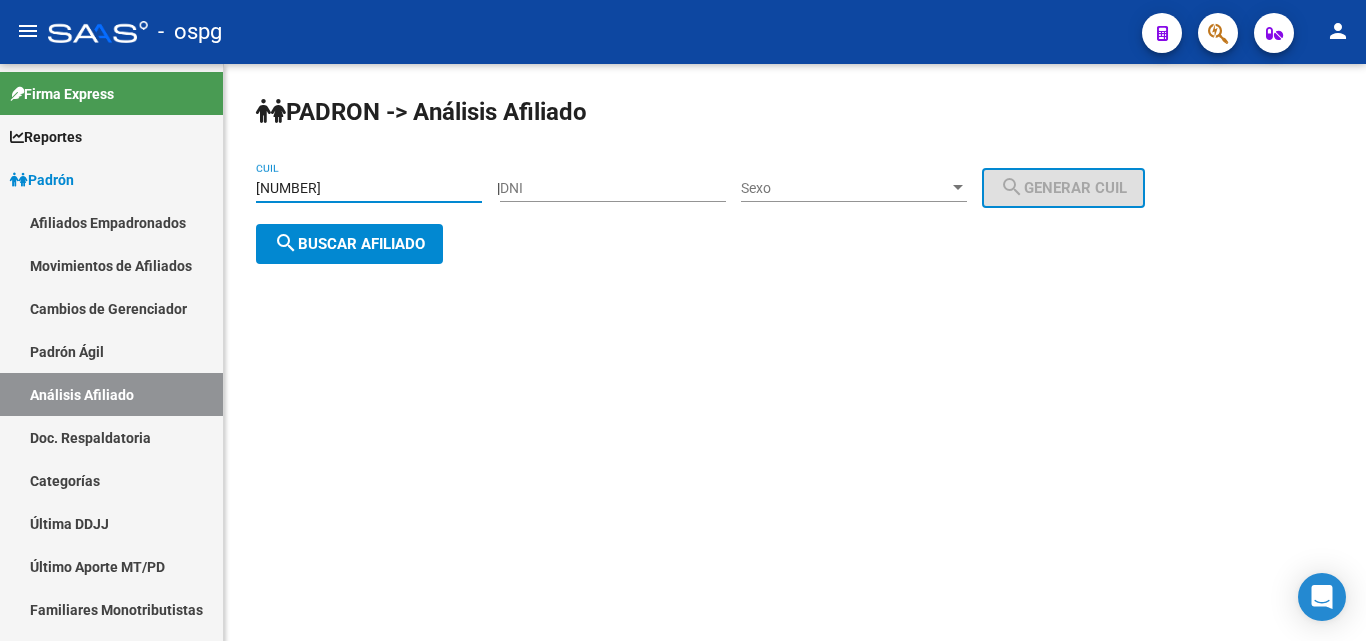 drag, startPoint x: 352, startPoint y: 181, endPoint x: 236, endPoint y: 179, distance: 116.01724 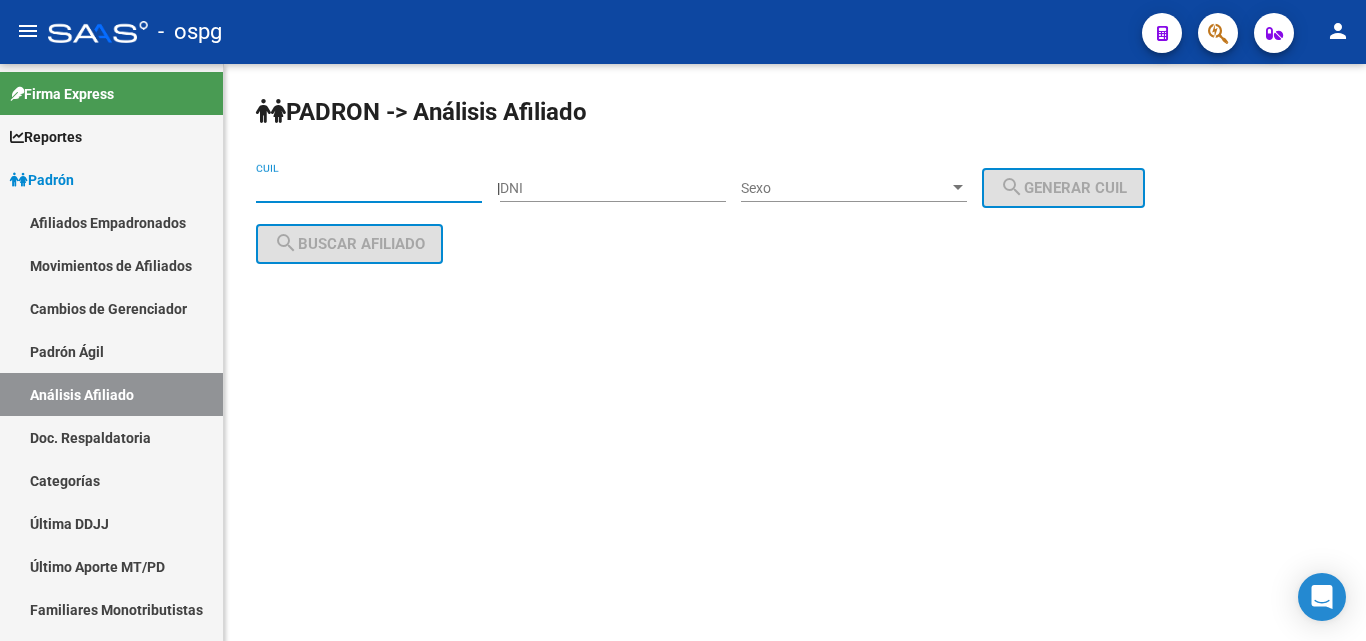 paste on "[CUIL]" 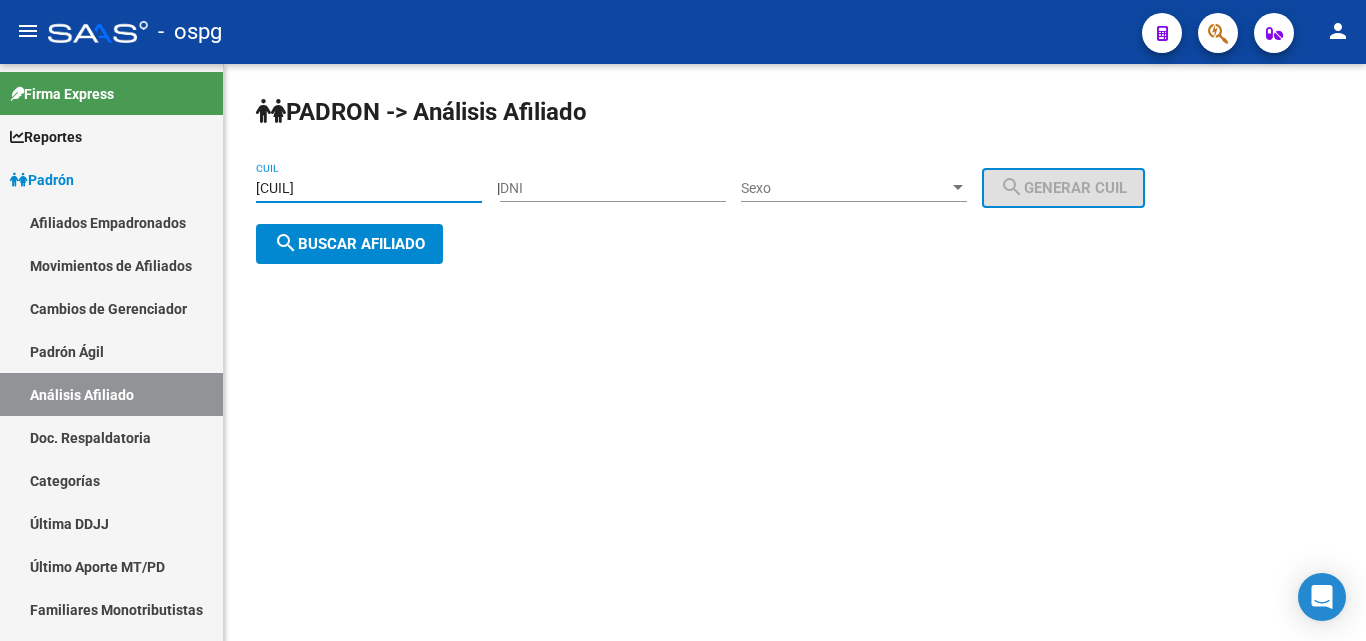 type on "[CUIL]" 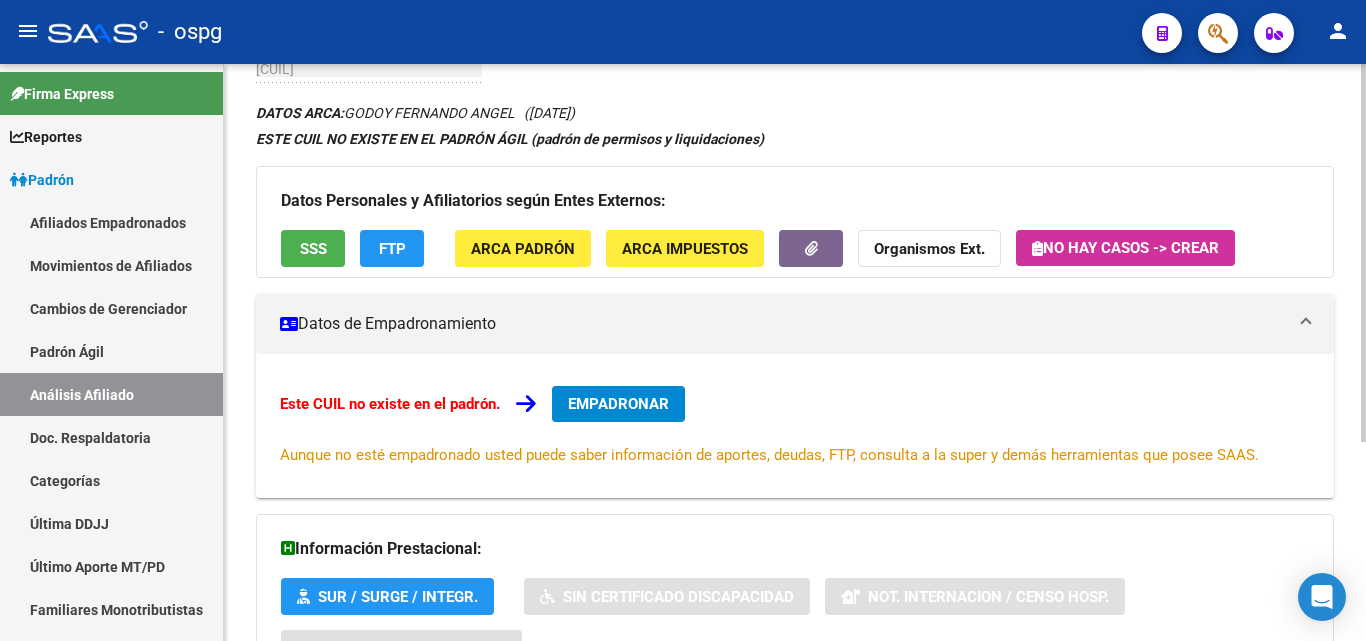 scroll, scrollTop: 304, scrollLeft: 0, axis: vertical 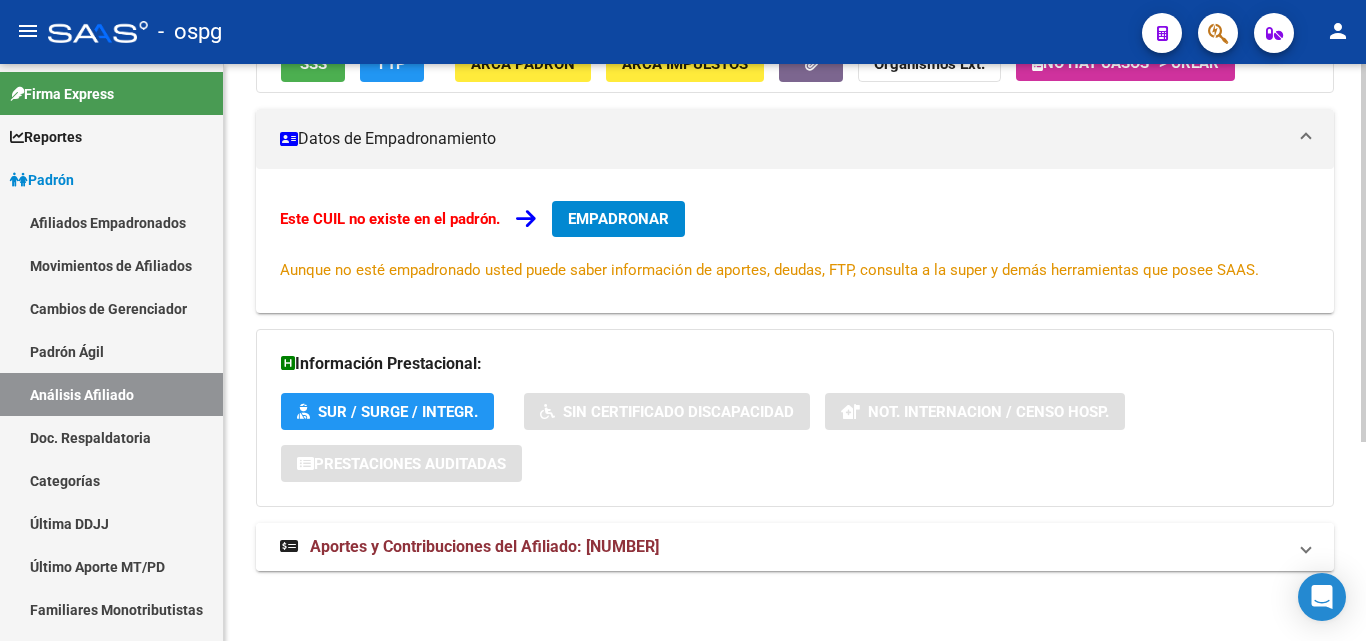 click on "Aportes y Contribuciones del Afiliado: [NUMBER]" at bounding box center [484, 546] 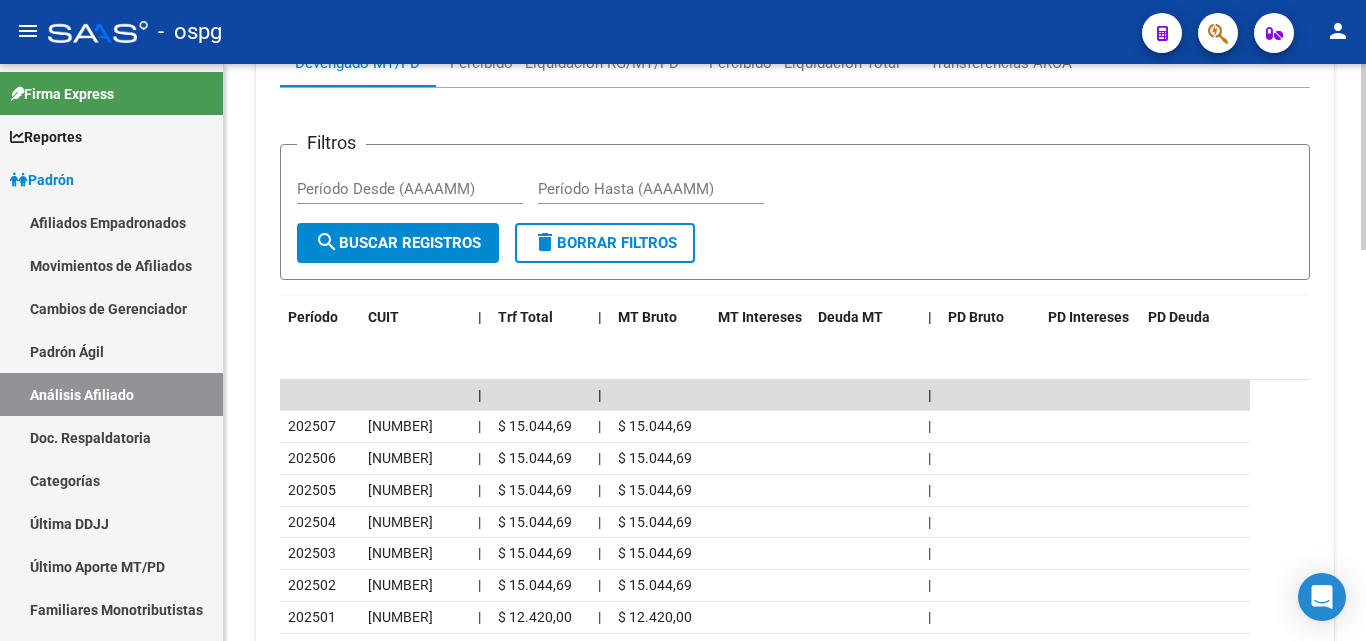 scroll, scrollTop: 904, scrollLeft: 0, axis: vertical 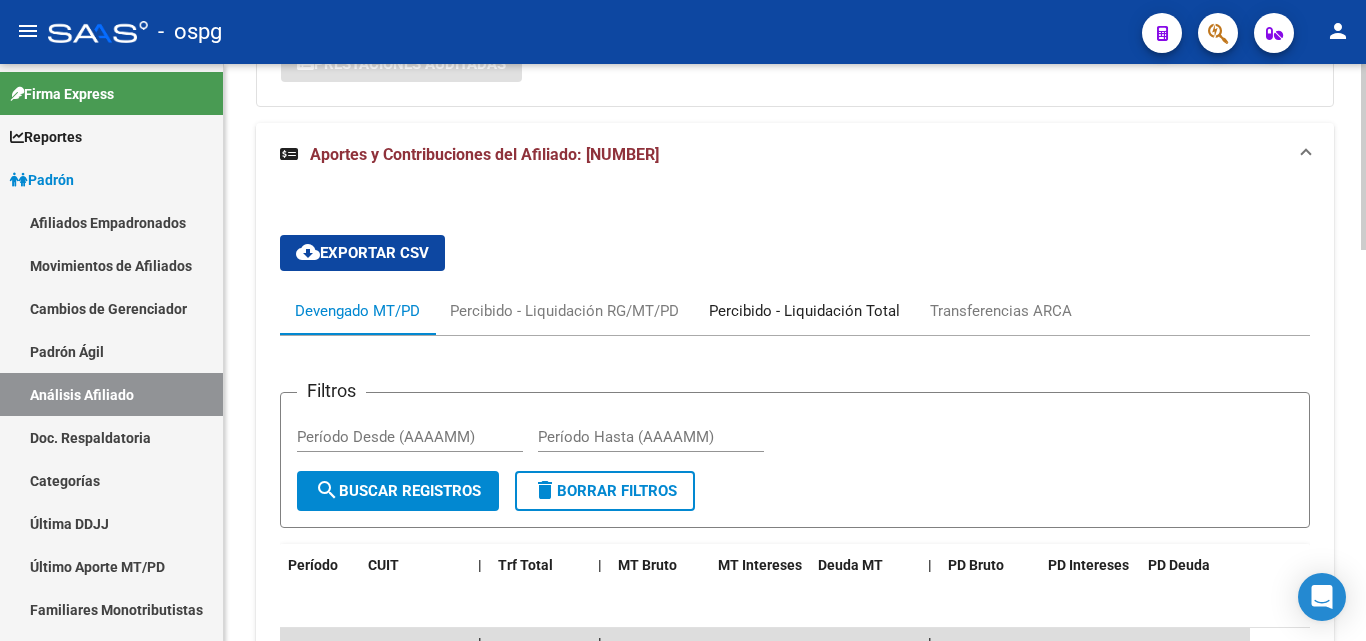 click on "Percibido - Liquidación Total" at bounding box center [804, 311] 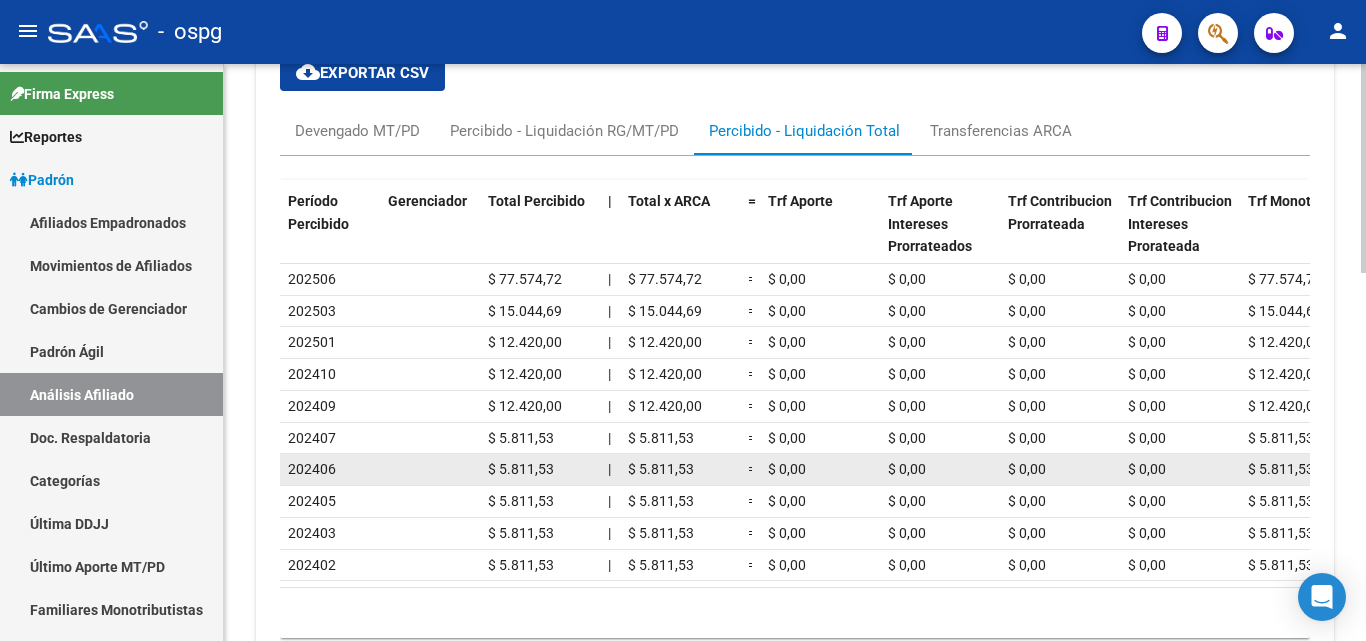 scroll, scrollTop: 904, scrollLeft: 0, axis: vertical 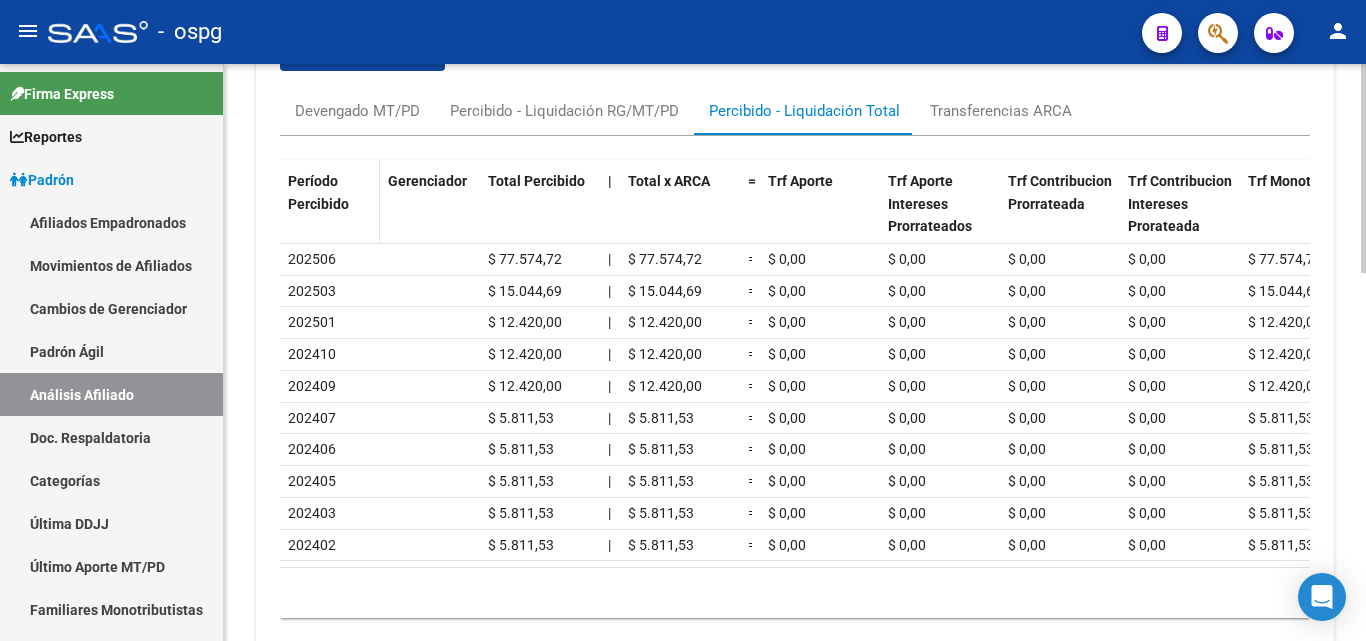 click on "Período Percibido" at bounding box center (318, 192) 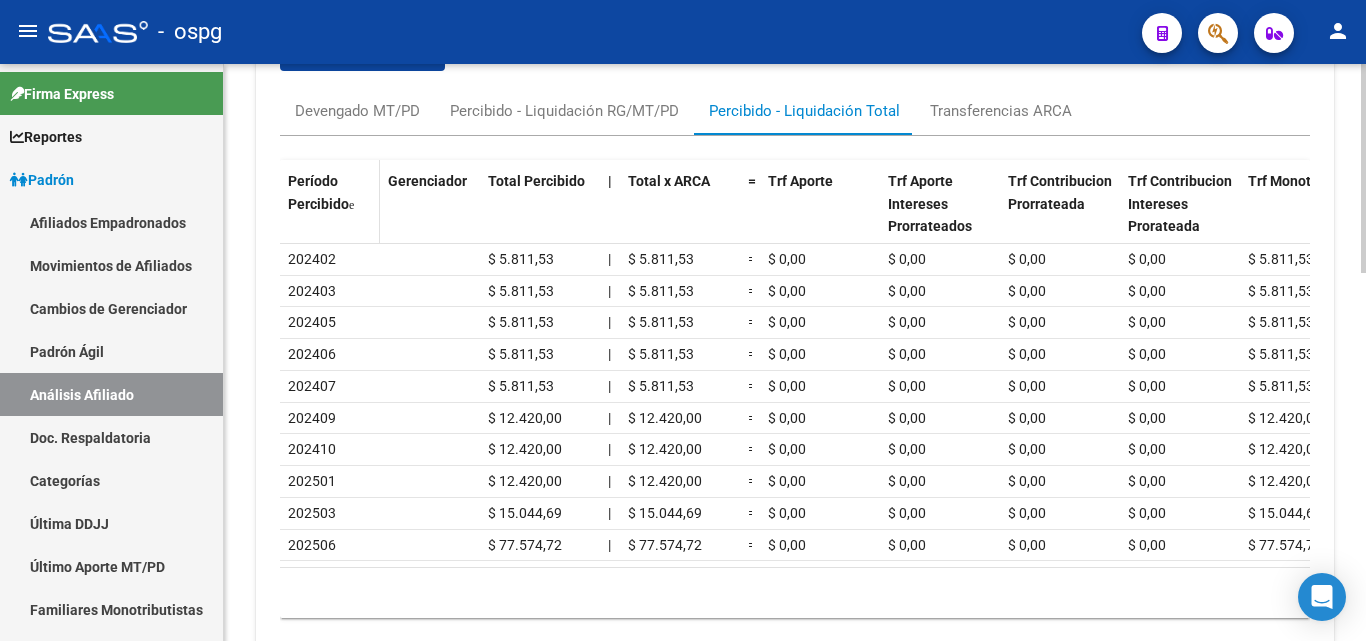 click on "Período Percibido" at bounding box center [318, 192] 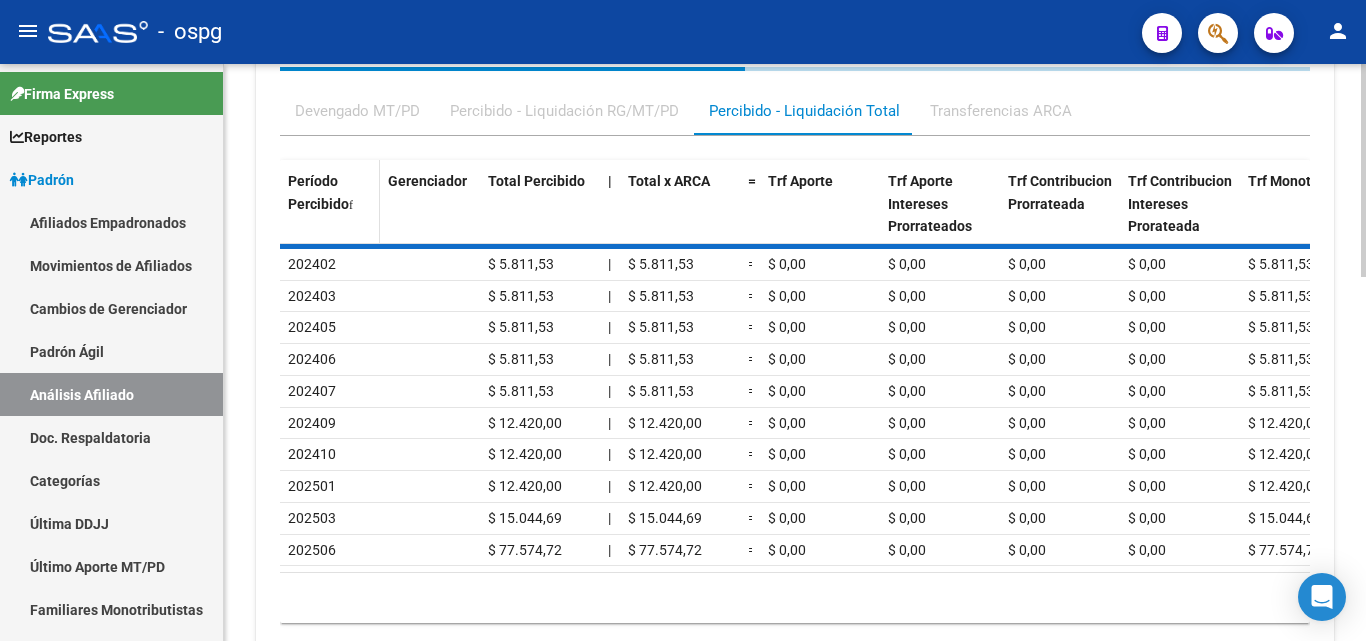 scroll, scrollTop: 904, scrollLeft: 0, axis: vertical 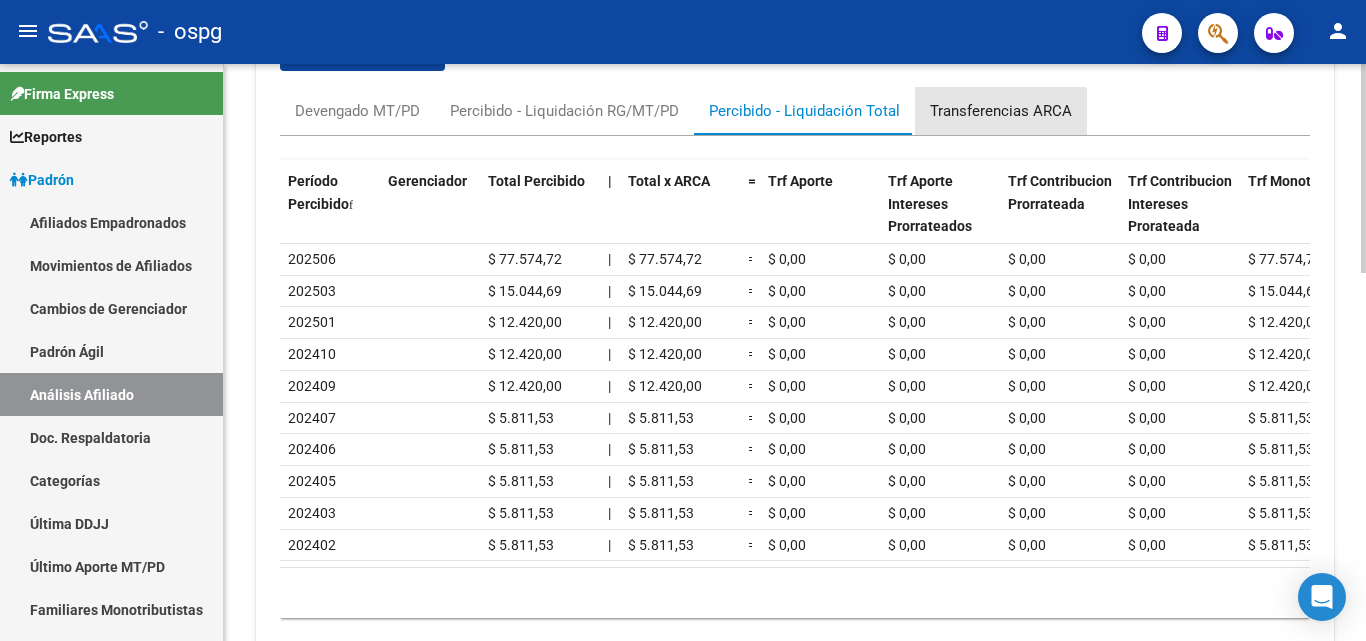 click on "Transferencias ARCA" at bounding box center (1001, 111) 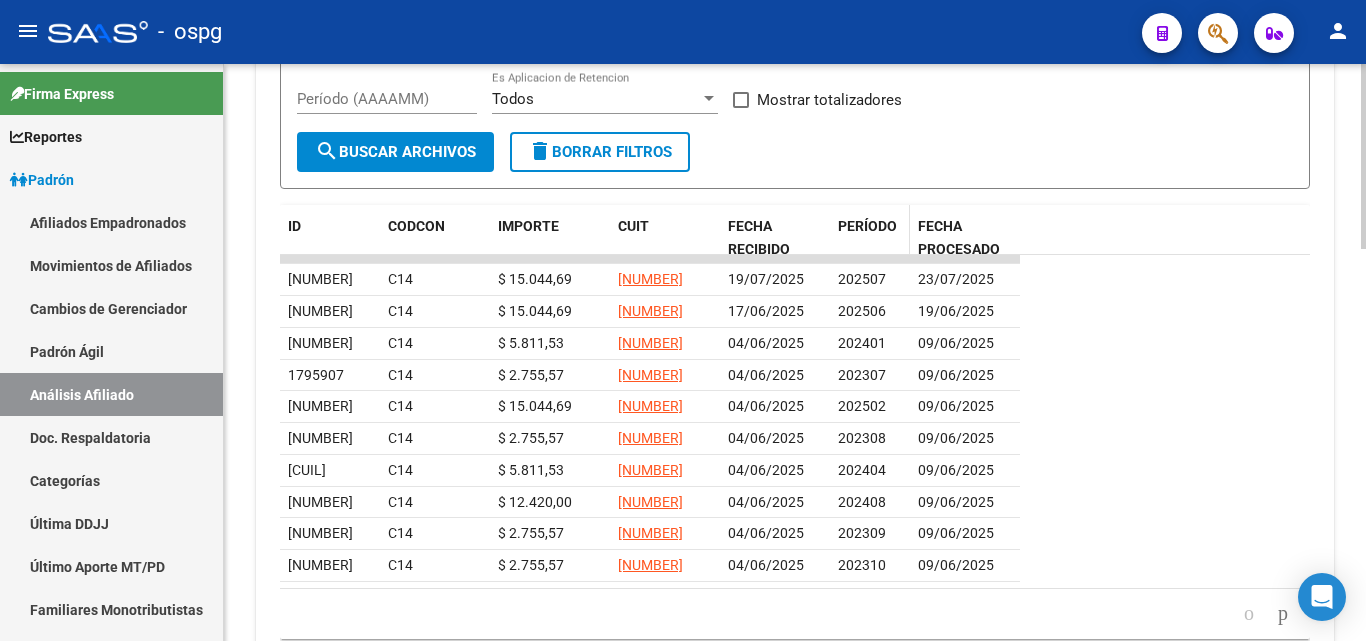 click on "PERÍODO" 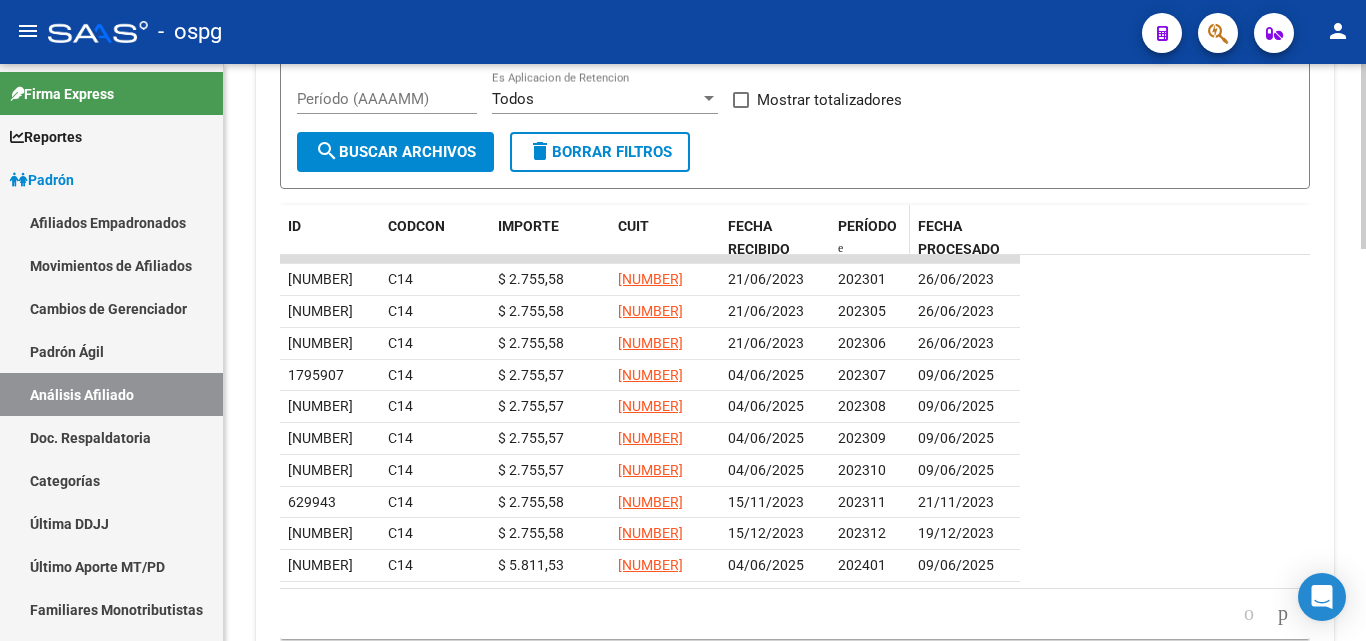 click on "PERÍODO" 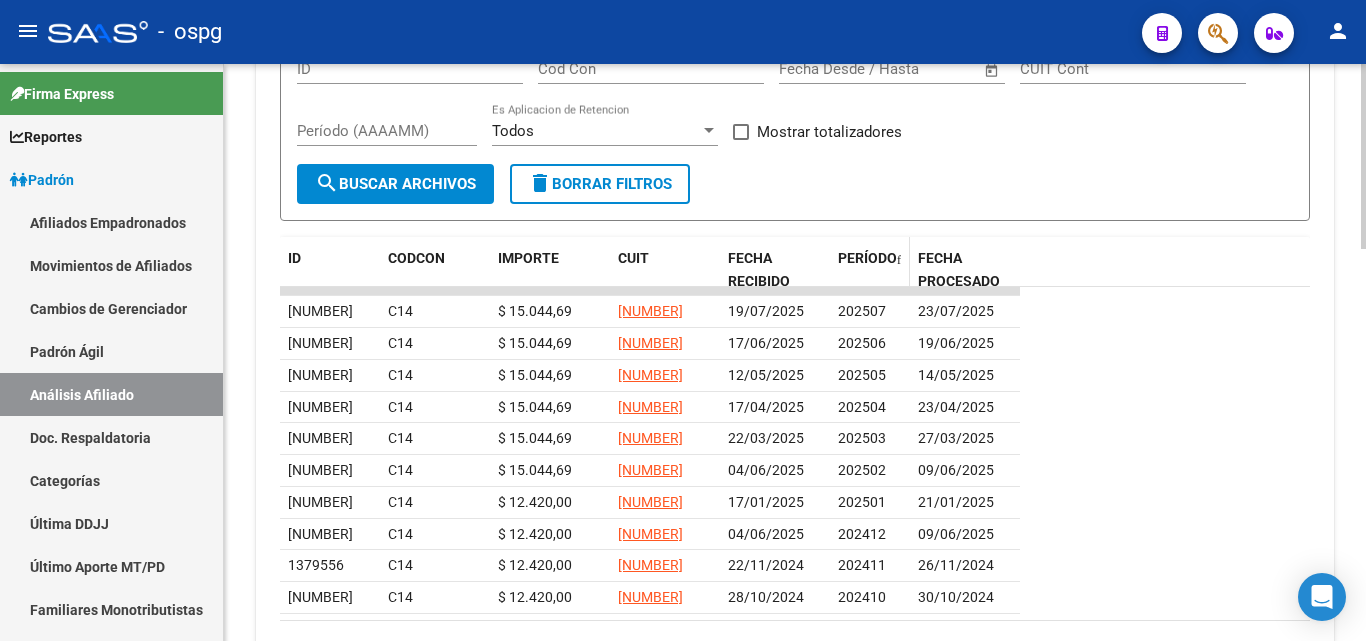 scroll, scrollTop: 1104, scrollLeft: 0, axis: vertical 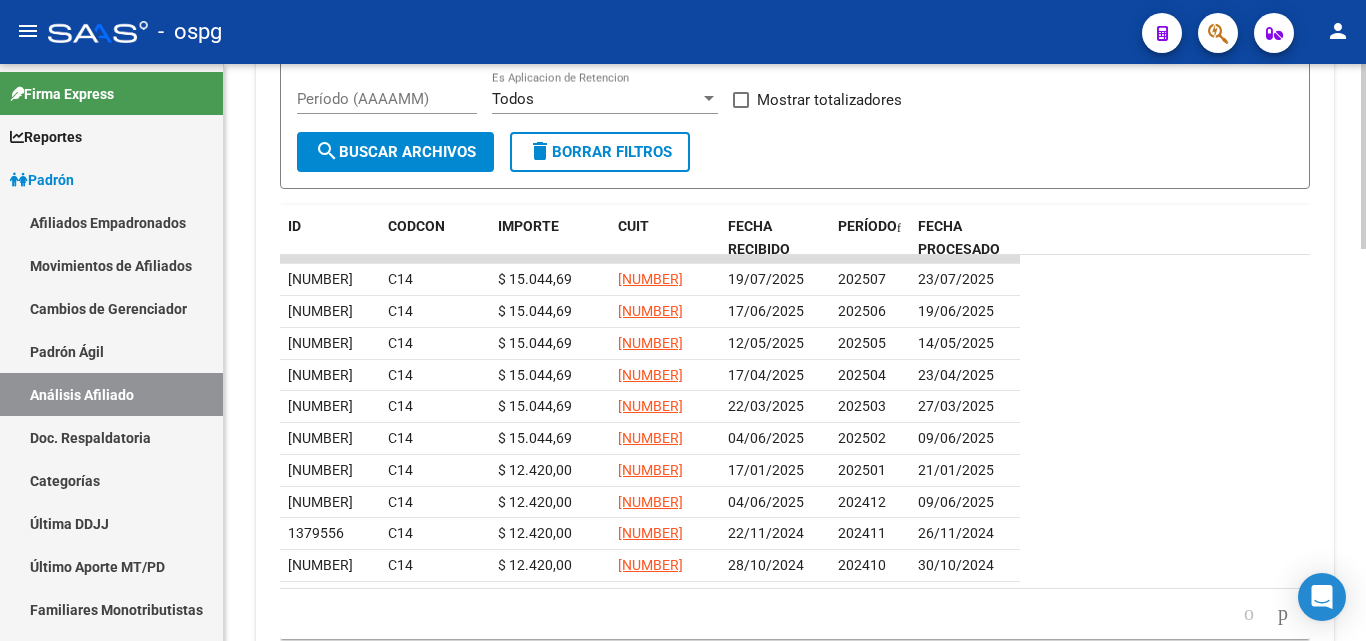 click 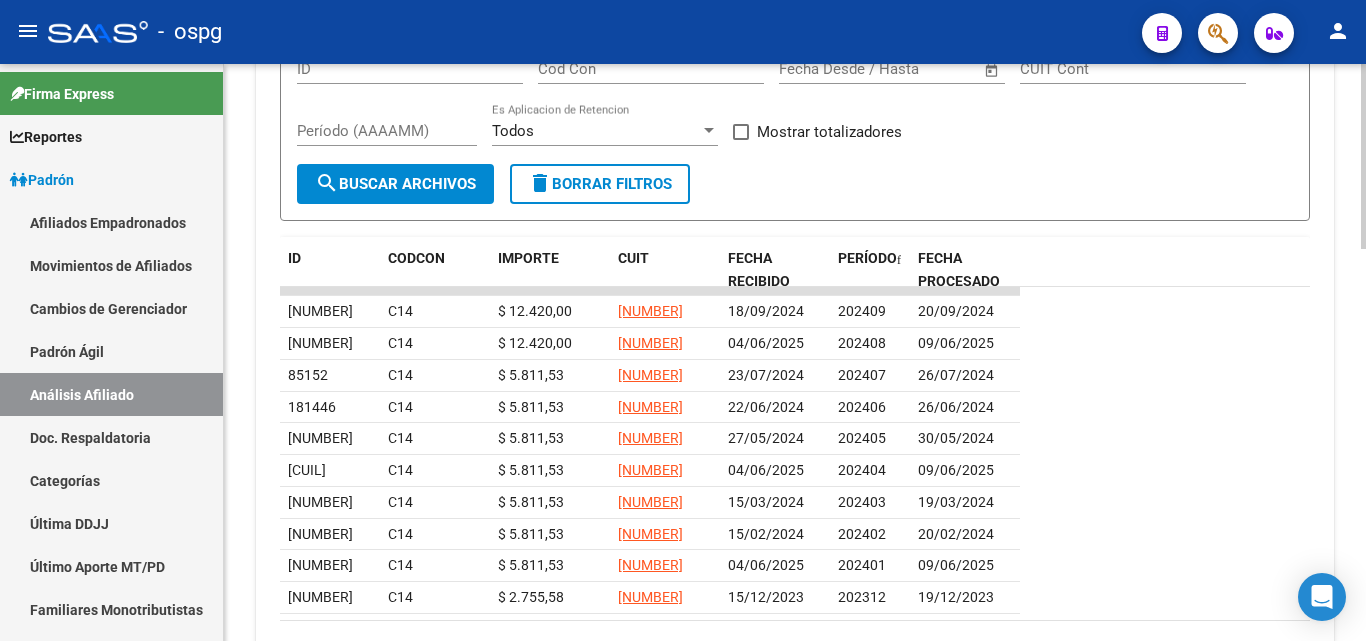 scroll, scrollTop: 1104, scrollLeft: 0, axis: vertical 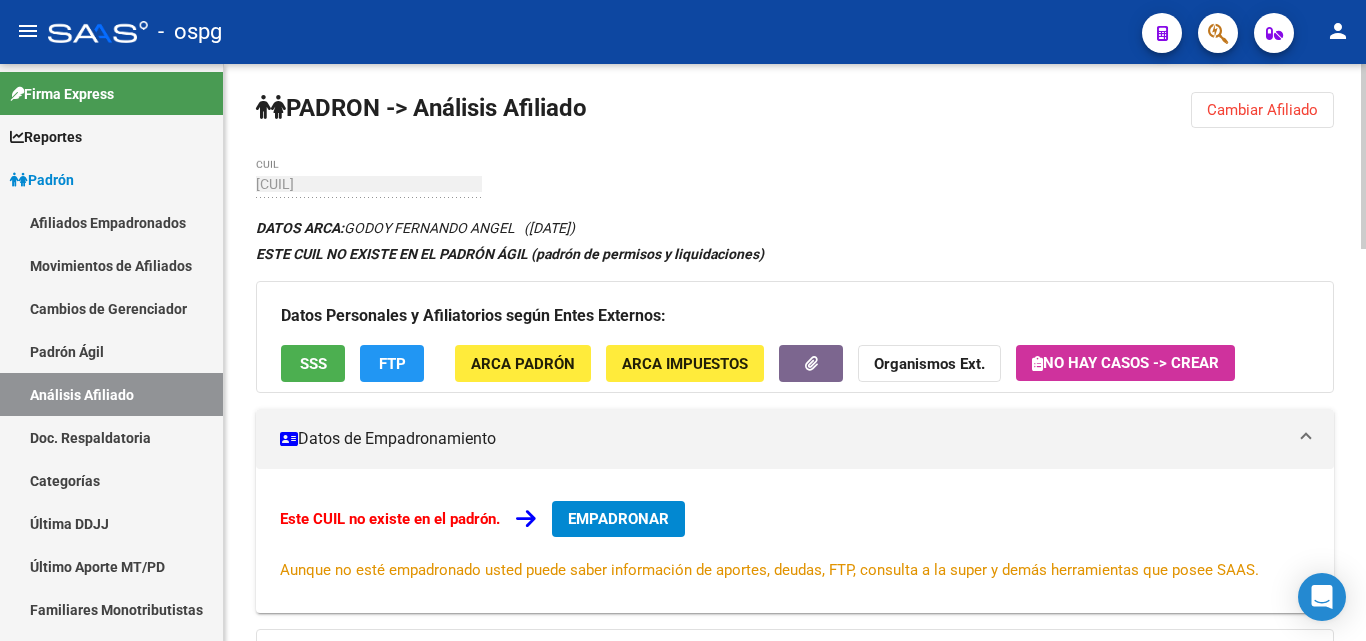 click on "SSS" 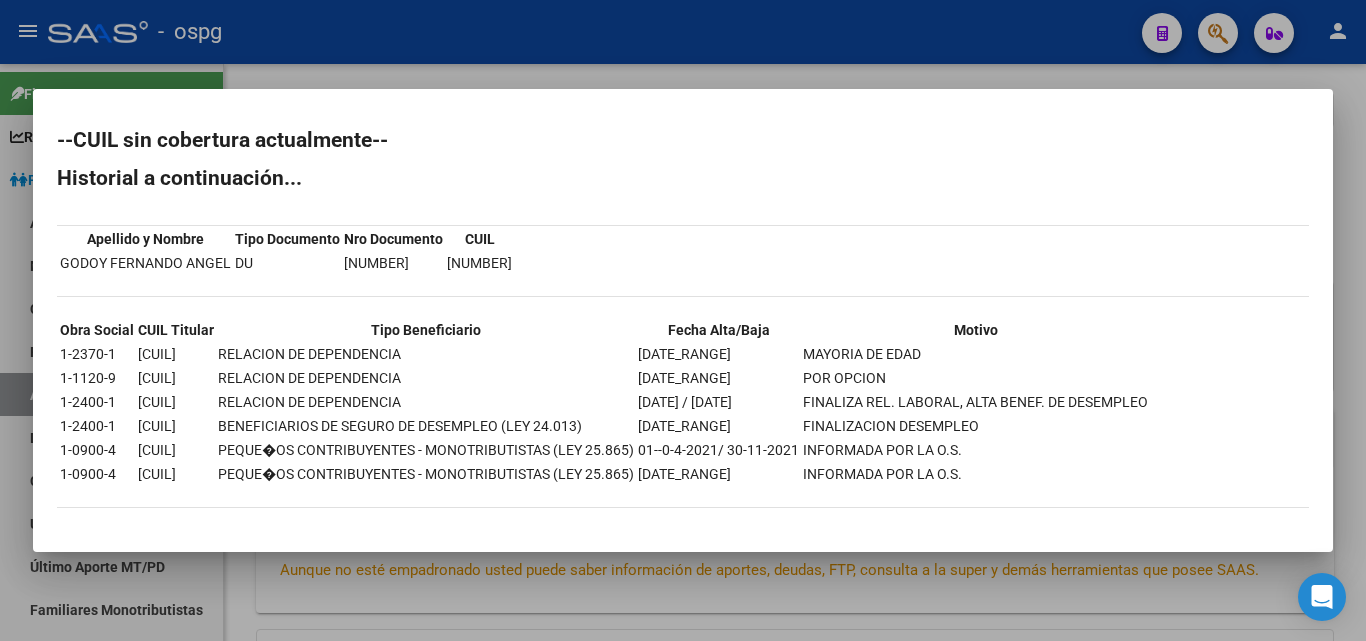 click at bounding box center (683, 320) 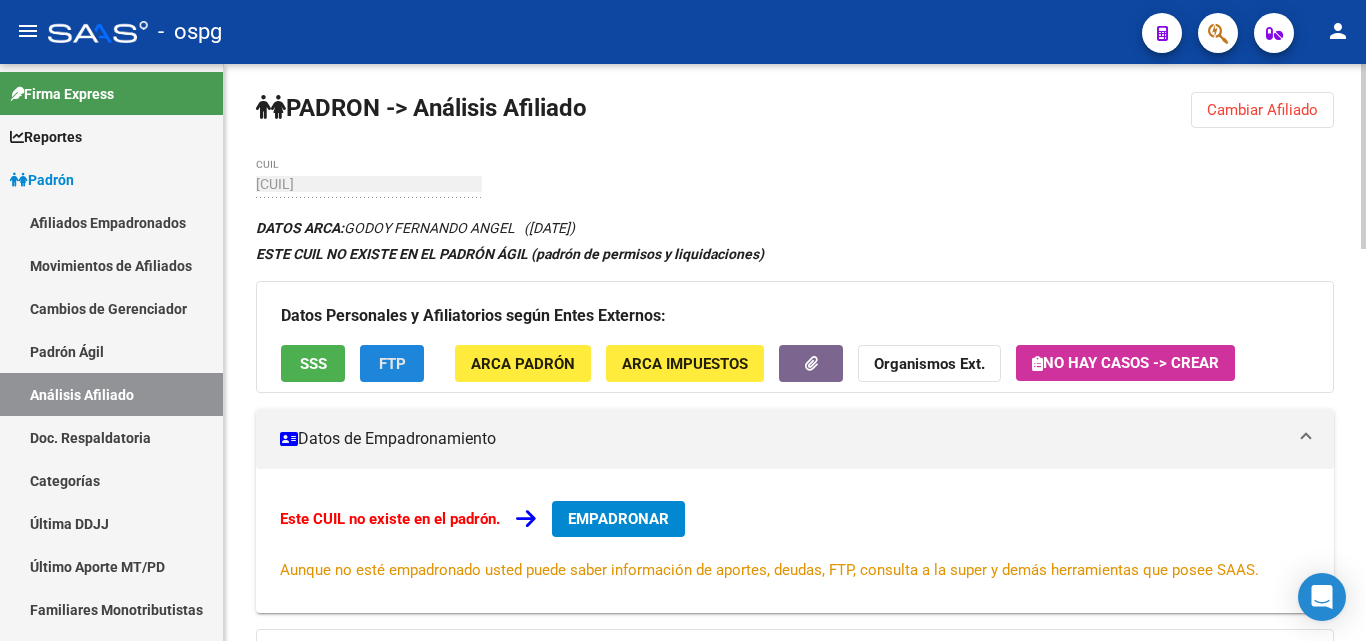 click on "FTP" 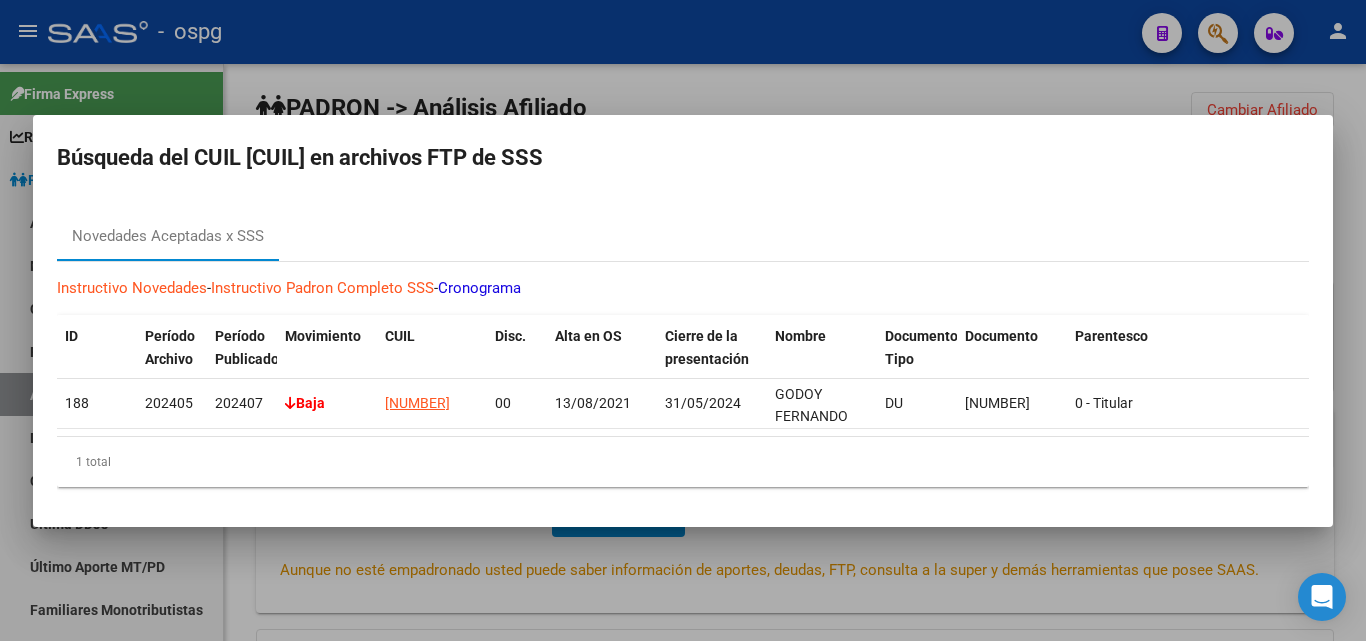 click at bounding box center [683, 320] 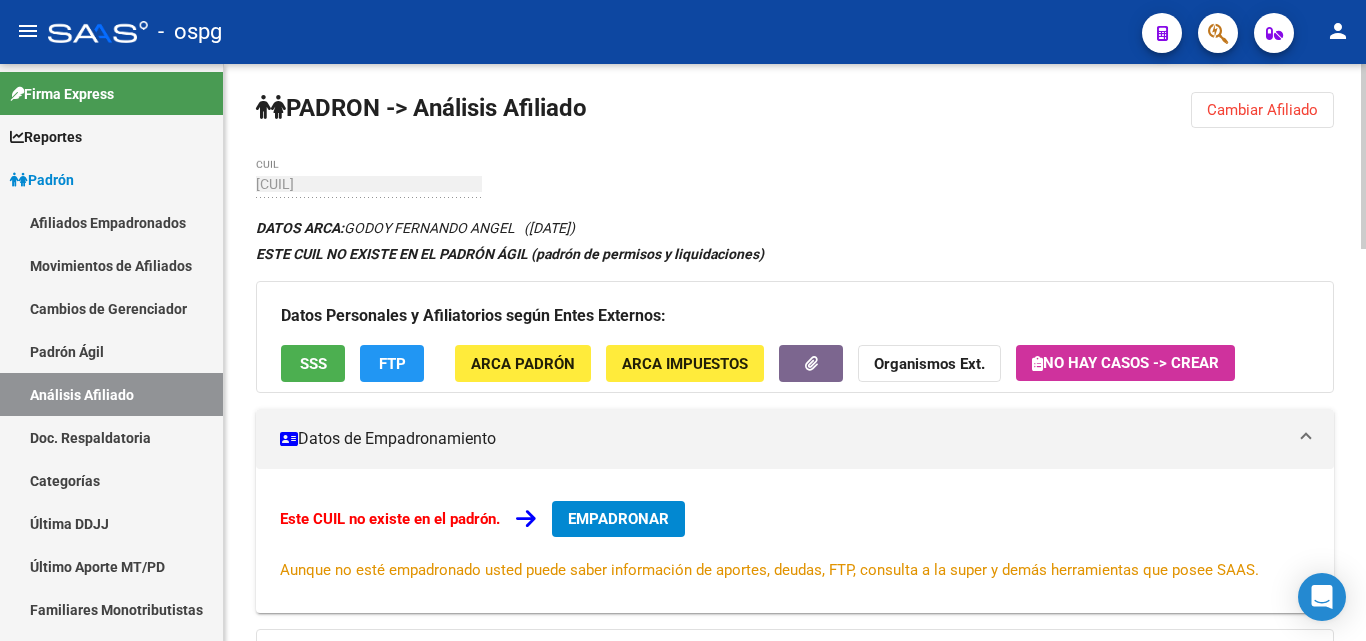 click on "SSS" 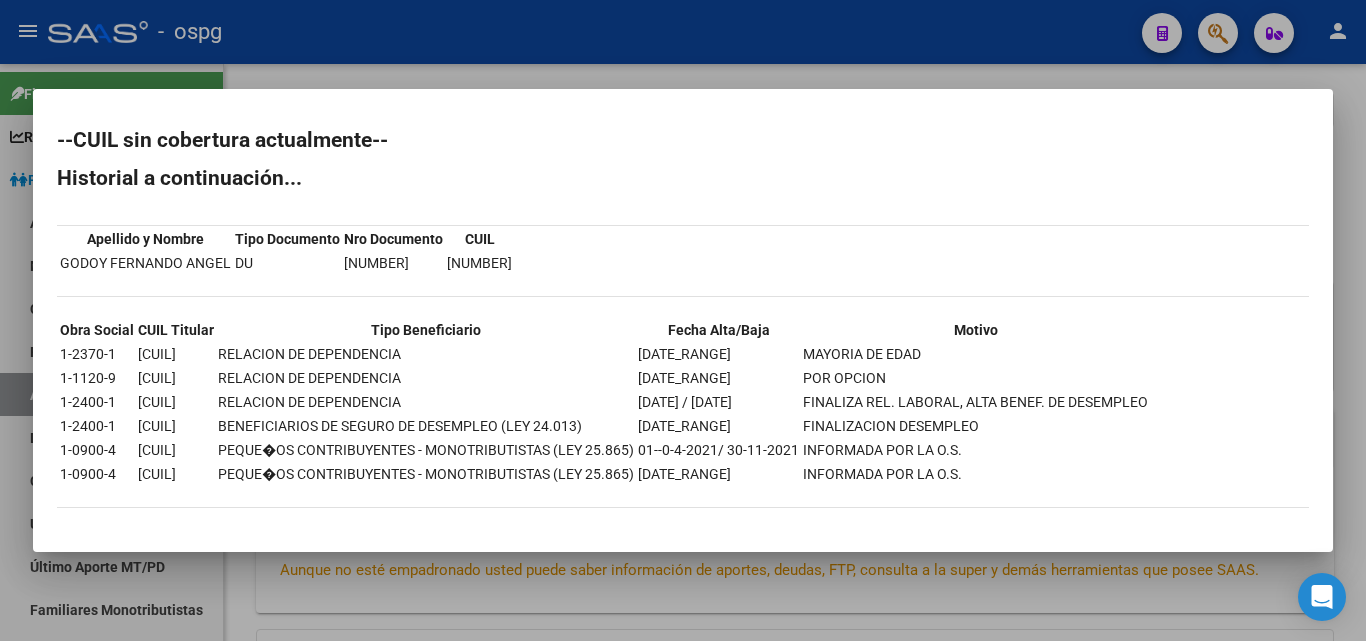 click at bounding box center (683, 320) 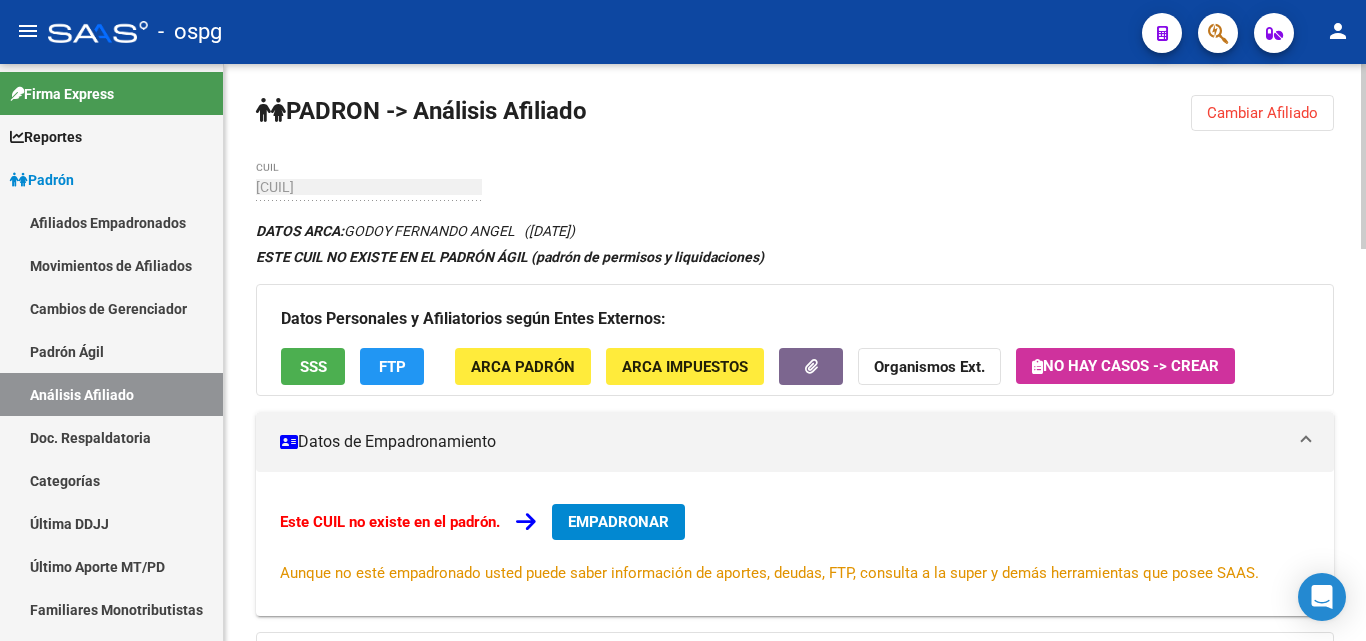 scroll, scrollTop: 0, scrollLeft: 0, axis: both 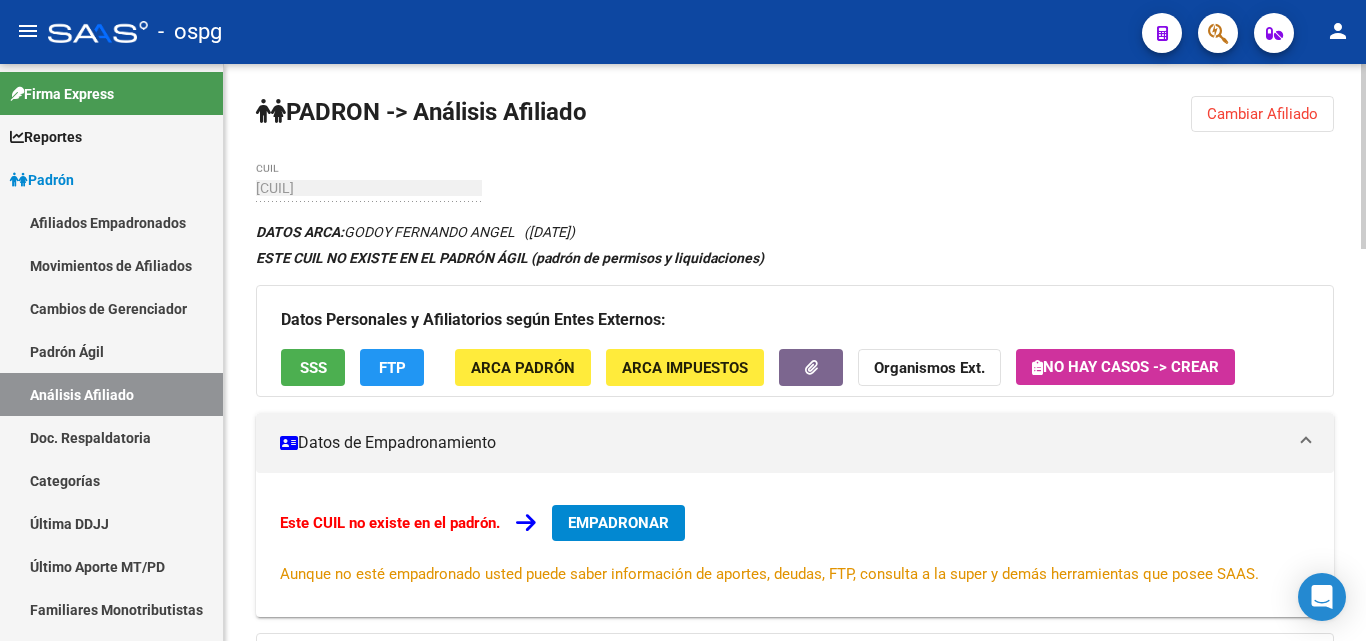 click on "Cambiar Afiliado" 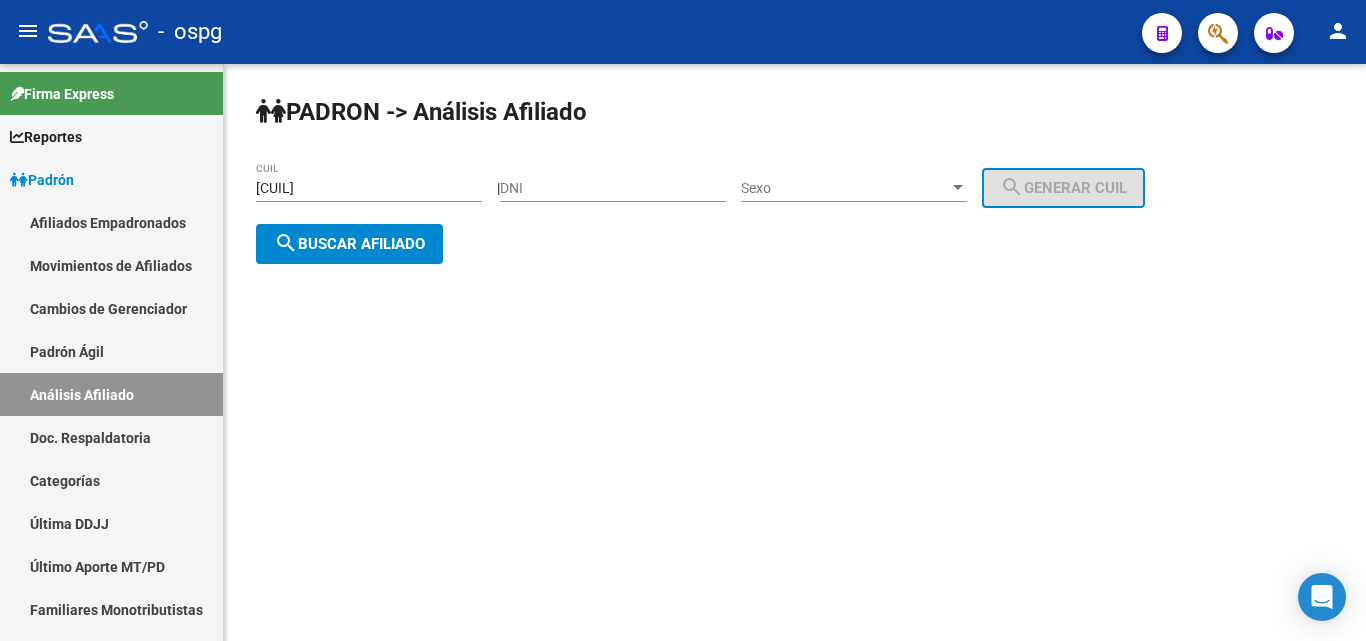 click on "search  Buscar afiliado" 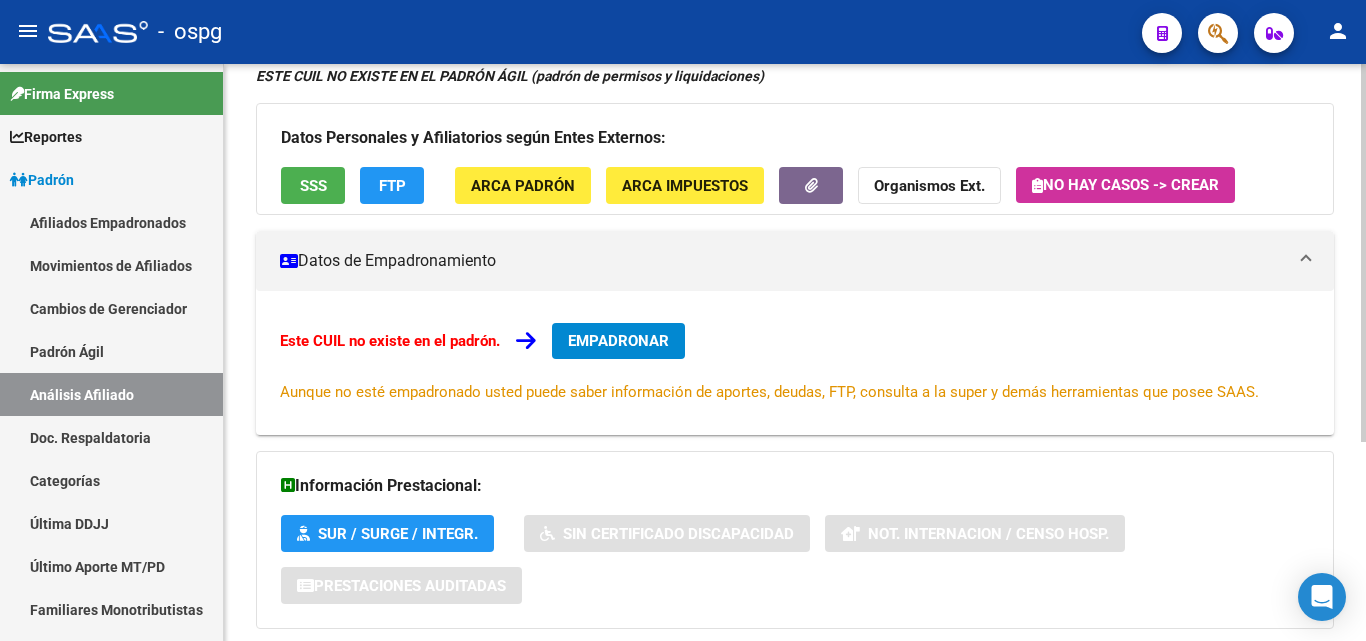 scroll, scrollTop: 200, scrollLeft: 0, axis: vertical 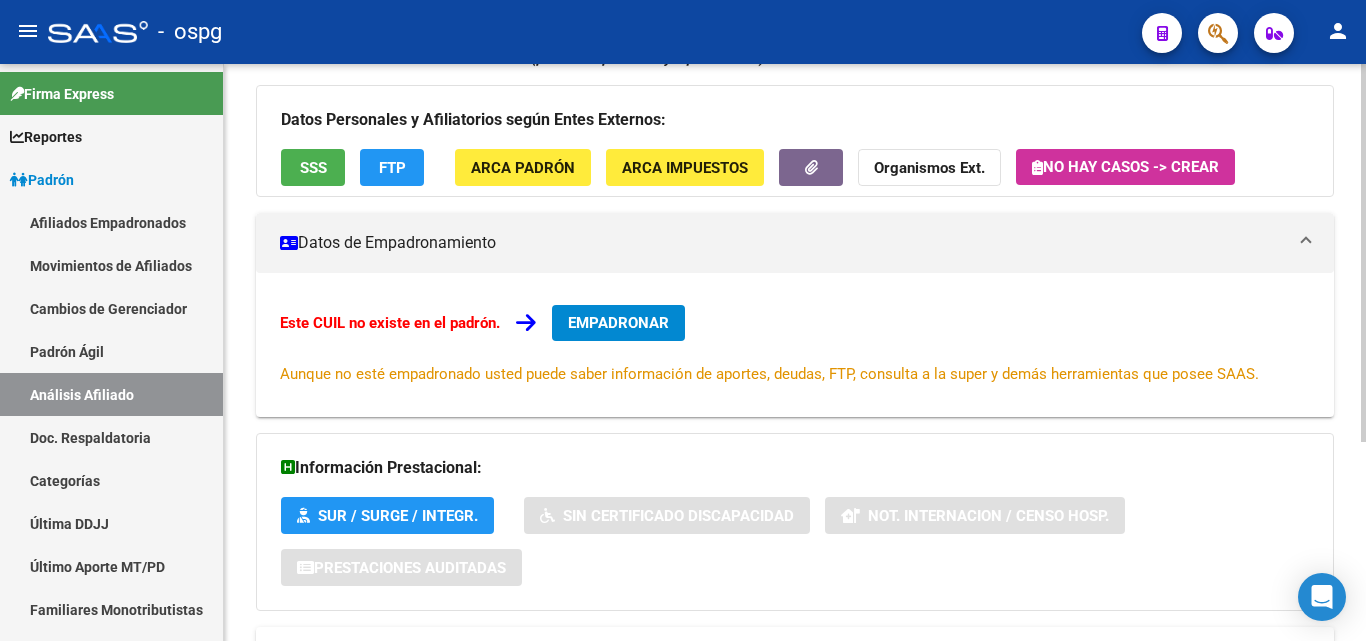 click on "EMPADRONAR" at bounding box center (618, 323) 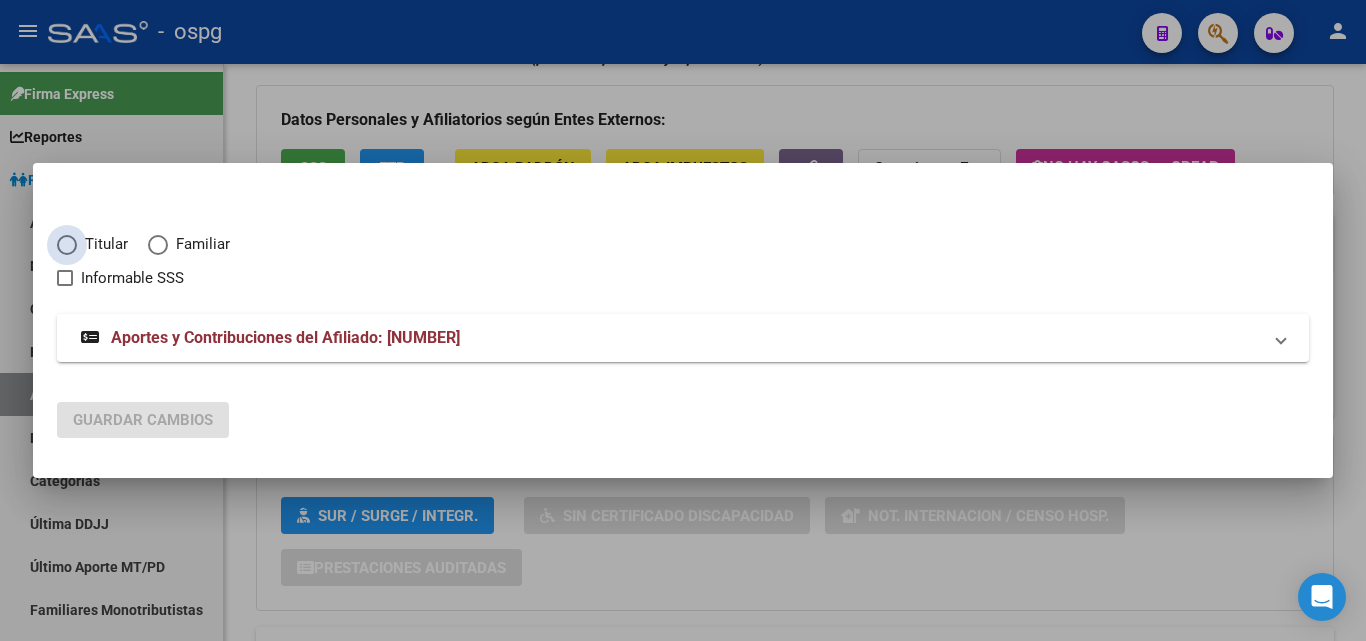 click at bounding box center [67, 245] 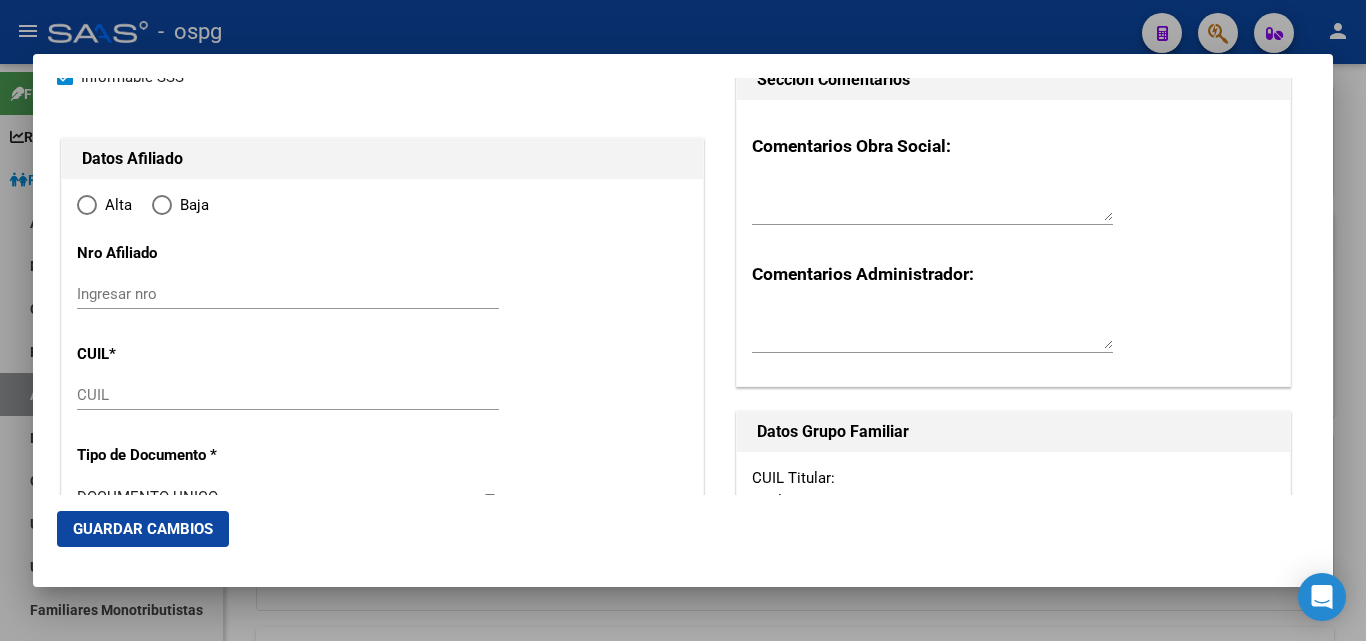 scroll, scrollTop: 300, scrollLeft: 0, axis: vertical 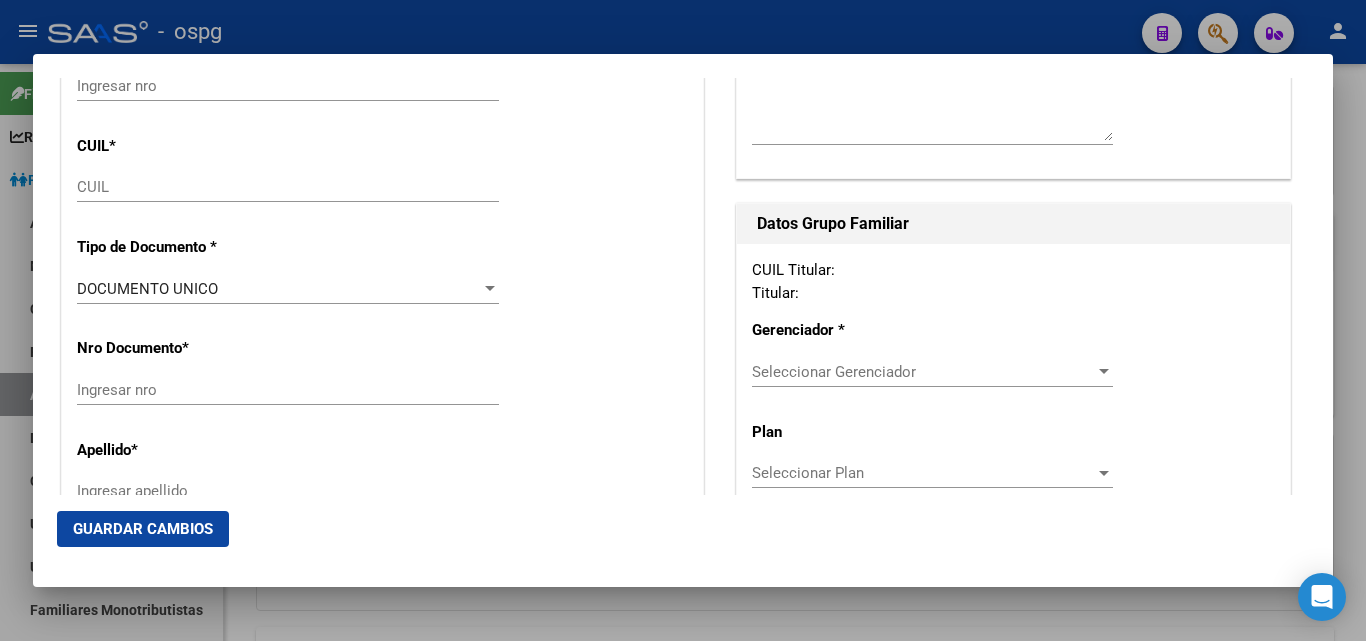 type on "[CUIL]" 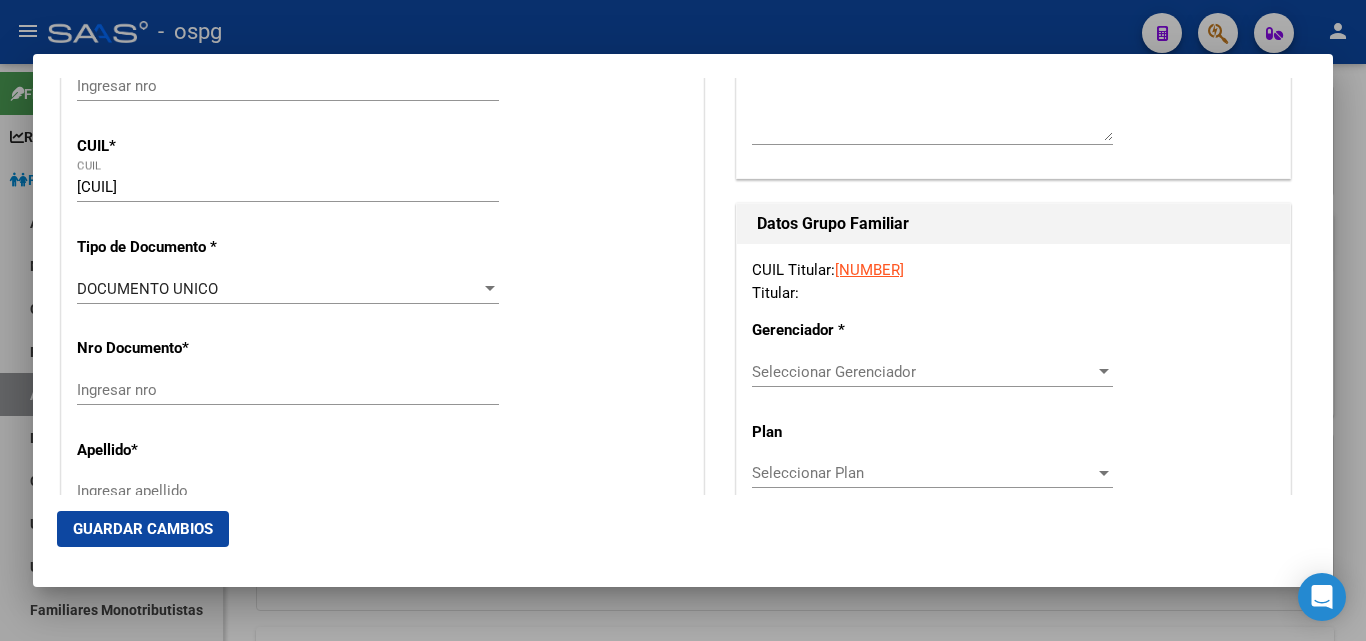 radio on "true" 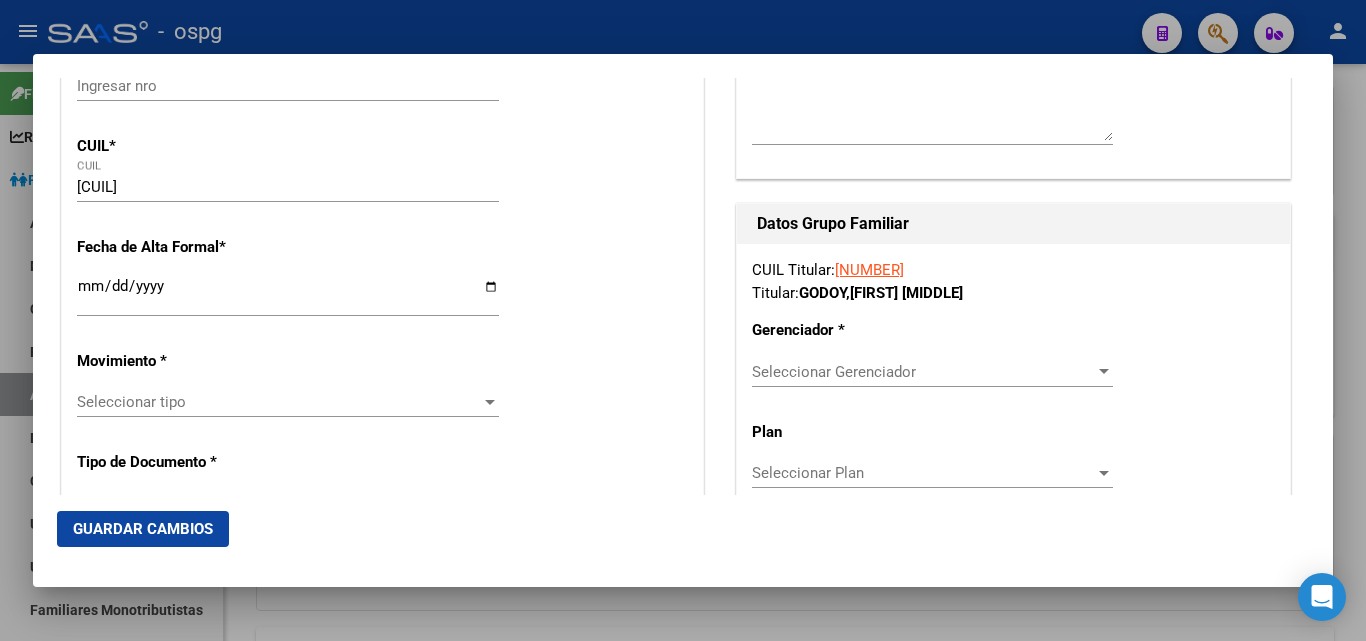 click on "Seleccionar tipo" at bounding box center (279, 402) 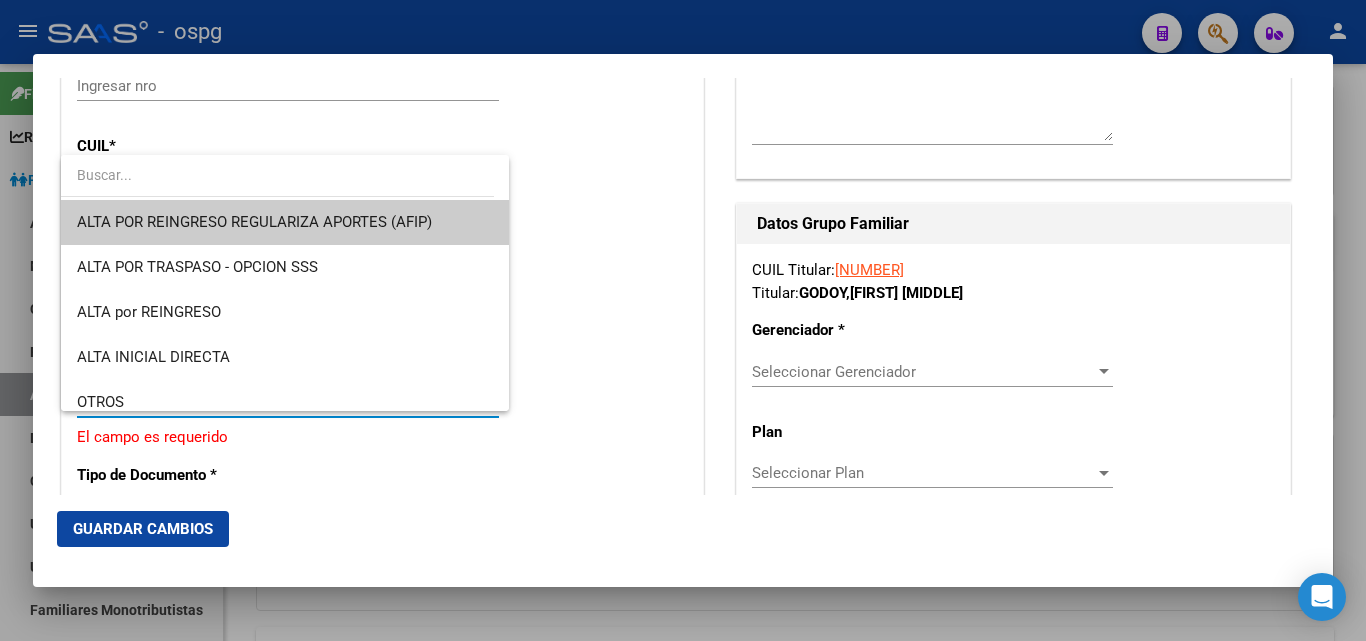 drag, startPoint x: 649, startPoint y: 247, endPoint x: 547, endPoint y: 238, distance: 102.396286 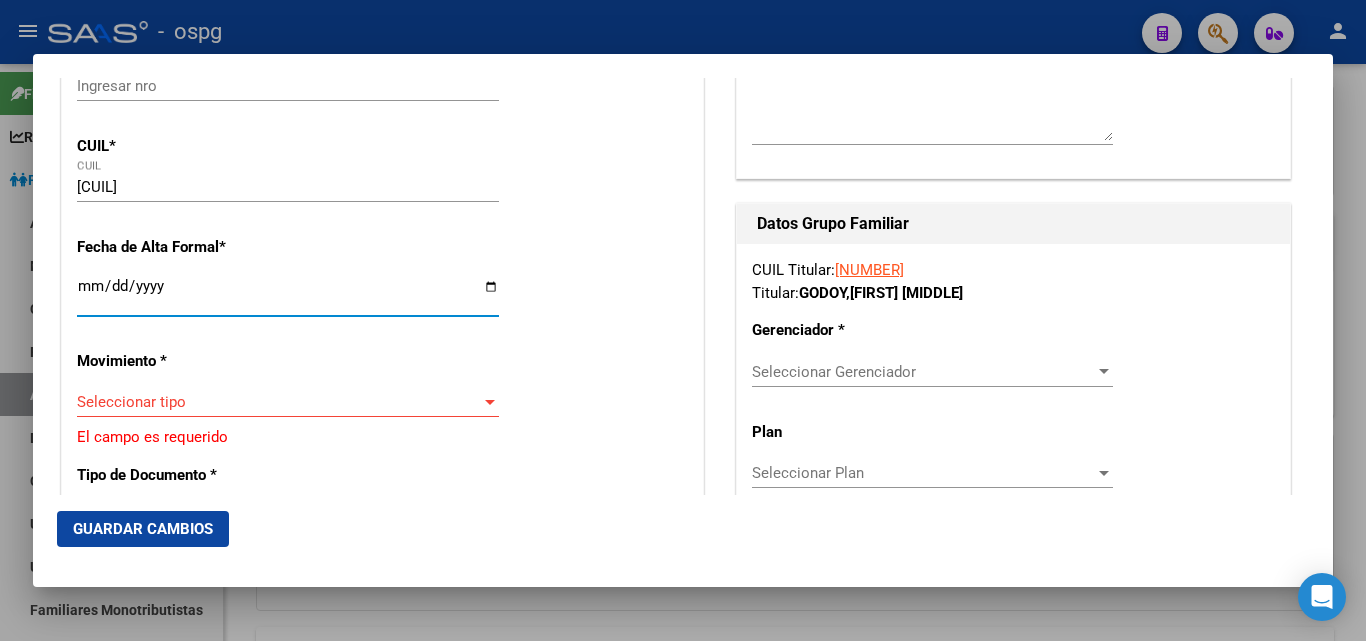 click on "Ingresar fecha" at bounding box center [288, 294] 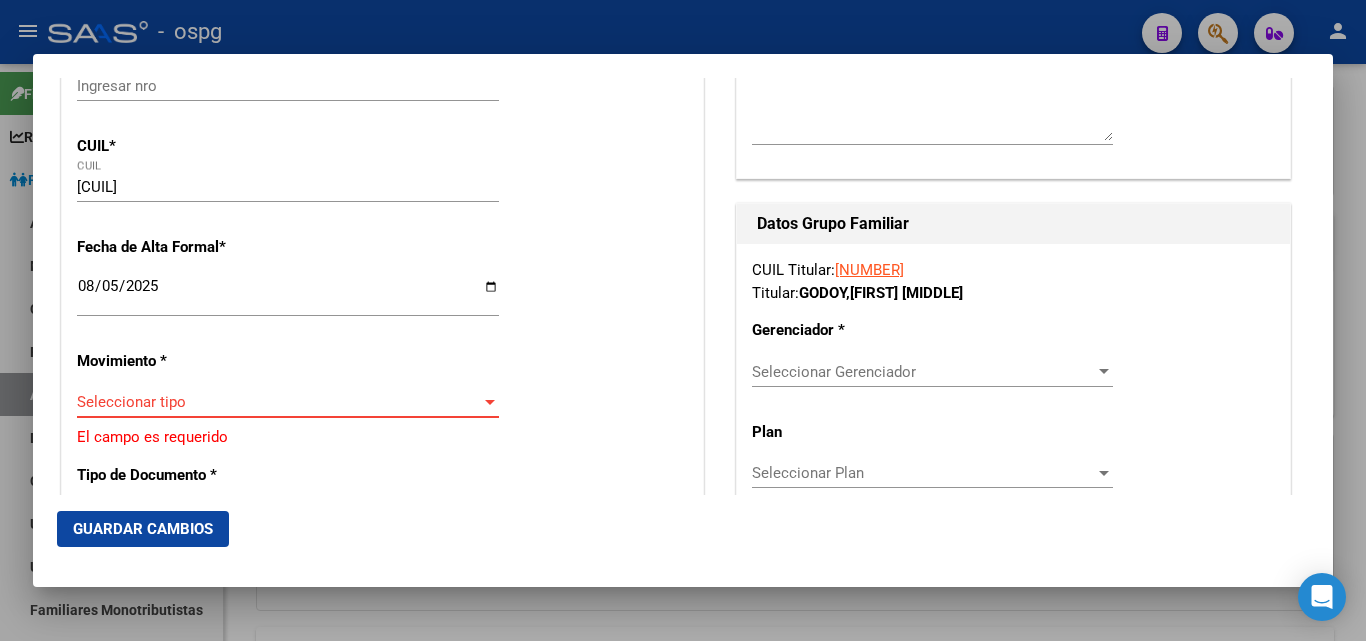 click on "Seleccionar tipo" at bounding box center [279, 402] 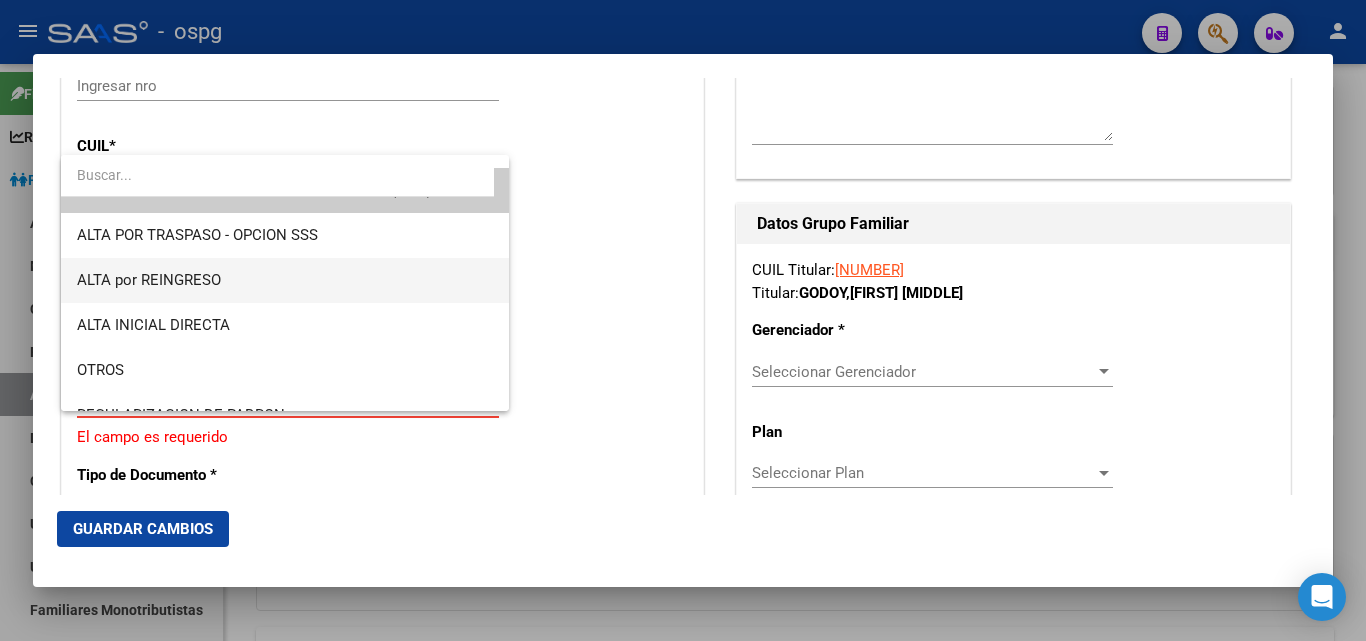 scroll, scrollTop: 0, scrollLeft: 0, axis: both 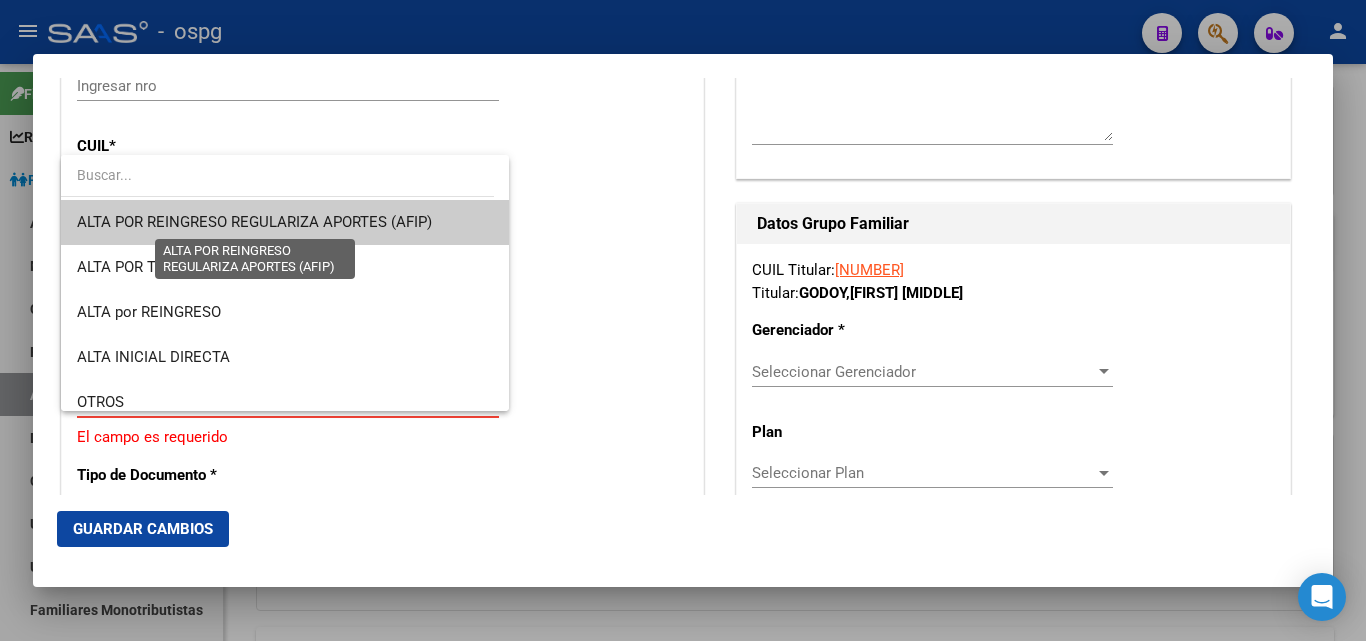 click on "ALTA POR REINGRESO REGULARIZA APORTES (AFIP)" at bounding box center [254, 222] 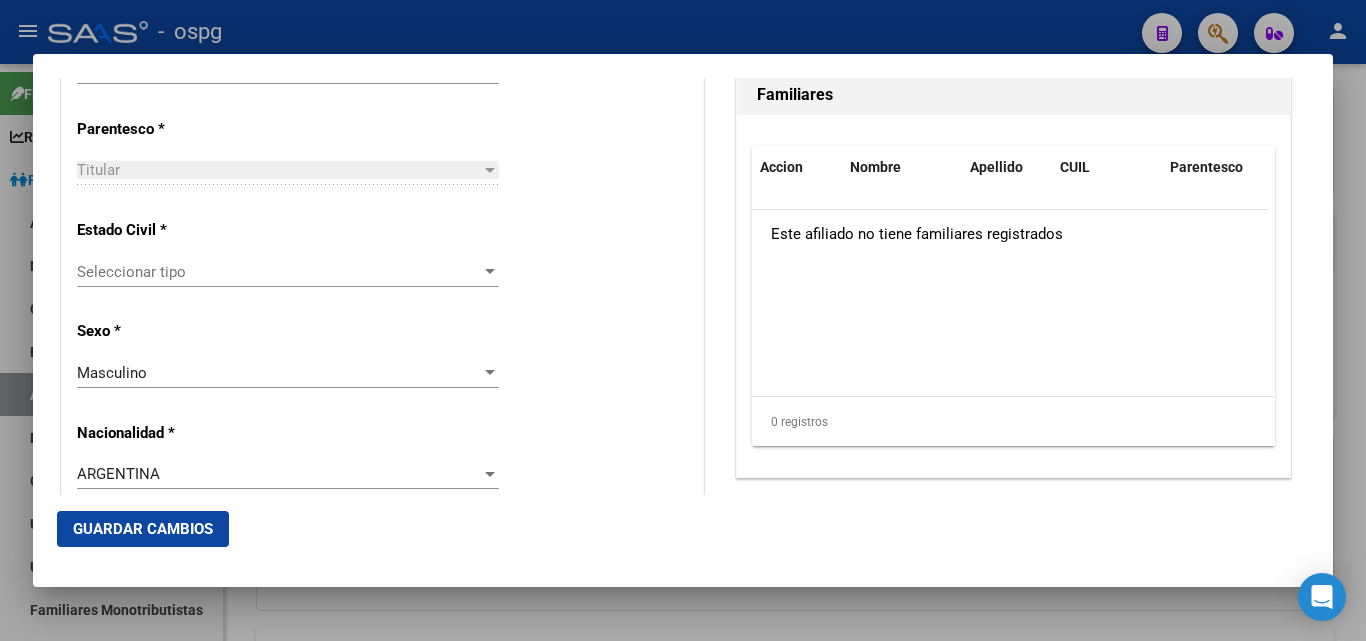 scroll, scrollTop: 1200, scrollLeft: 0, axis: vertical 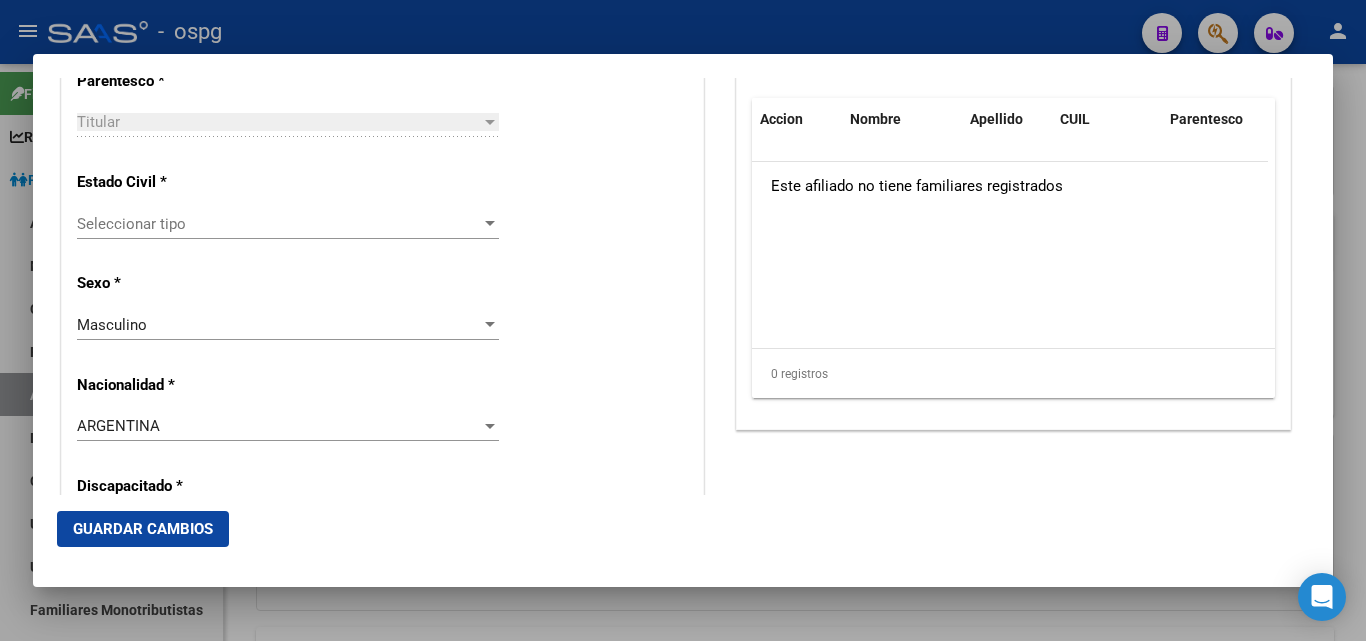 click on "Seleccionar tipo" at bounding box center [279, 224] 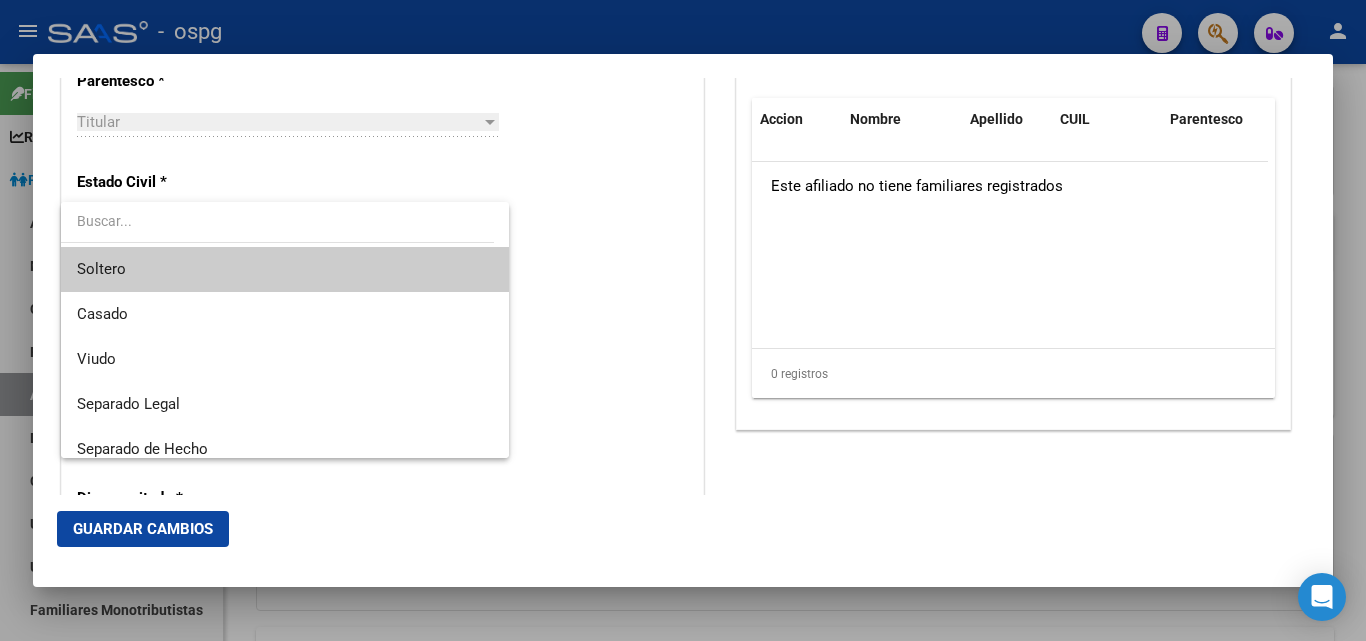 drag, startPoint x: 104, startPoint y: 271, endPoint x: 124, endPoint y: 274, distance: 20.22375 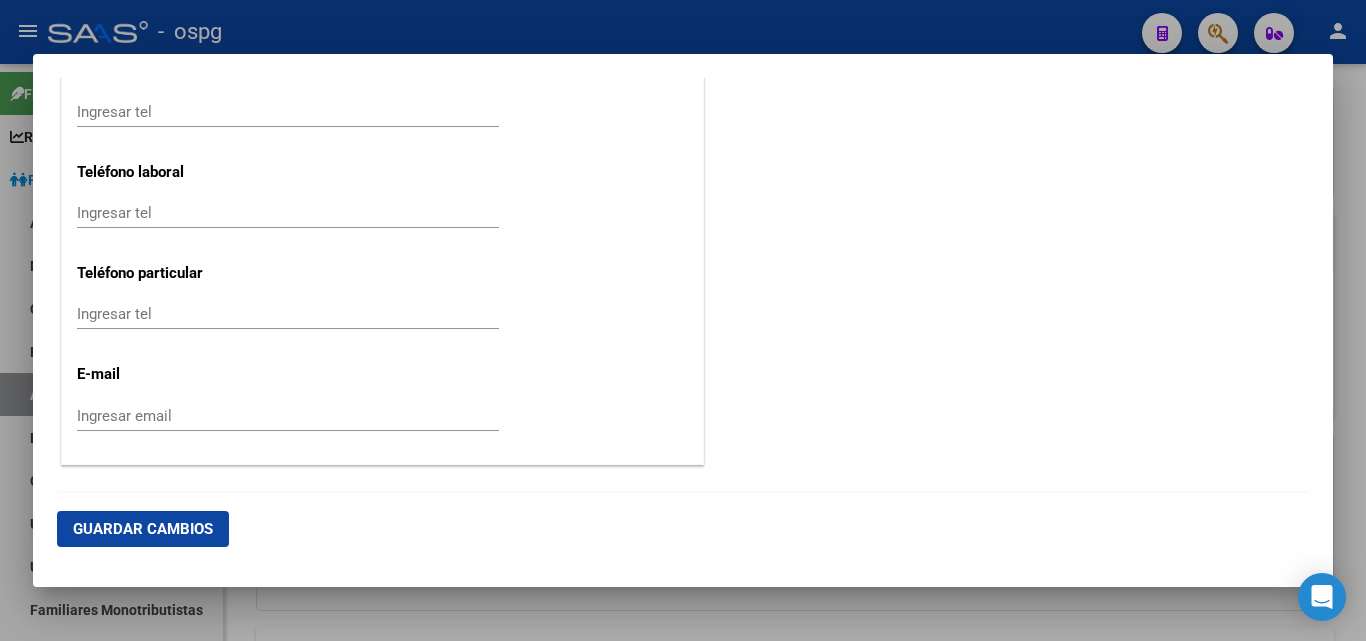scroll, scrollTop: 2733, scrollLeft: 0, axis: vertical 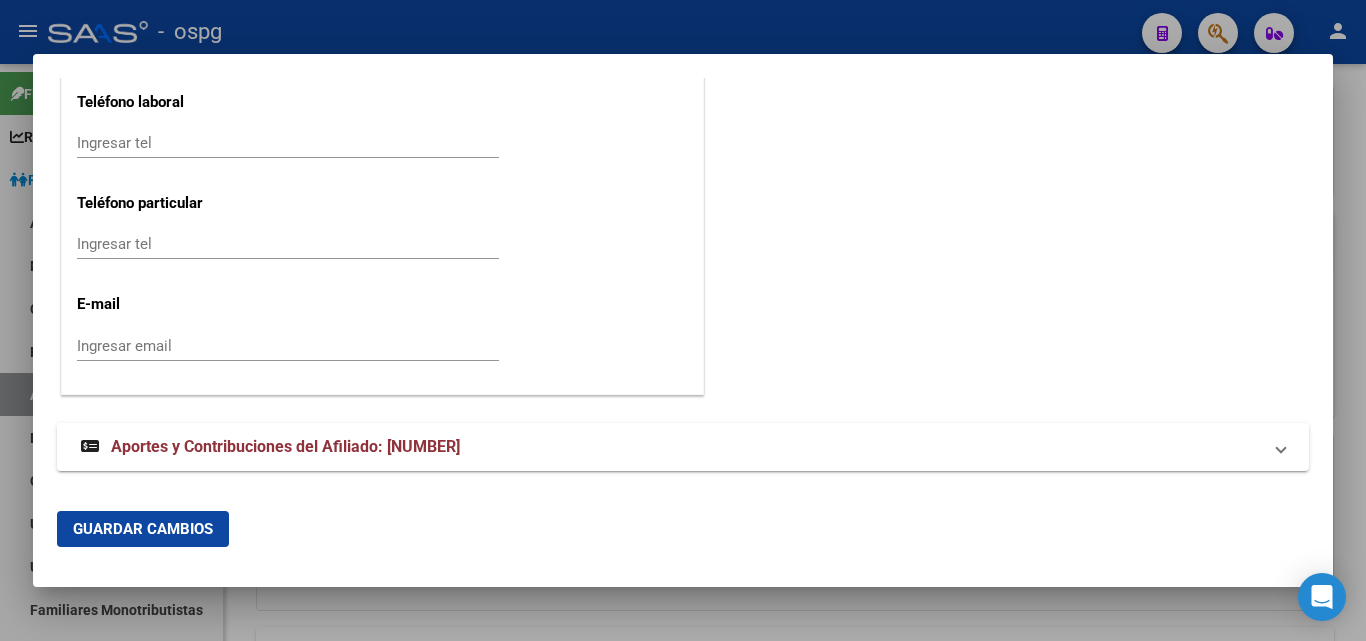 click on "Ingresar email" at bounding box center [288, 346] 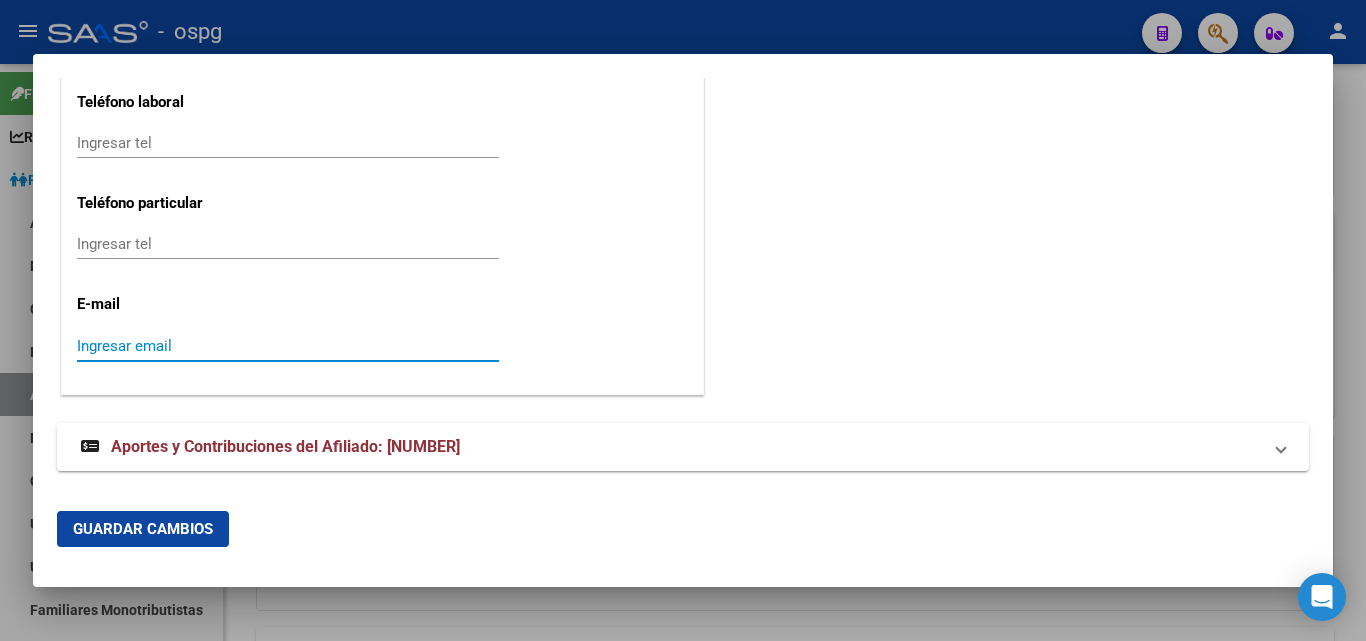 paste on "[EMAIL]" 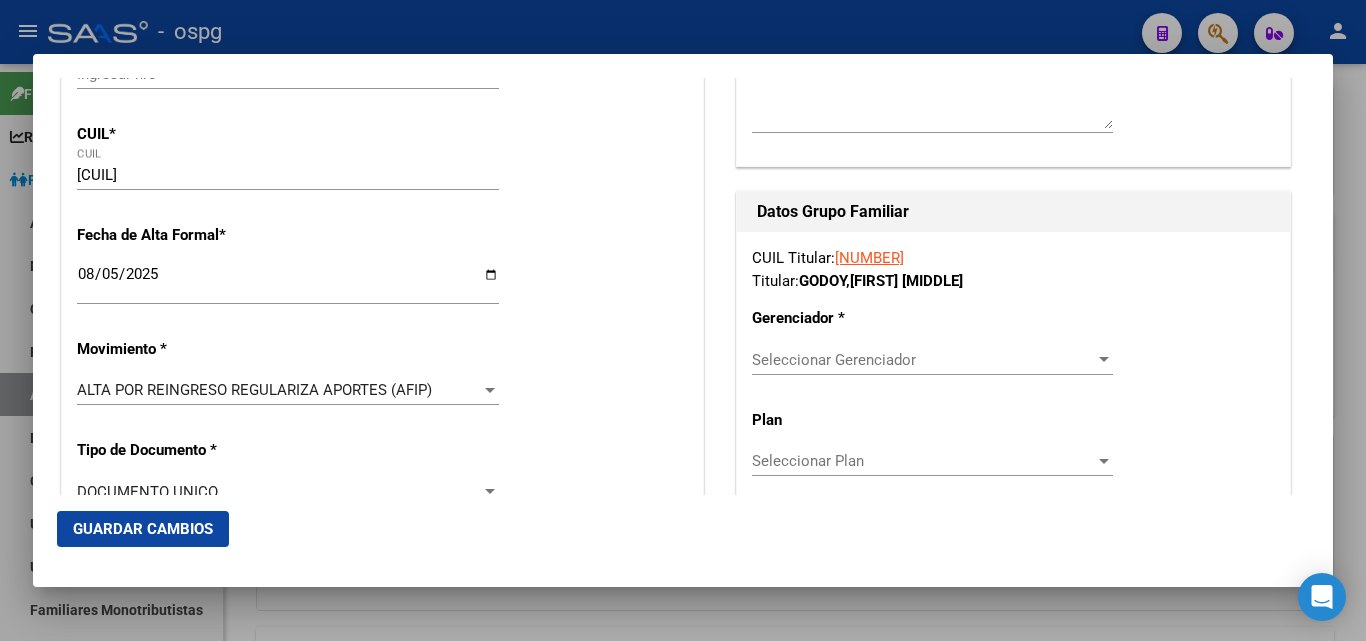 scroll, scrollTop: 300, scrollLeft: 0, axis: vertical 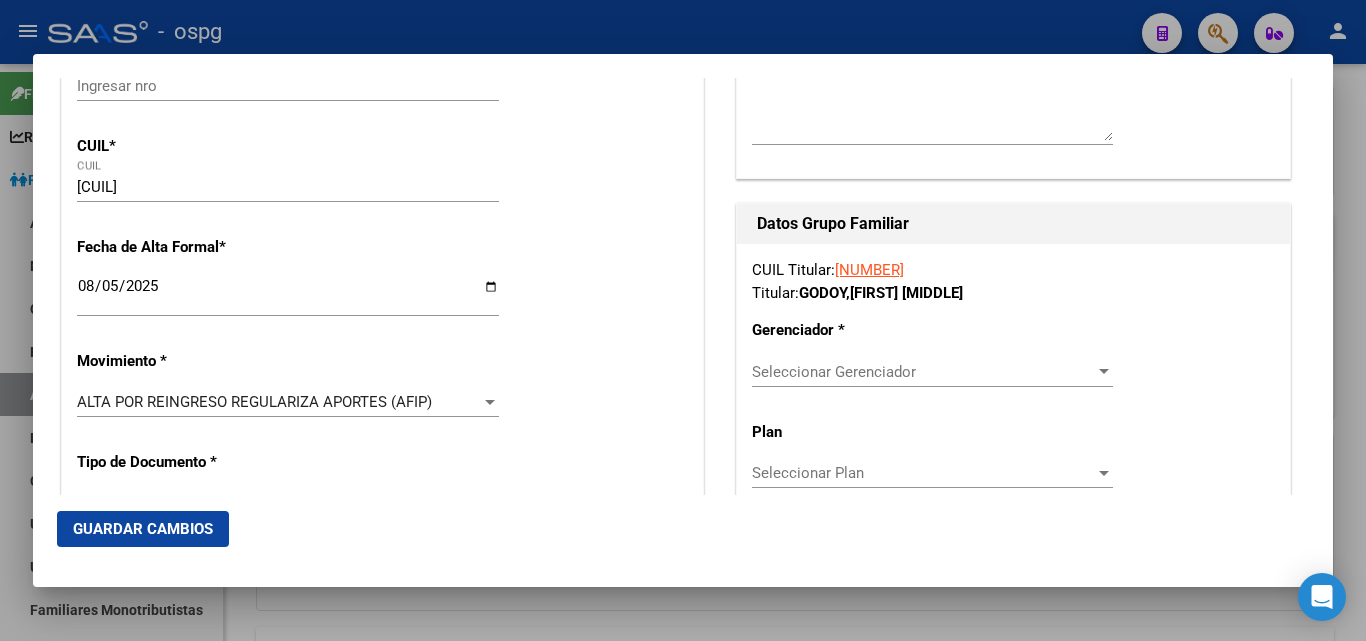 type on "[EMAIL]" 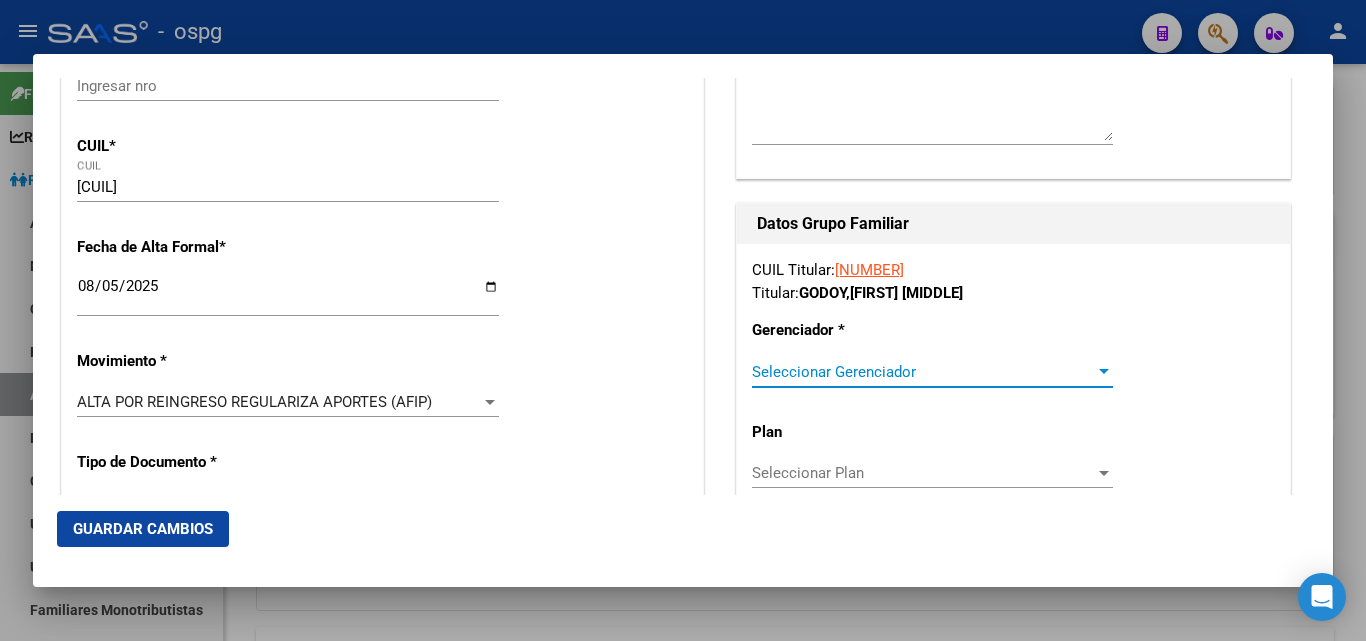 click on "Seleccionar Gerenciador" at bounding box center (923, 372) 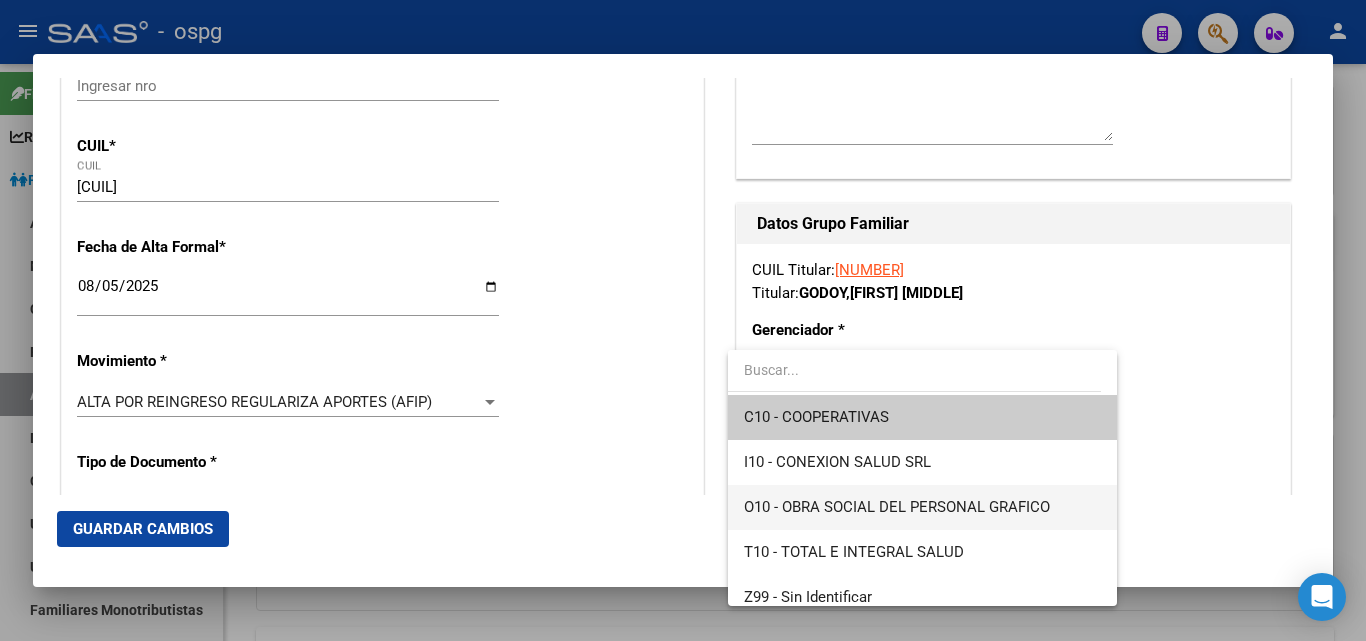 scroll, scrollTop: 14, scrollLeft: 0, axis: vertical 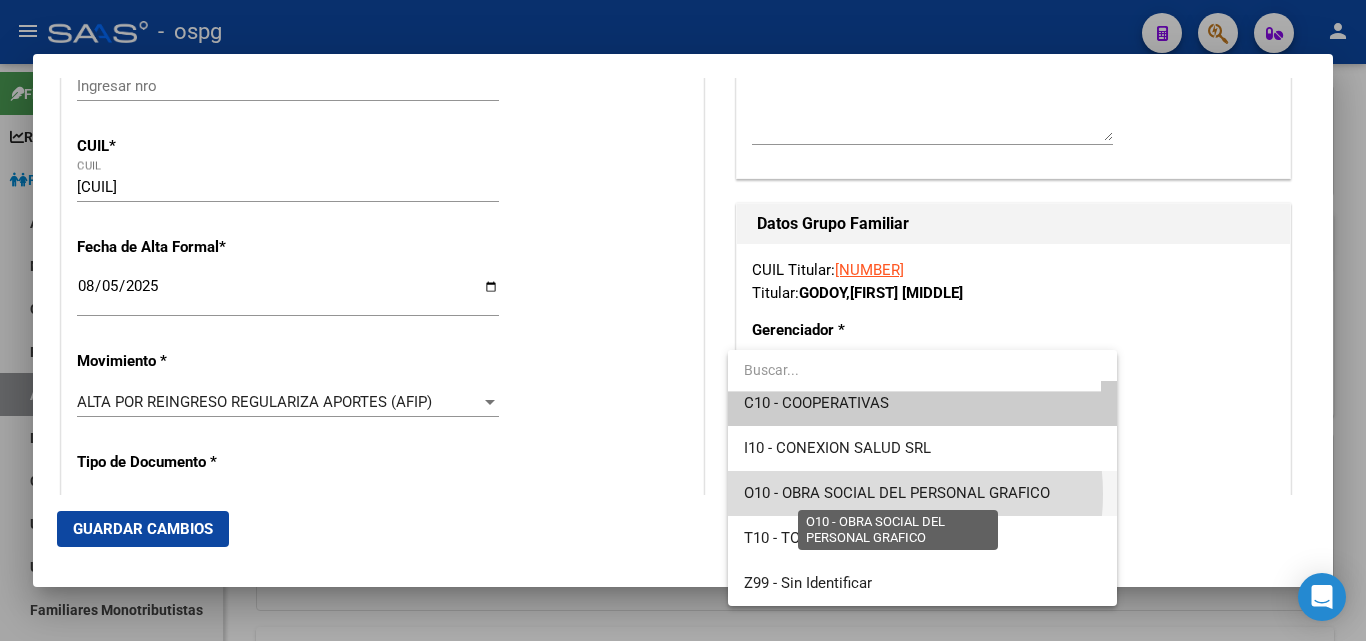 click on "O10 - OBRA SOCIAL DEL PERSONAL GRAFICO" at bounding box center [897, 493] 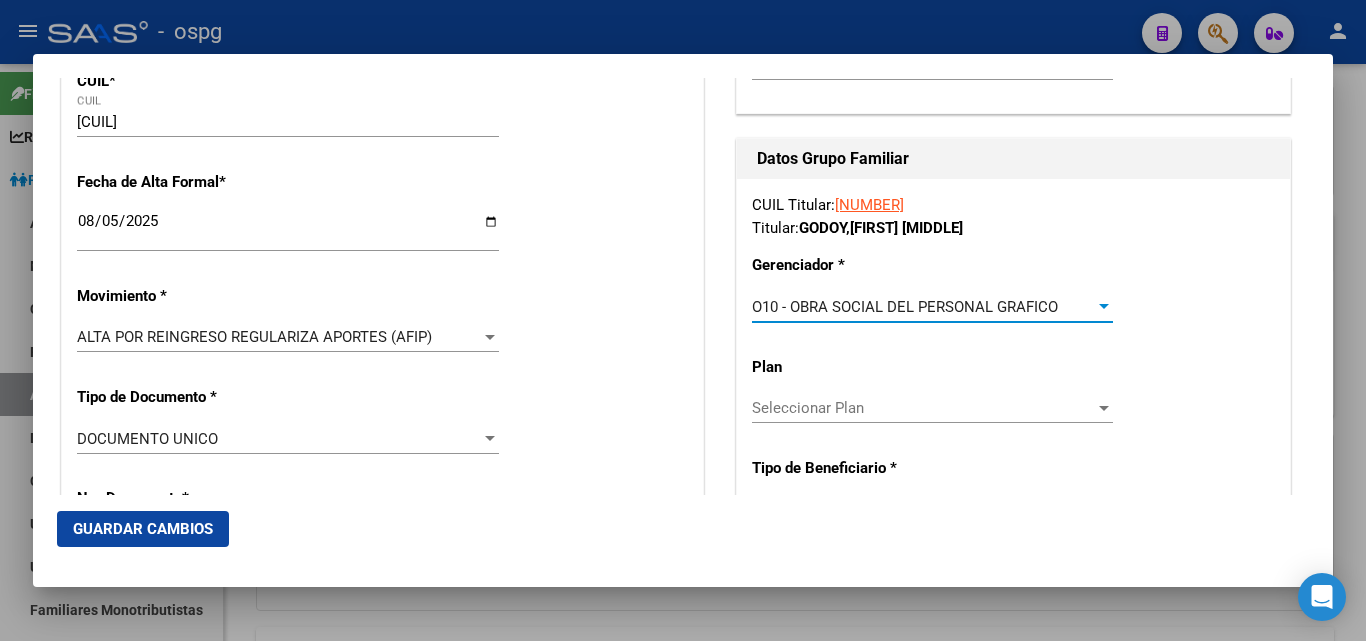 scroll, scrollTop: 400, scrollLeft: 0, axis: vertical 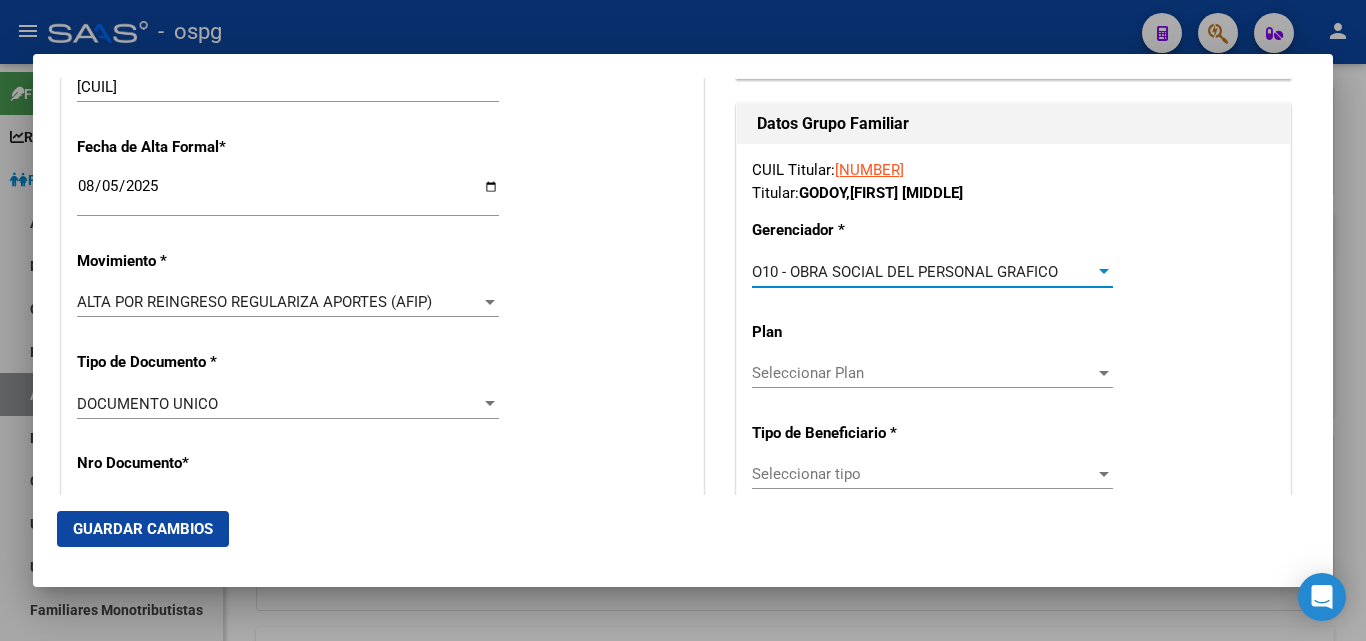 click on "Seleccionar tipo" at bounding box center [923, 474] 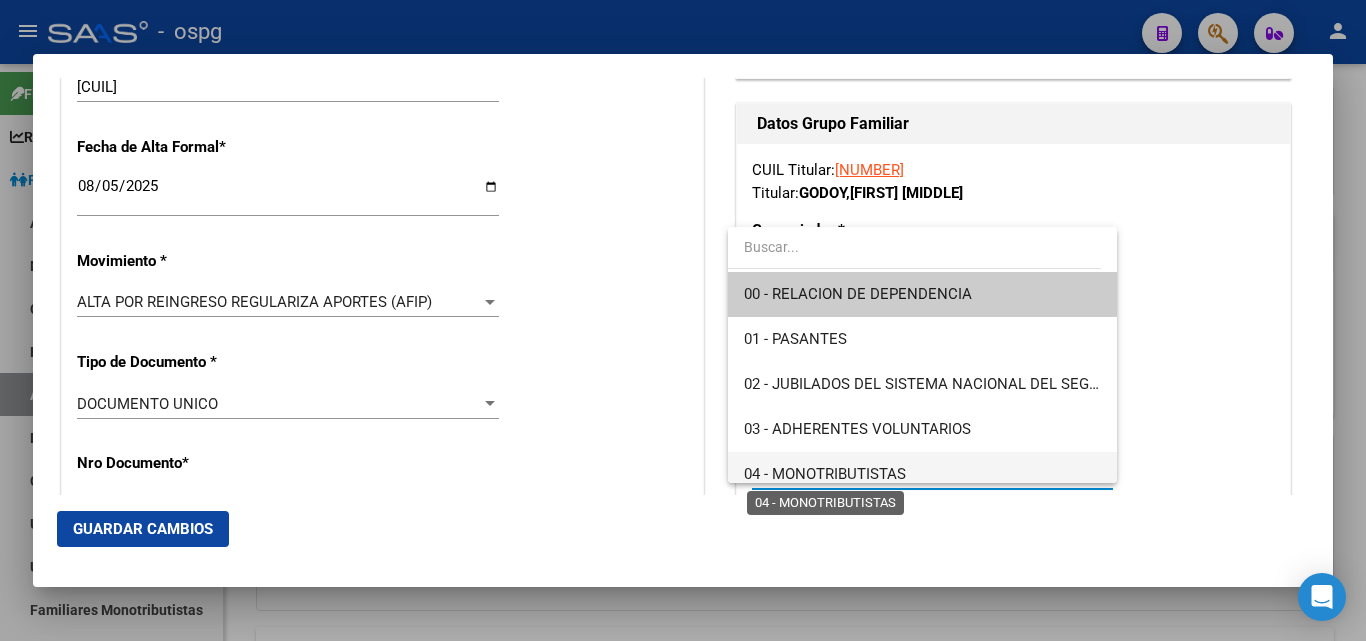 click on "04 - MONOTRIBUTISTAS" at bounding box center (825, 474) 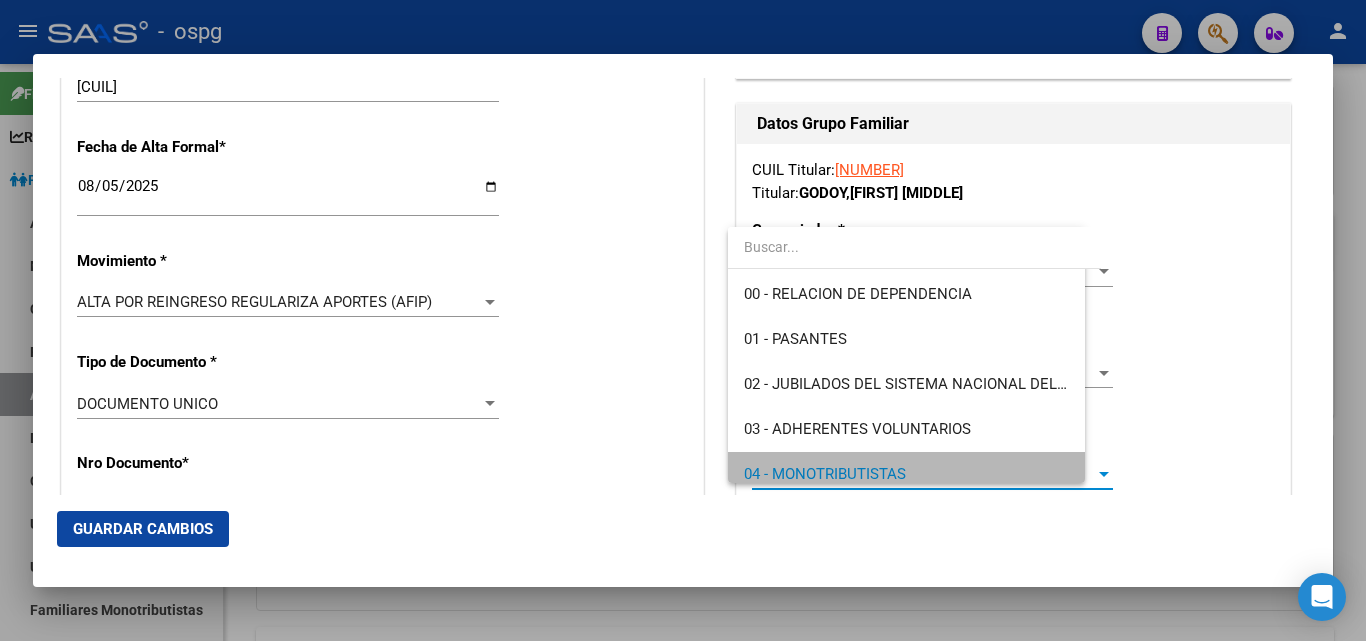 scroll, scrollTop: 11, scrollLeft: 0, axis: vertical 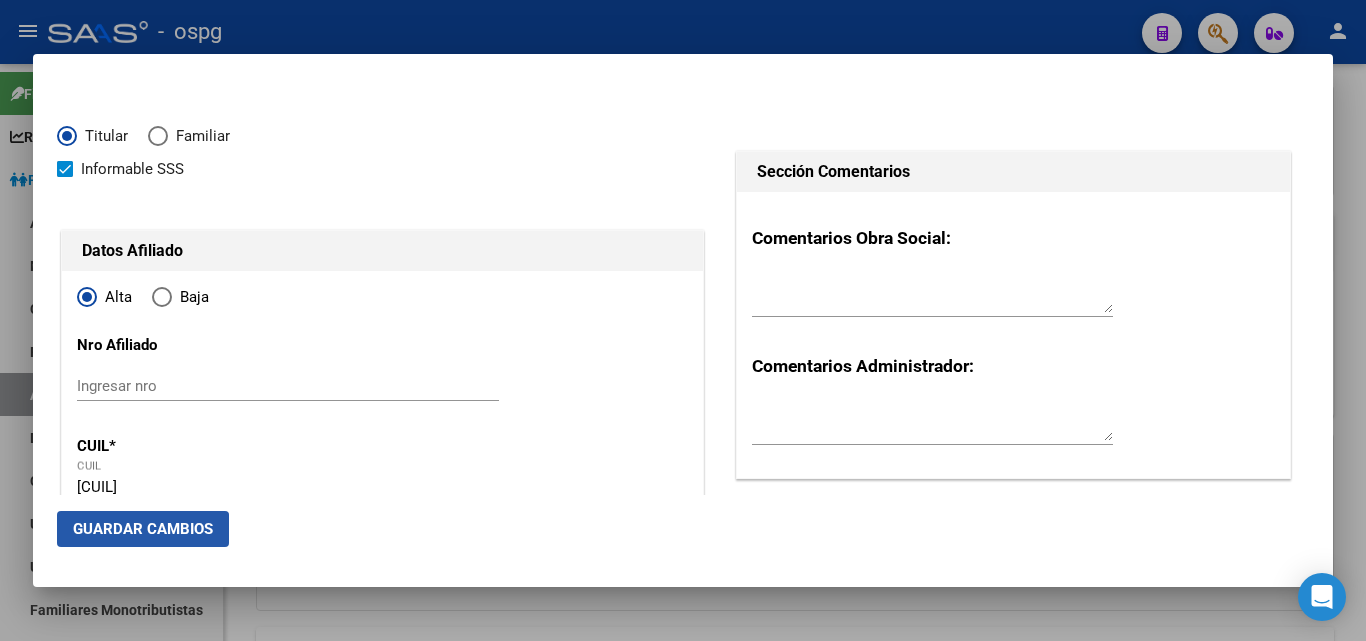 click on "Guardar Cambios" 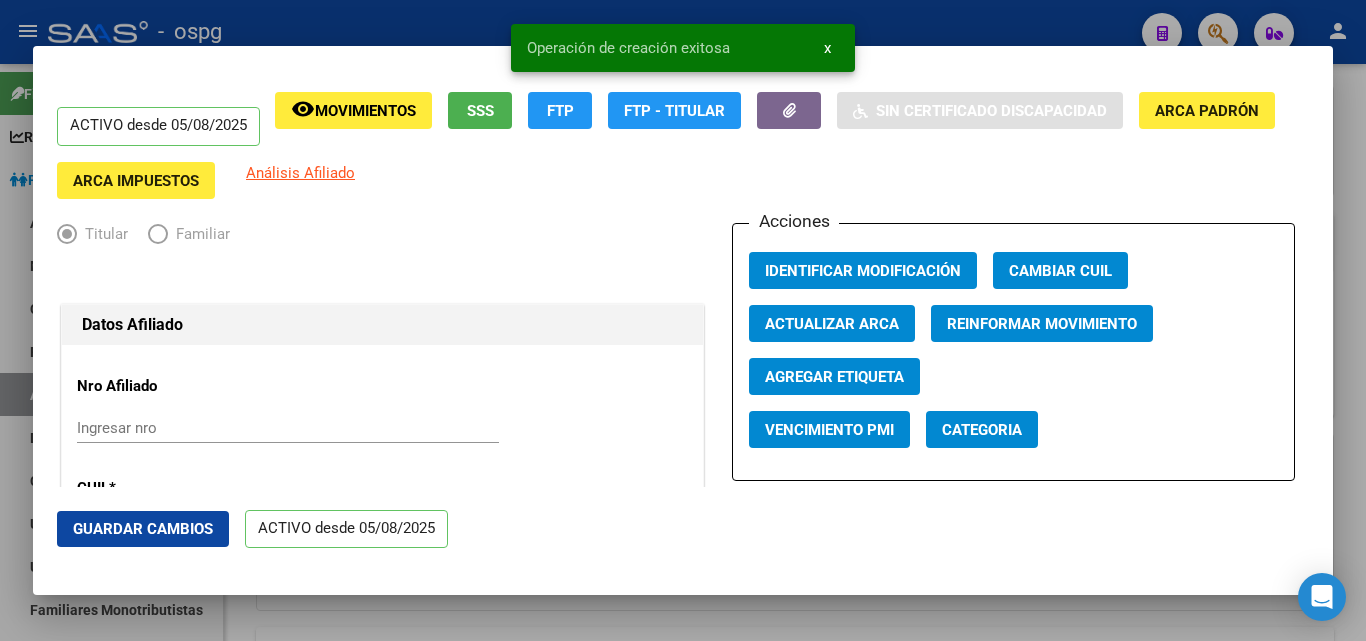 scroll, scrollTop: 200, scrollLeft: 0, axis: vertical 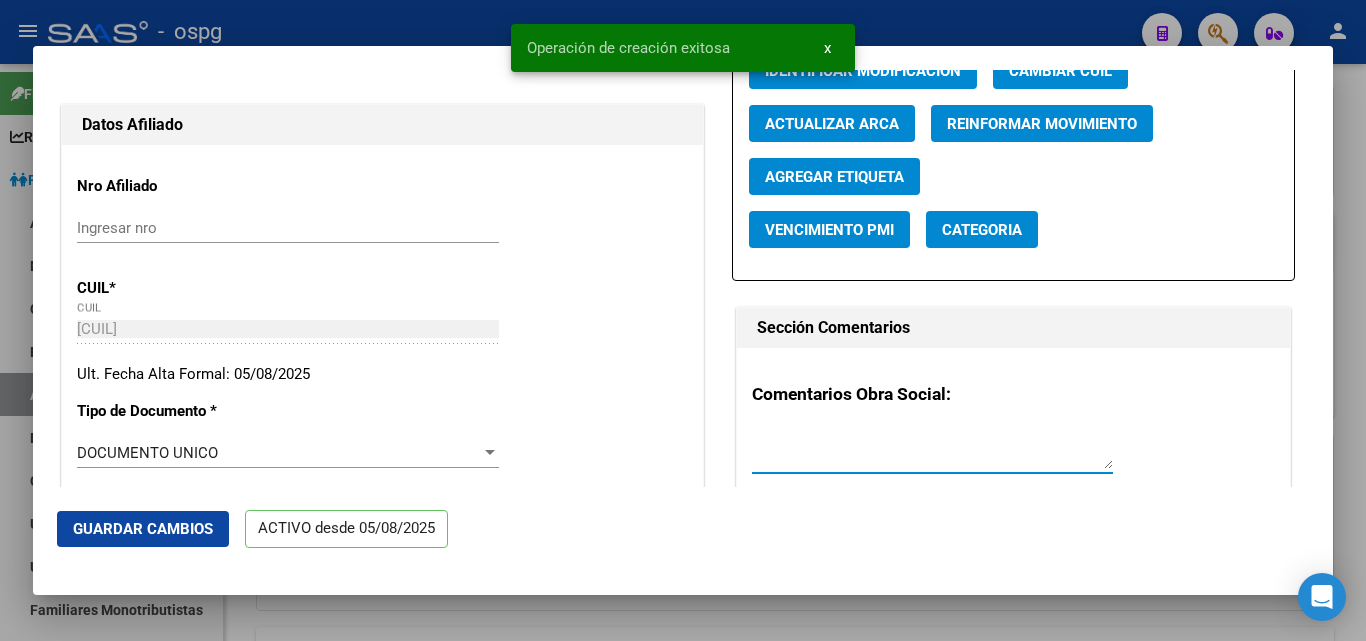 click at bounding box center [932, 449] 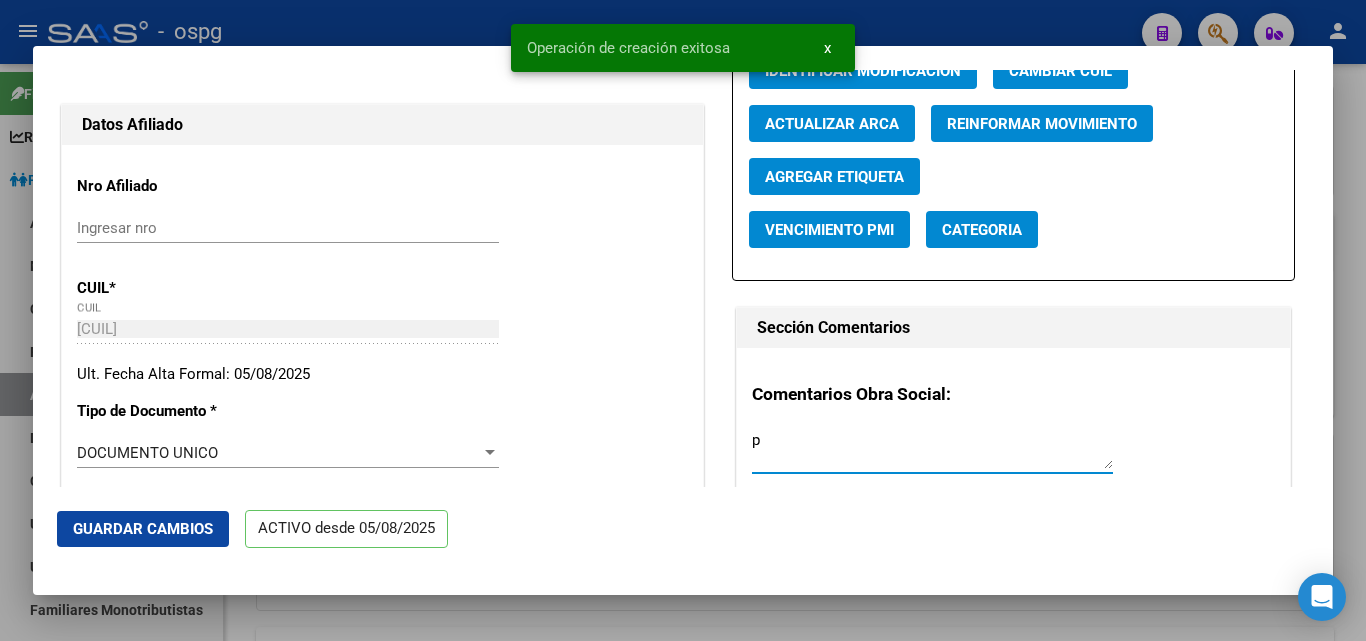 type on "p" 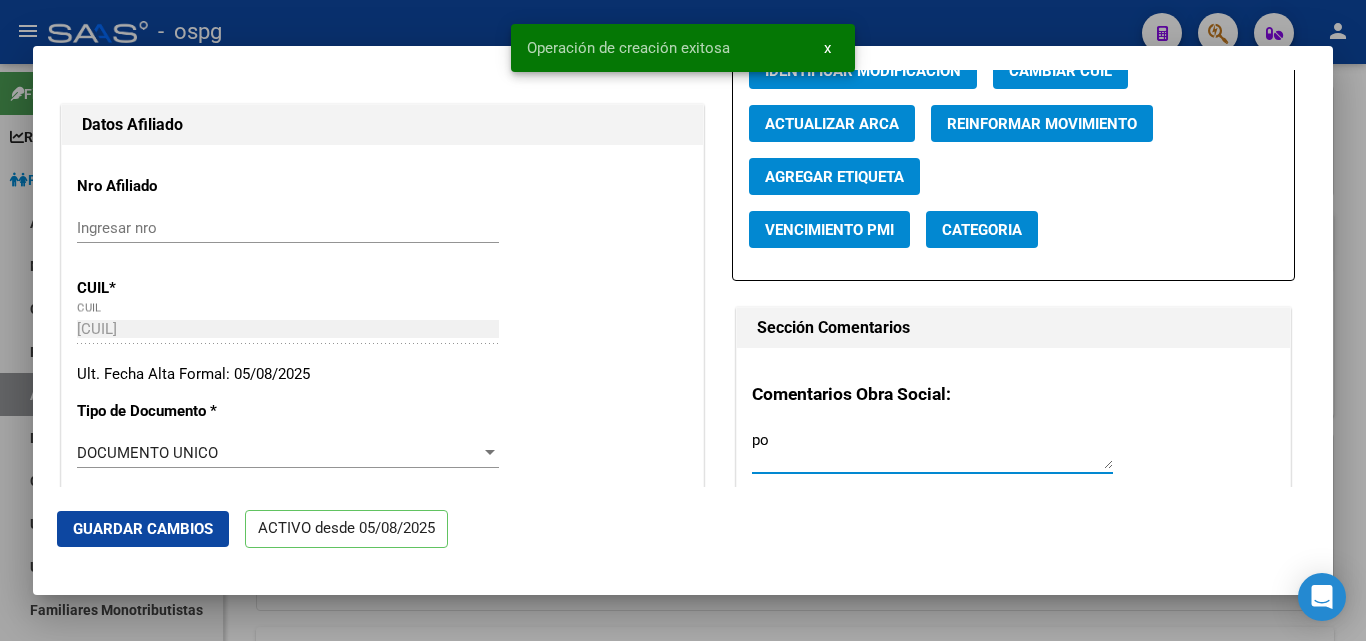 type on "po" 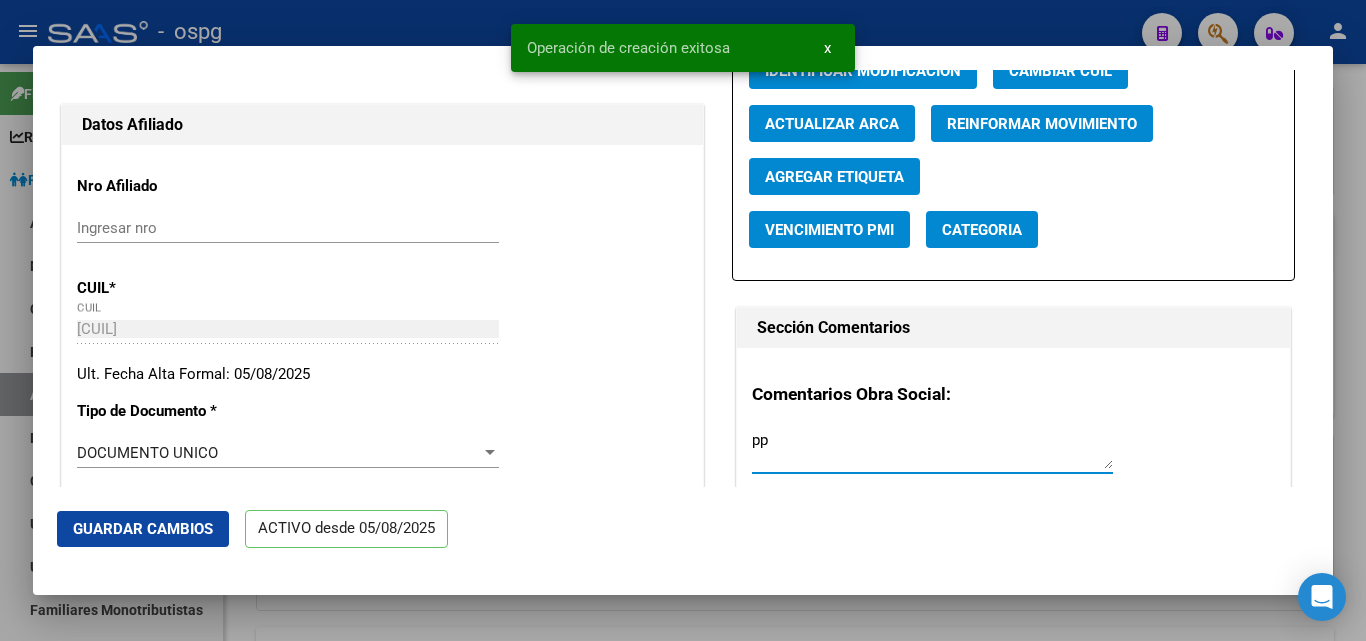 type on "pp" 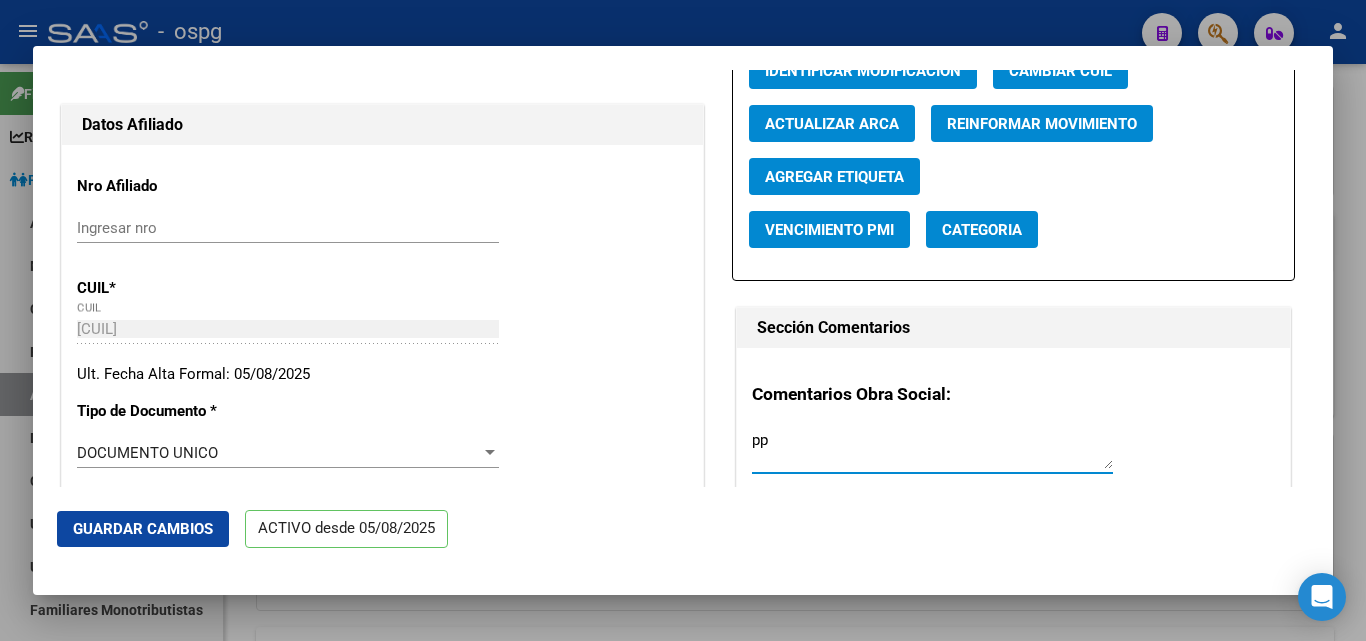drag, startPoint x: 776, startPoint y: 447, endPoint x: 742, endPoint y: 446, distance: 34.0147 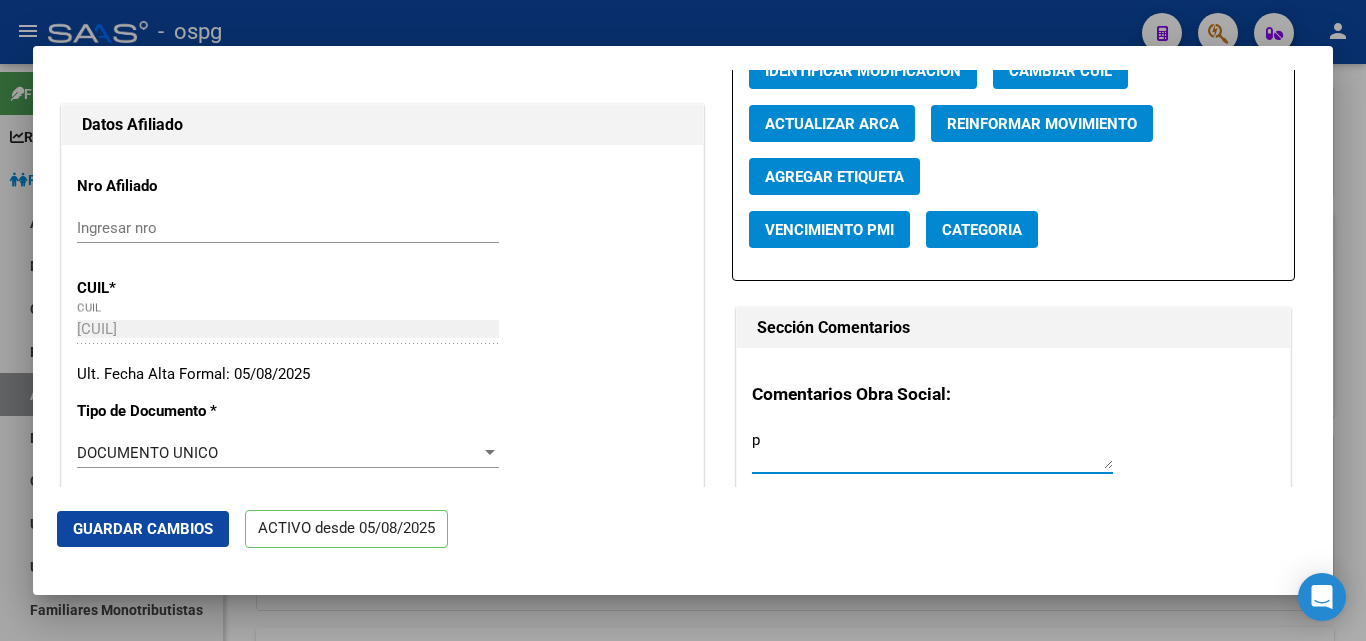 type on "p" 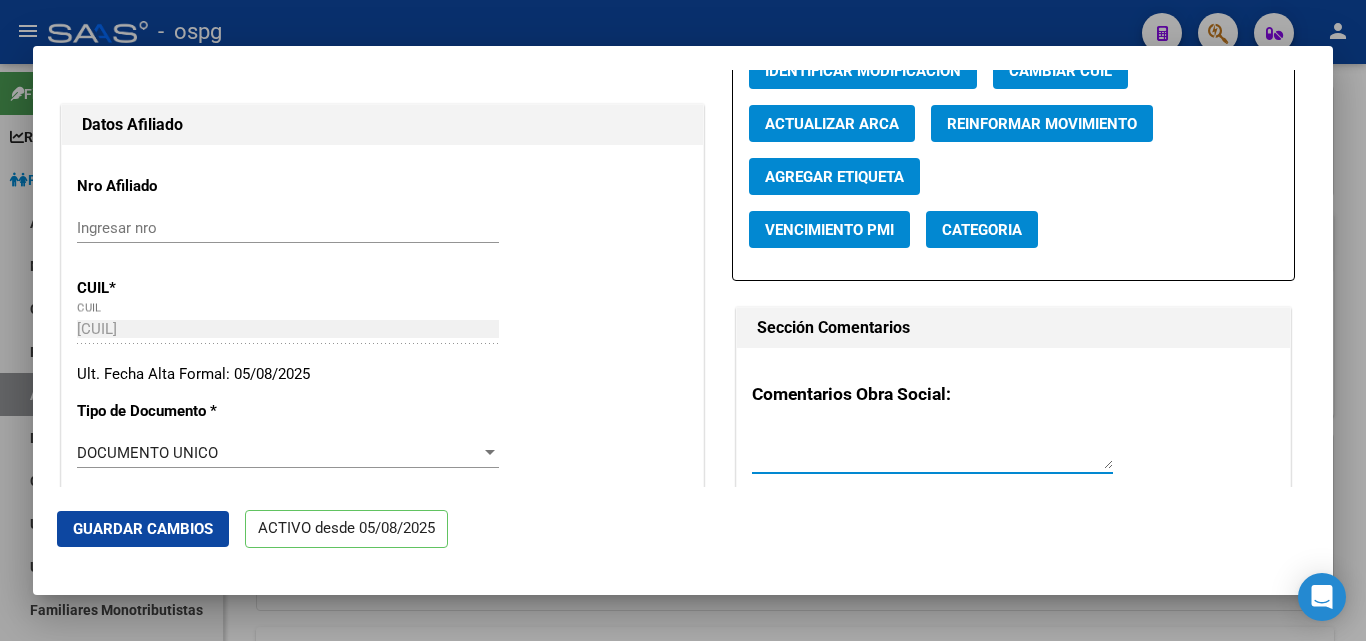 type on "po" 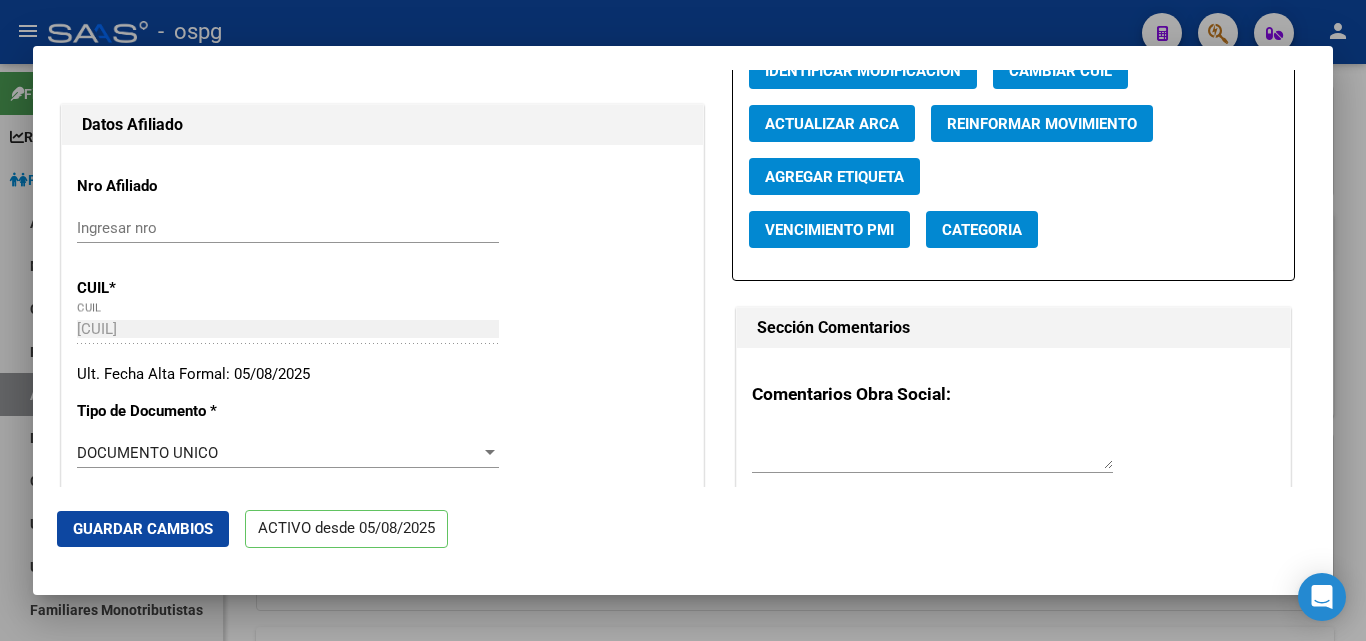 drag, startPoint x: 589, startPoint y: 380, endPoint x: 593, endPoint y: 299, distance: 81.09871 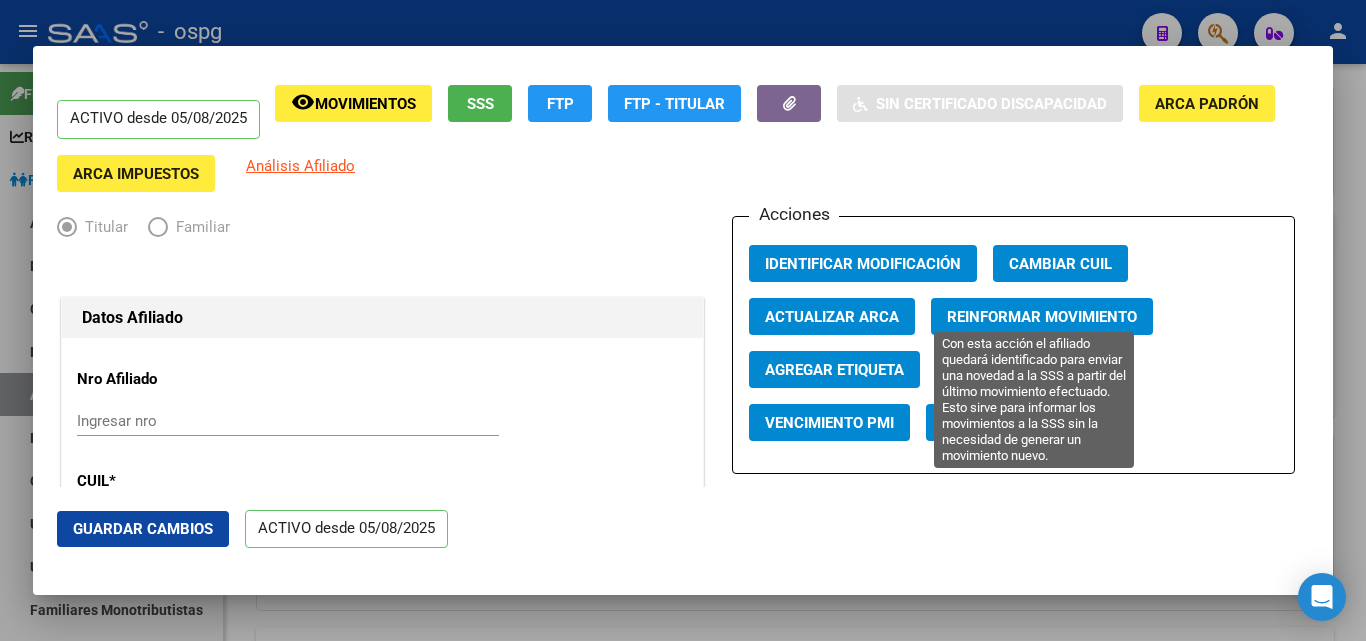 scroll, scrollTop: 0, scrollLeft: 0, axis: both 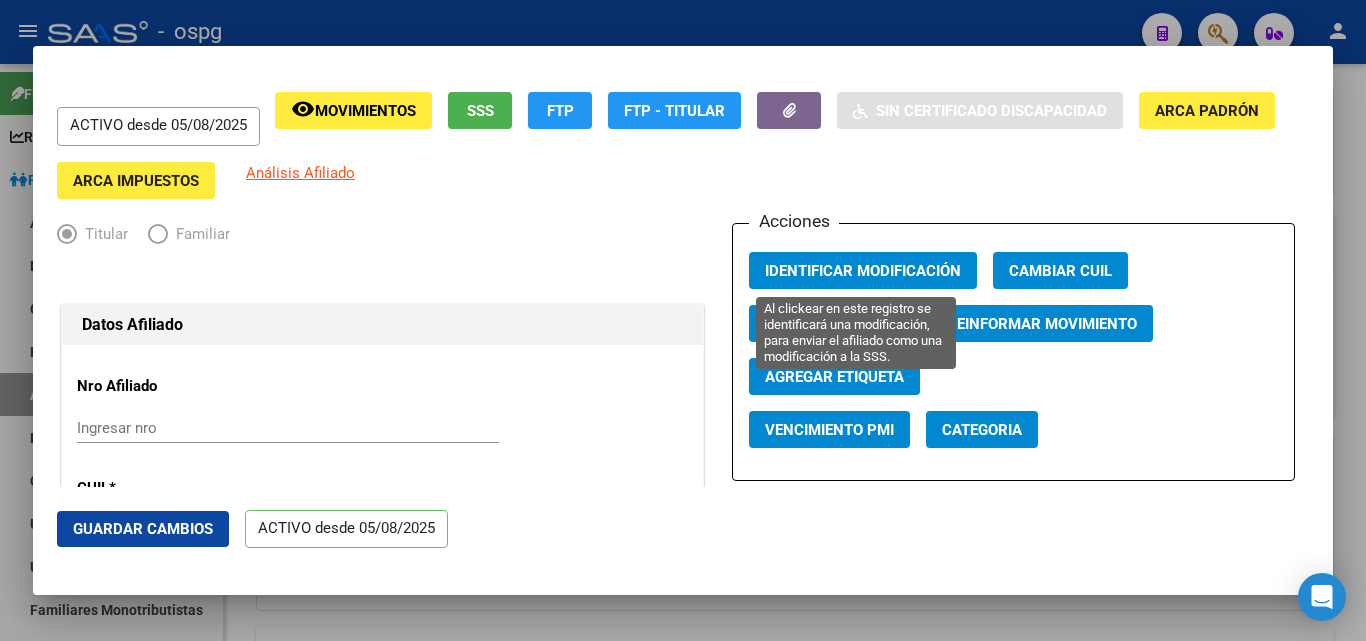 click on "Identificar Modificación" at bounding box center [863, 271] 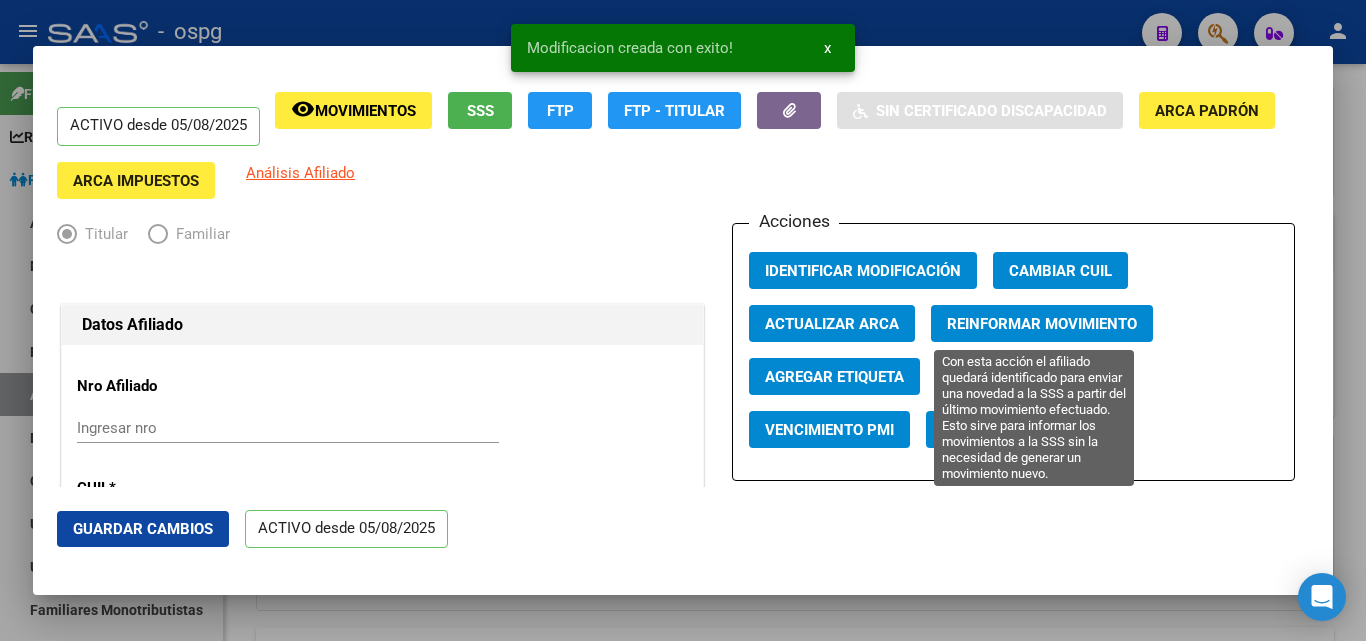 click on "Reinformar Movimiento" 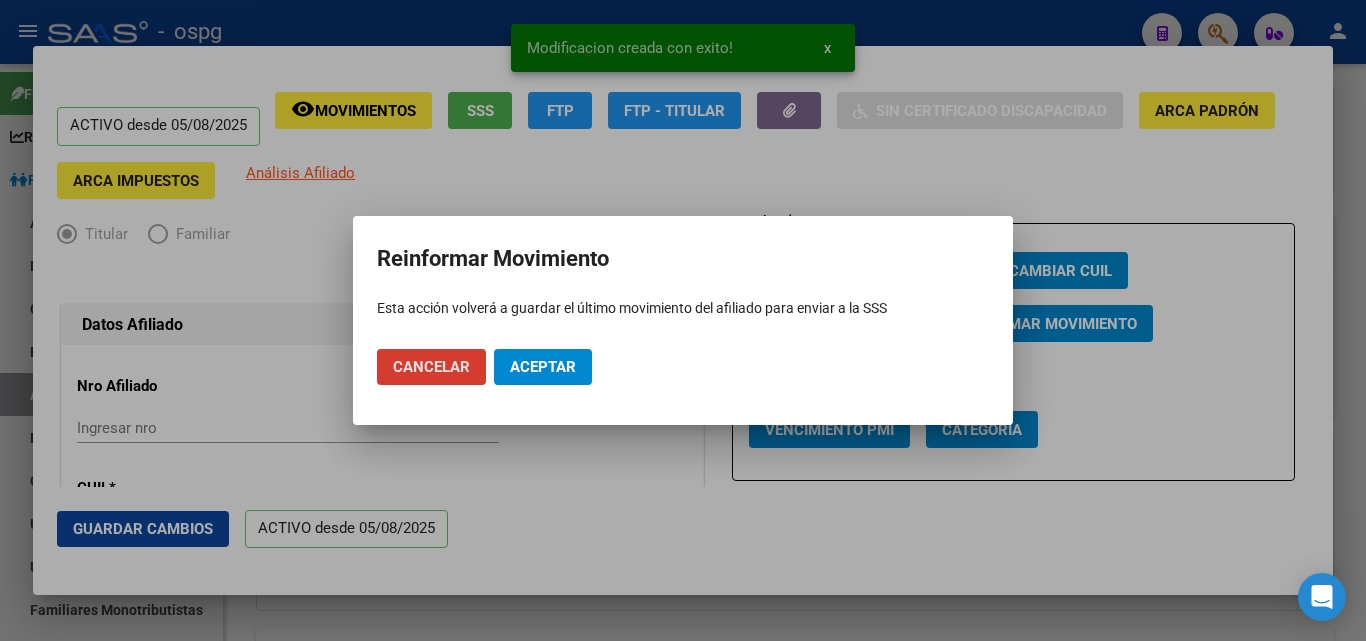 click on "Aceptar" at bounding box center (543, 367) 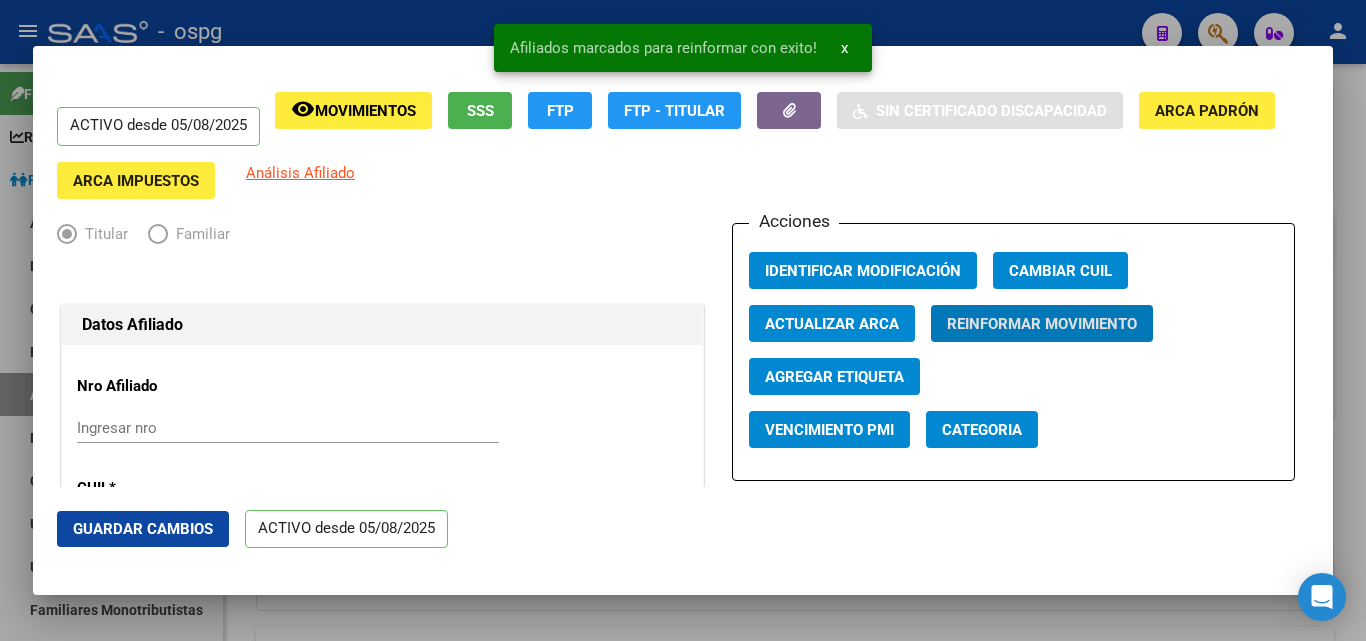 click at bounding box center (683, 320) 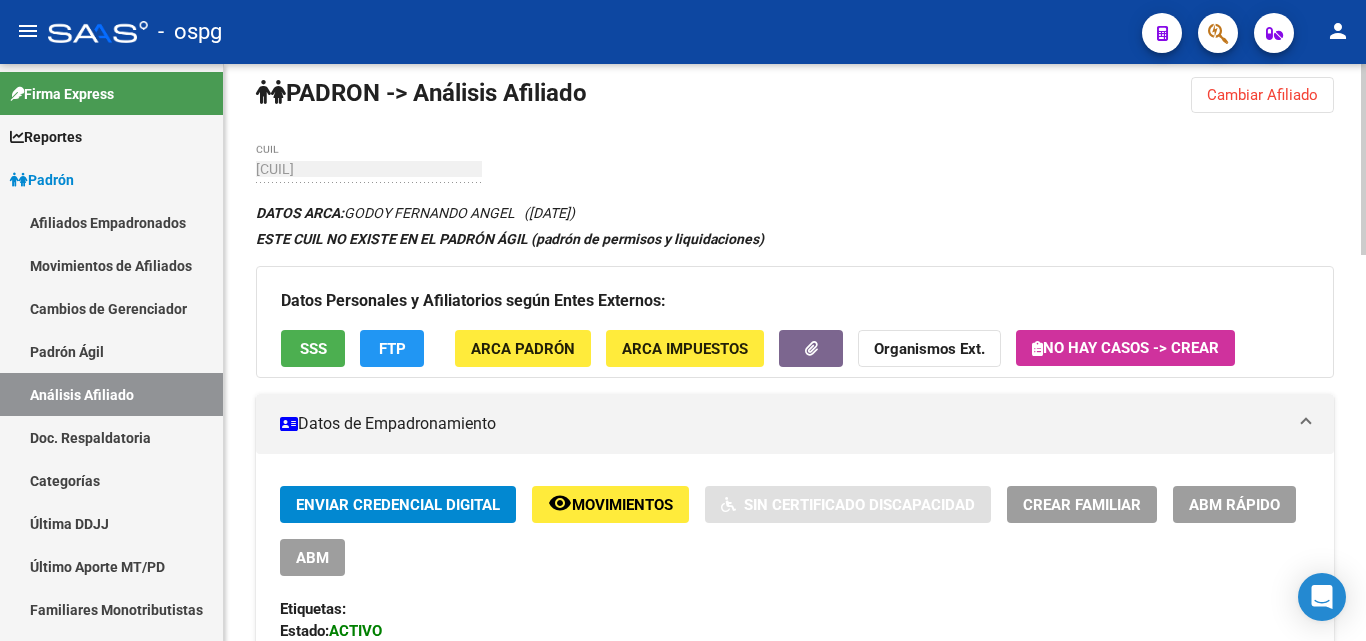 scroll, scrollTop: 0, scrollLeft: 0, axis: both 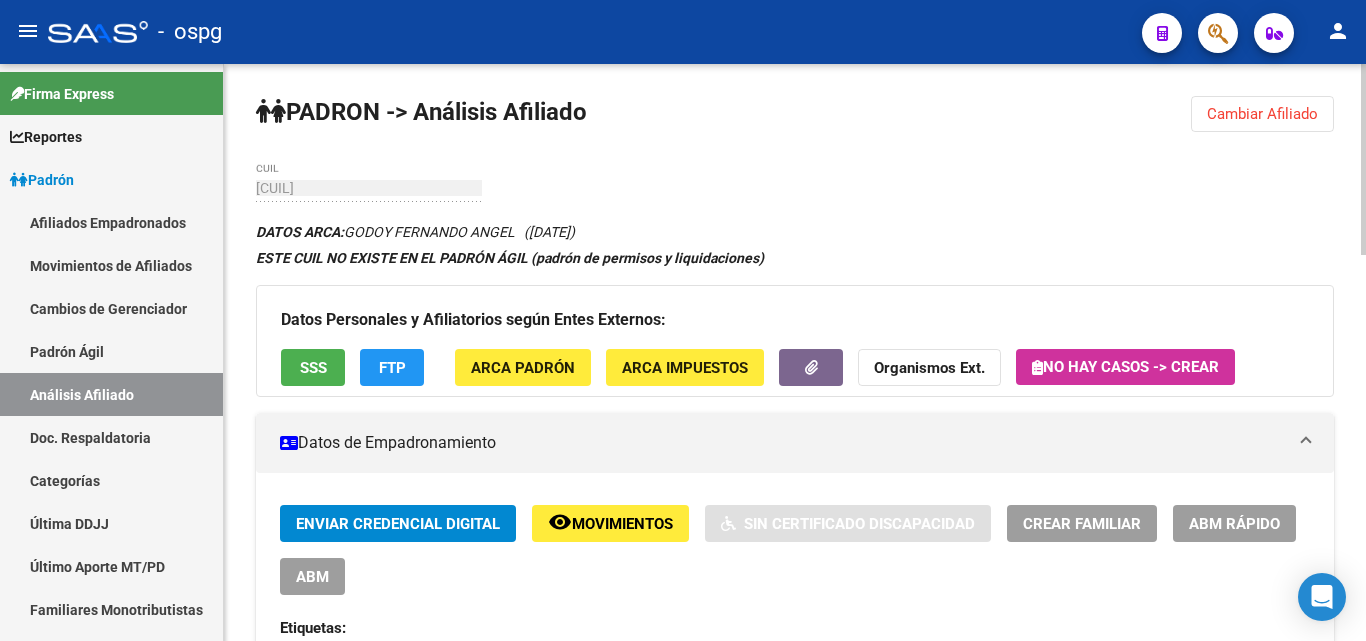 click on "PADRON -> Análisis Afiliado  Cambiar Afiliado
[NUMBER] CUIL DATOS ARCA:  [LAST] [FIRST] [MIDDLE]       ([DATE])  ESTE CUIL NO EXISTE EN EL PADRÓN ÁGIL (padrón de permisos y liquidaciones) Datos Personales y Afiliatorios según Entes Externos: SSS FTP ARCA Padrón ARCA Impuestos Organismos Ext.   No hay casos -> Crear
Datos de Empadronamiento  Enviar Credencial Digital remove_red_eye Movimientos    Sin Certificado Discapacidad Crear Familiar ABM Rápido ABM Etiquetas: Estado: ACTIVO Última Alta Formal:  [DATE] Ultimo Tipo Movimiento Alta:  ALTA POR REINGRESO REGULARIZA APORTES (AFIP) DATOS DEL AFILIADO Apellido:  [FIRST] [MIDDLE] [LAST] CUIL:  [NUMBER] Documento:  DU - DOCUMENTO UNICO [NUMBER]  Nacionalidad:  ARGENTINA Parentesco:  0 - Titular Estado Civil:  Soltero Discapacitado:    NO (00) Sexo:  M Nacimiento:  [DATE] Edad:  30  NO TIENE TELEFONOS REGISTRADOS Provincia:  Buenos Aires Localidad:  [CITY] Código Postal:  [POSTAL_CODE] Calle:  [STREET] [NUMBER] DATOS GRUPO FAMILIAR    Id  )" 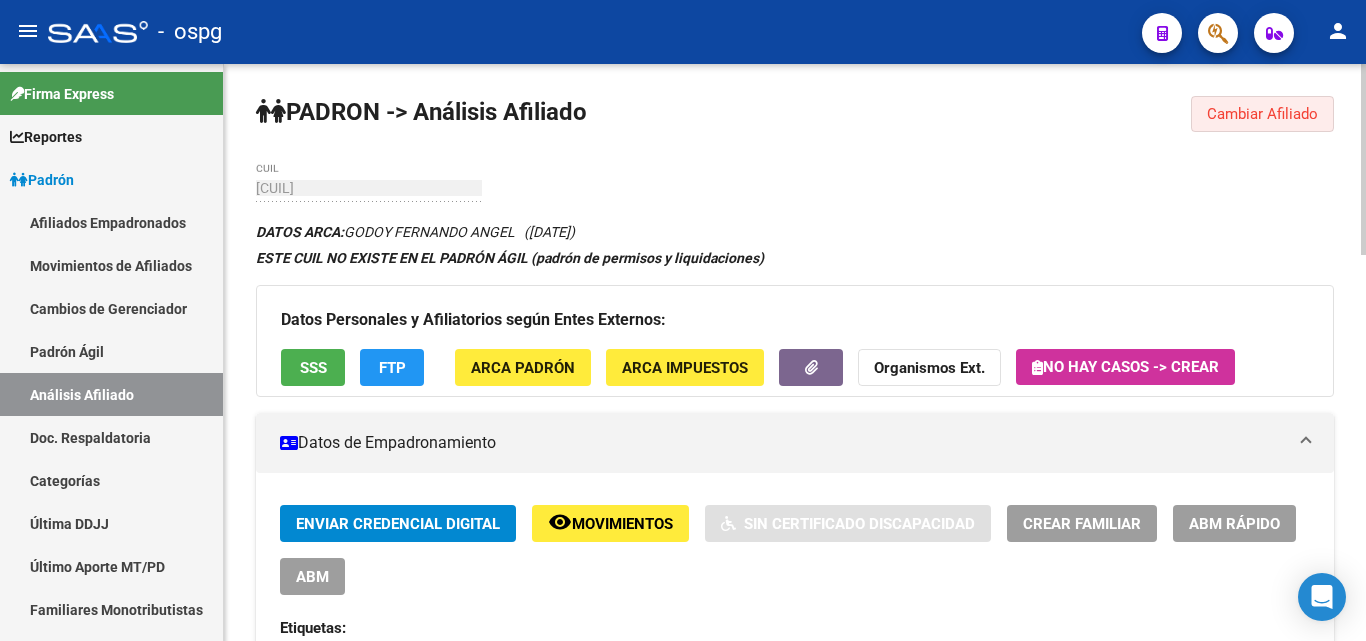 click on "Cambiar Afiliado" 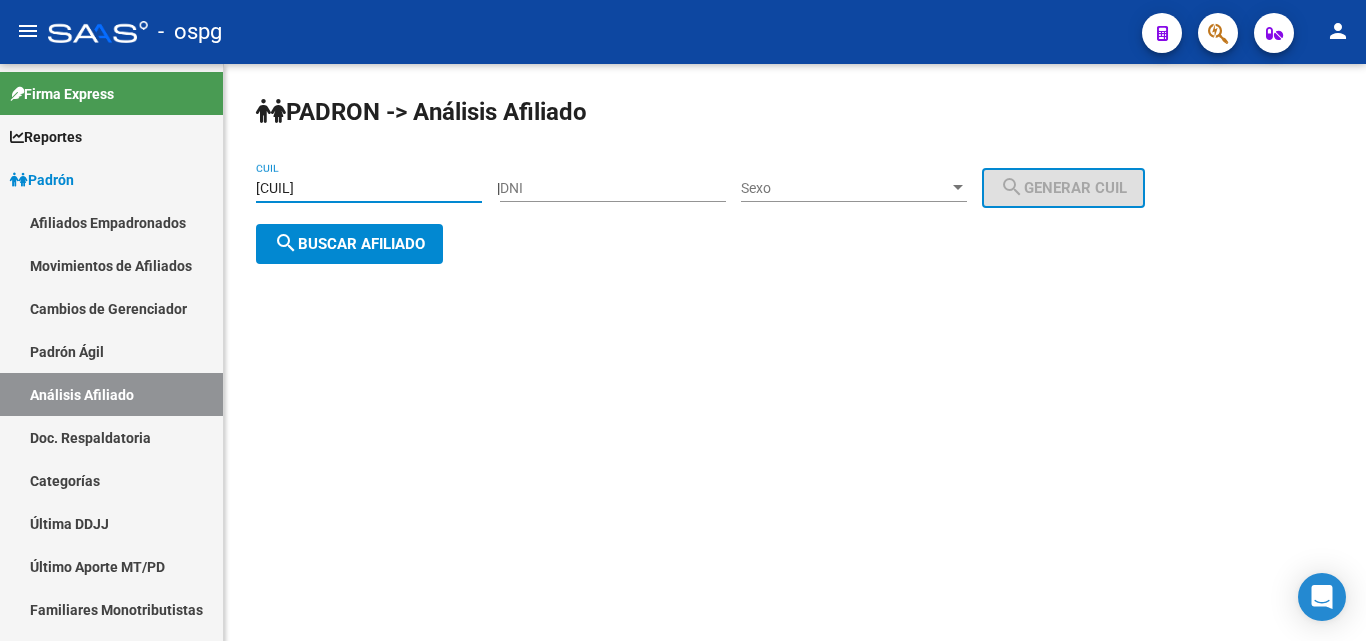 drag, startPoint x: 352, startPoint y: 187, endPoint x: 261, endPoint y: 187, distance: 91 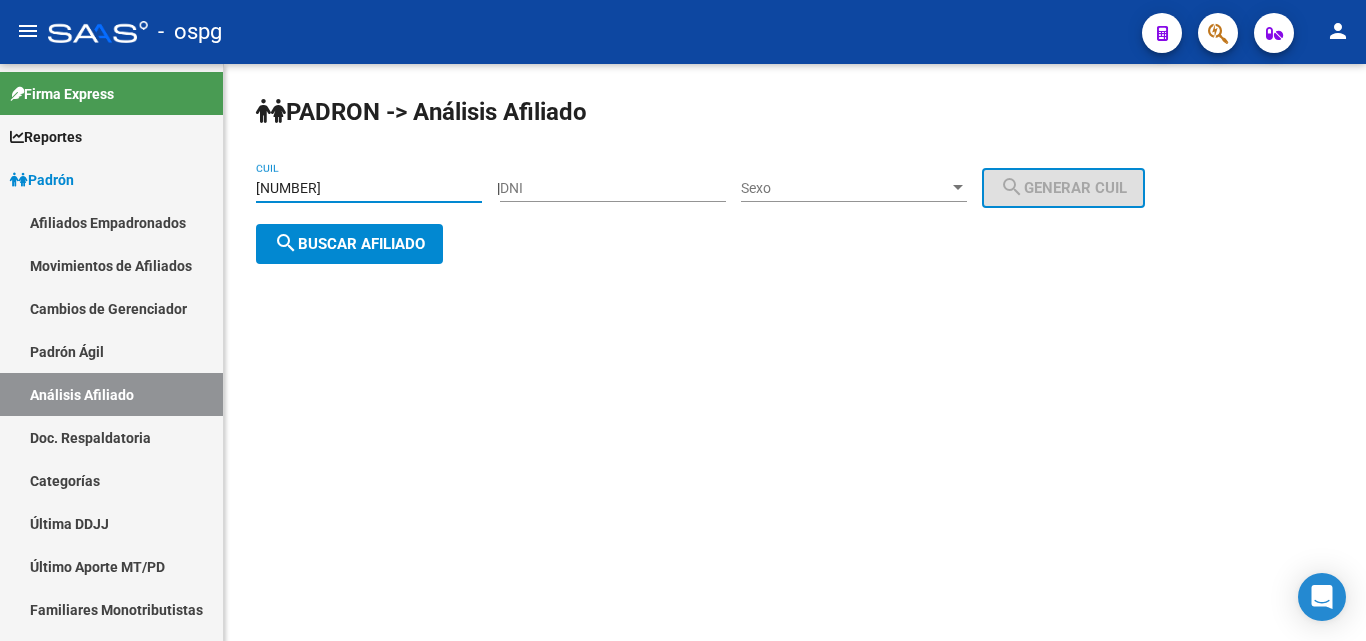 type on "[NUMBER]" 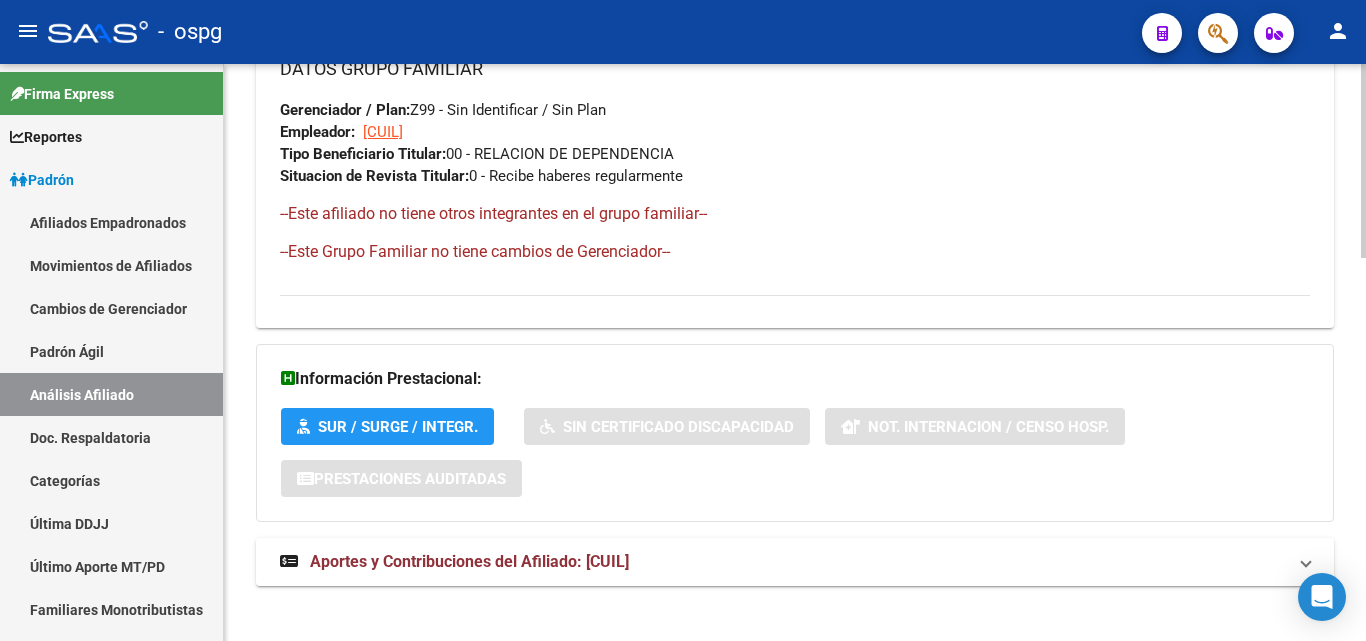 scroll, scrollTop: 1138, scrollLeft: 0, axis: vertical 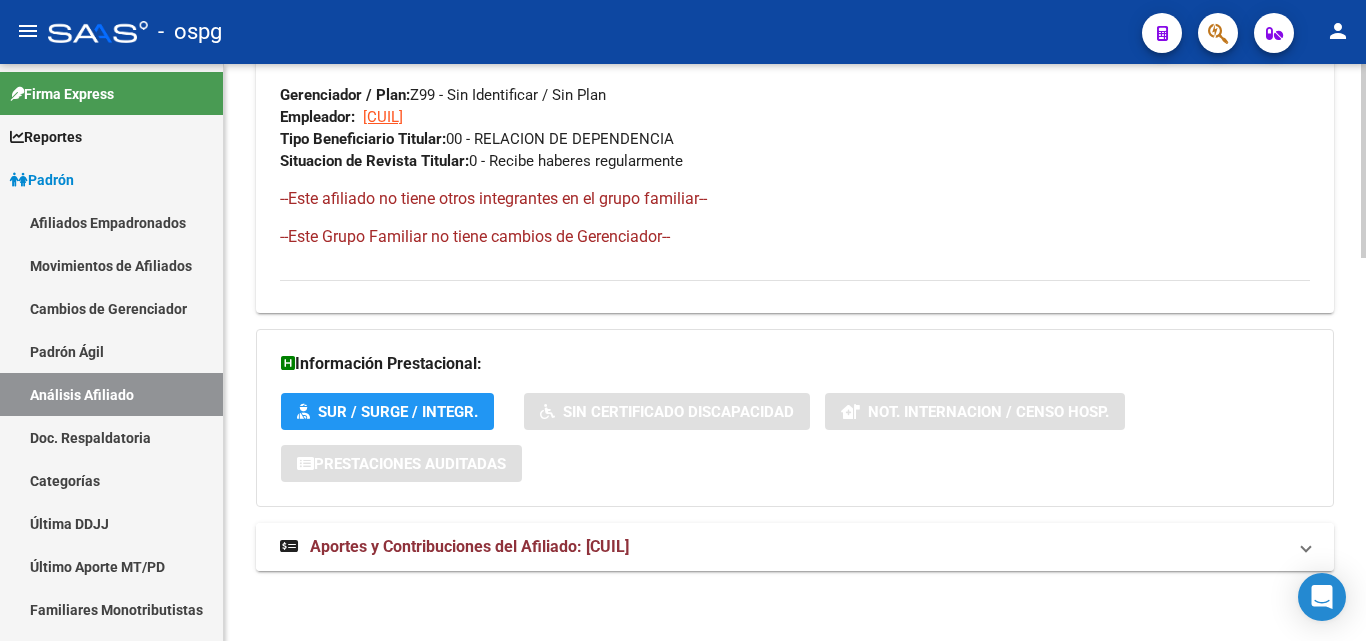 click on "Aportes y Contribuciones del Afiliado: [CUIL]" at bounding box center [469, 546] 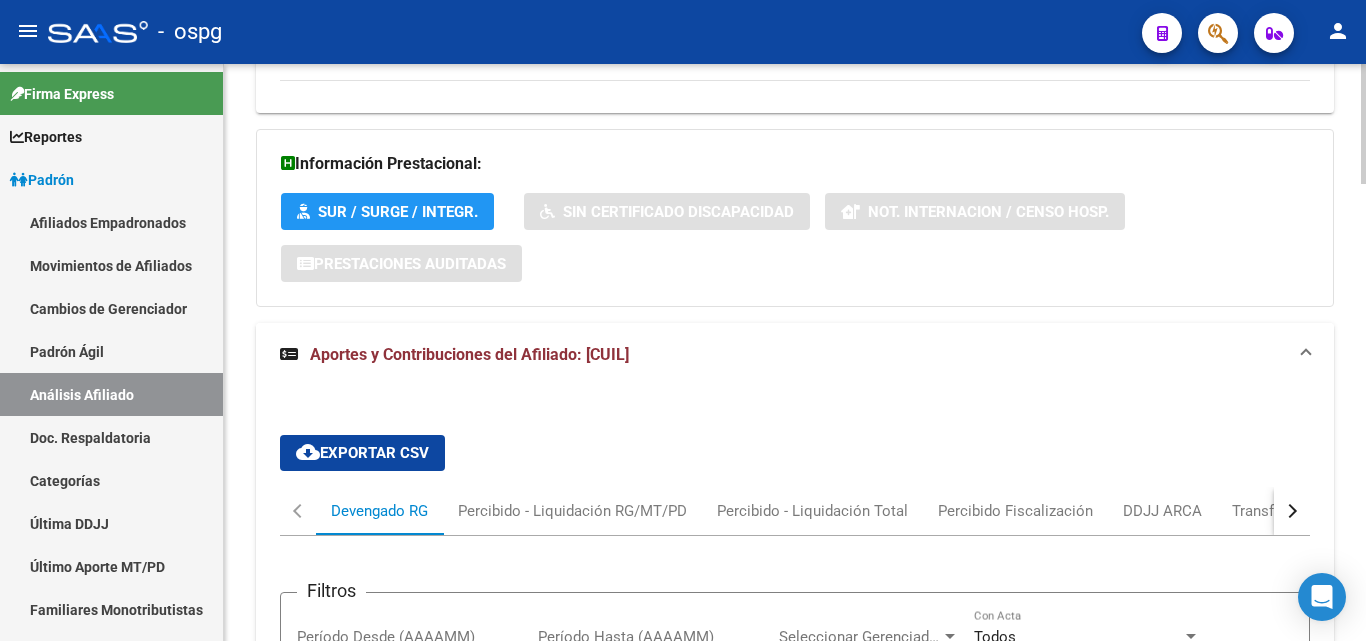 scroll, scrollTop: 1438, scrollLeft: 0, axis: vertical 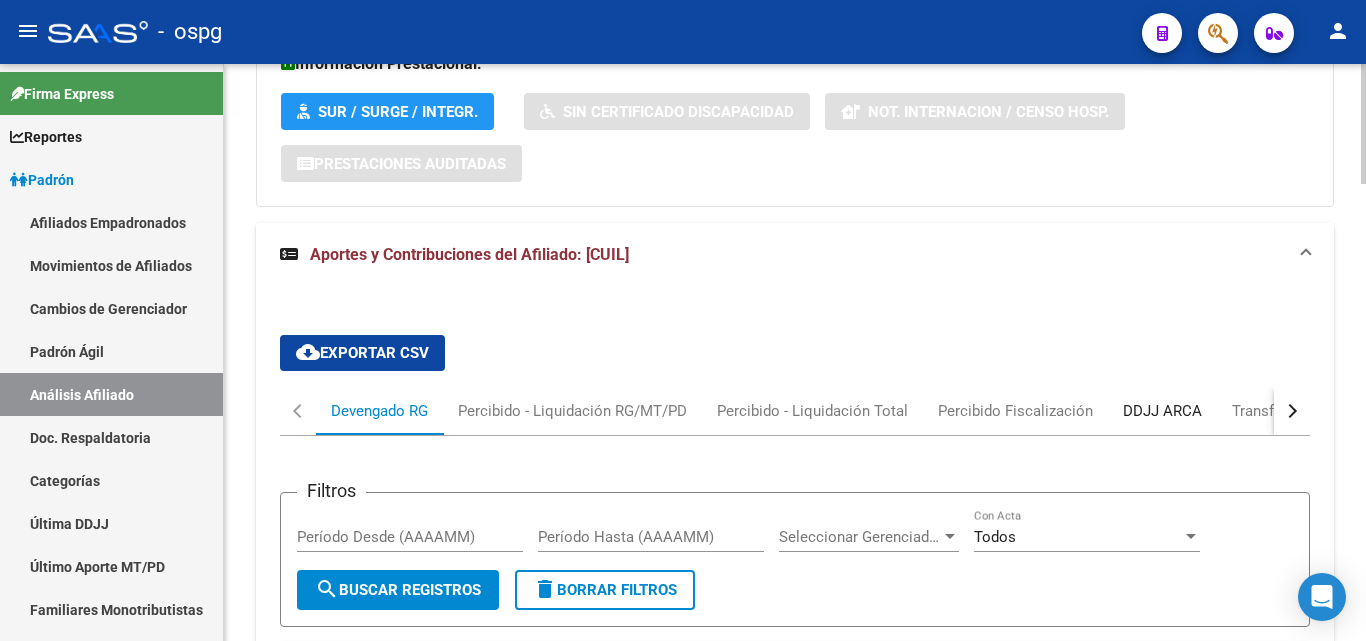 click on "DDJJ ARCA" at bounding box center [1162, 411] 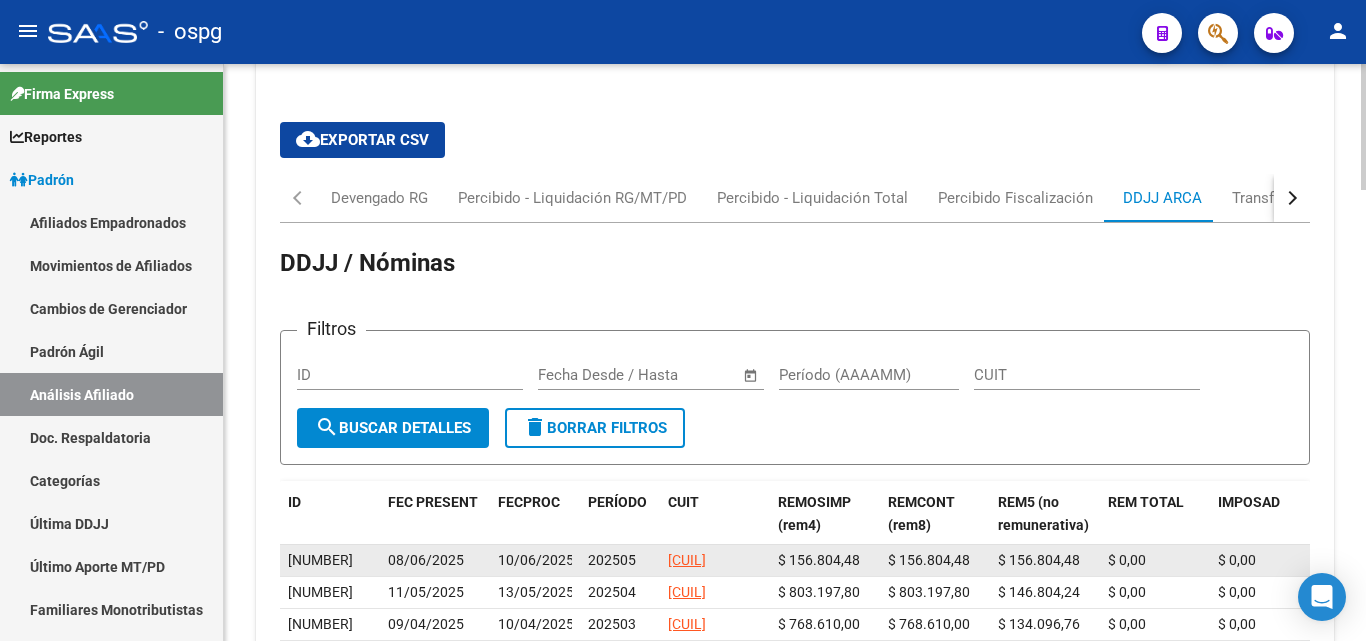 scroll, scrollTop: 1638, scrollLeft: 0, axis: vertical 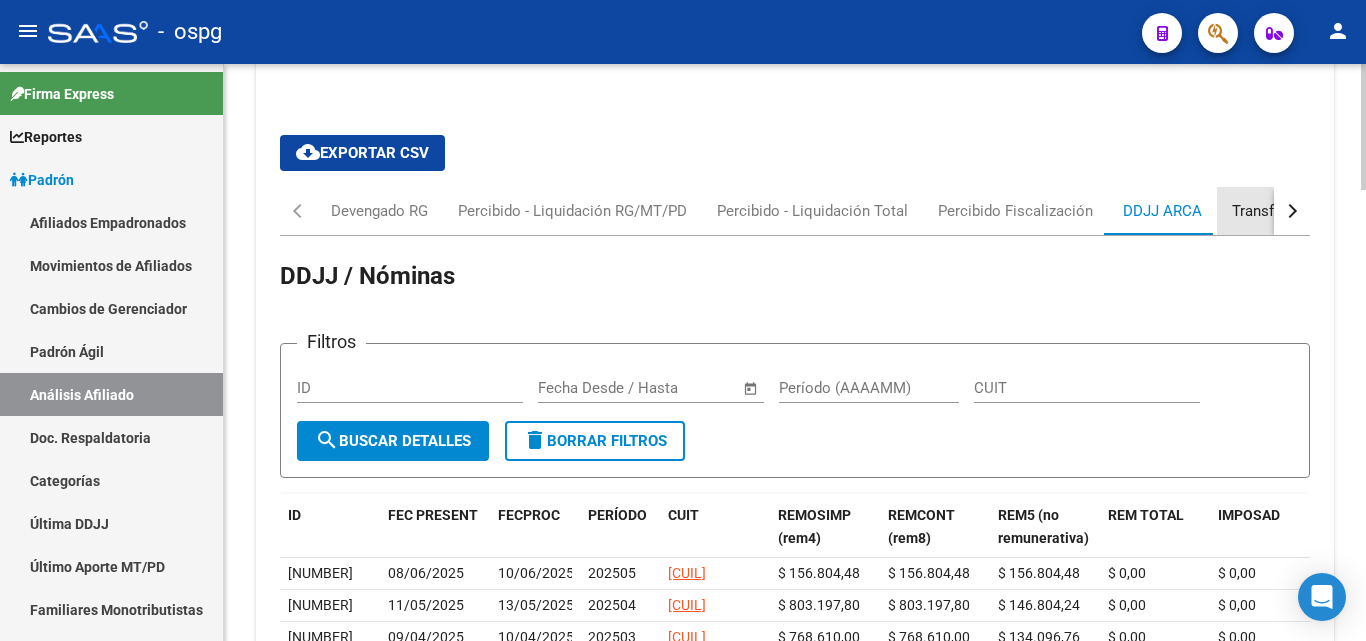 click on "Transferencias ARCA" at bounding box center [1303, 211] 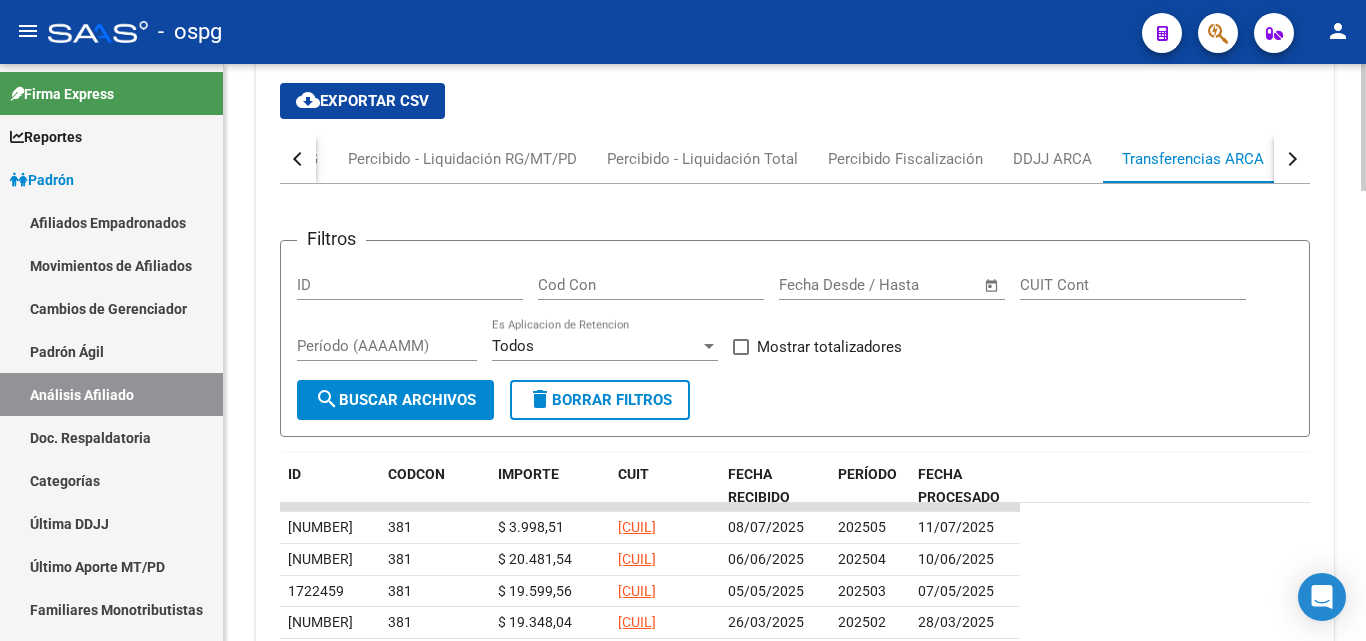 scroll, scrollTop: 1738, scrollLeft: 0, axis: vertical 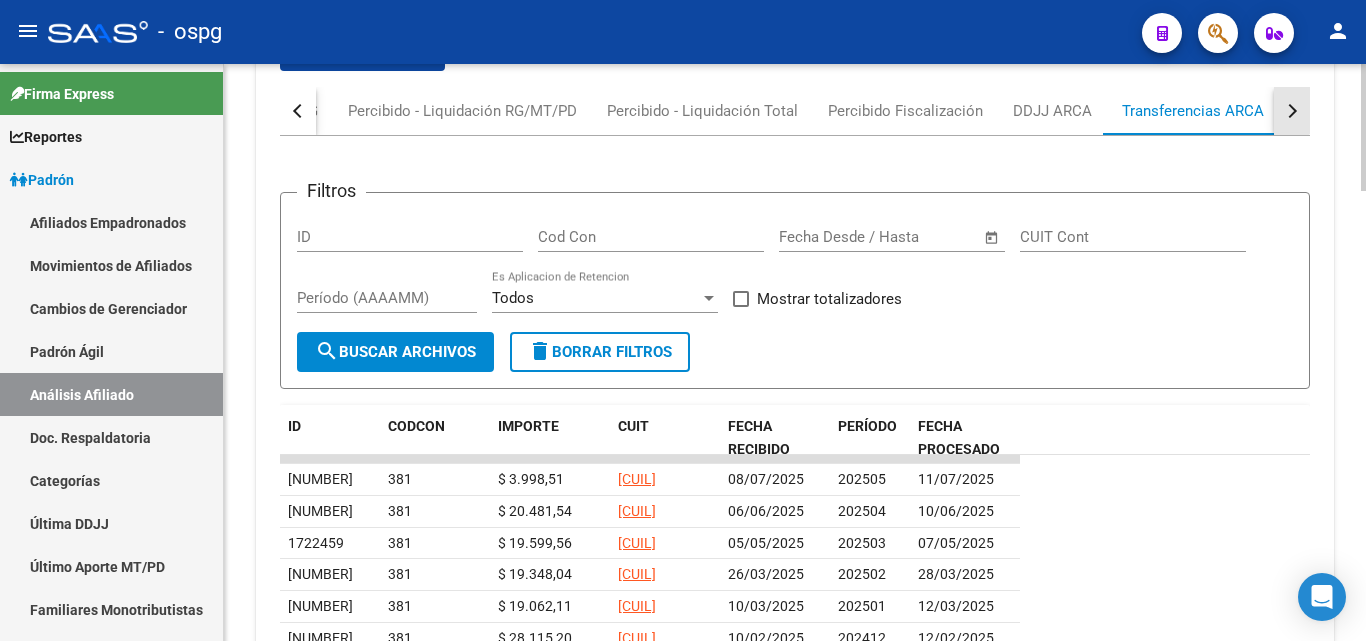 click at bounding box center (1292, 111) 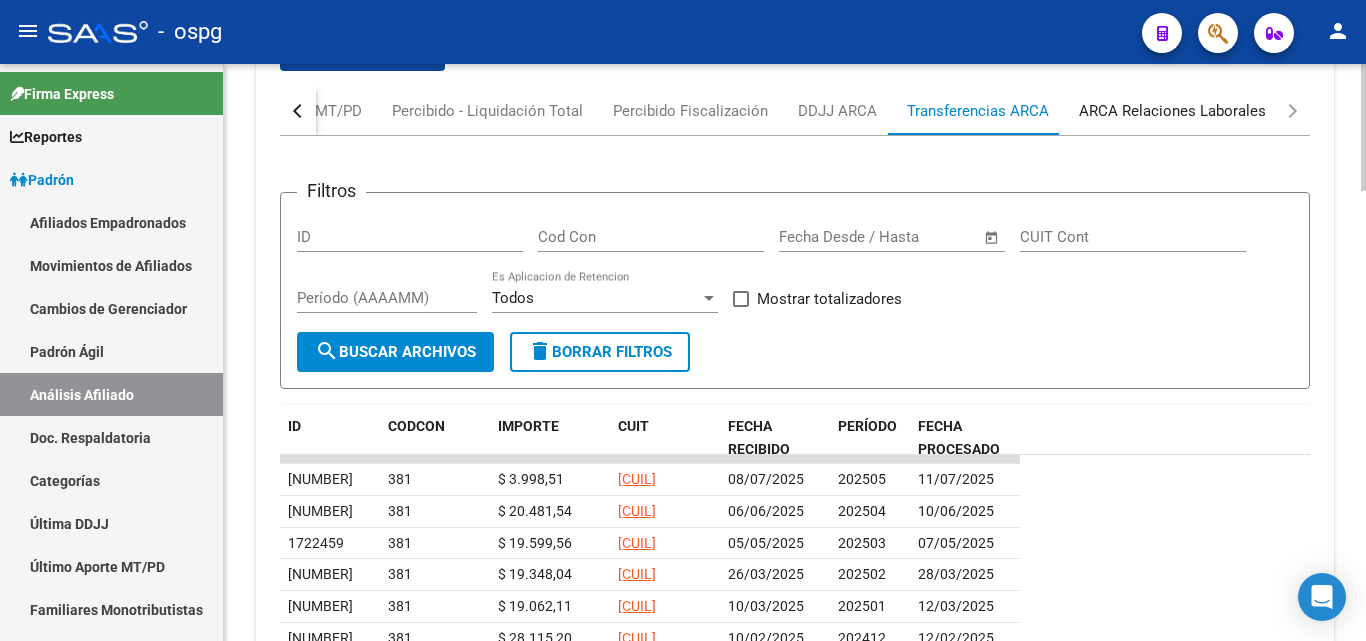 click on "ARCA Relaciones Laborales" at bounding box center (1172, 111) 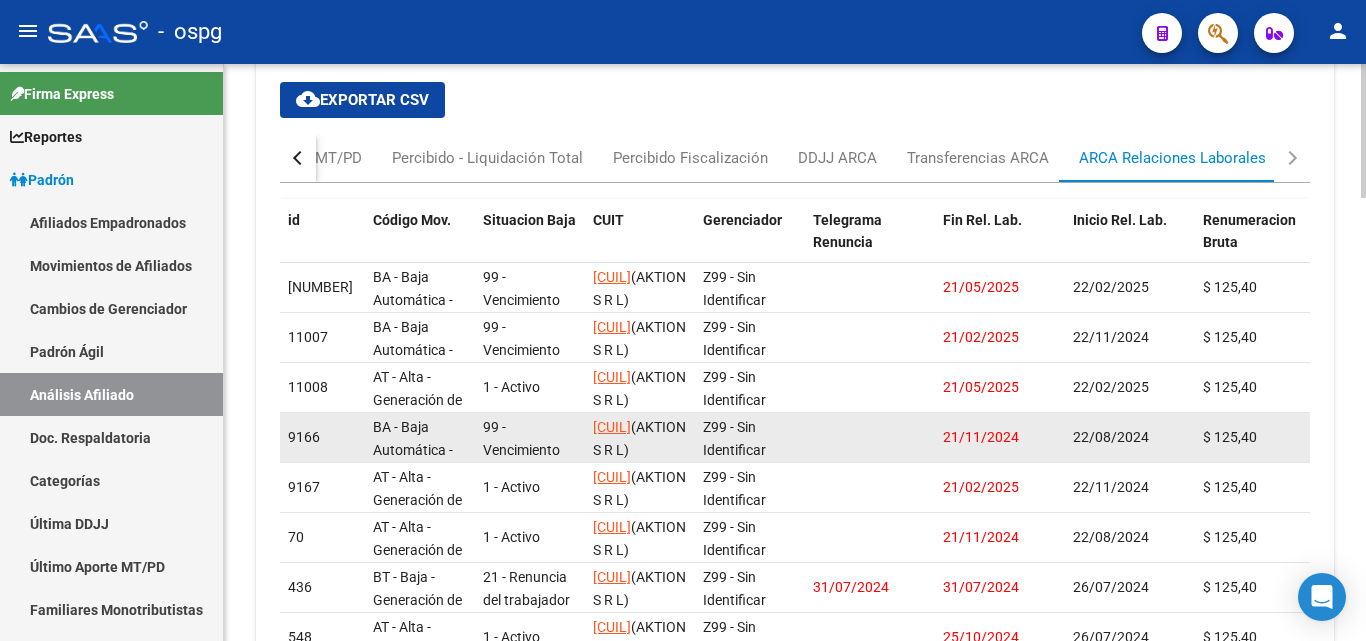 scroll, scrollTop: 1647, scrollLeft: 0, axis: vertical 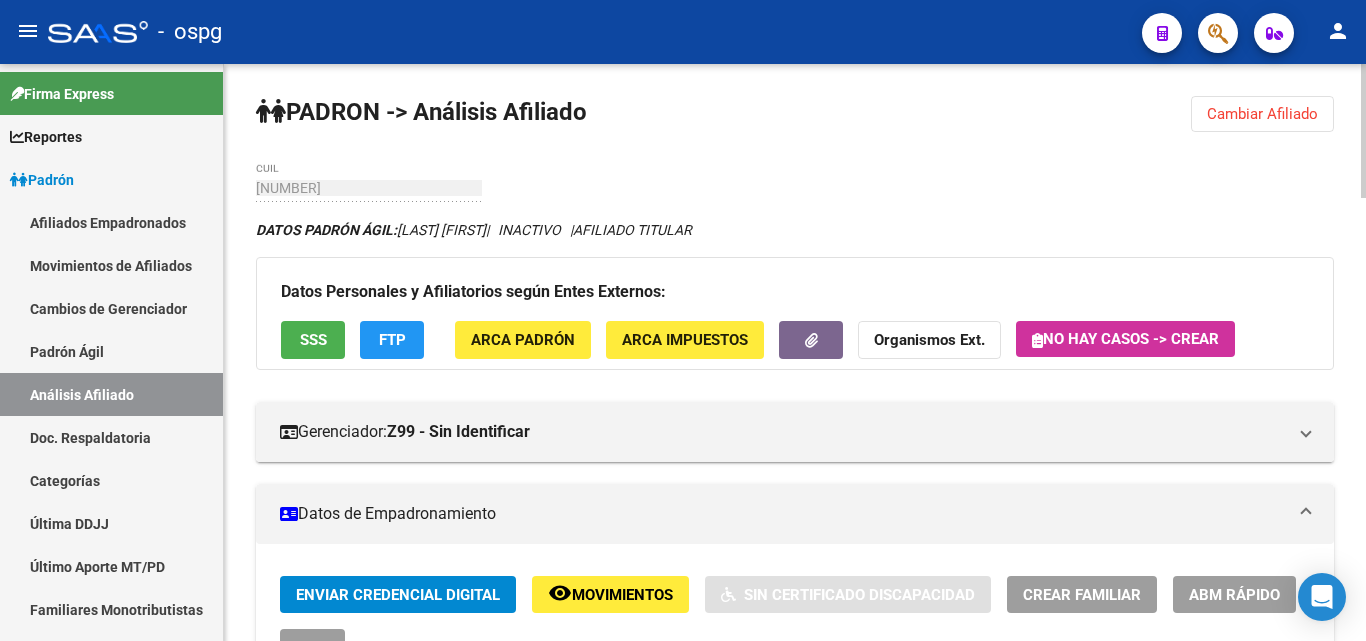 click on "Cambiar Afiliado" 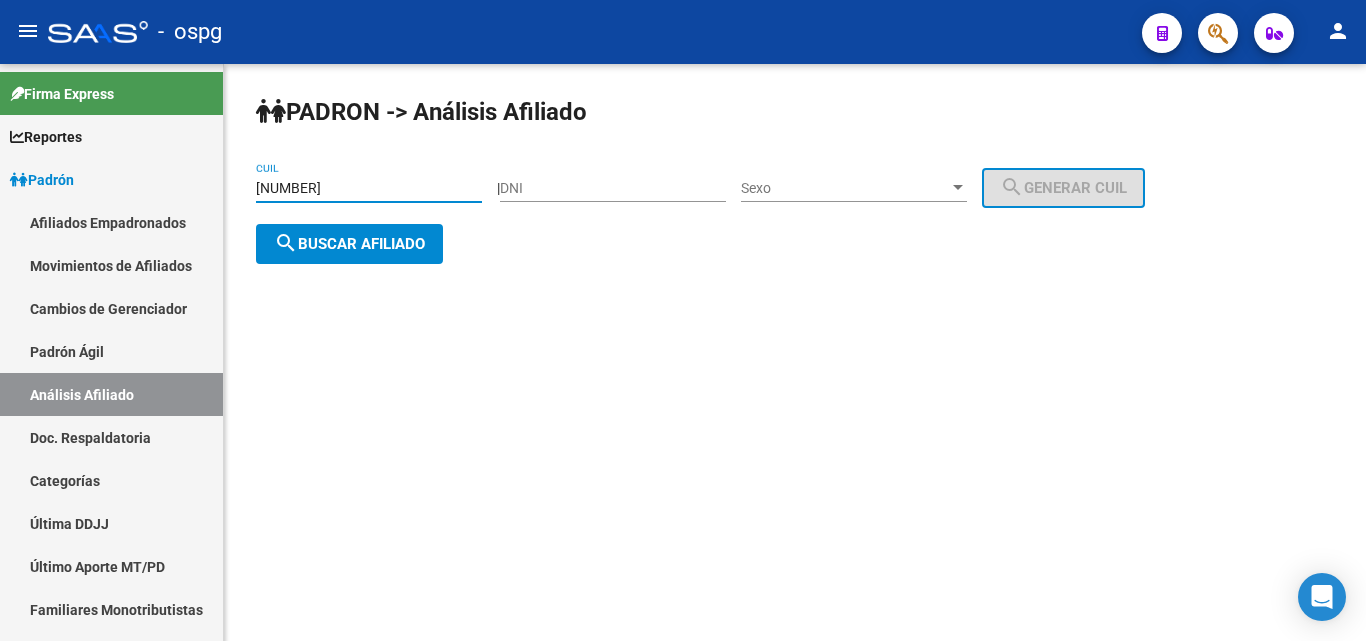drag, startPoint x: 359, startPoint y: 181, endPoint x: 235, endPoint y: 184, distance: 124.036285 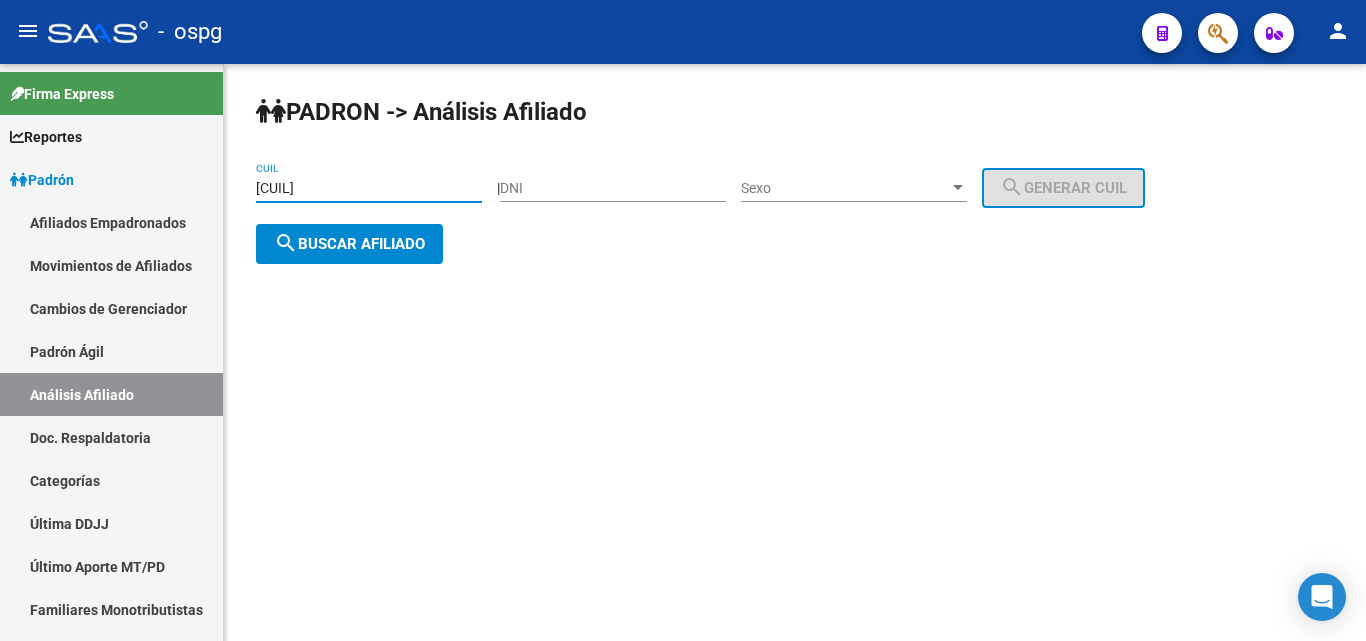 type on "[CUIL]" 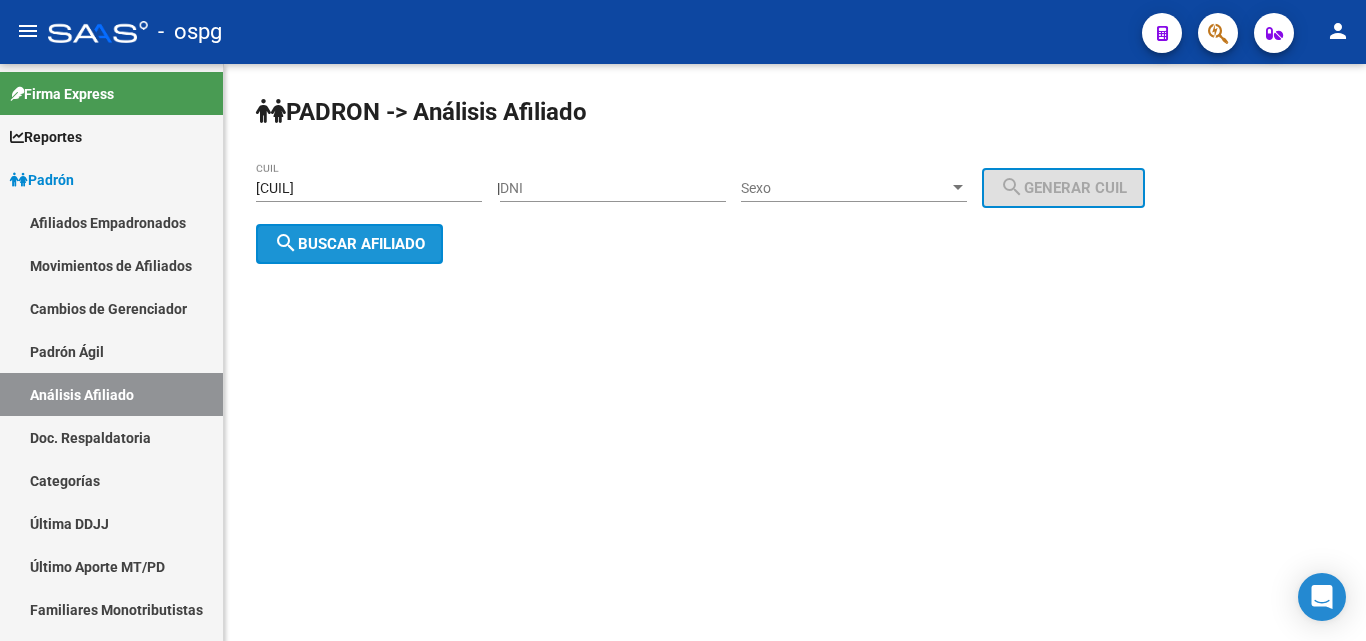 click on "search  Buscar afiliado" 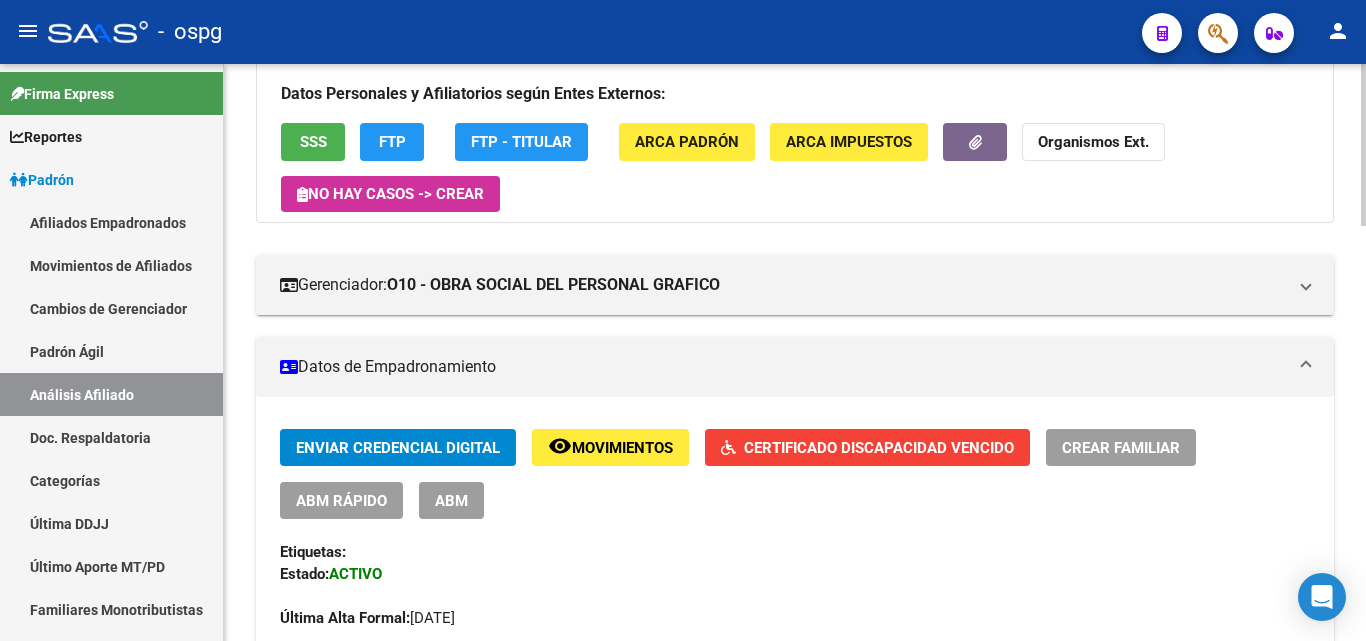 scroll, scrollTop: 200, scrollLeft: 0, axis: vertical 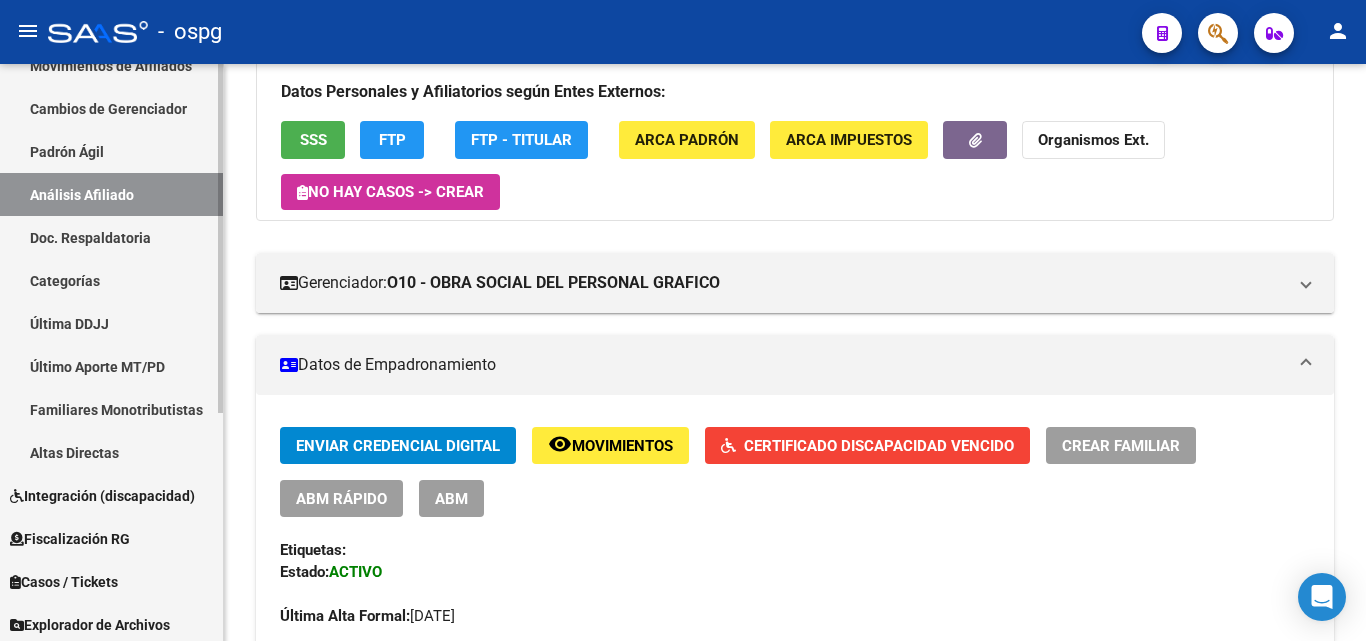 click on "Integración (discapacidad)" at bounding box center [111, 495] 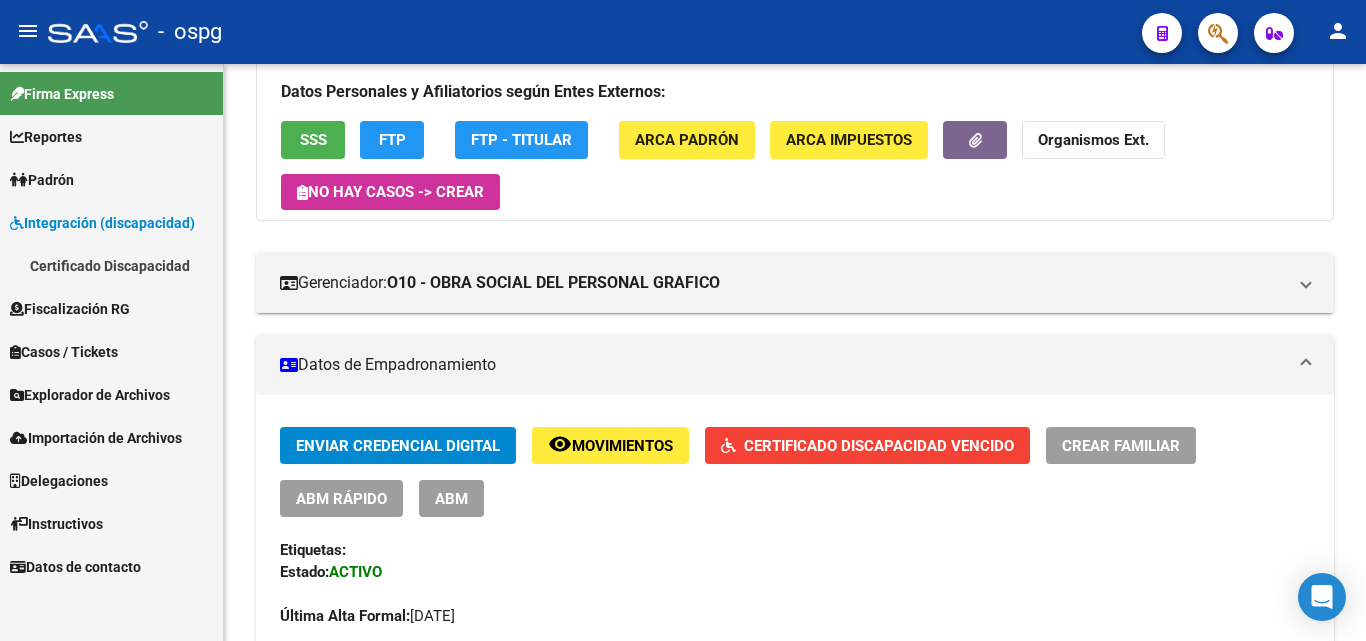 scroll, scrollTop: 0, scrollLeft: 0, axis: both 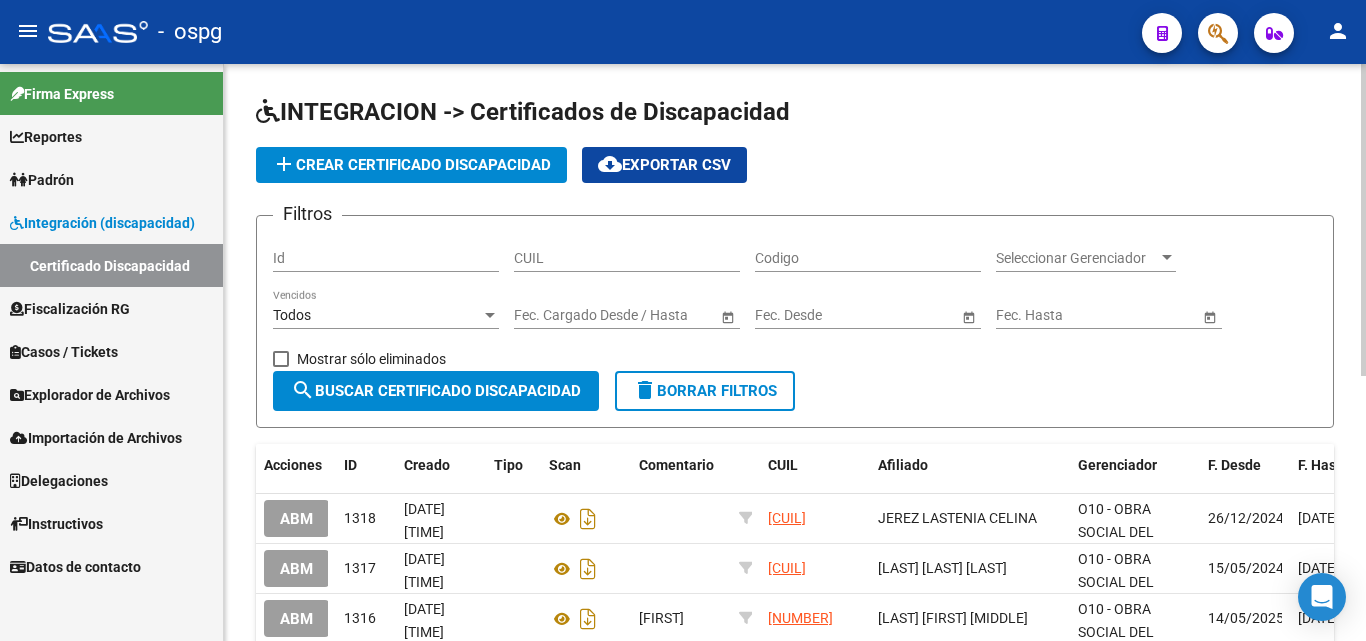 click on "add  Crear Certificado Discapacidad" 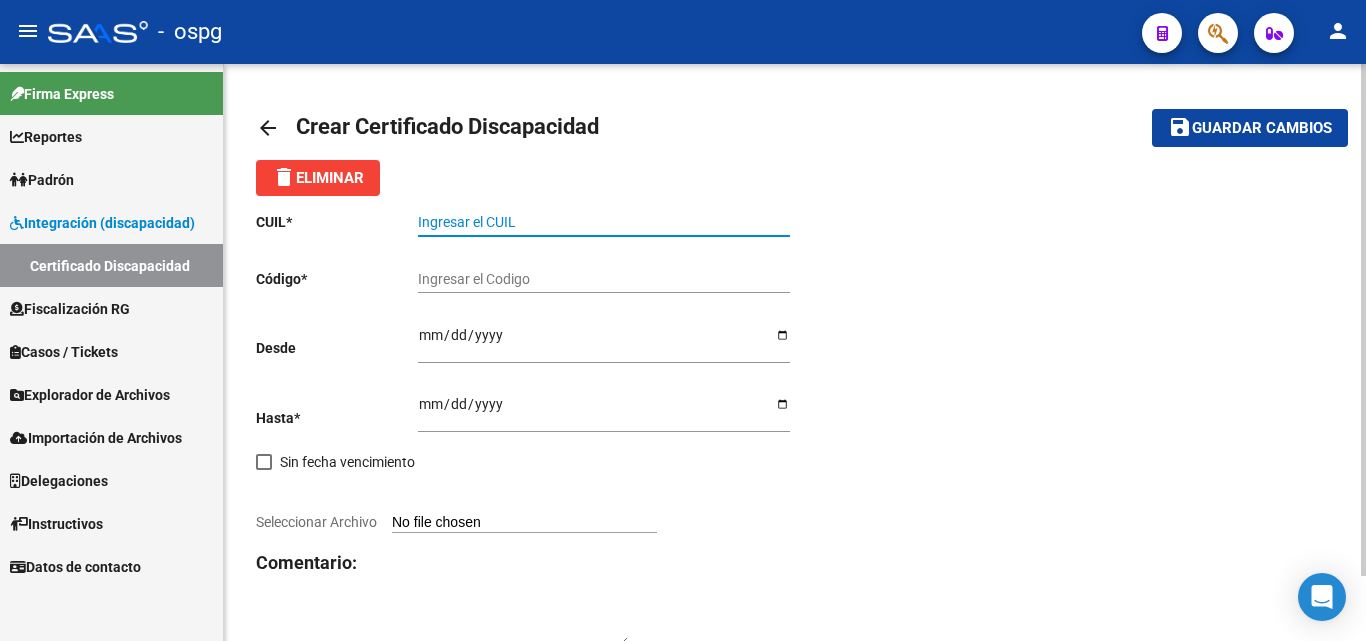 click on "Ingresar el CUIL" at bounding box center [604, 222] 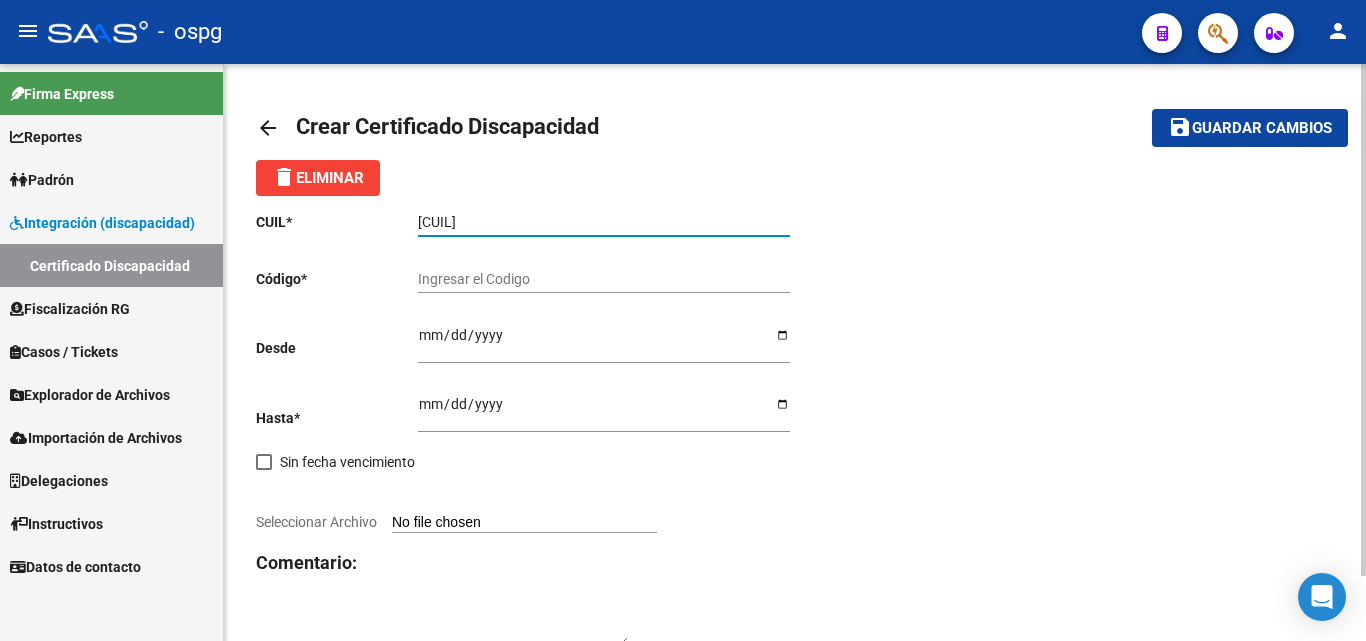 type on "[CUIL]" 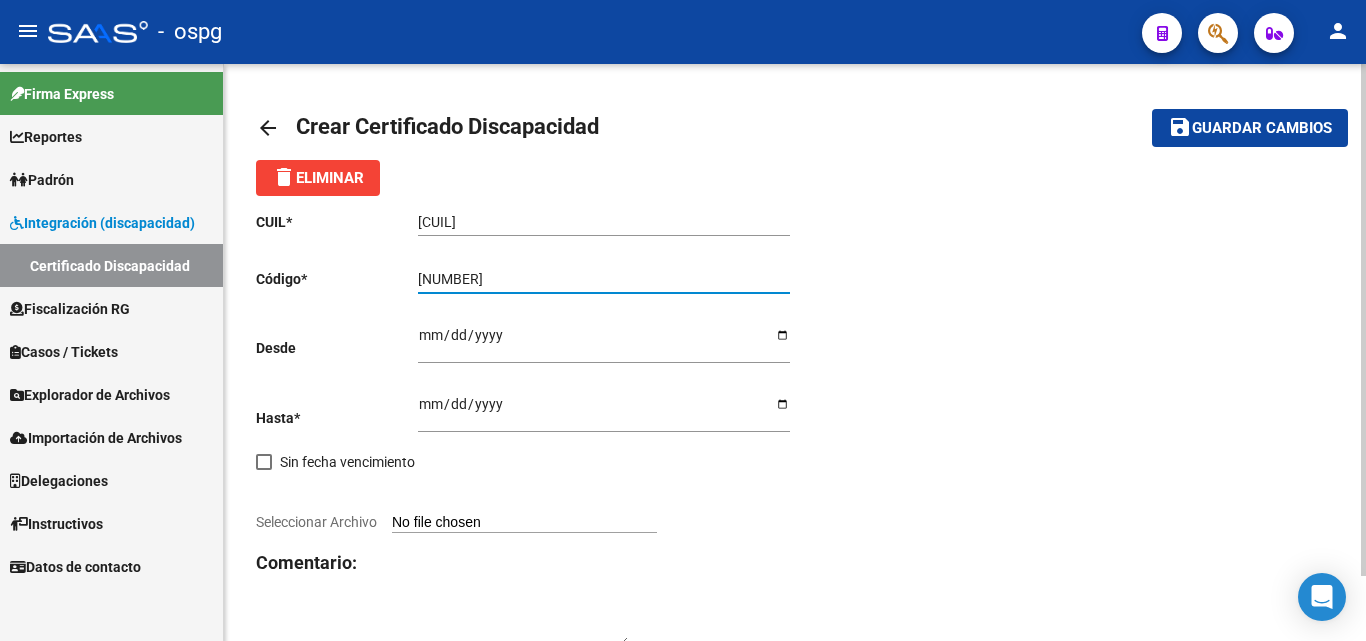 type on "[NUMBER]" 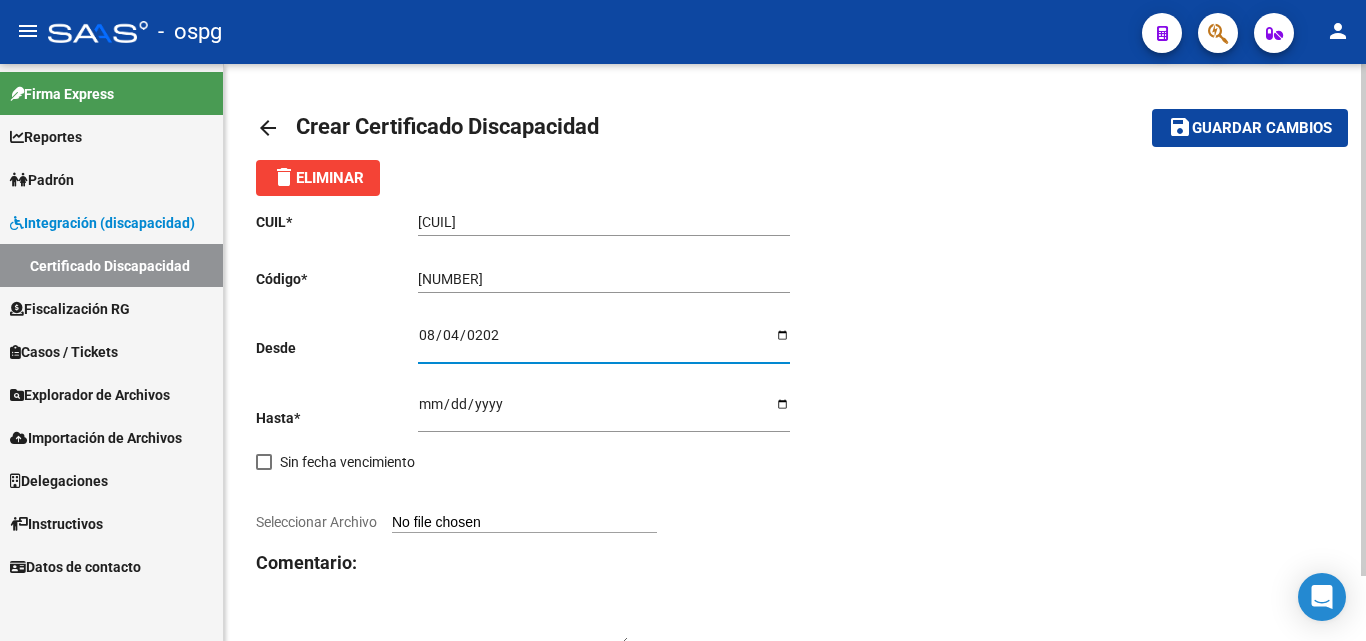 type on "2025-08-04" 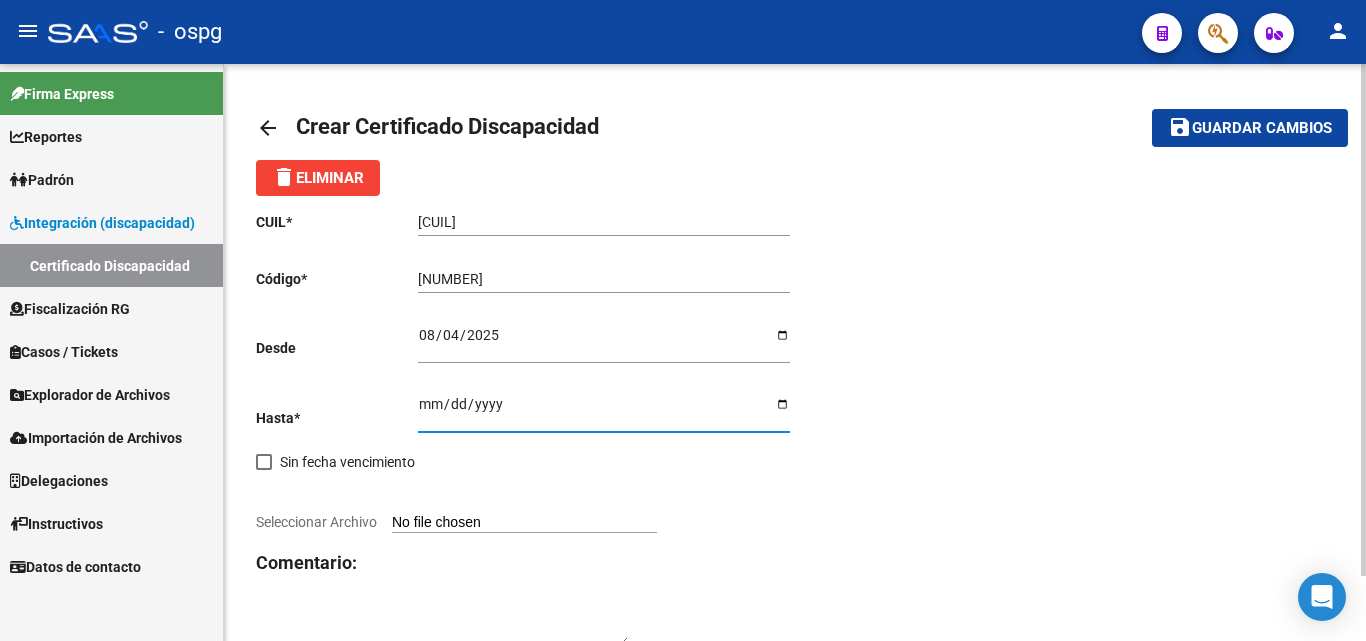 click on "Ingresar fec. Hasta" at bounding box center (604, 411) 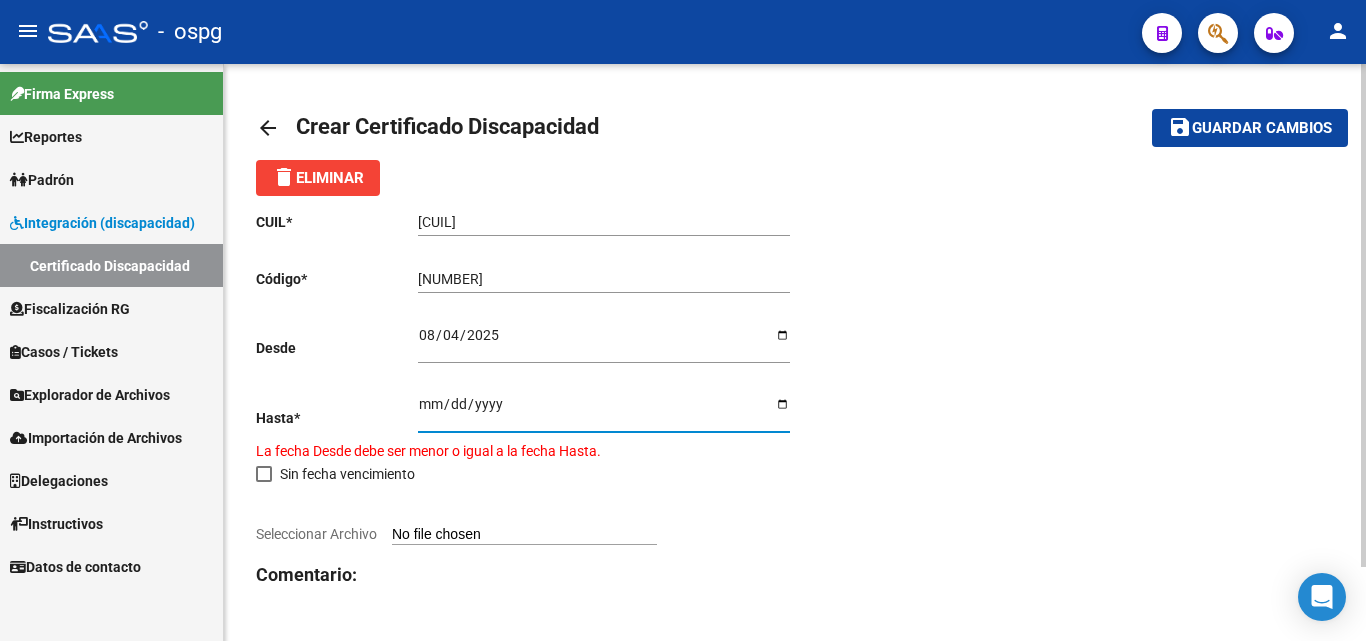 type on "[DATE]" 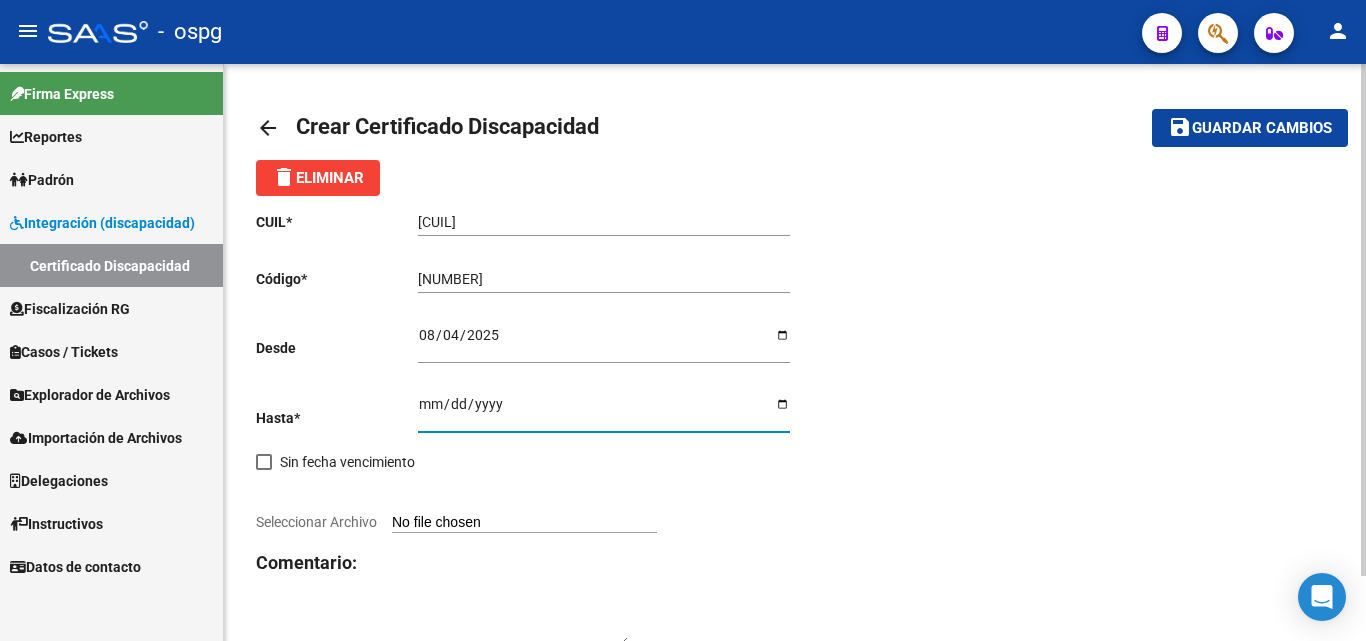 click on "Seleccionar Archivo" at bounding box center [524, 523] 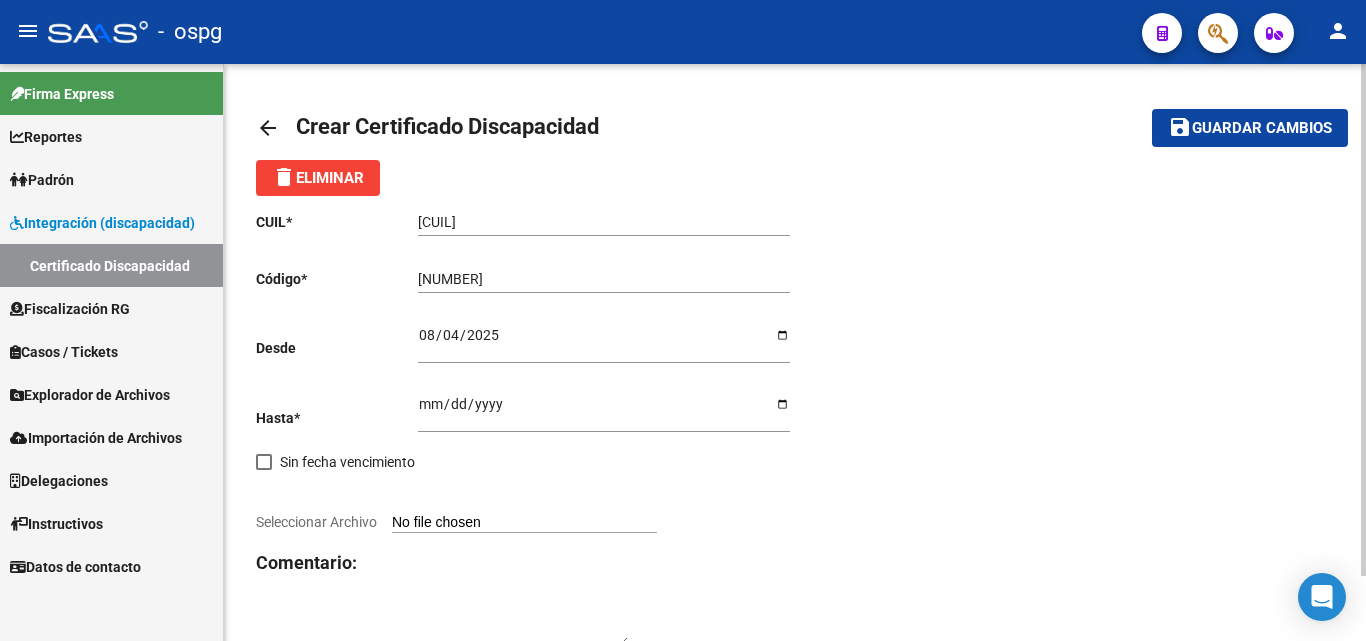 click on "Seleccionar Archivo" at bounding box center [524, 523] 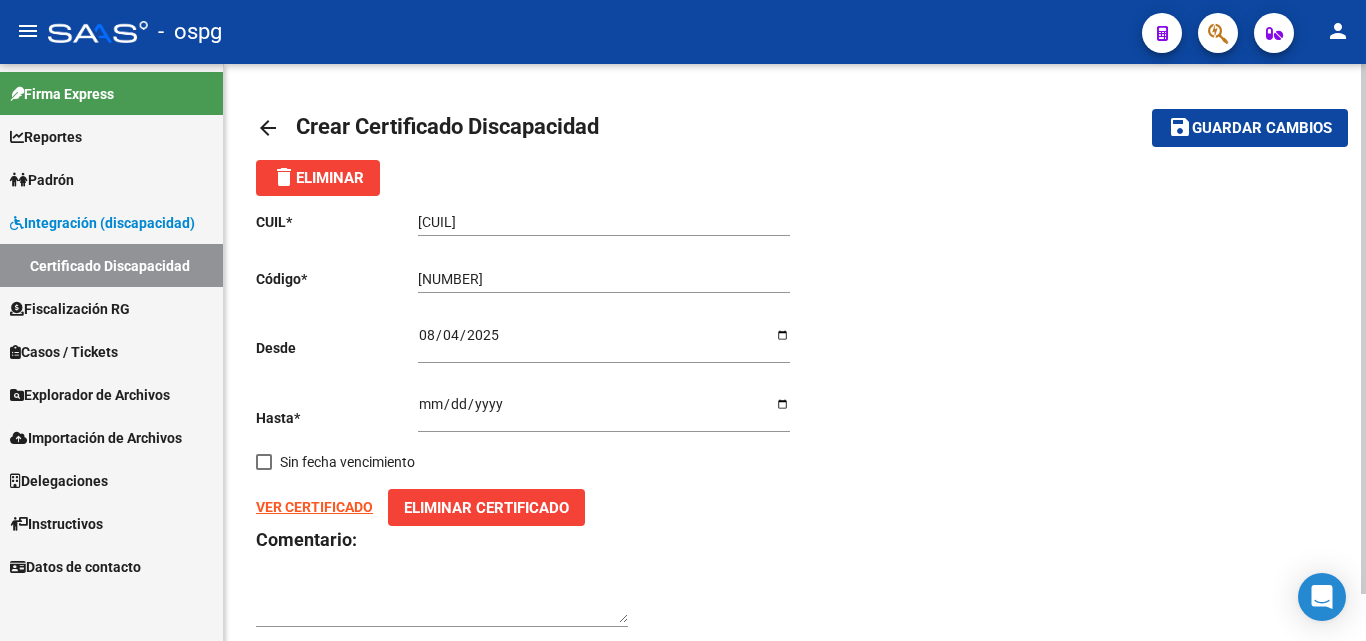 click on "save" 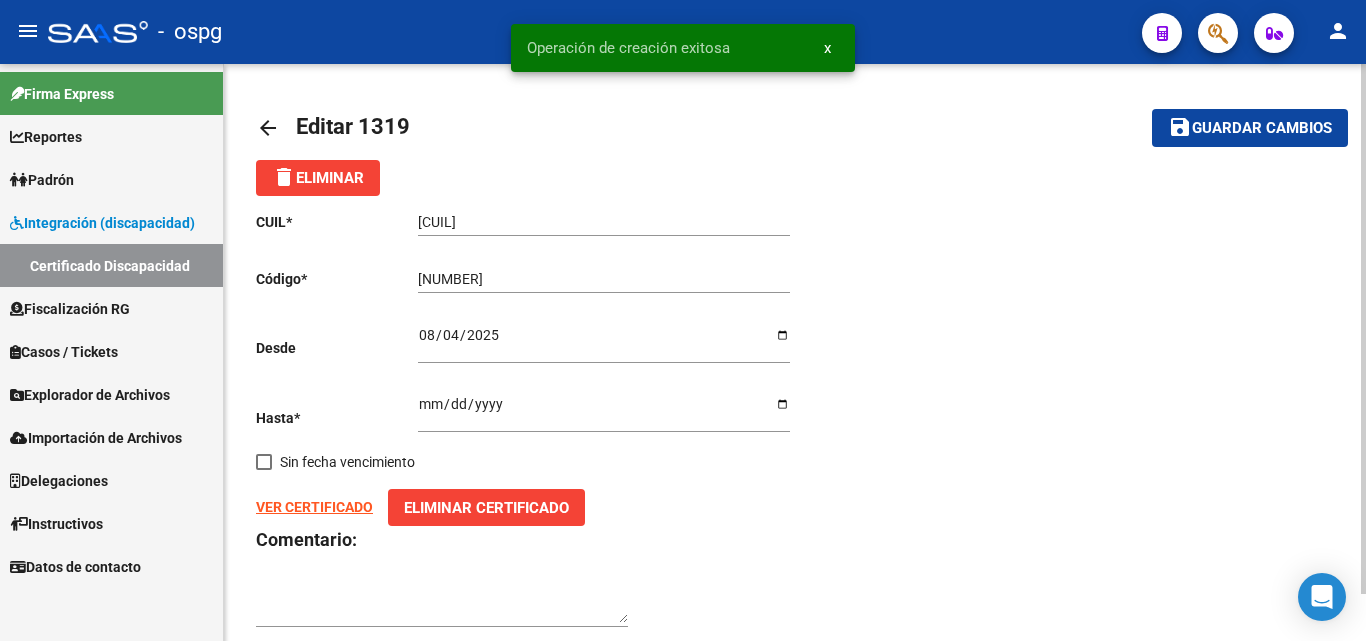 click on "arrow_back" 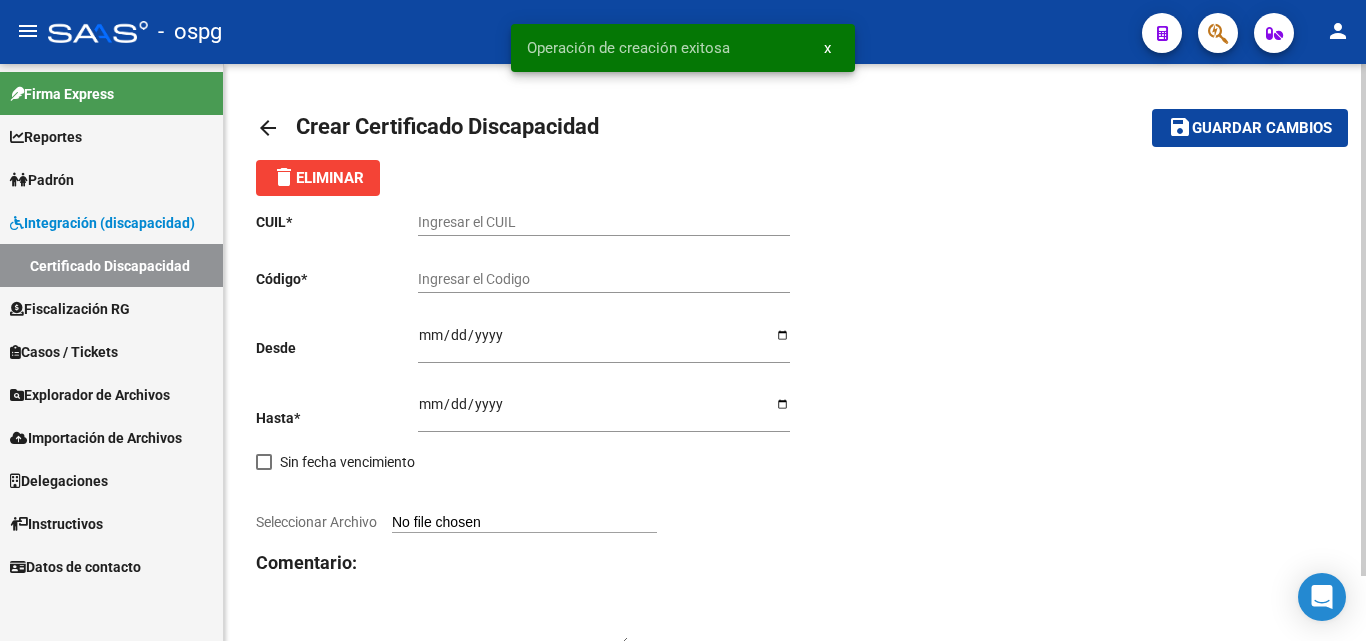 click on "arrow_back" 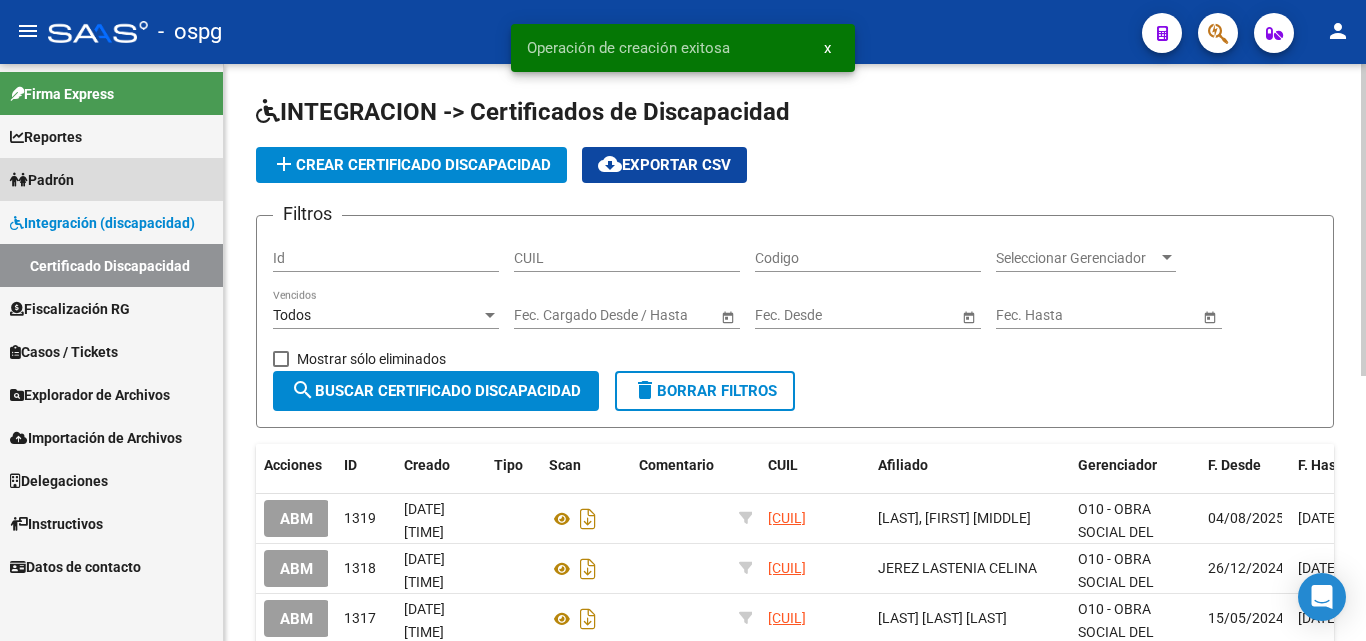 click on "Padrón" at bounding box center [42, 180] 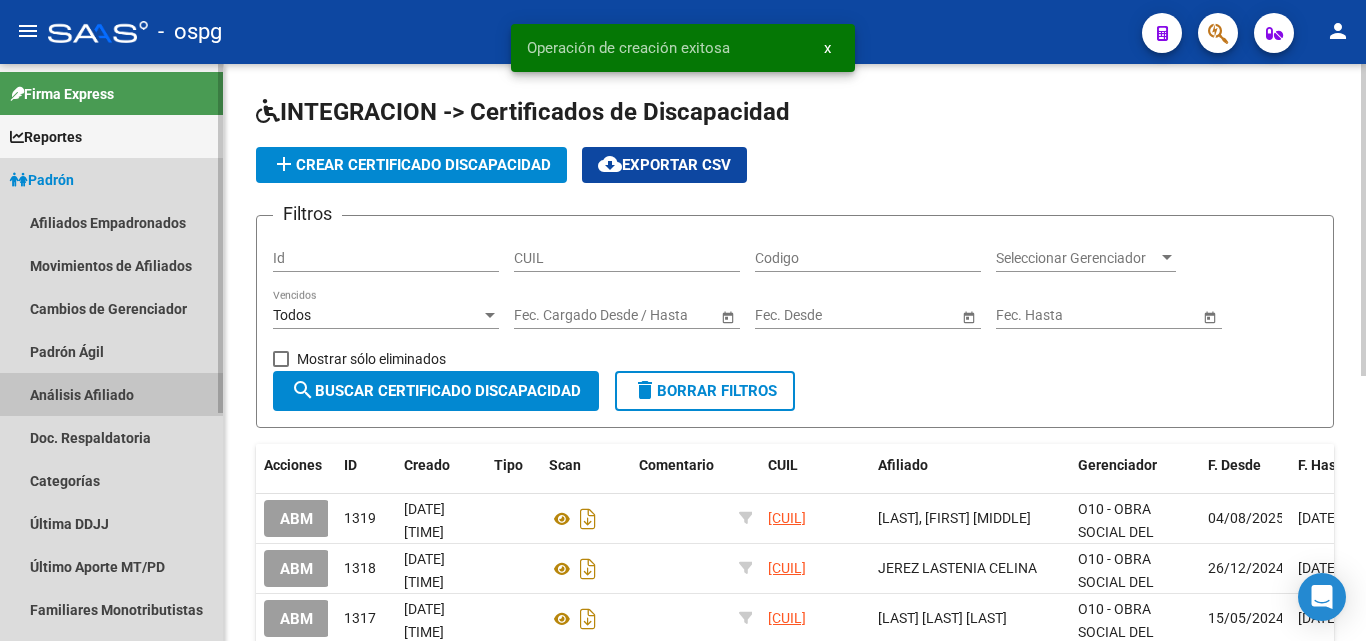 click on "Análisis Afiliado" at bounding box center [111, 394] 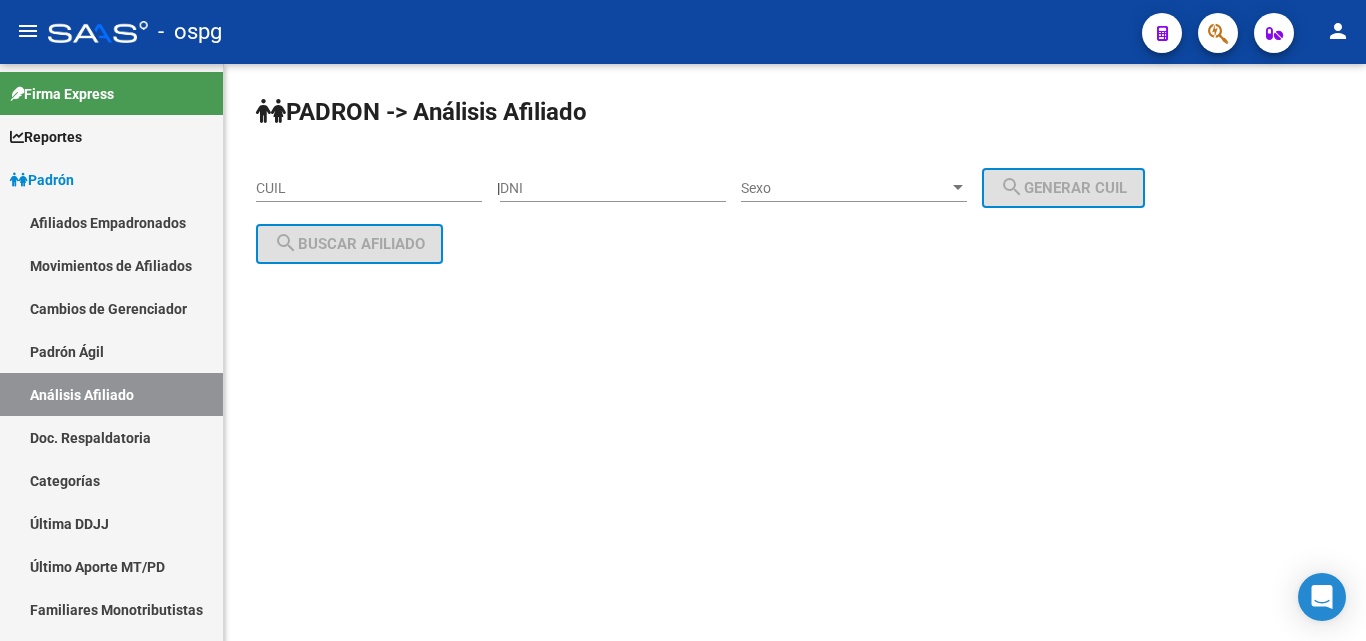 click on "CUIL" at bounding box center [369, 188] 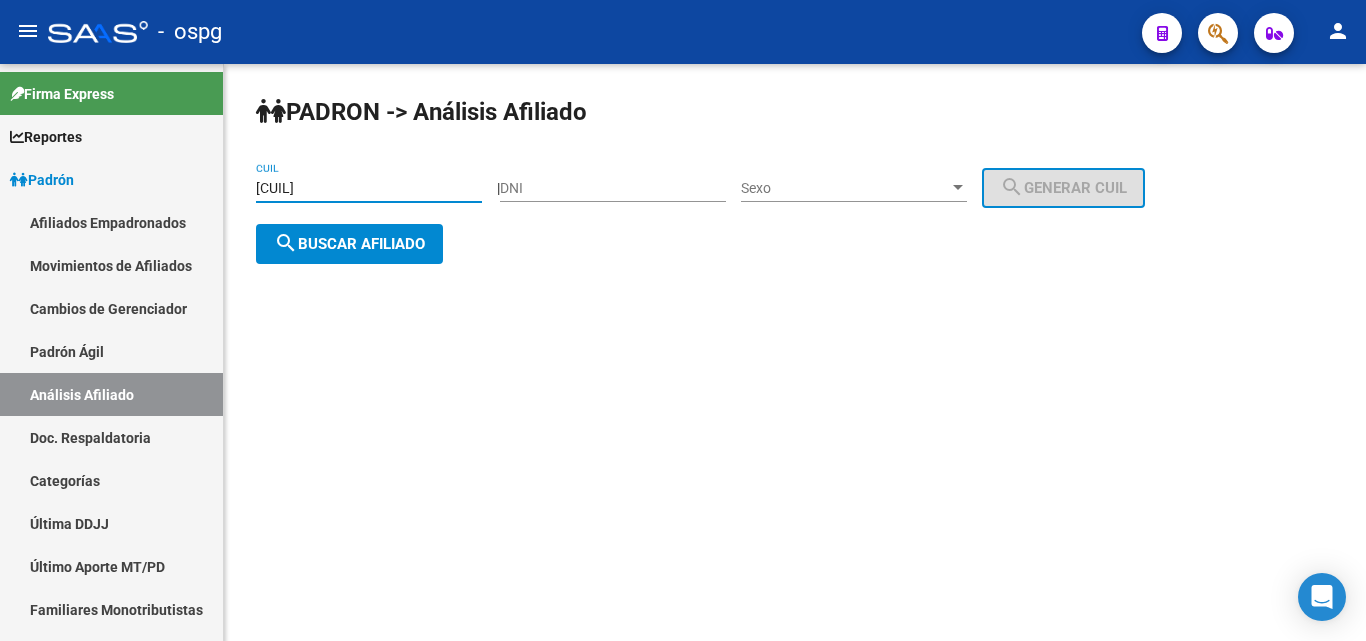 type on "[CUIL]" 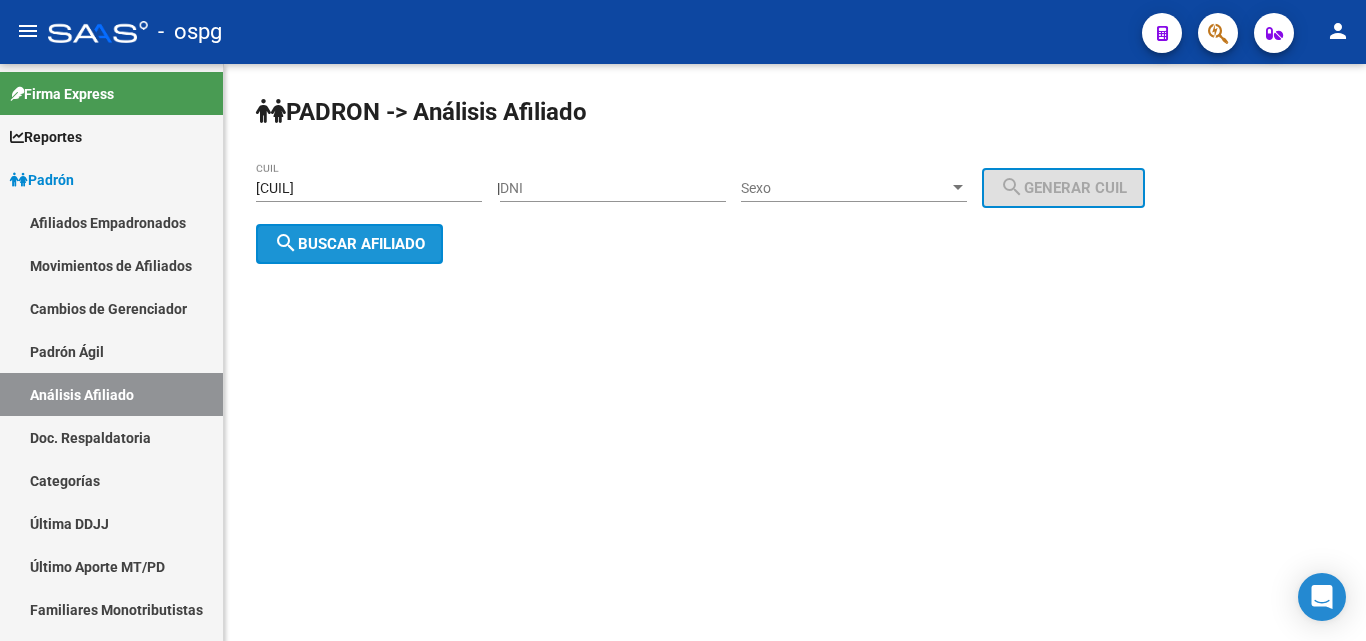 click on "search  Buscar afiliado" 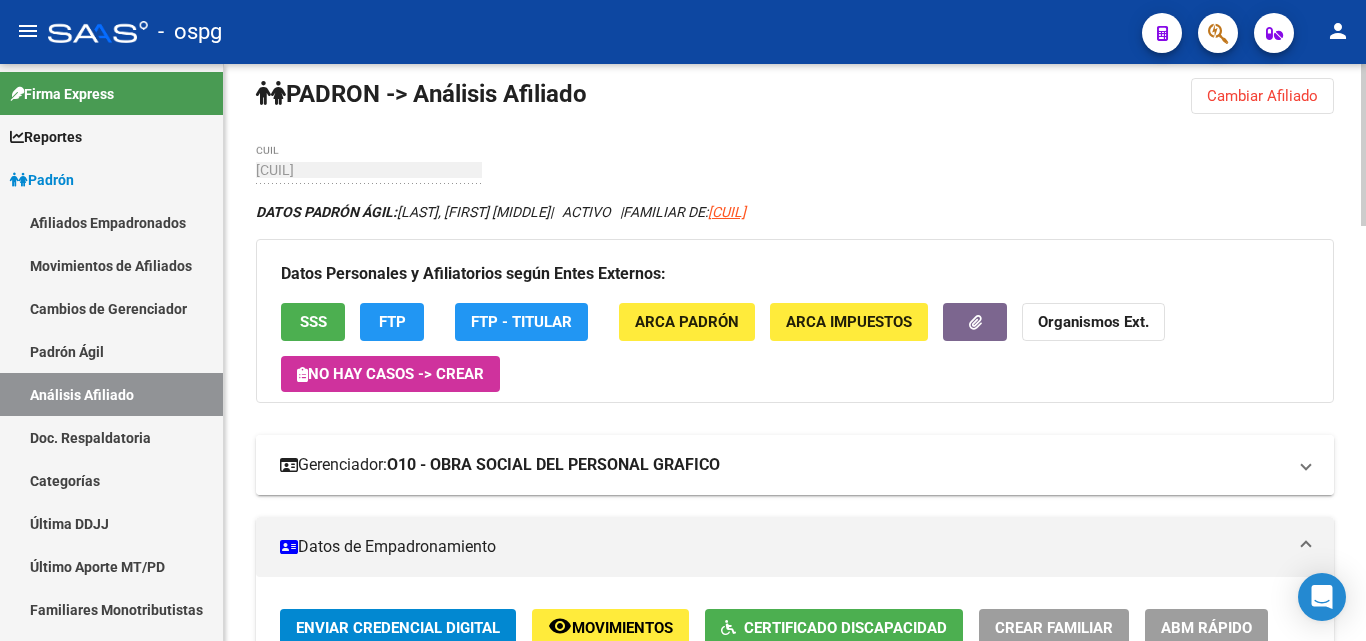 scroll, scrollTop: 0, scrollLeft: 0, axis: both 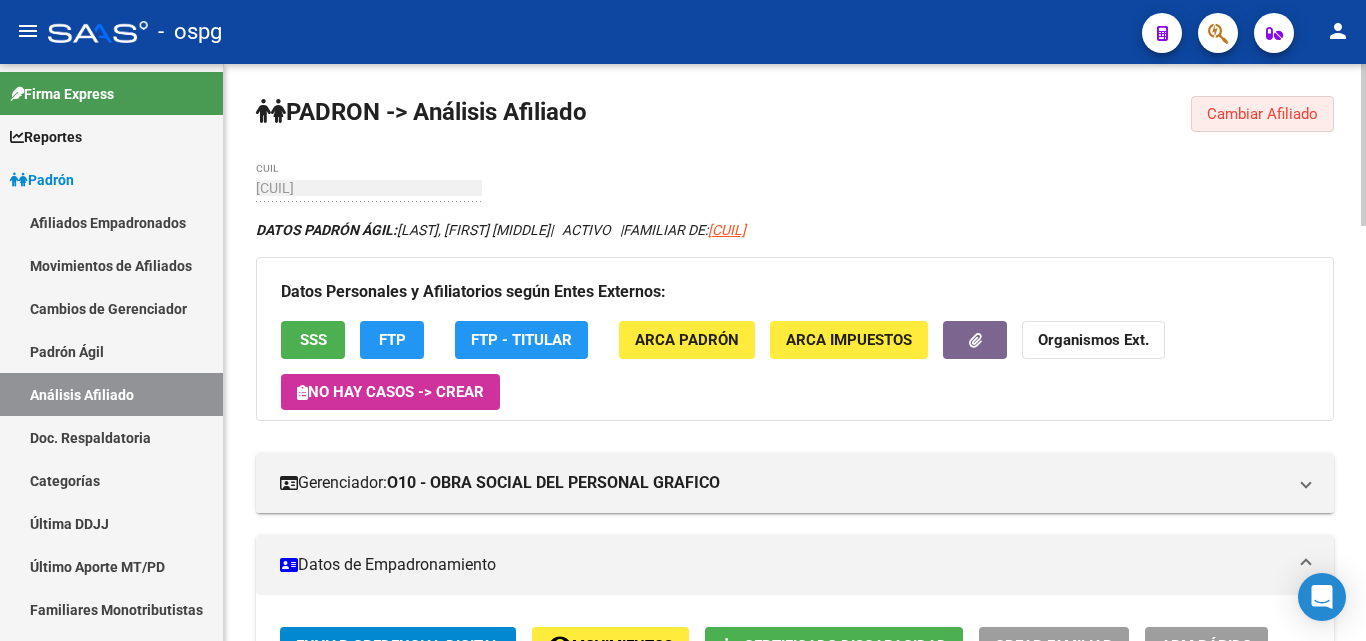 drag, startPoint x: 1255, startPoint y: 120, endPoint x: 838, endPoint y: 121, distance: 417.0012 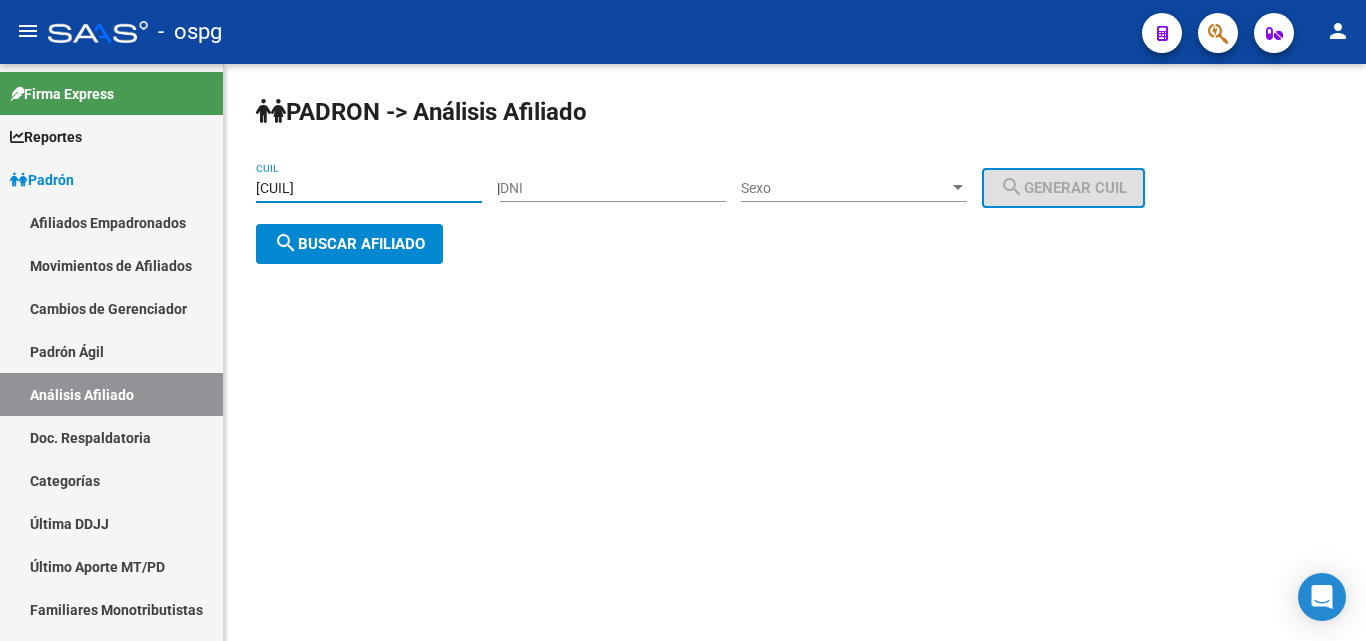drag, startPoint x: 384, startPoint y: 189, endPoint x: 554, endPoint y: 16, distance: 242.5469 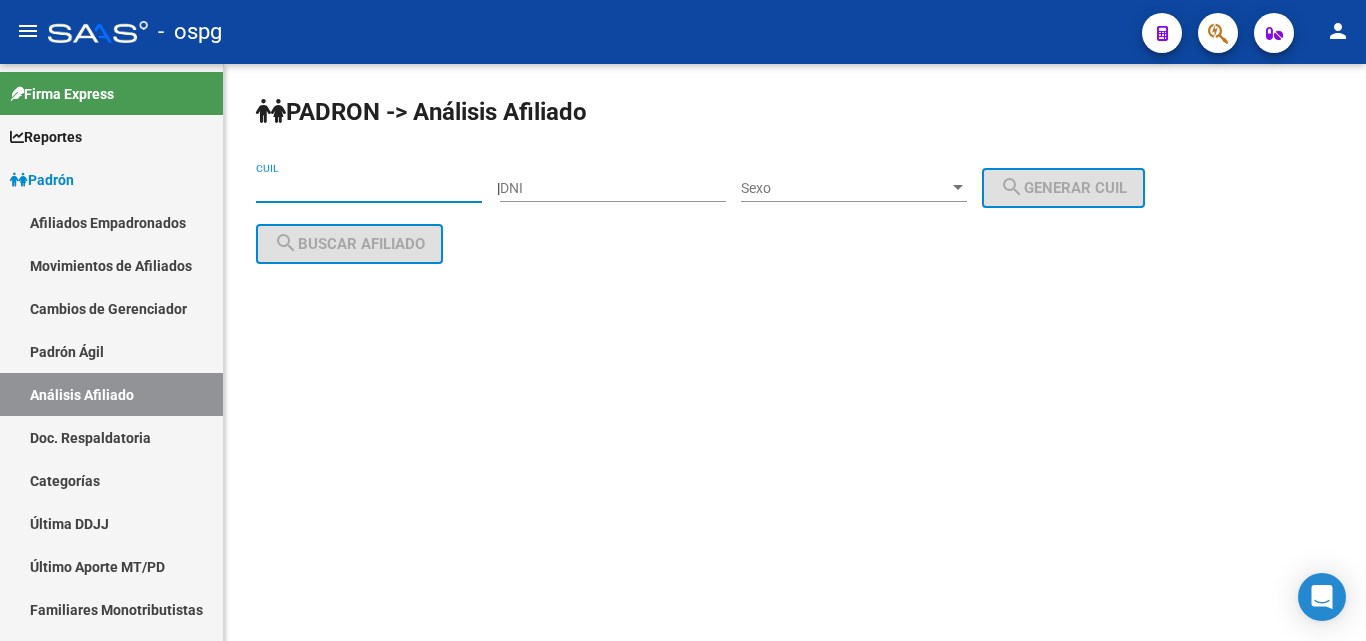 paste on "[CUIL]" 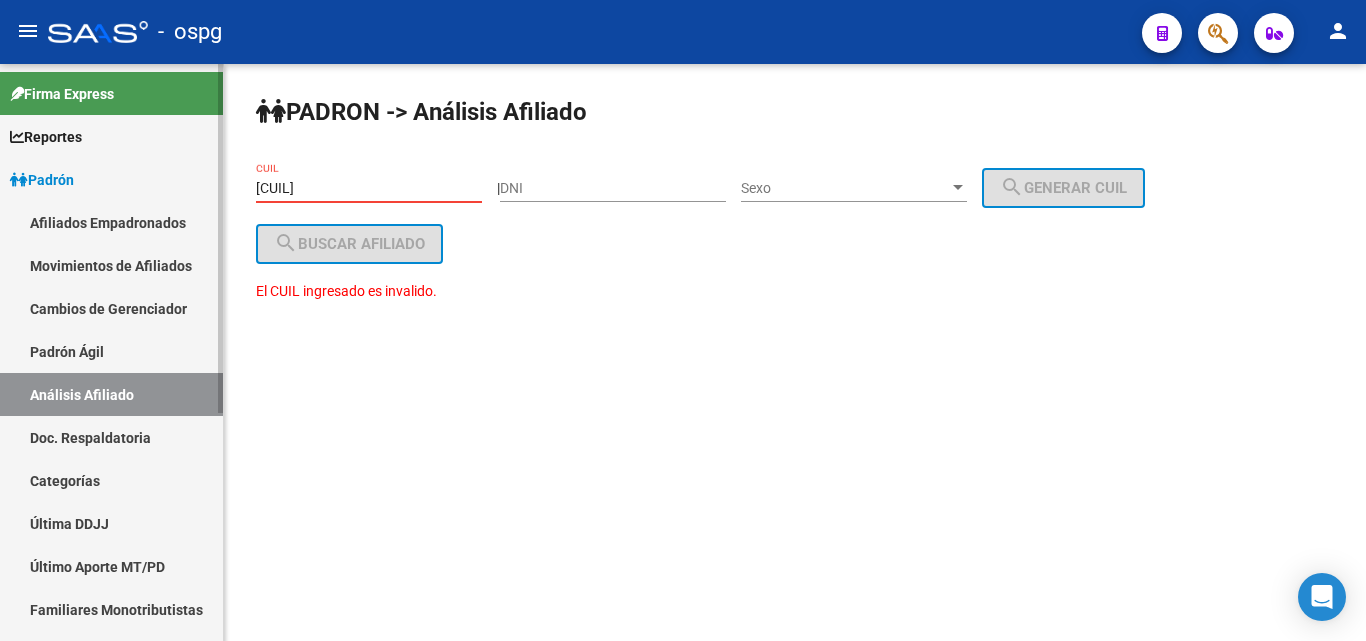 drag, startPoint x: 333, startPoint y: 191, endPoint x: 147, endPoint y: 204, distance: 186.45375 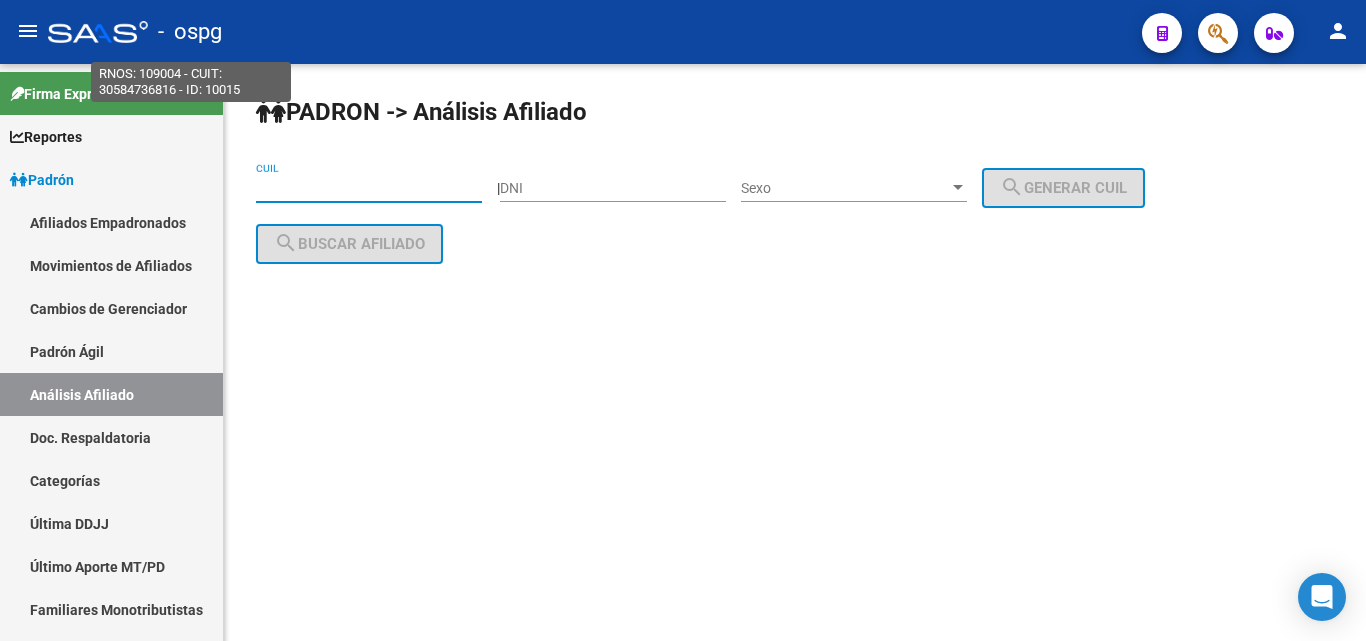 type 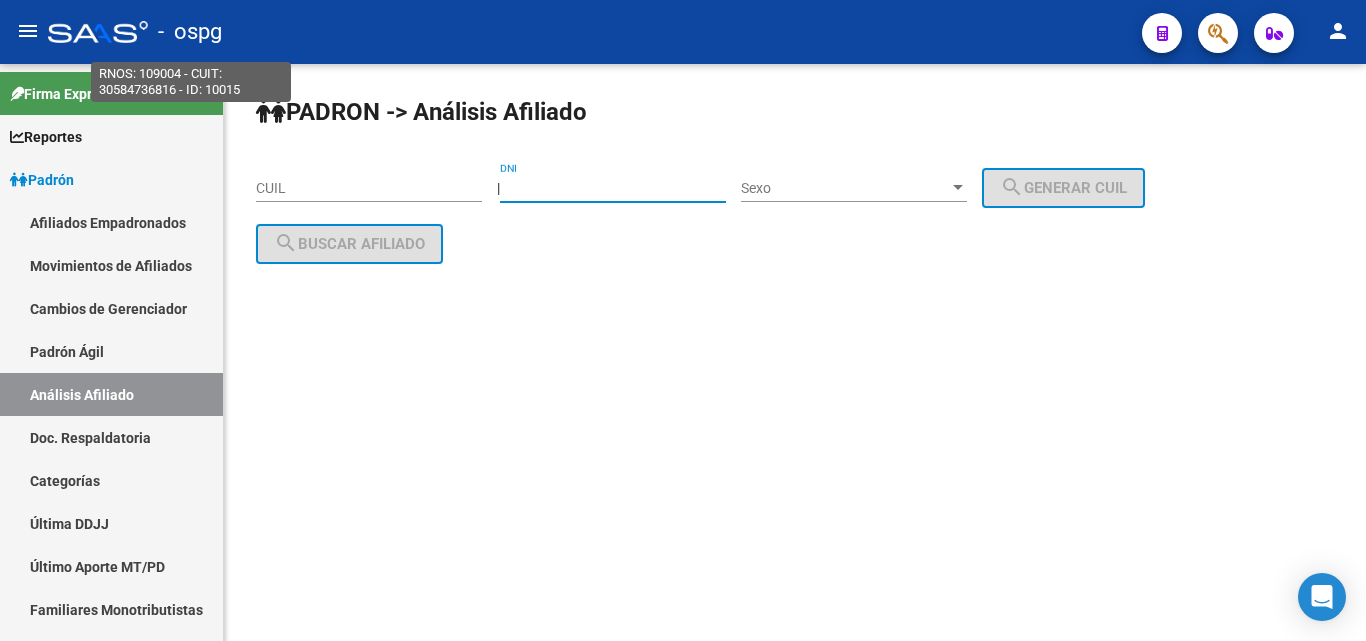 paste on "[CUIL]" 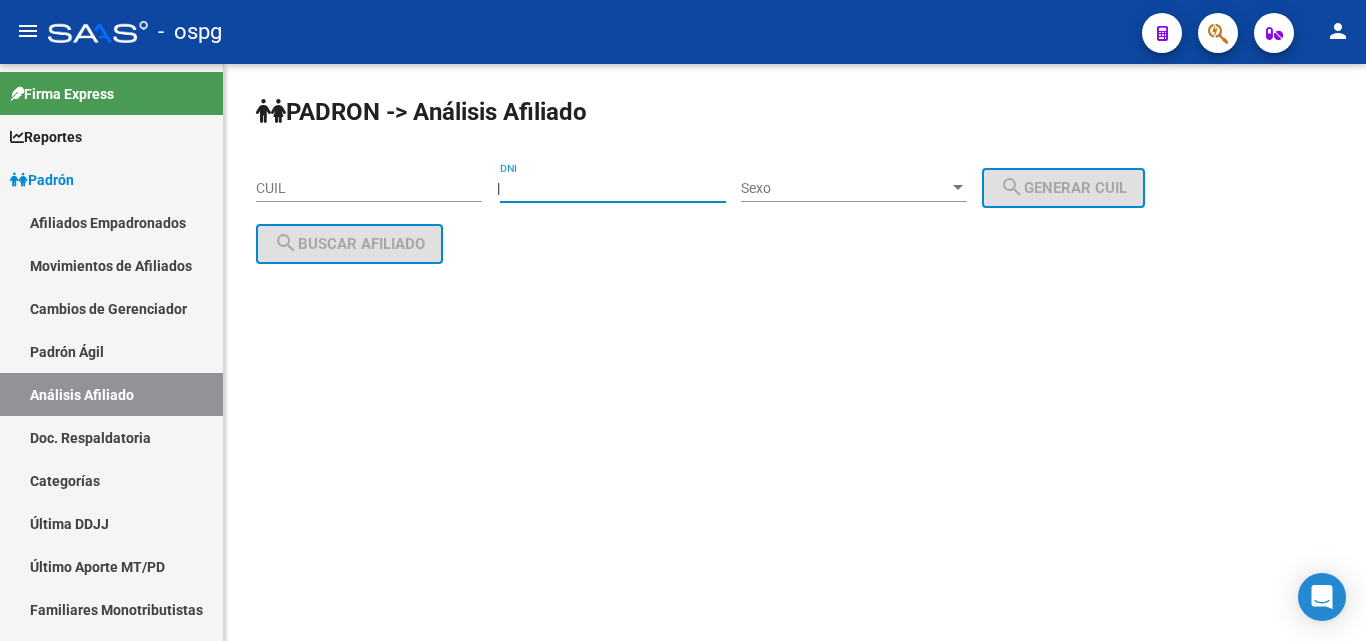 type on "[CUIL]" 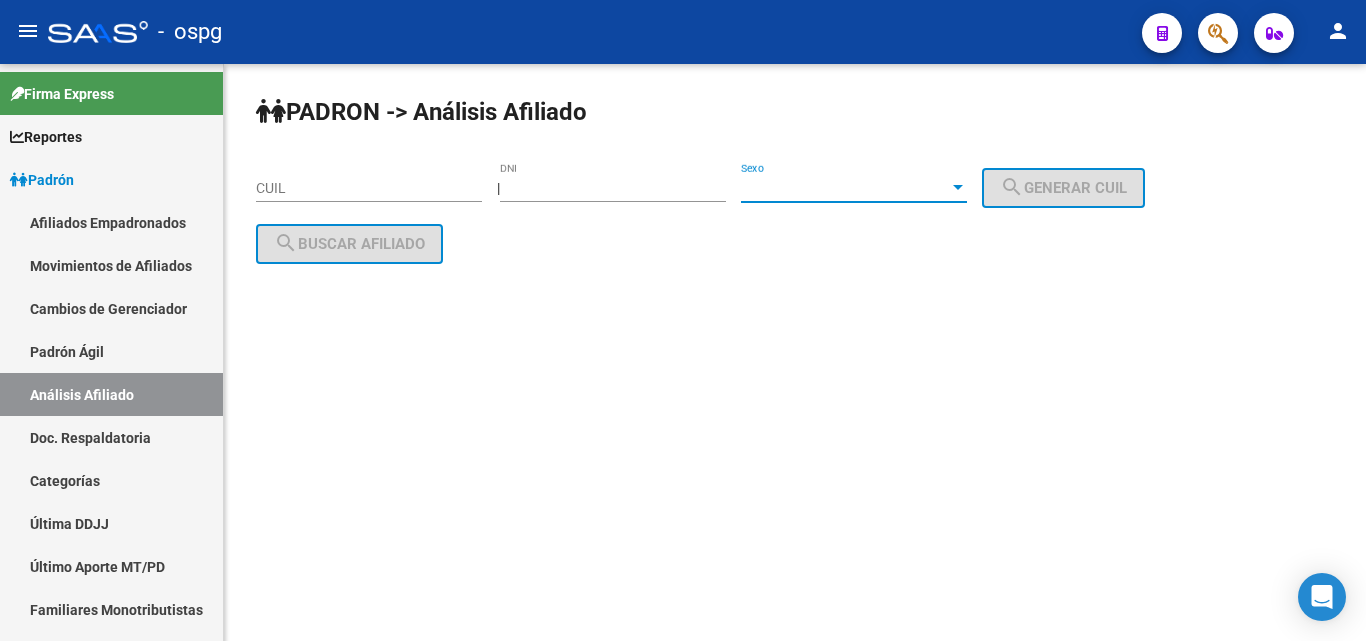 click on "Sexo" at bounding box center (845, 188) 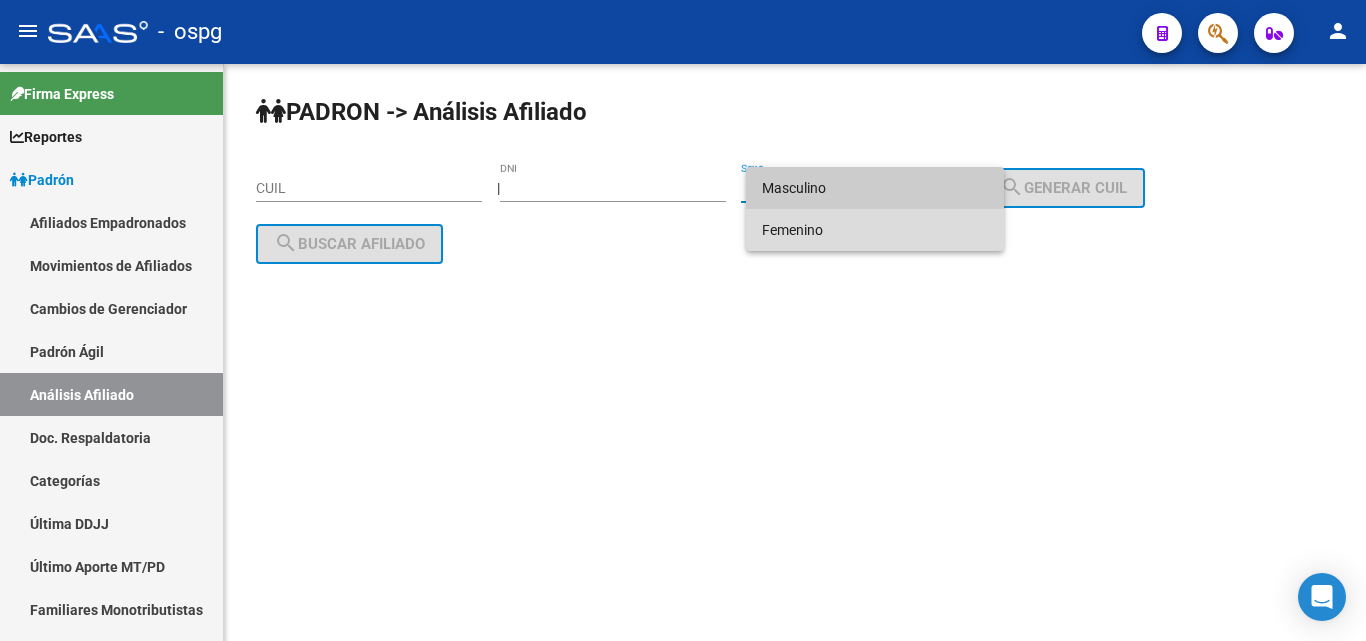click on "Femenino" at bounding box center (875, 230) 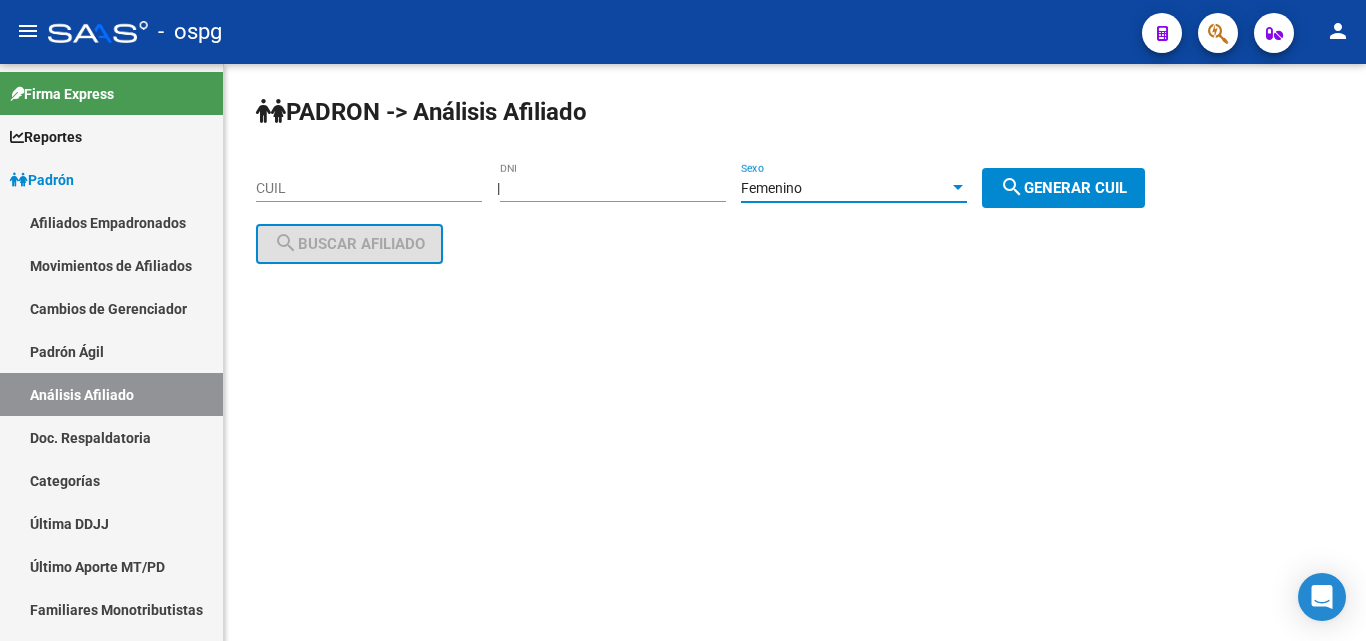click on "Femenino" at bounding box center [771, 188] 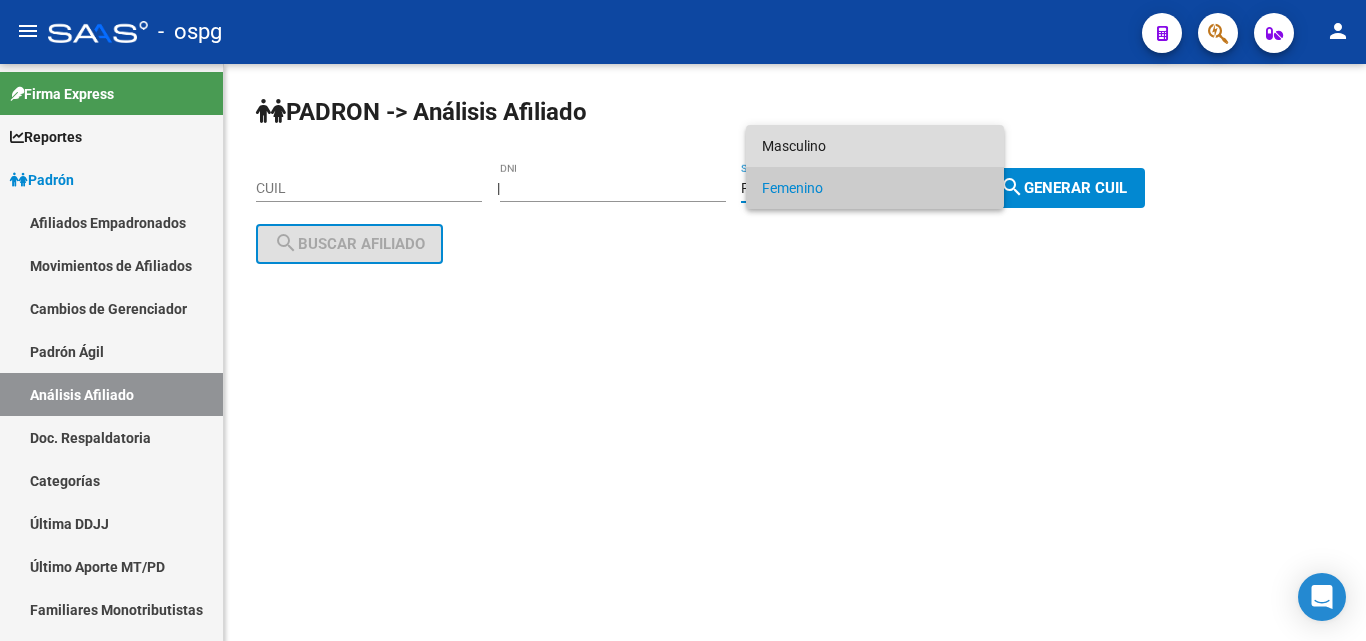 click on "Masculino" at bounding box center (875, 146) 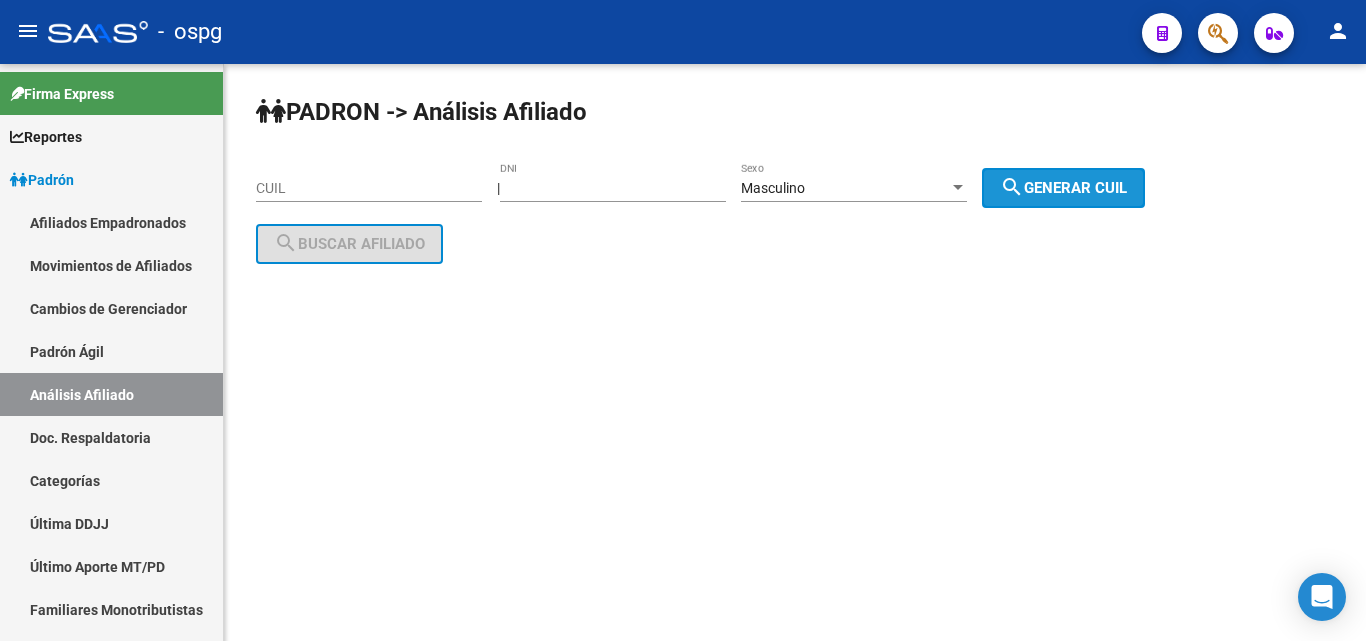 click on "search  Generar CUIL" 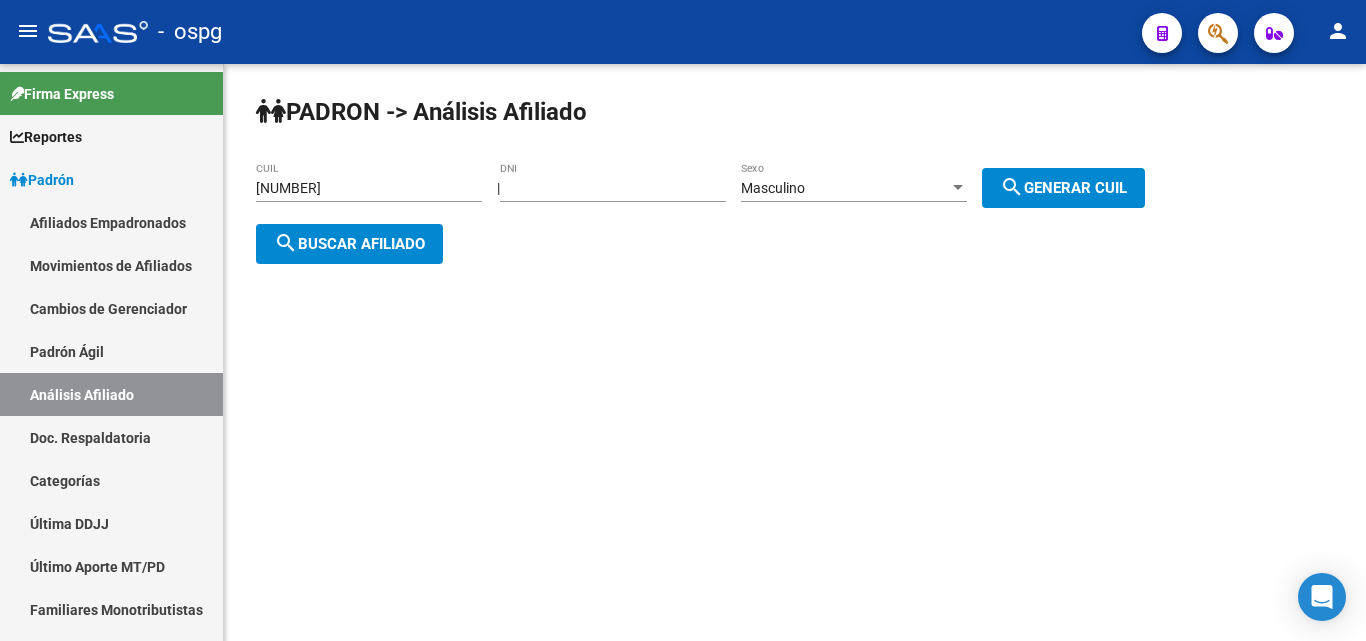 click on "search  Buscar afiliado" 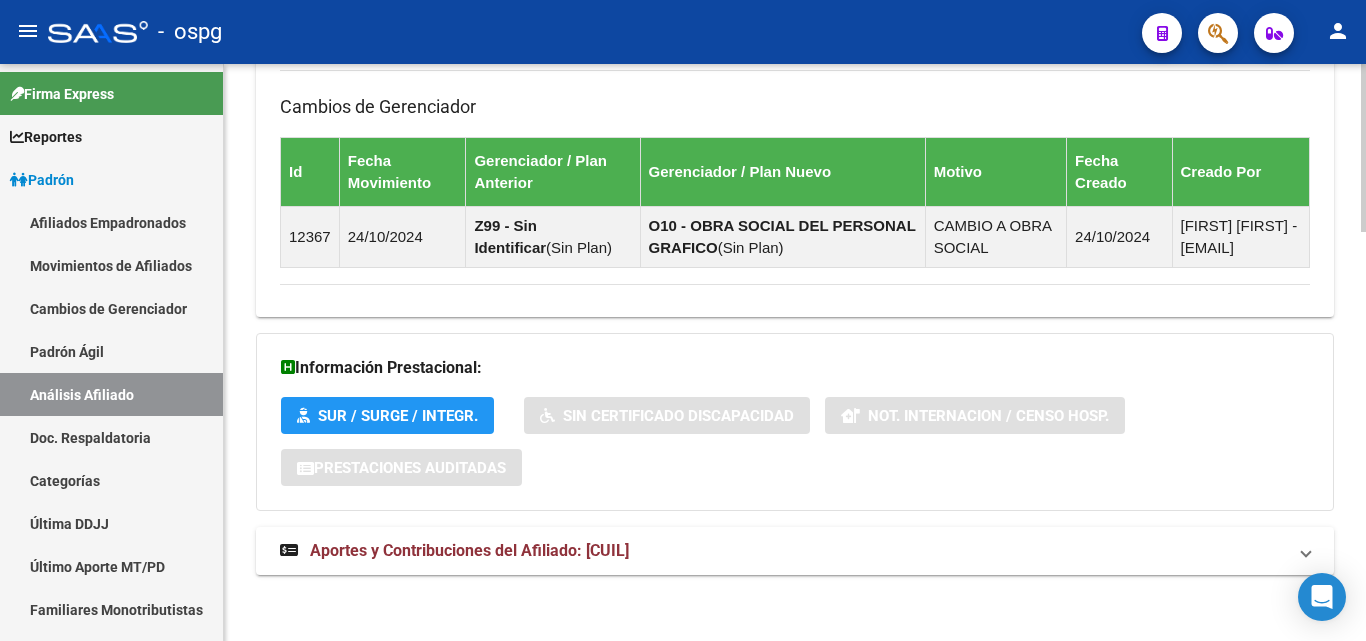 scroll, scrollTop: 1404, scrollLeft: 0, axis: vertical 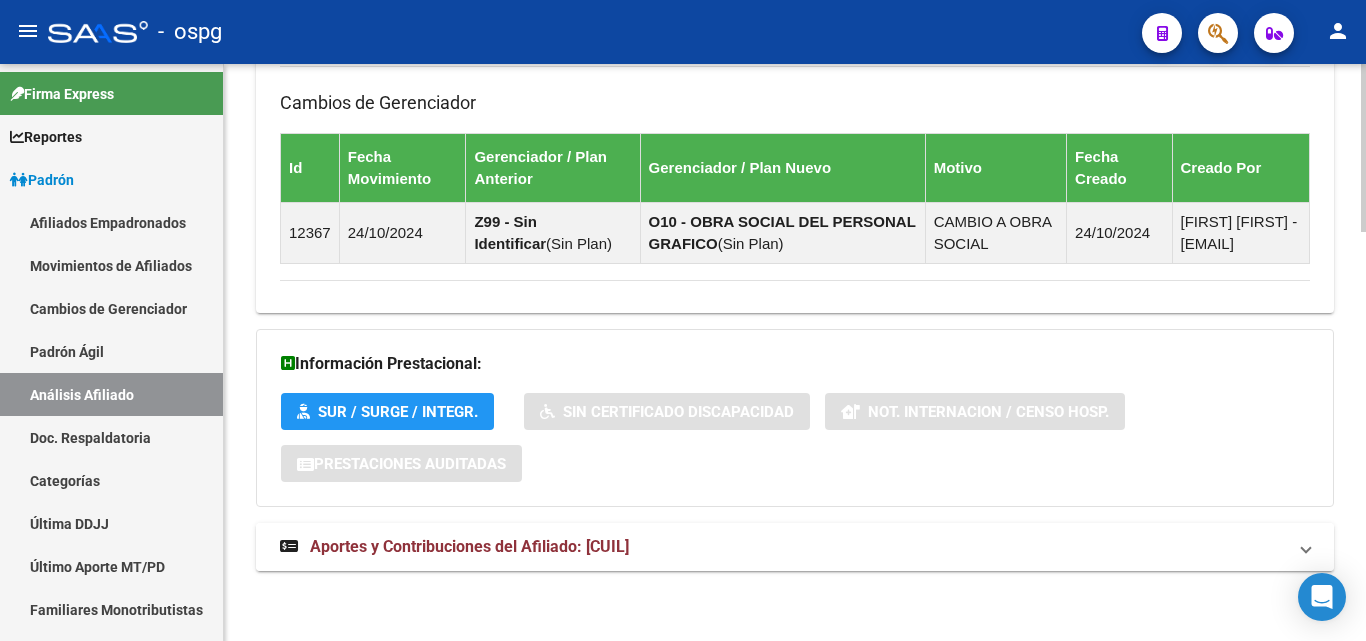 click on "Aportes y Contribuciones del Afiliado: [CUIL]" at bounding box center [795, 547] 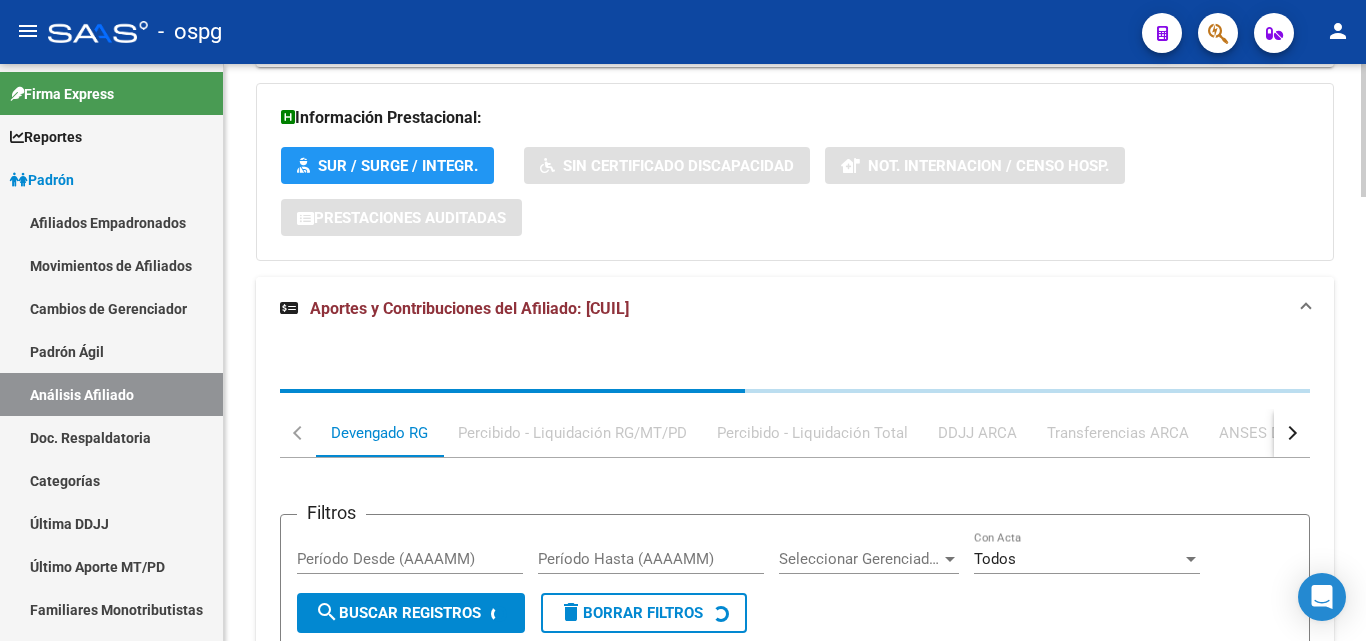 scroll, scrollTop: 1704, scrollLeft: 0, axis: vertical 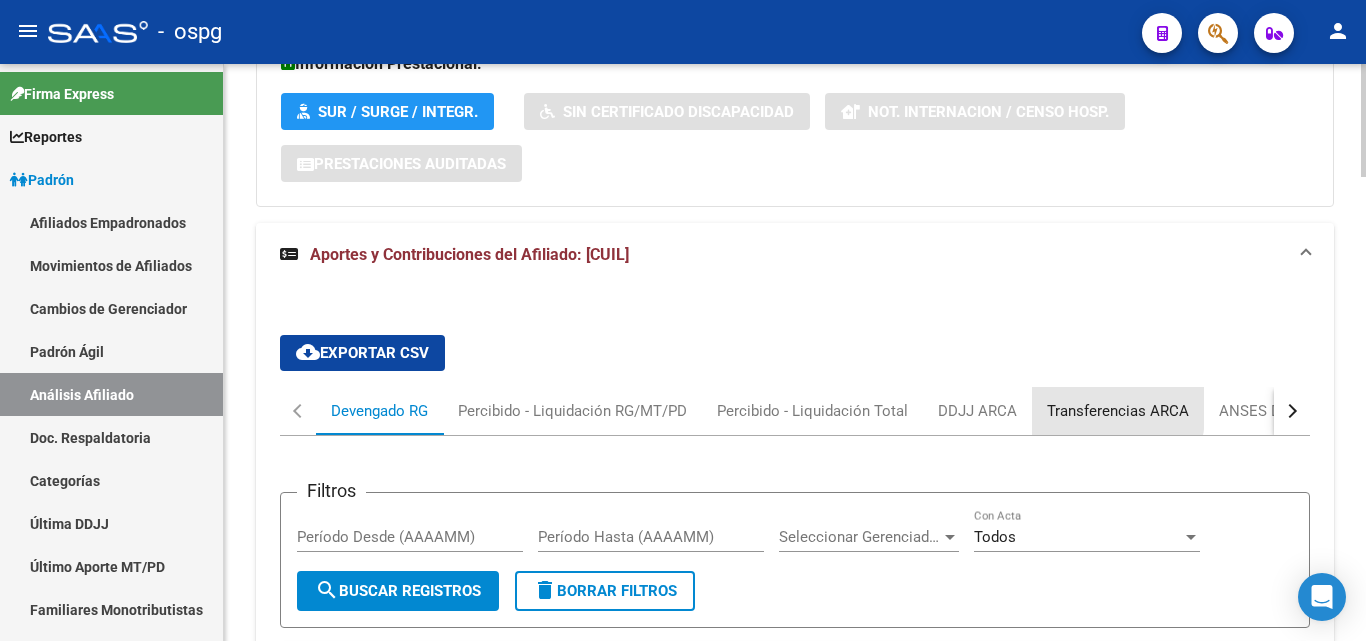 click on "Transferencias ARCA" at bounding box center [1118, 411] 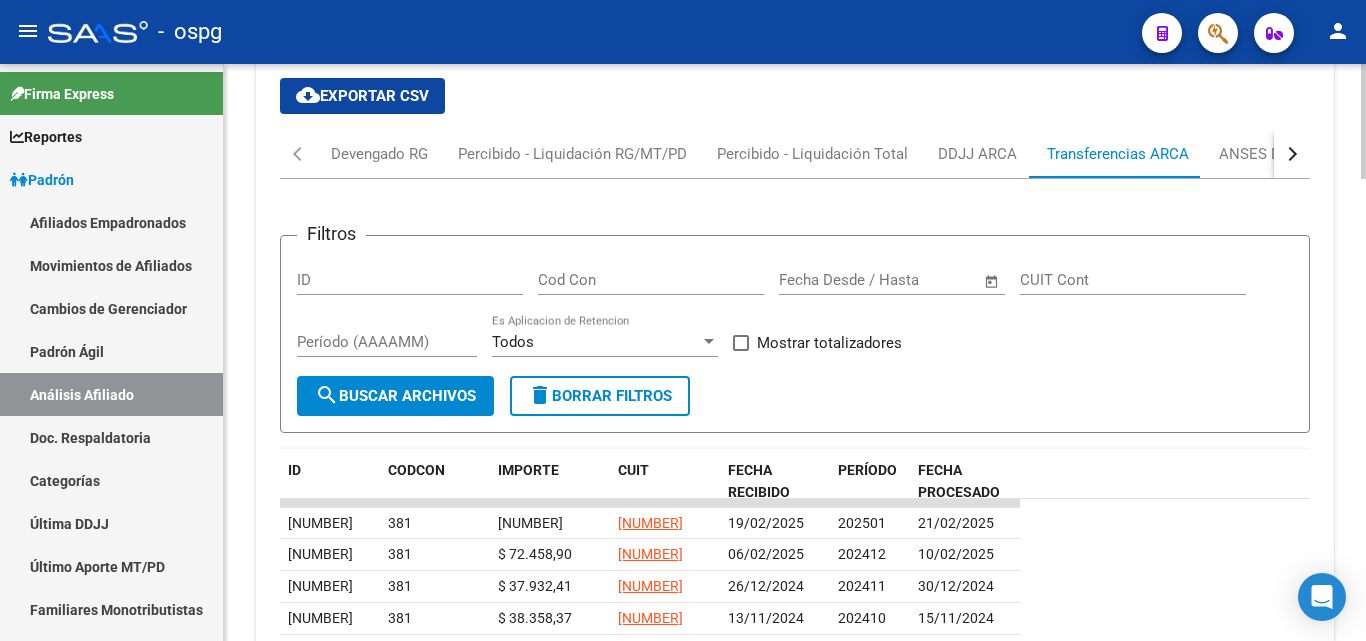 scroll, scrollTop: 2004, scrollLeft: 0, axis: vertical 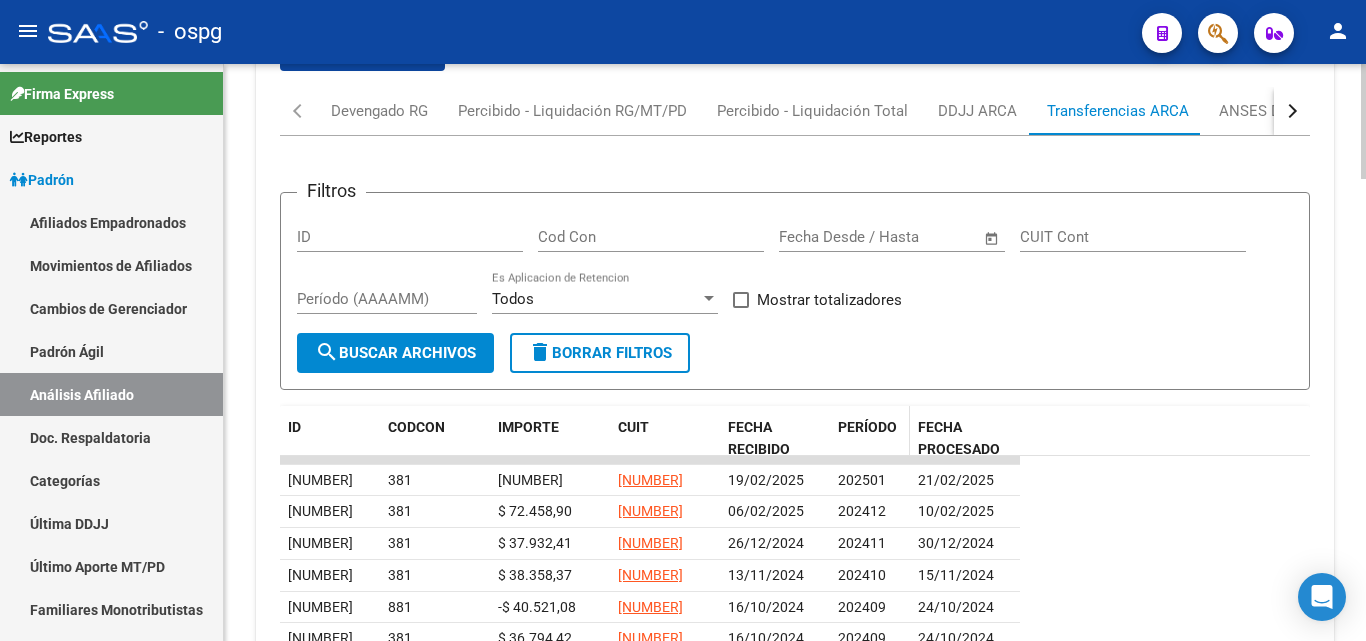 click on "PERÍODO" 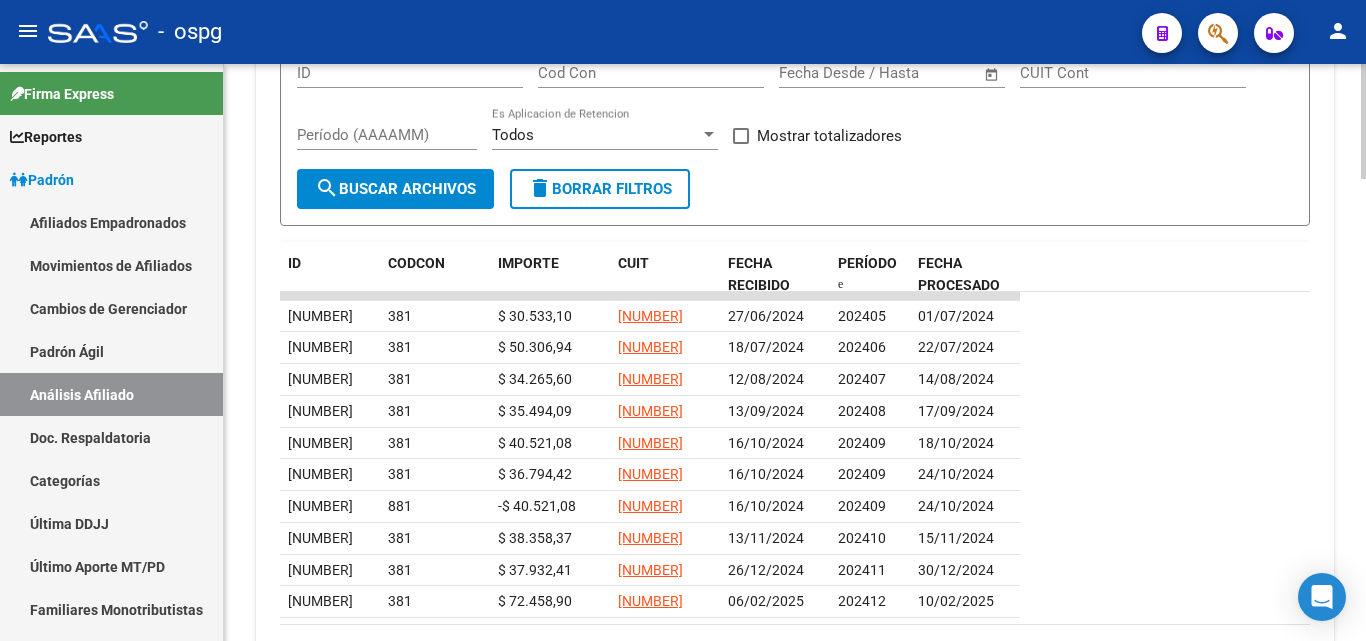 scroll, scrollTop: 2204, scrollLeft: 0, axis: vertical 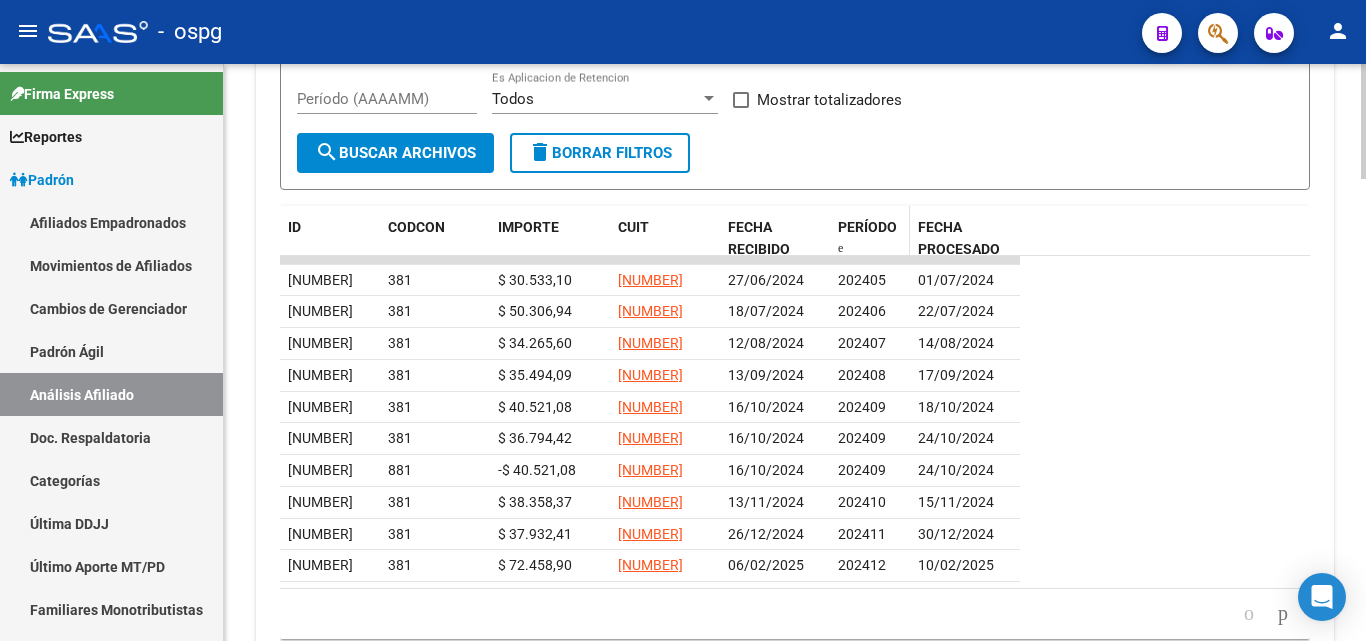 click on "PERÍODO" 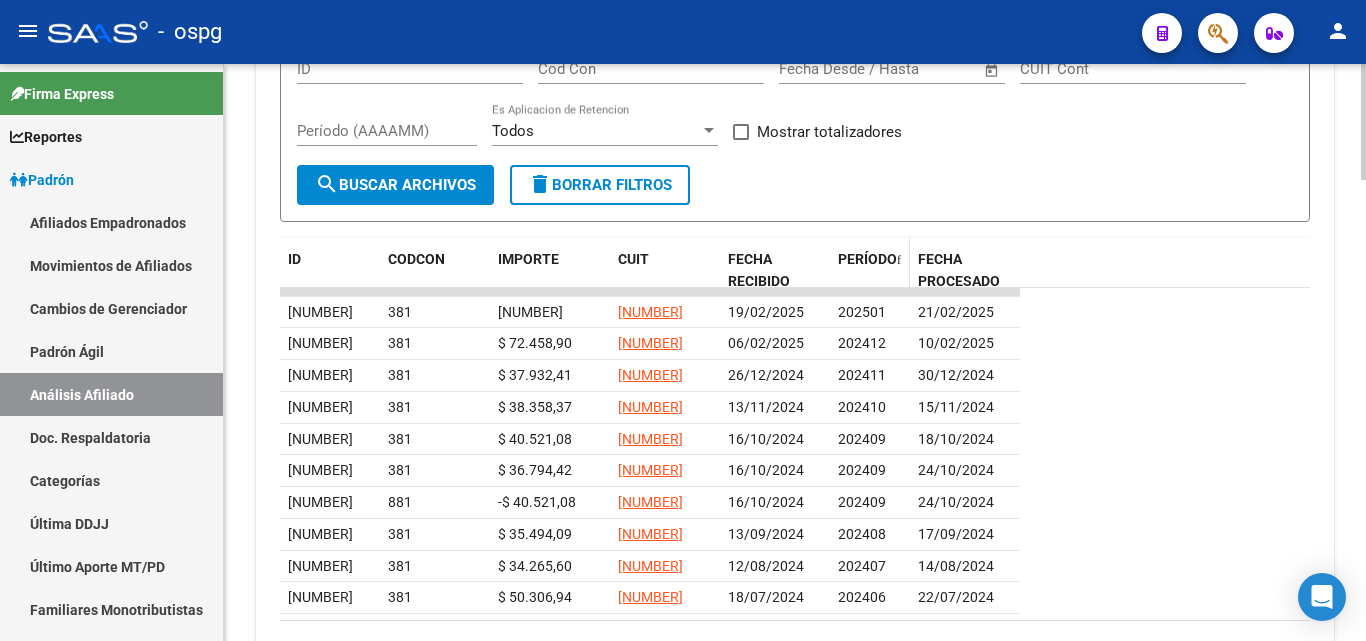 scroll, scrollTop: 2204, scrollLeft: 0, axis: vertical 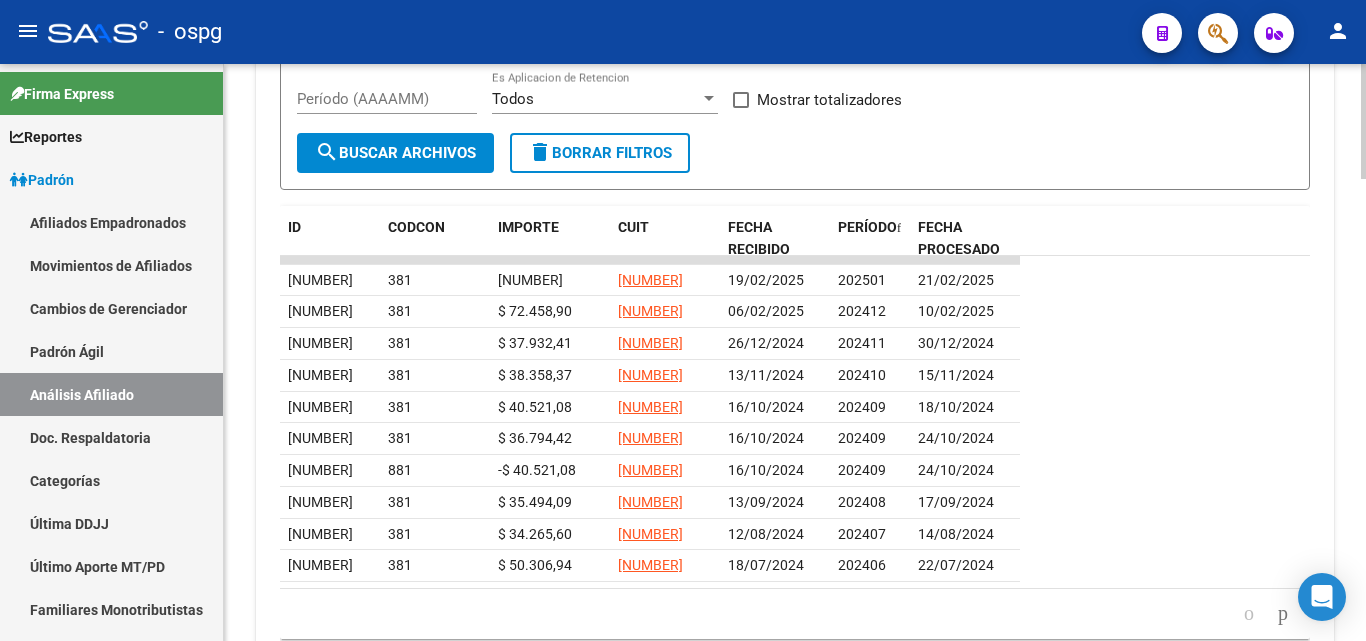 drag, startPoint x: 711, startPoint y: 165, endPoint x: 745, endPoint y: 75, distance: 96.20811 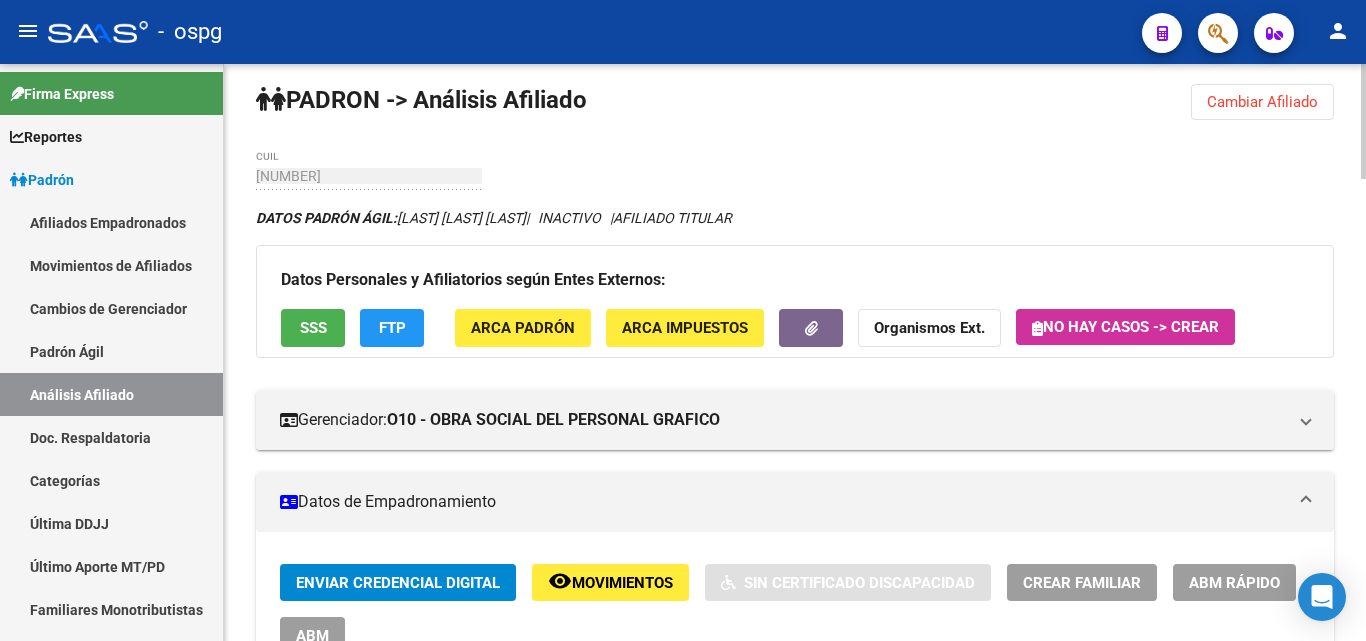 scroll, scrollTop: 0, scrollLeft: 0, axis: both 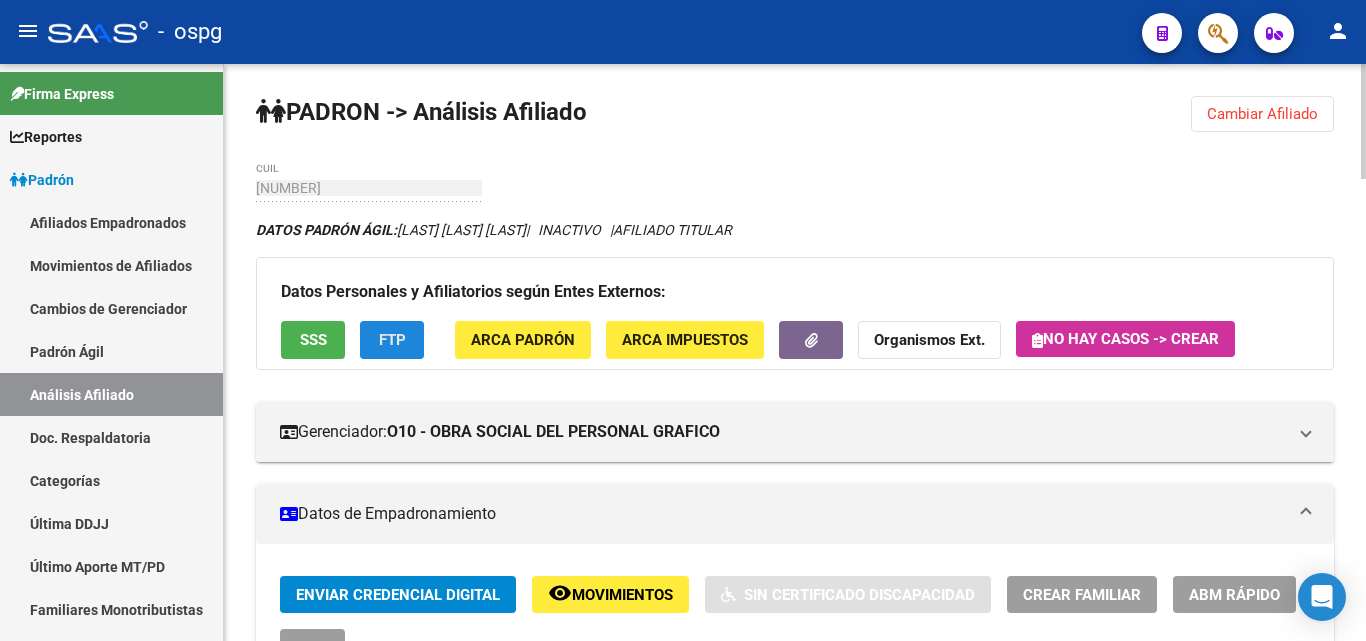click on "FTP" 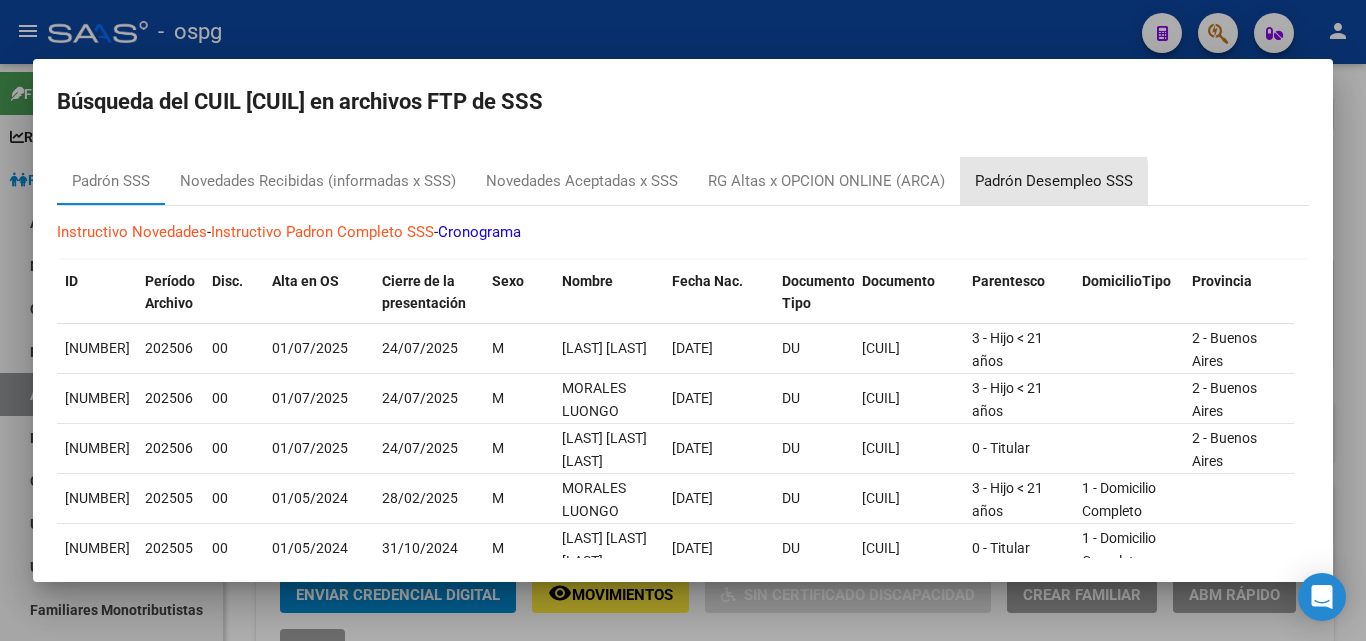 click on "Padrón Desempleo SSS" at bounding box center [1054, 181] 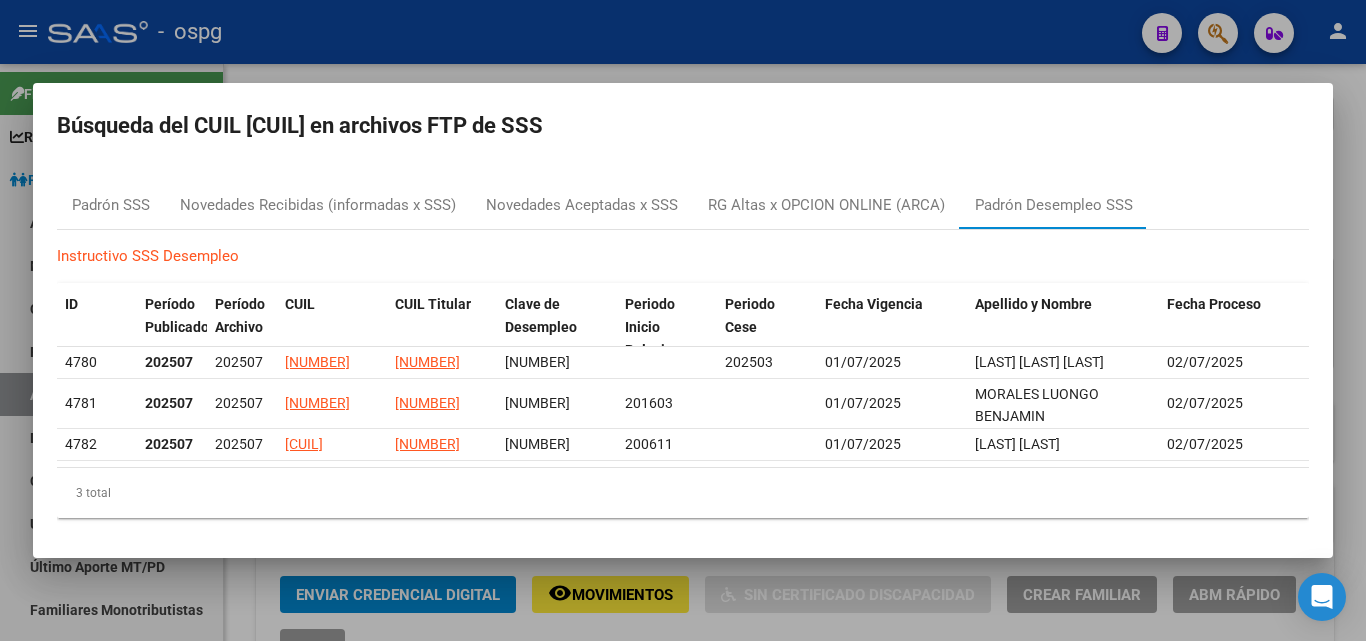 click at bounding box center (683, 320) 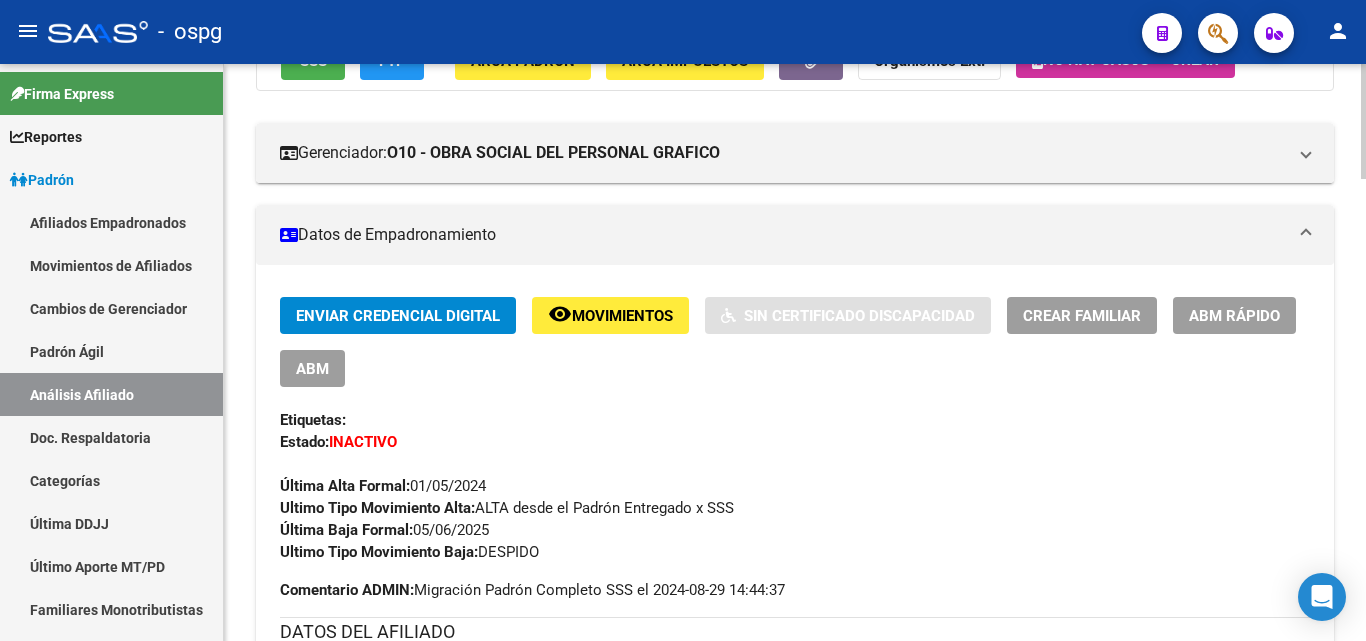 scroll, scrollTop: 300, scrollLeft: 0, axis: vertical 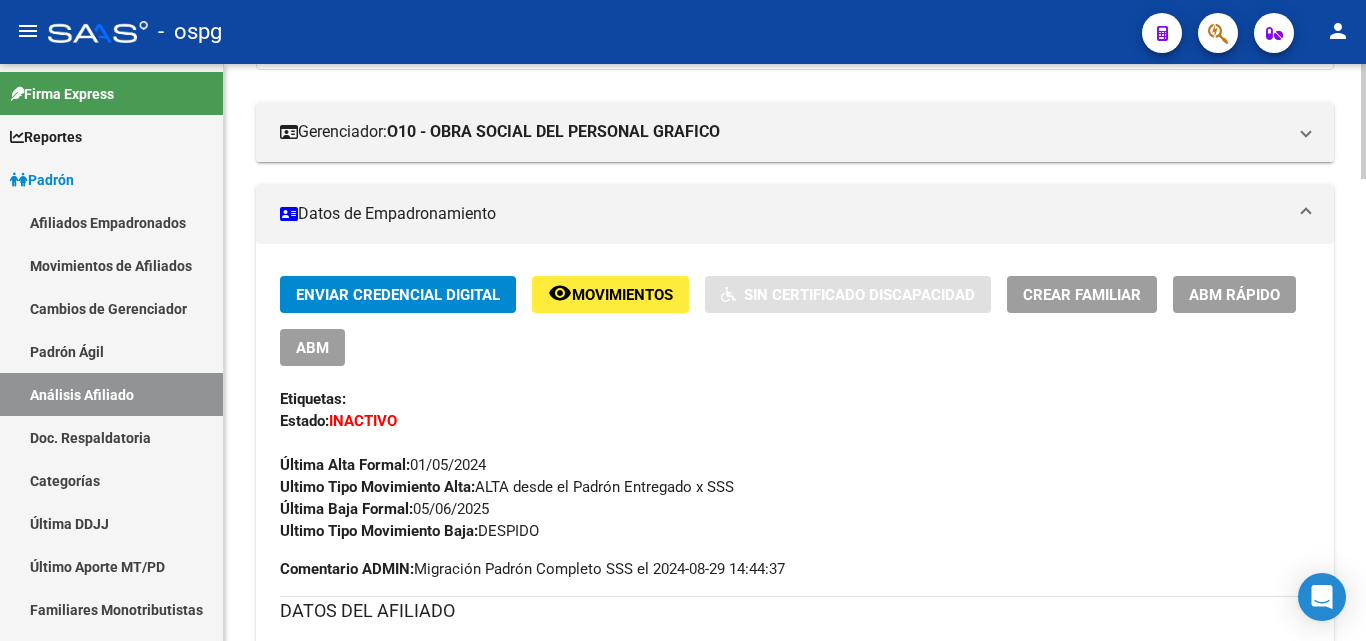 click on "Enviar Credencial Digital remove_red_eye Movimientos    Sin Certificado Discapacidad Crear Familiar ABM Rápido ABM Etiquetas: Estado: INACTIVO Última Alta Formal:  [DATE] Ultimo Tipo Movimiento Alta:  ALTA desde el Padrón Entregado x SSS Última Baja Formal:  [DATE] Ultimo Tipo Movimiento Baja:  DESPIDO" at bounding box center (795, 409) 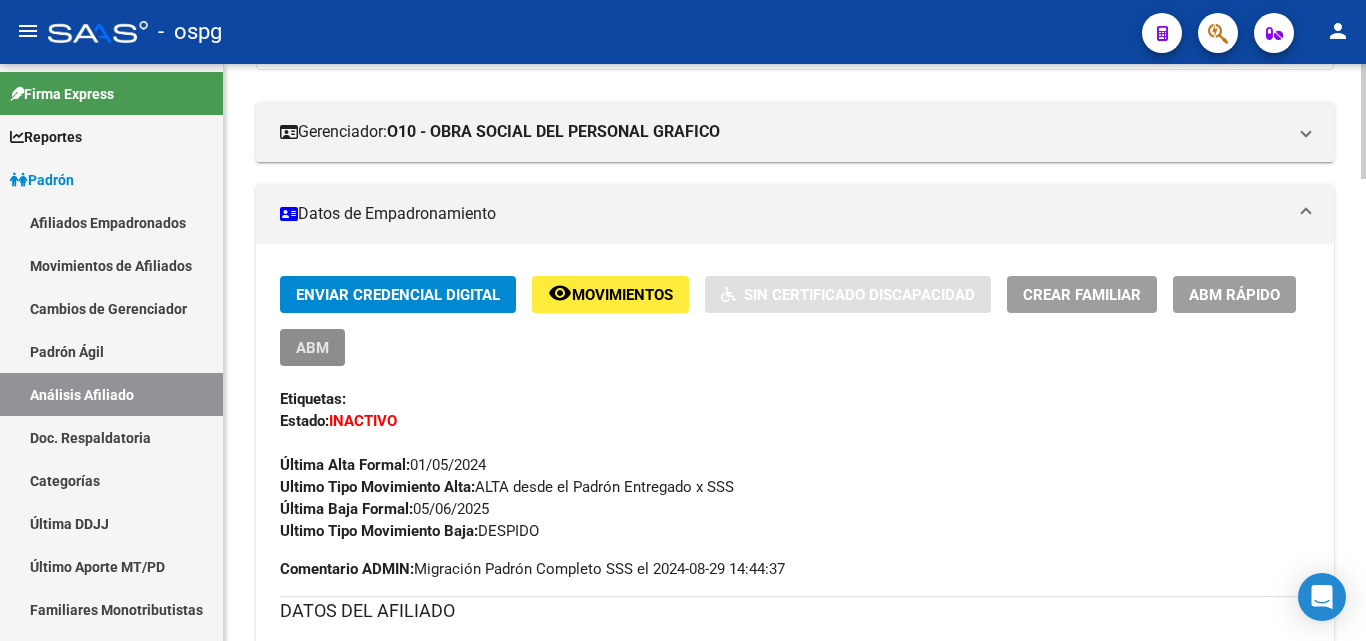 click on "ABM" at bounding box center [312, 347] 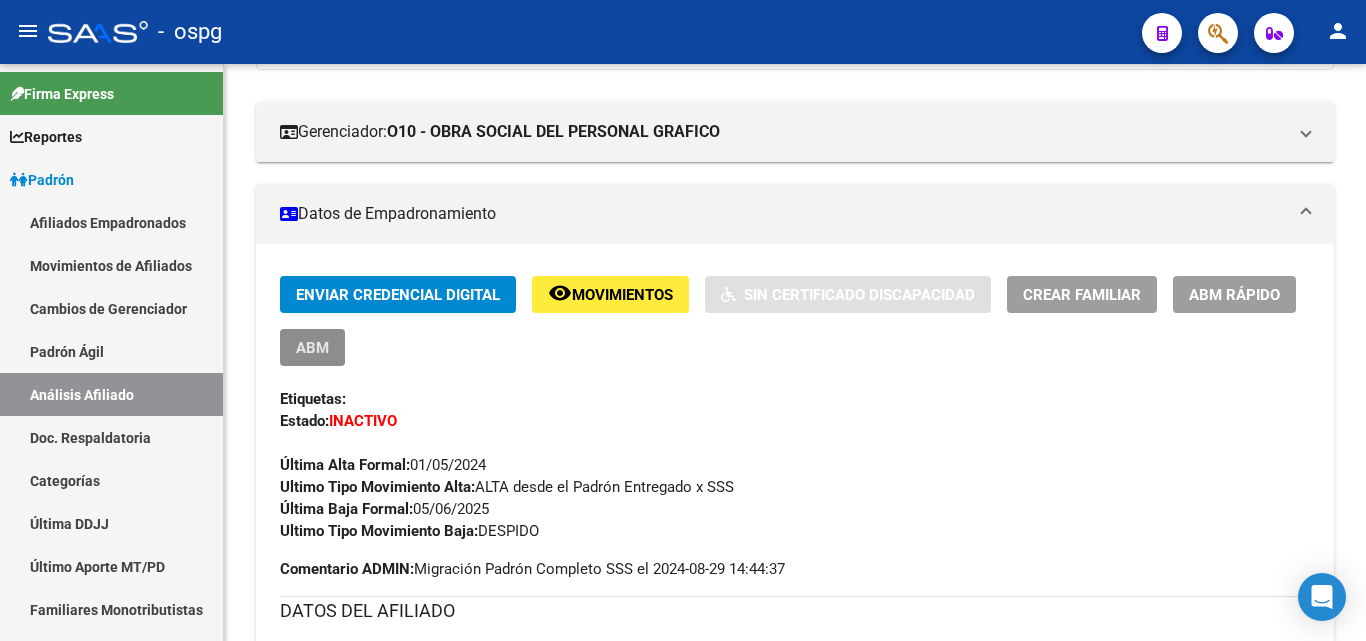 scroll, scrollTop: 0, scrollLeft: 0, axis: both 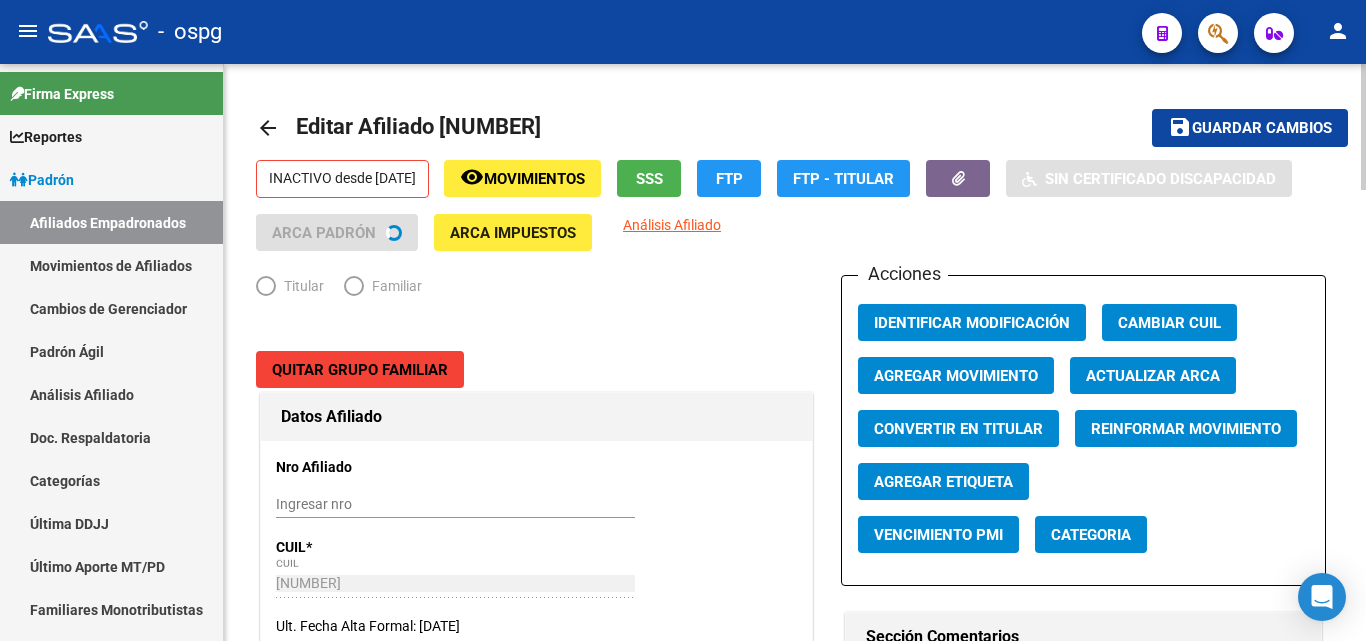 radio on "true" 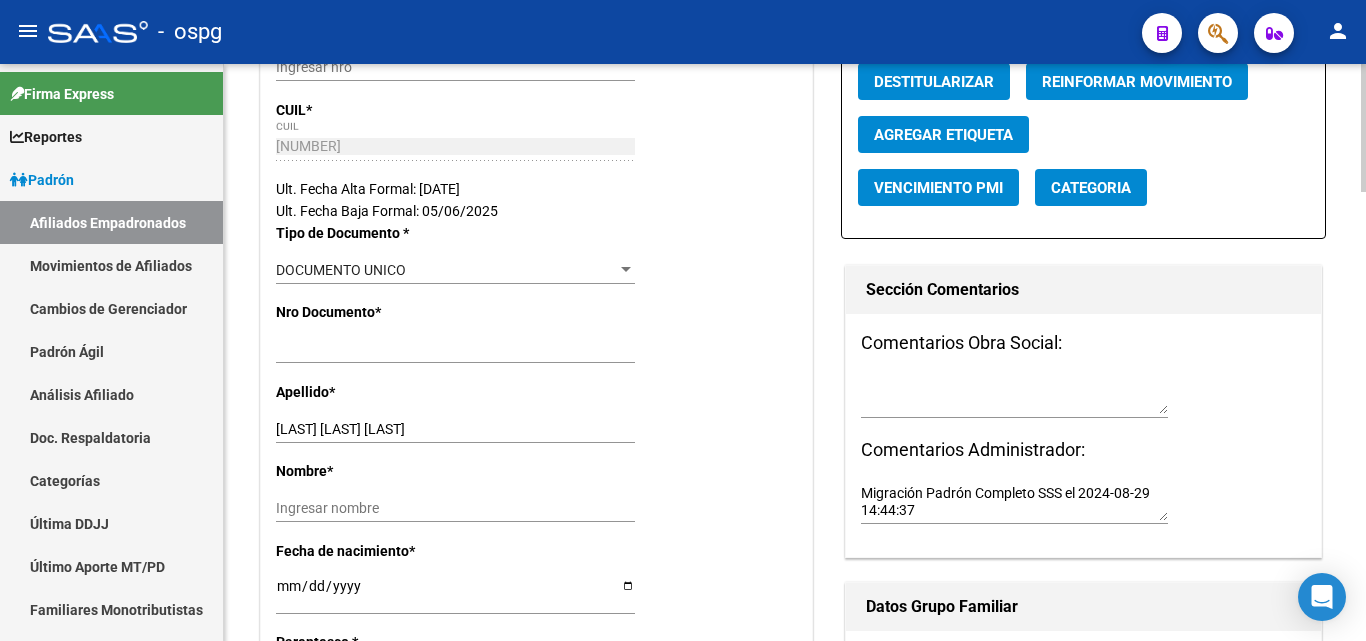 scroll, scrollTop: 500, scrollLeft: 0, axis: vertical 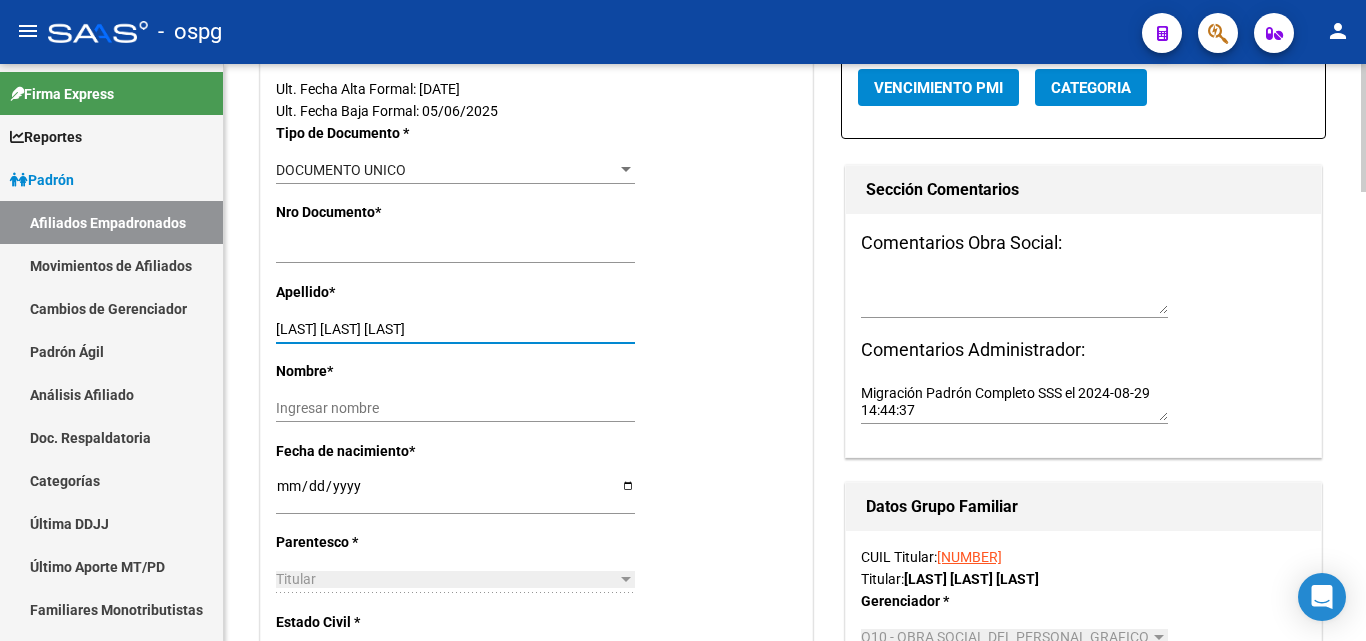 click on "[LAST] [LAST] [LAST]" at bounding box center (455, 329) 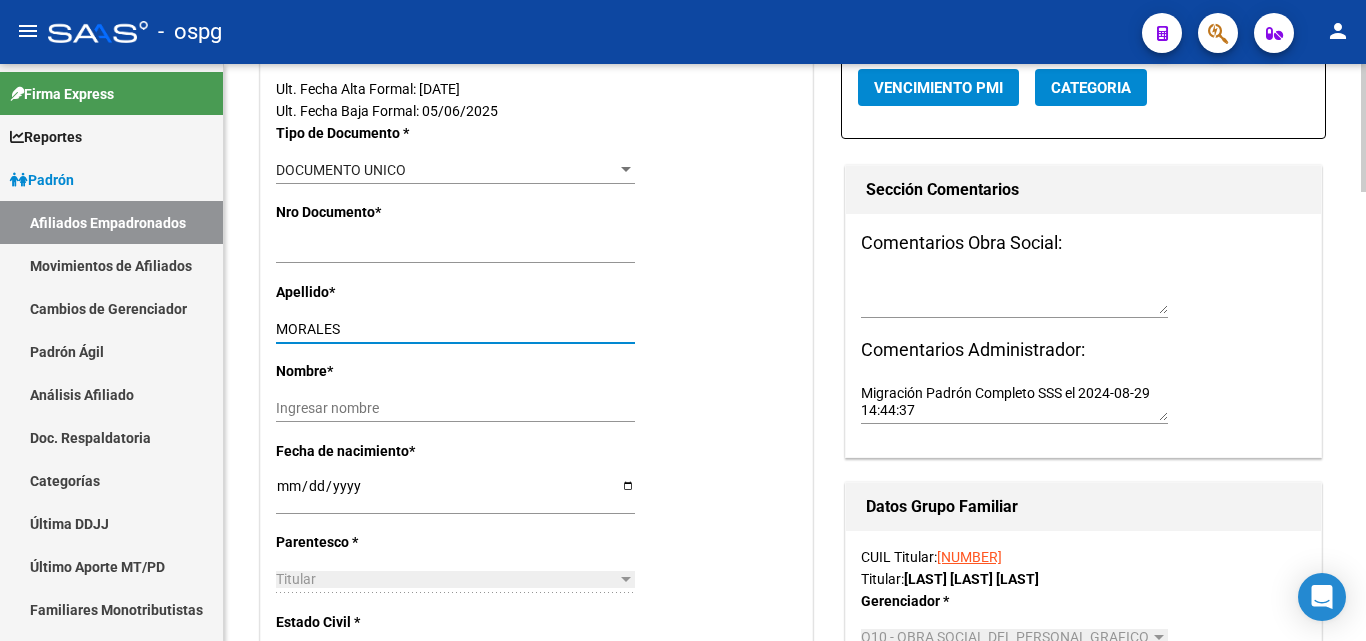 type on "MORALES" 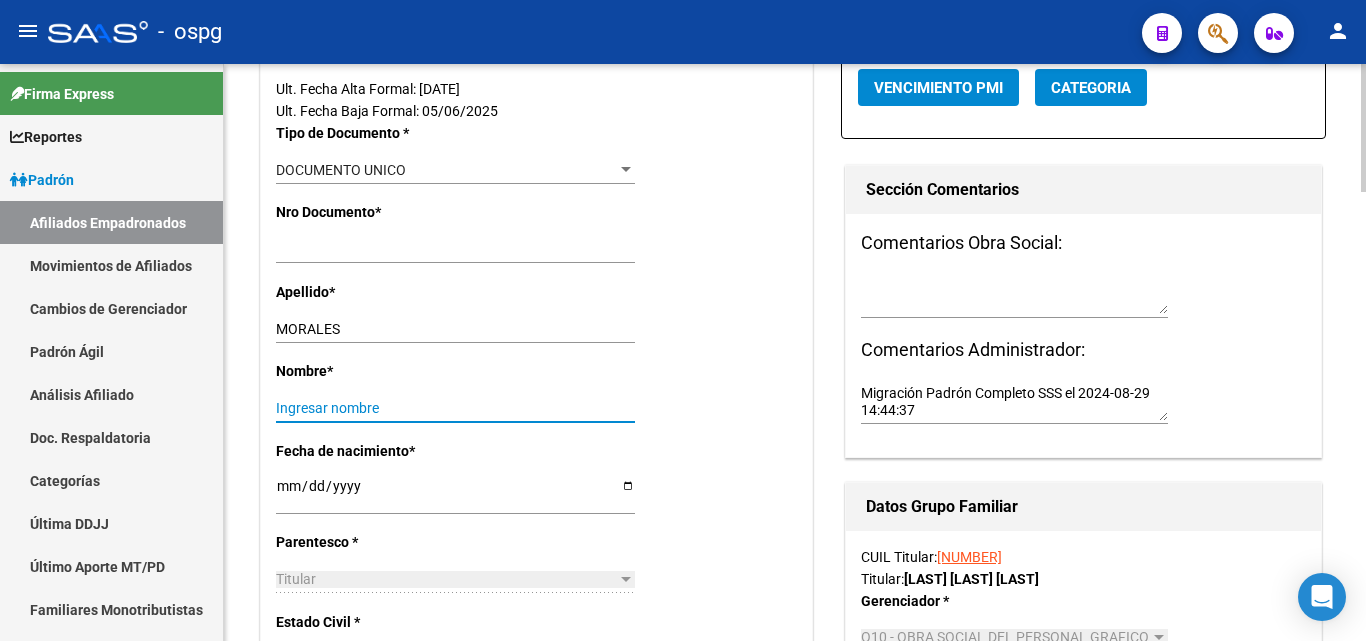 paste on "[FIRST] [MIDDLE]" 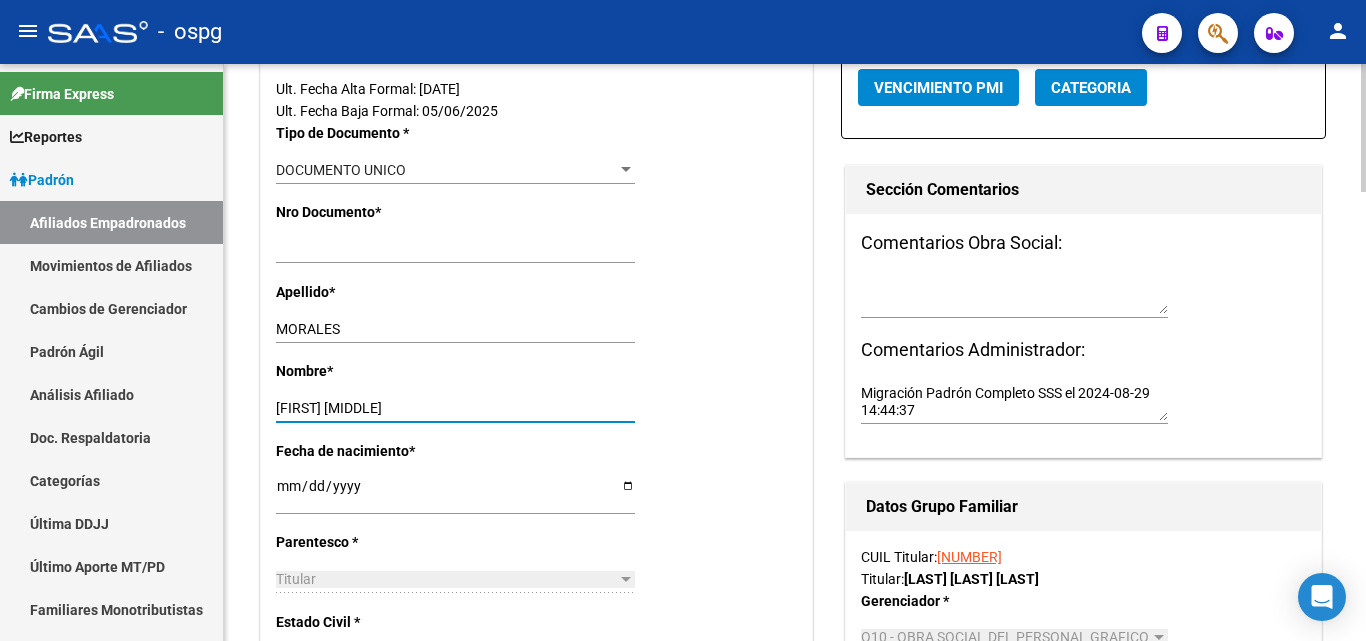 scroll, scrollTop: 0, scrollLeft: 0, axis: both 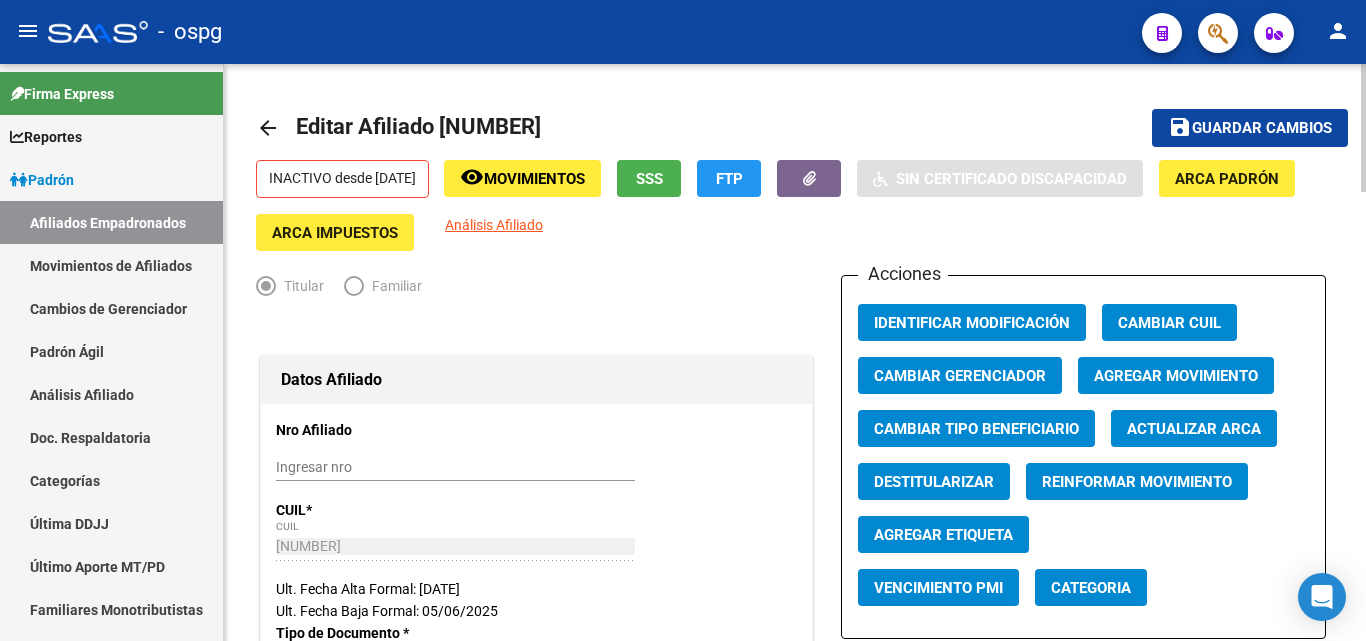 type on "[FIRST] [MIDDLE]" 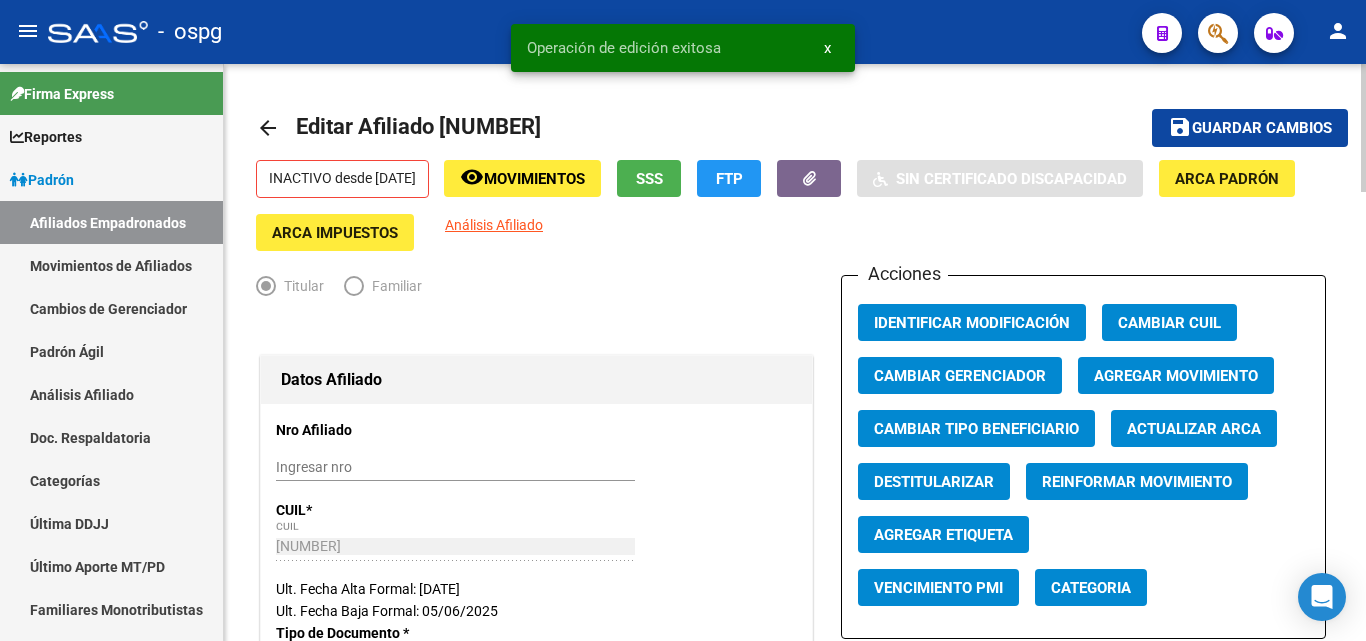 click on "Identificar Modificación" 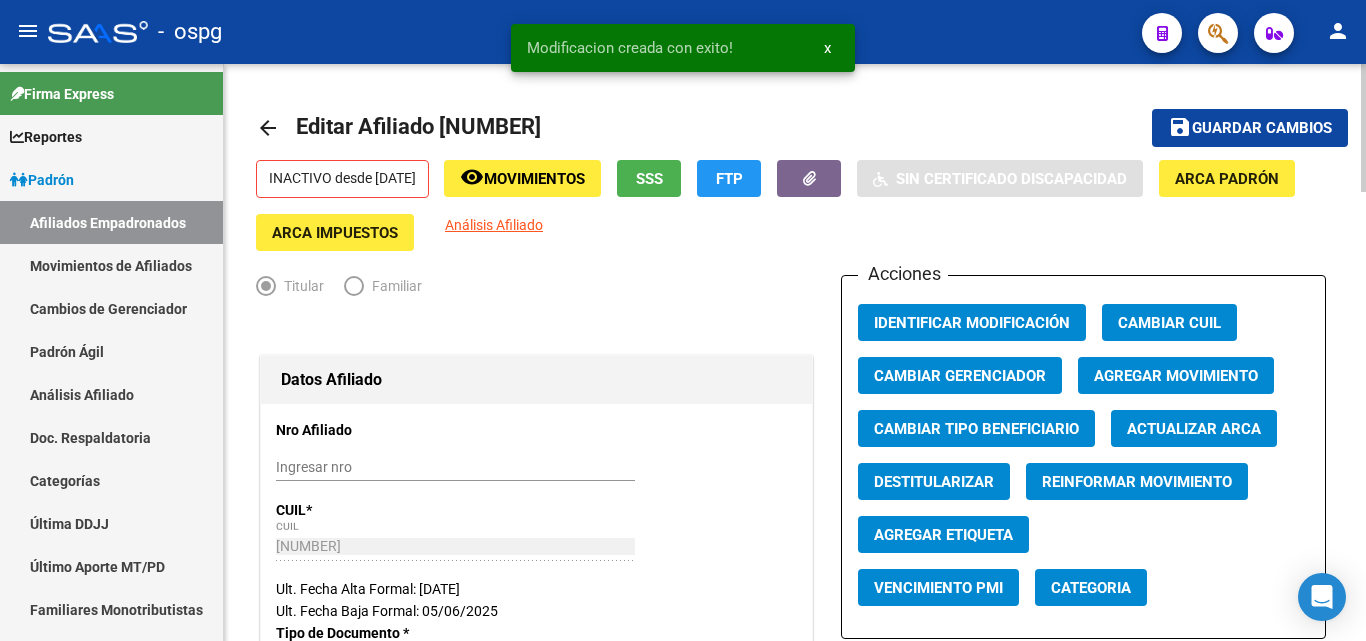 click on "Agregar Movimiento" 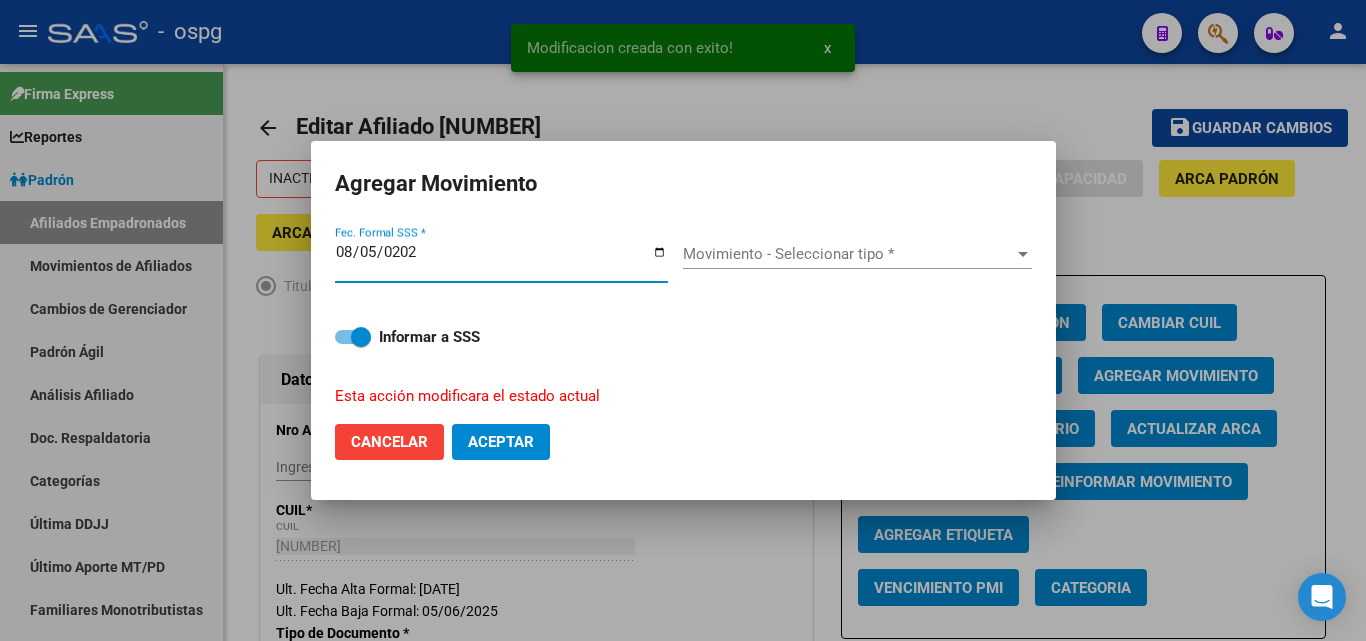 type on "2025-08-05" 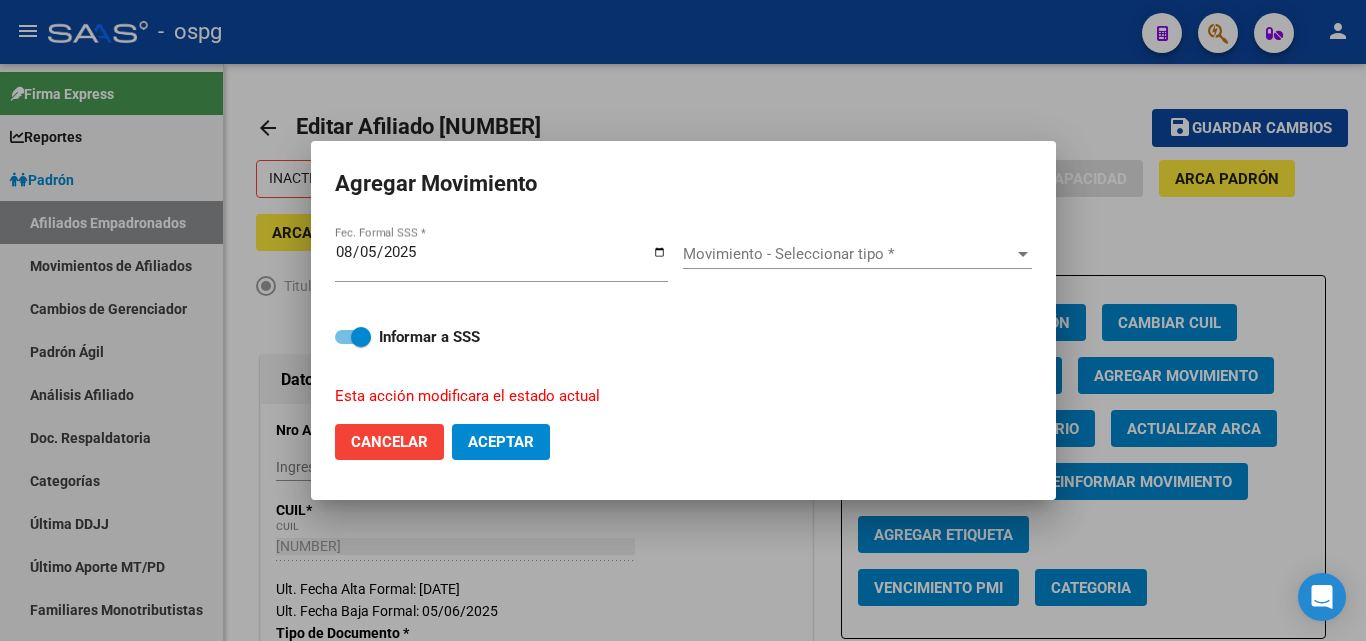 click on "Movimiento - Seleccionar tipo * Movimiento - Seleccionar tipo *" at bounding box center [857, 254] 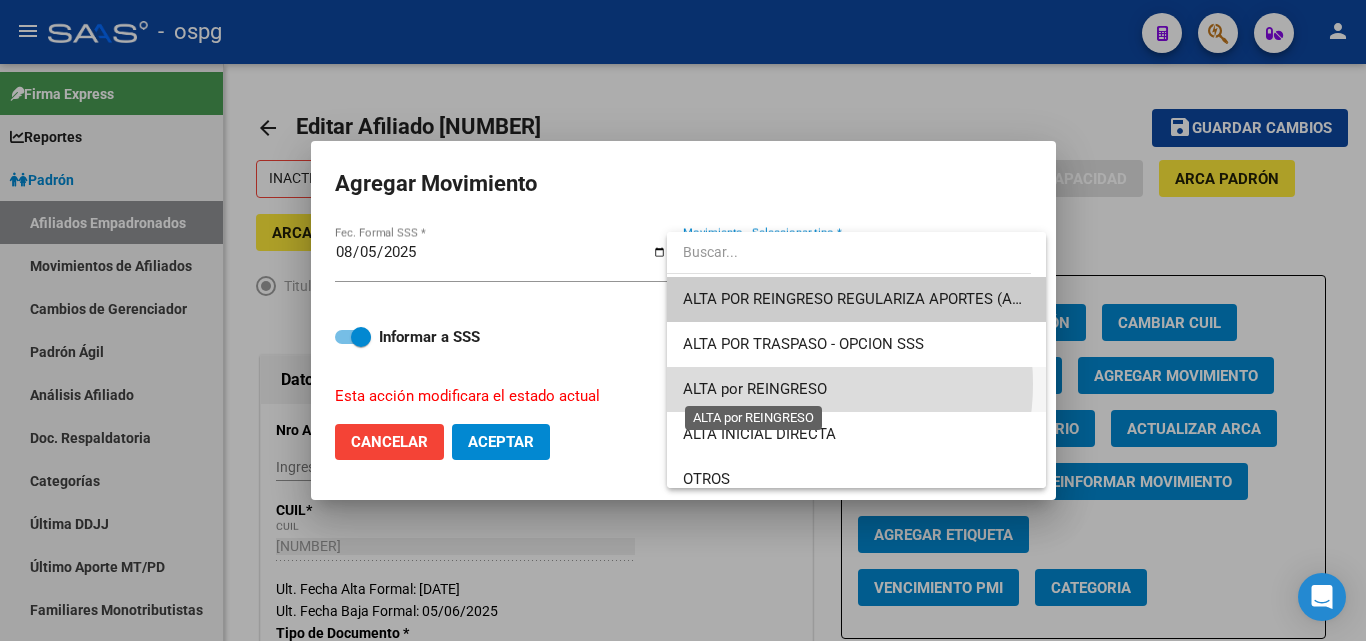 click on "ALTA por REINGRESO" at bounding box center [755, 389] 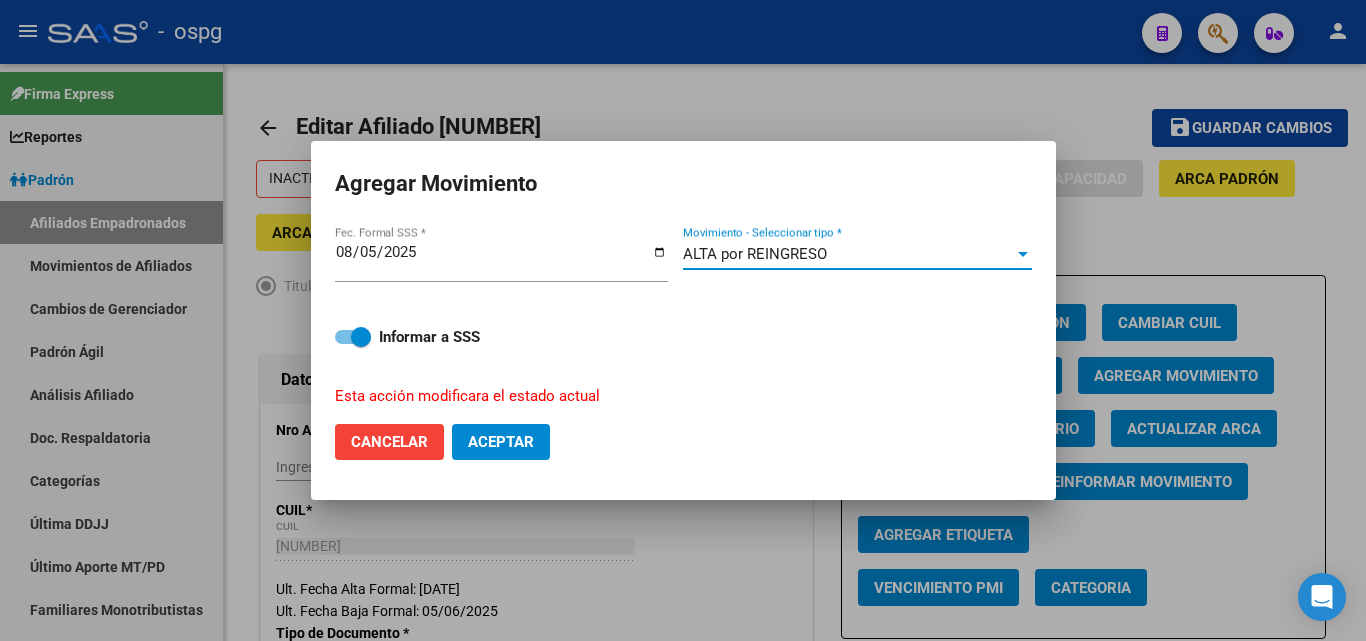 click on "Aceptar" 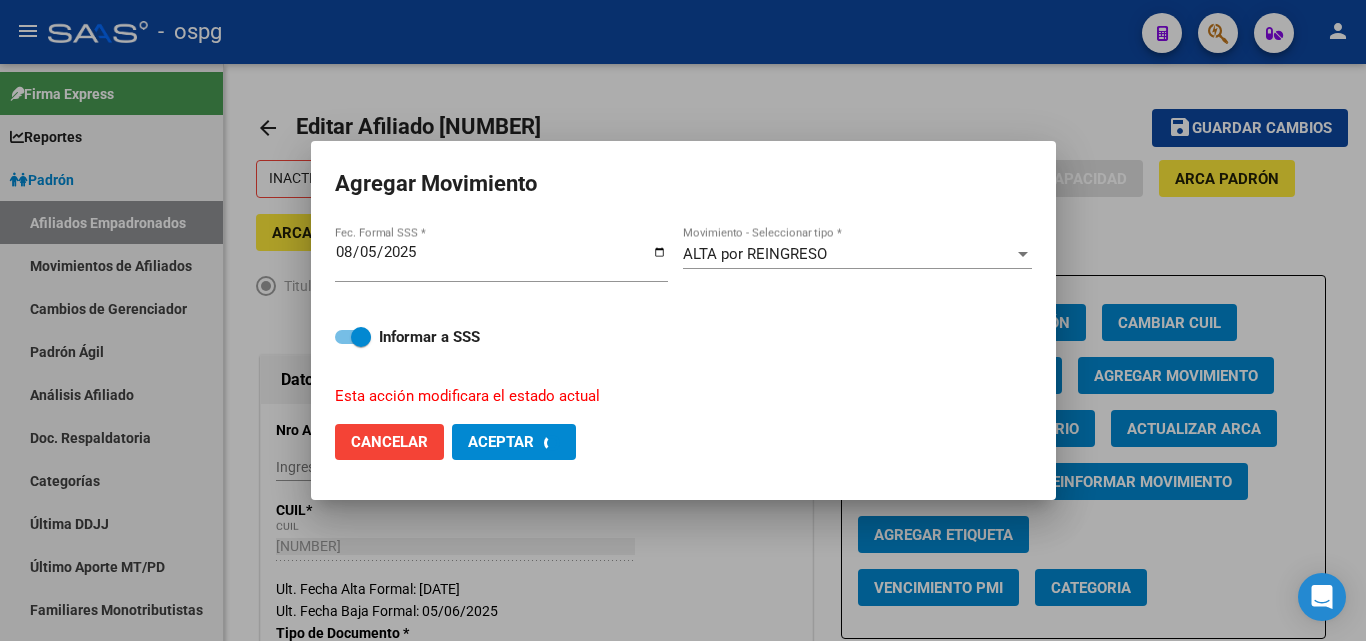 checkbox on "false" 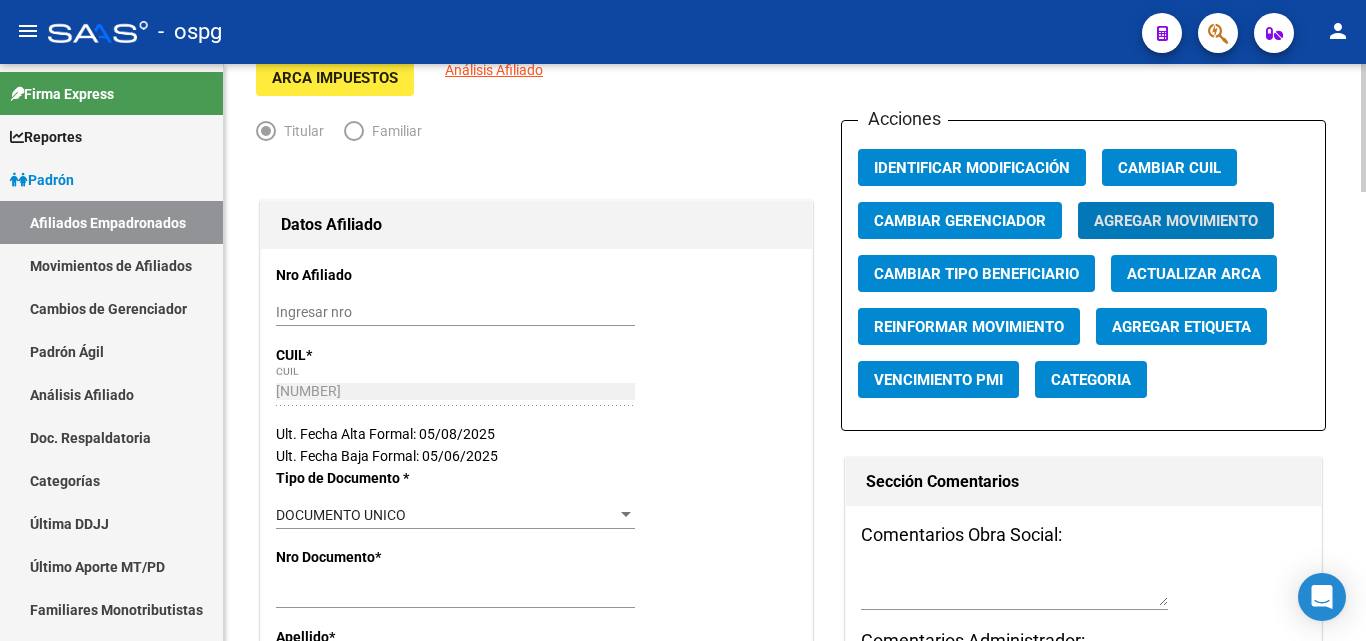 scroll, scrollTop: 0, scrollLeft: 0, axis: both 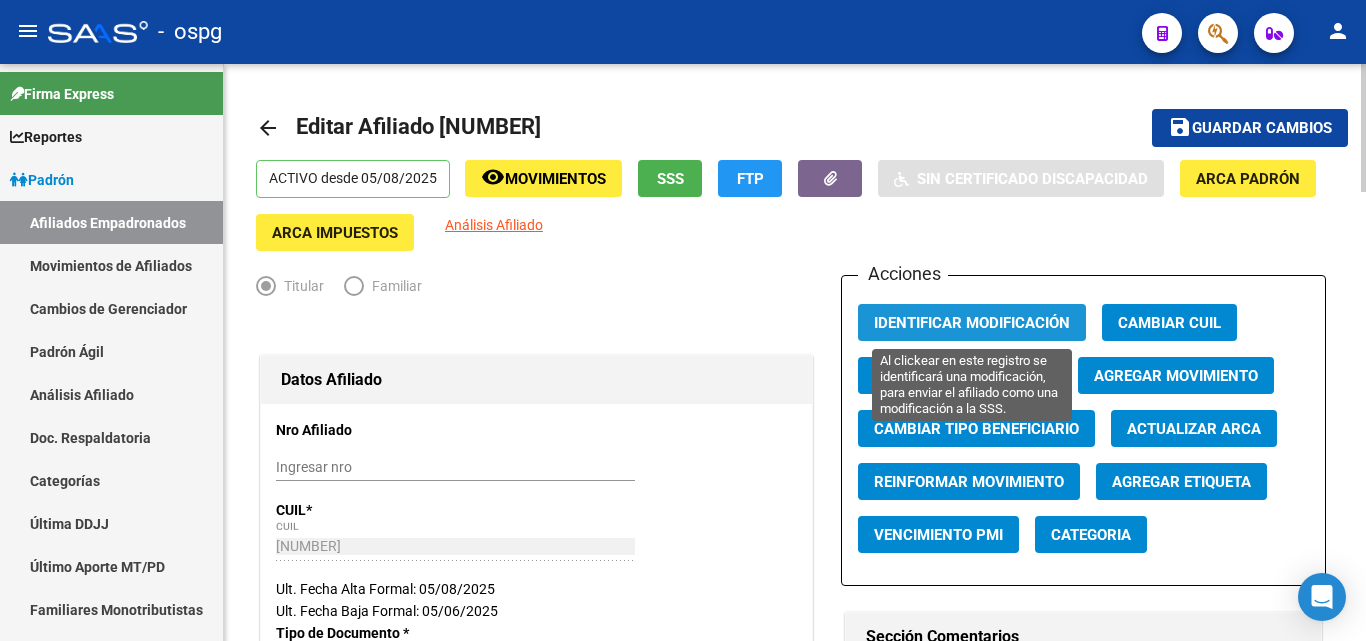 click on "Identificar Modificación" 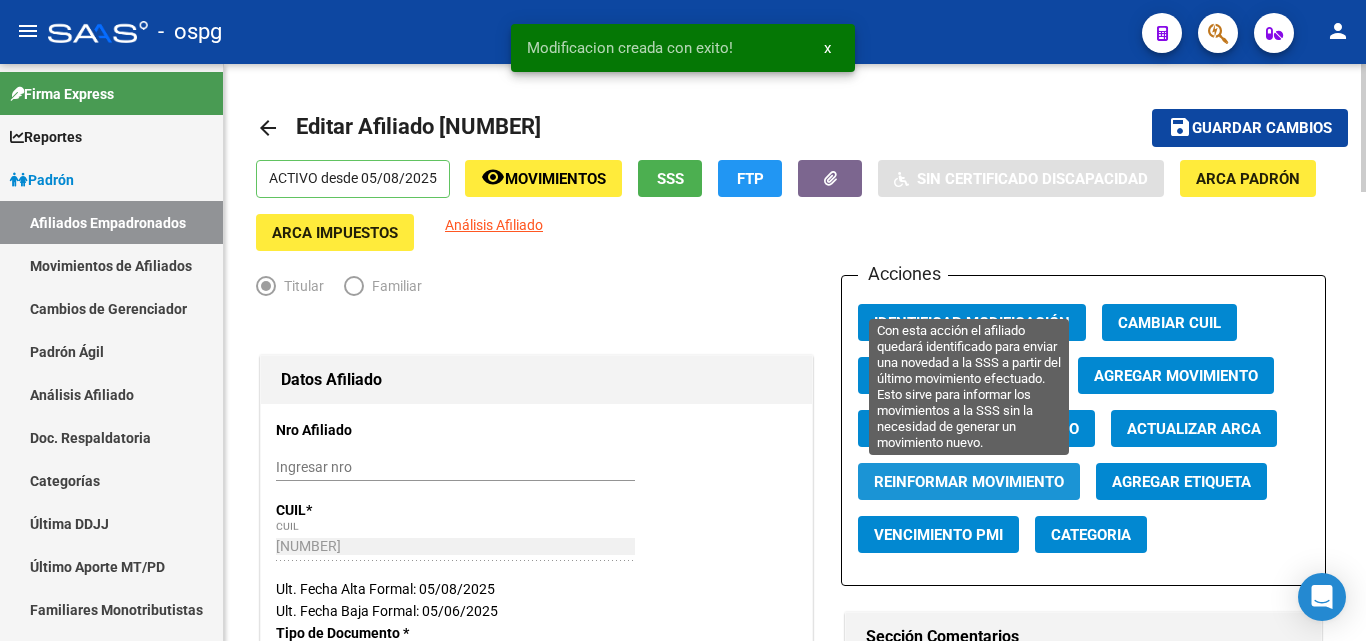 click on "Reinformar Movimiento" 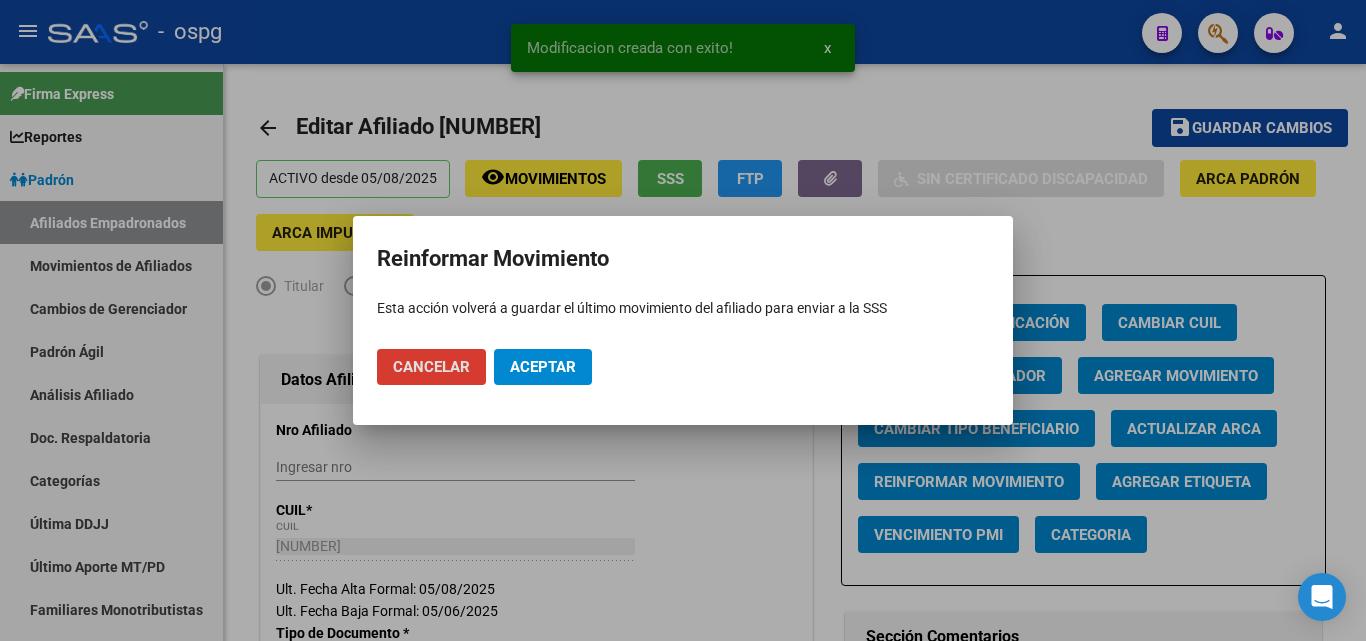 click at bounding box center [683, 320] 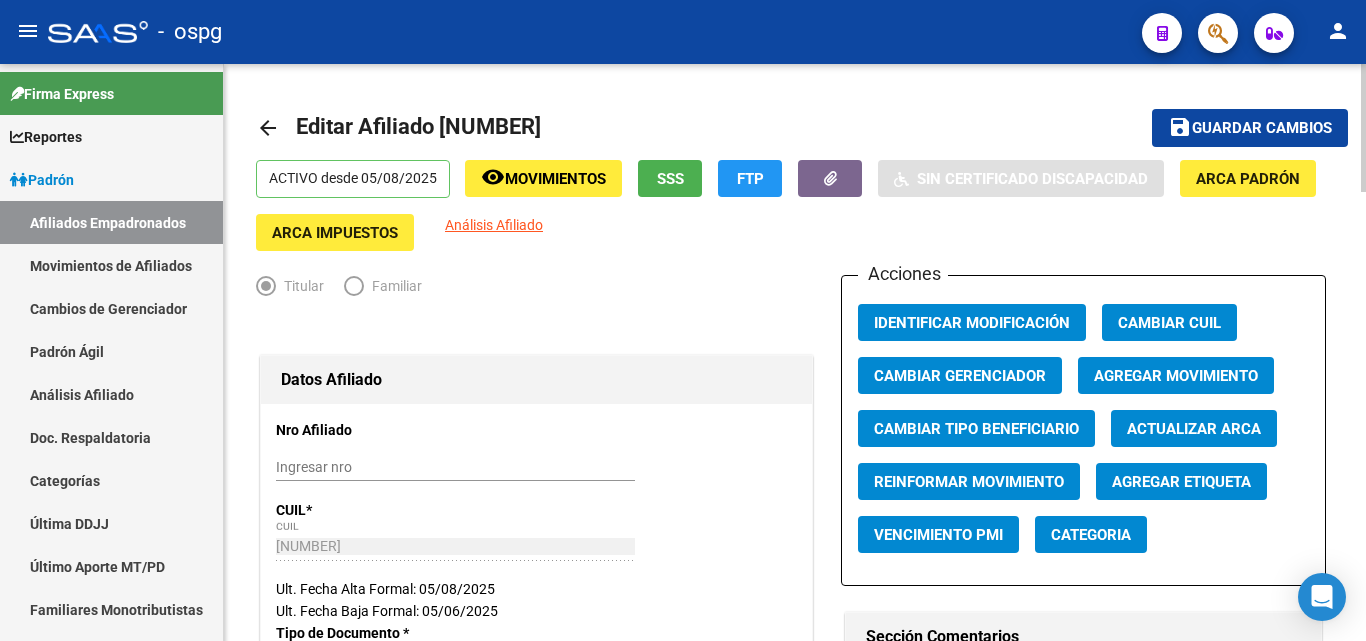 click on "Guardar cambios" 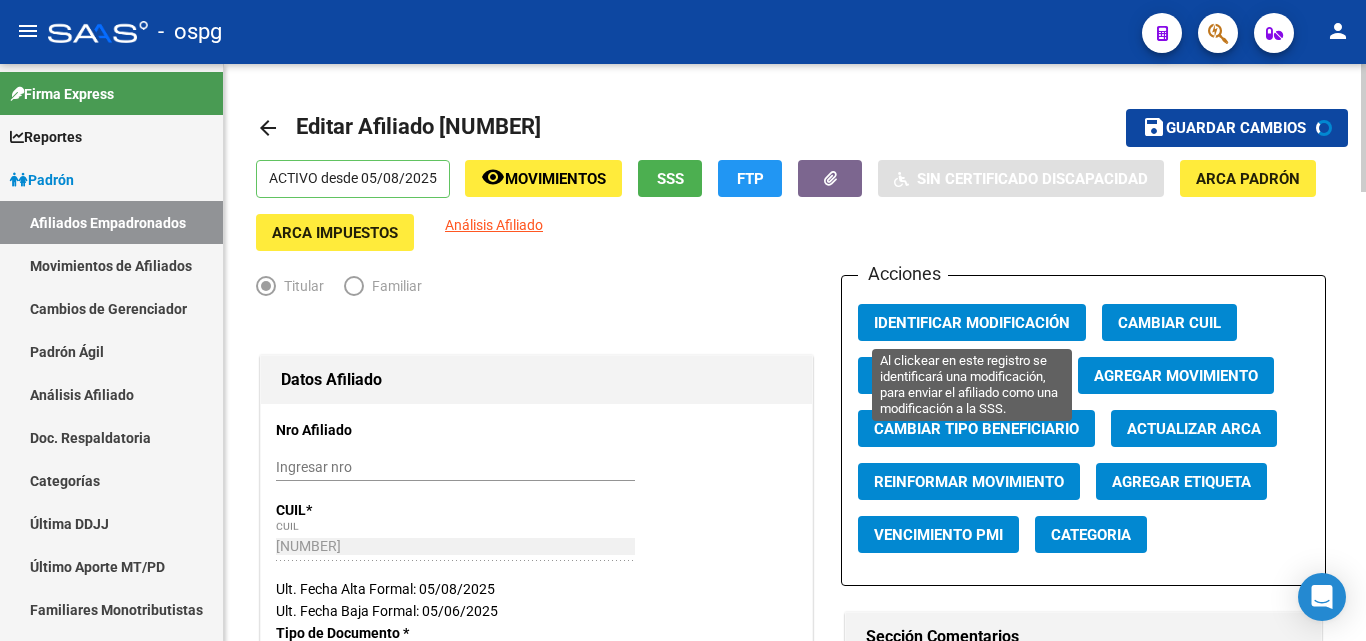 click on "Identificar Modificación" 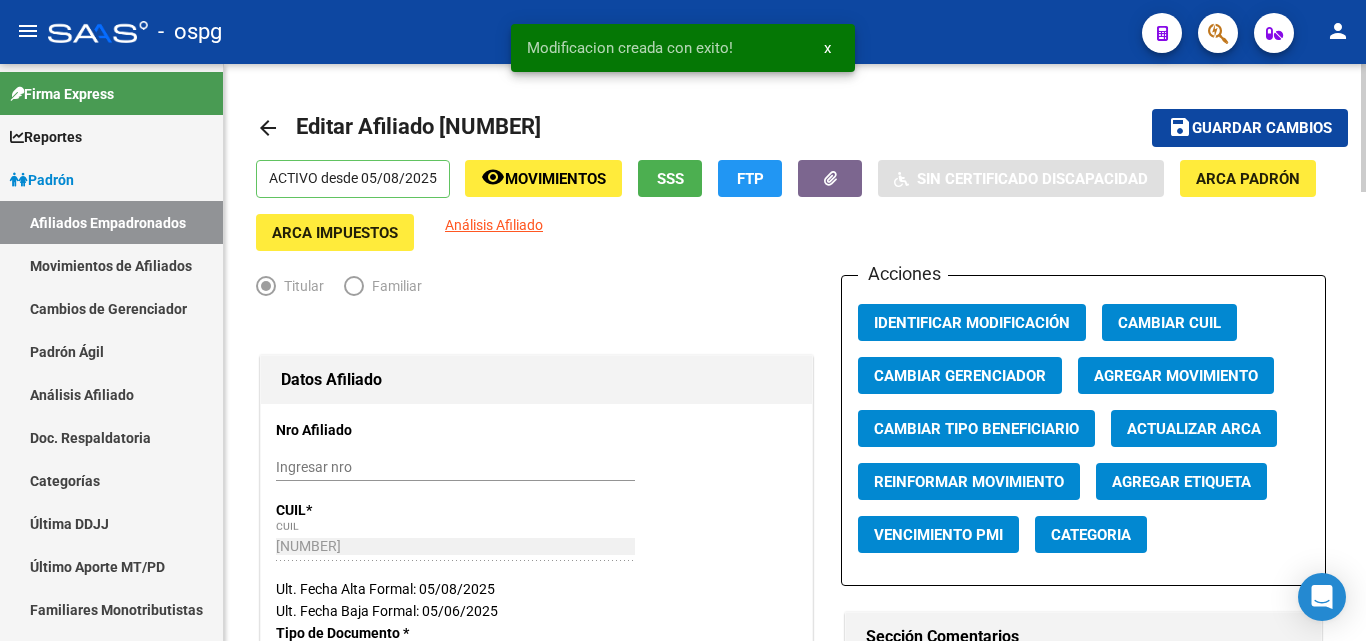click on "arrow_back Editar Afiliado [CUIL]    save Guardar cambios  ACTIVO desde 05/08/2025  remove_red_eye Movimientos SSS FTP    Sin Certificado Discapacidad ARCA Padrón ARCA Impuestos Análisis Afiliado   Titular   Familiar Datos Afiliado Nro Afiliado    Ingresar nro  CUIL  *   [CUIL] CUIL  ARCA Padrón  Ult. Fecha Alta Formal: 05/08/2025  Ult. Fecha Baja Formal: 05/06/2025  Tipo de Documento * DOCUMENTO UNICO Seleccionar tipo Nro Documento  *   [NUMBER] Ingresar nro  Apellido  *   MORALES Ingresar apellido  Nombre  *   JAVIER ALEJANDRO Ingresar nombre  Fecha de nacimiento  *   [DATE] Ingresar fecha   Parentesco * Titular Seleccionar parentesco  Estado Civil * Convivencia Seleccionar tipo  Sexo * Masculino Seleccionar sexo  Nacionalidad * ARGENTINA Seleccionar tipo  Discapacitado * No incapacitado Seleccionar tipo Vencimiento Certificado Estudio    Ingresar fecha   Tipo domicilio * Domicilio Completo Seleccionar tipo domicilio  Provincia * Buenos Aires Seleccionar provincia Localidad  *   DOCK SUD Ingresar el nombre  Codigo Postal  *   [POSTAL_CODE] Ingresar el codigo  Calle  *   S. GABOTO Ingresar calle  Numero  *   [NUMBER] Ingresar nro  Piso    Ingresar piso  Departamento    Ingresar depto  Teléfono celular    Ingresar tel  Teléfono laboral    Ingresar tel  Teléfono particular" 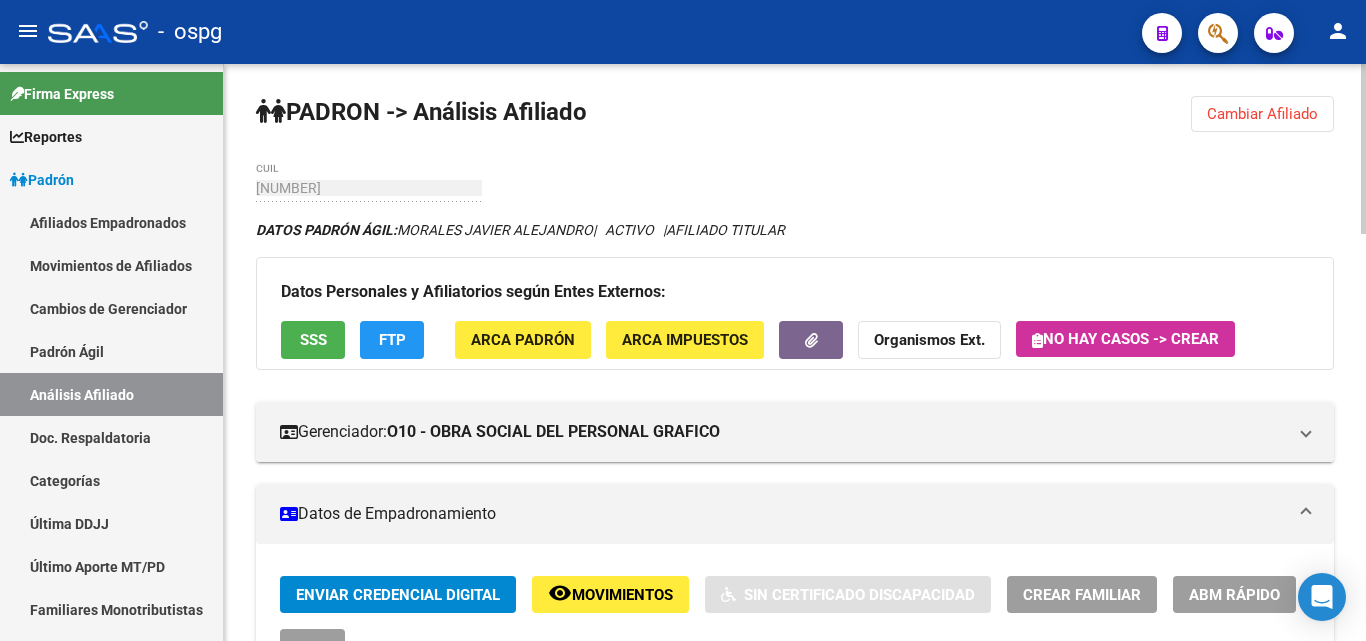 click on "Cambiar Afiliado" 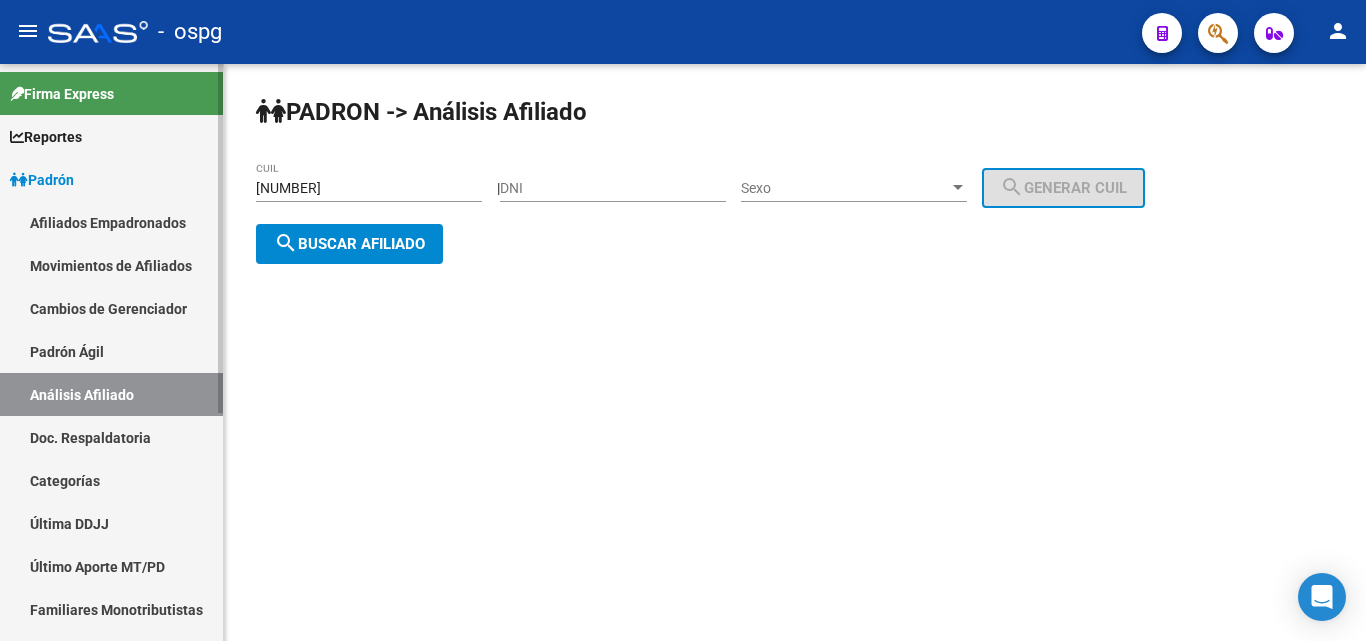 drag, startPoint x: 363, startPoint y: 180, endPoint x: 219, endPoint y: 187, distance: 144.17004 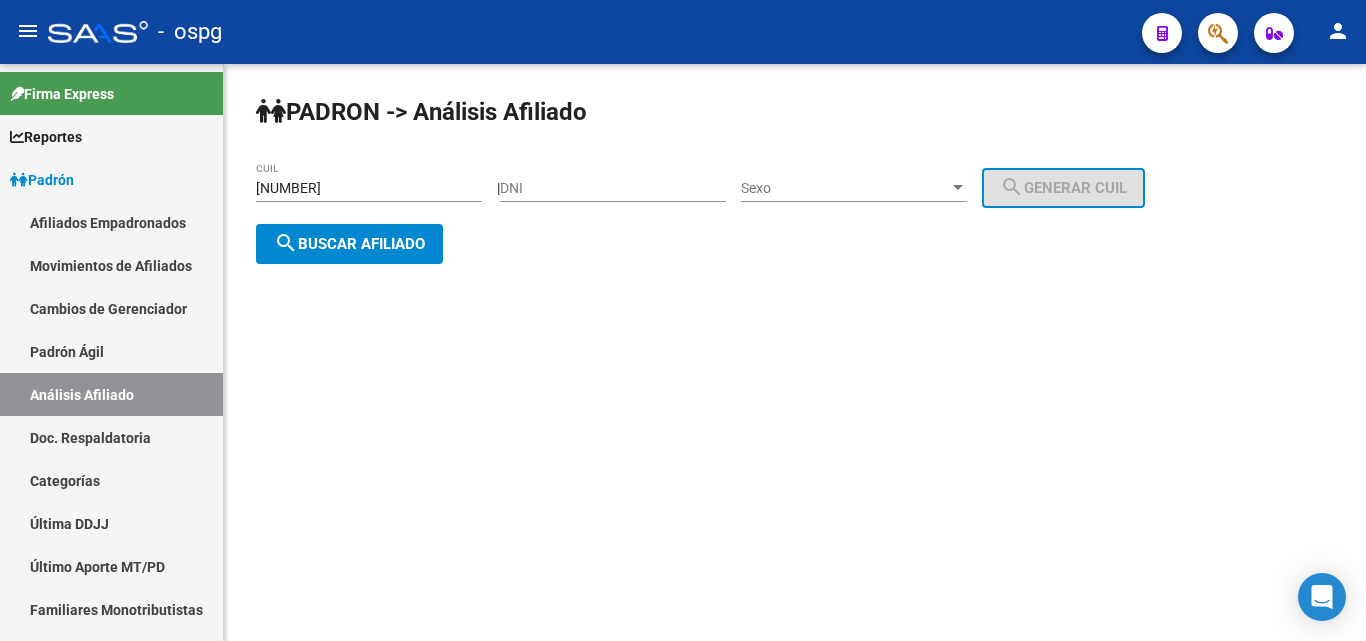 click on "[NUMBER]" at bounding box center (369, 188) 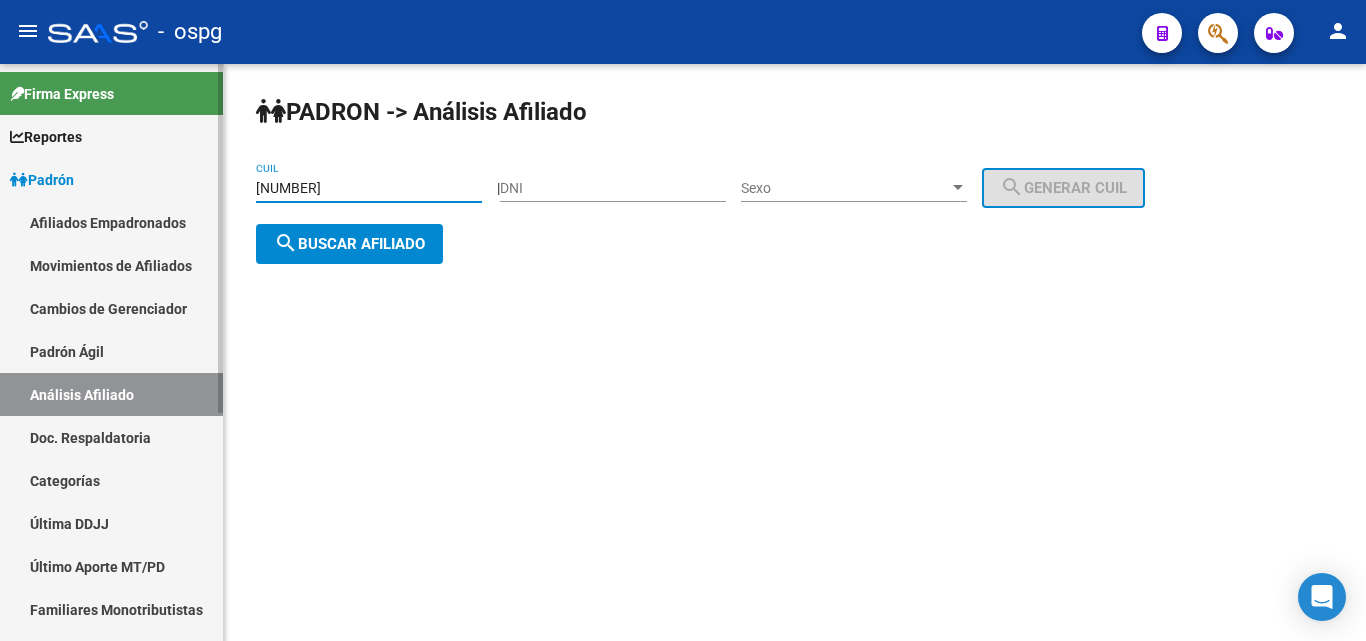 drag, startPoint x: 370, startPoint y: 191, endPoint x: 203, endPoint y: 192, distance: 167.00299 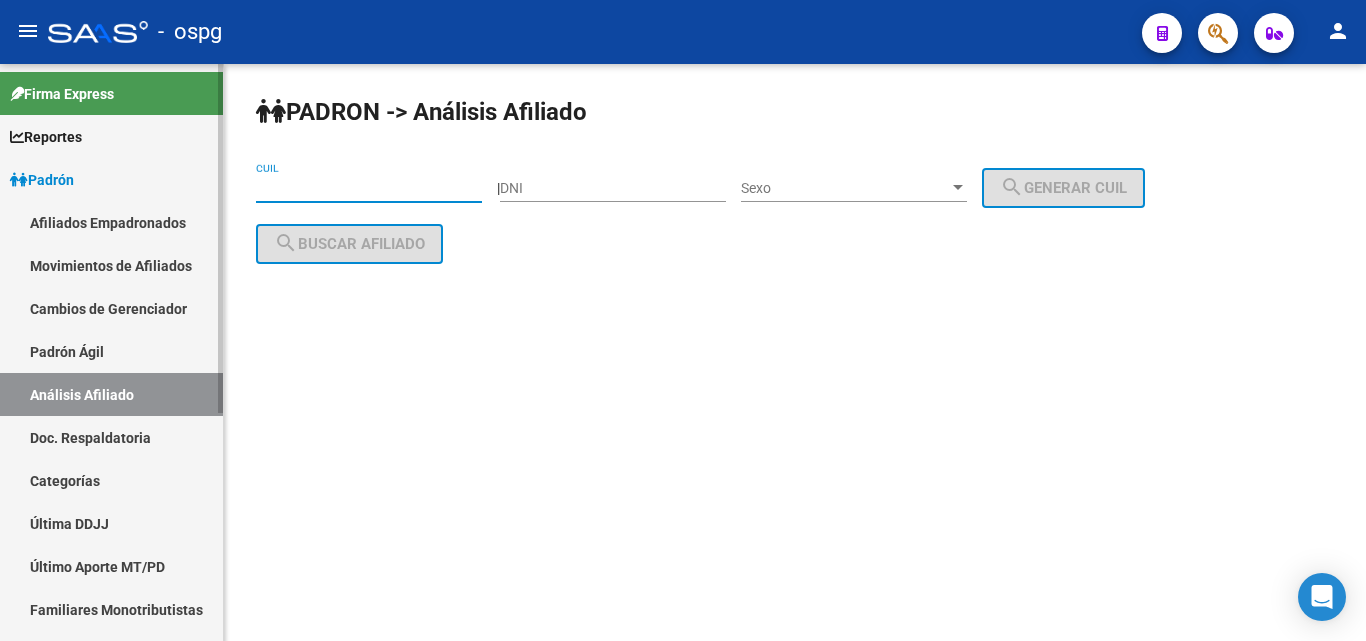 paste on "[NUMBER]" 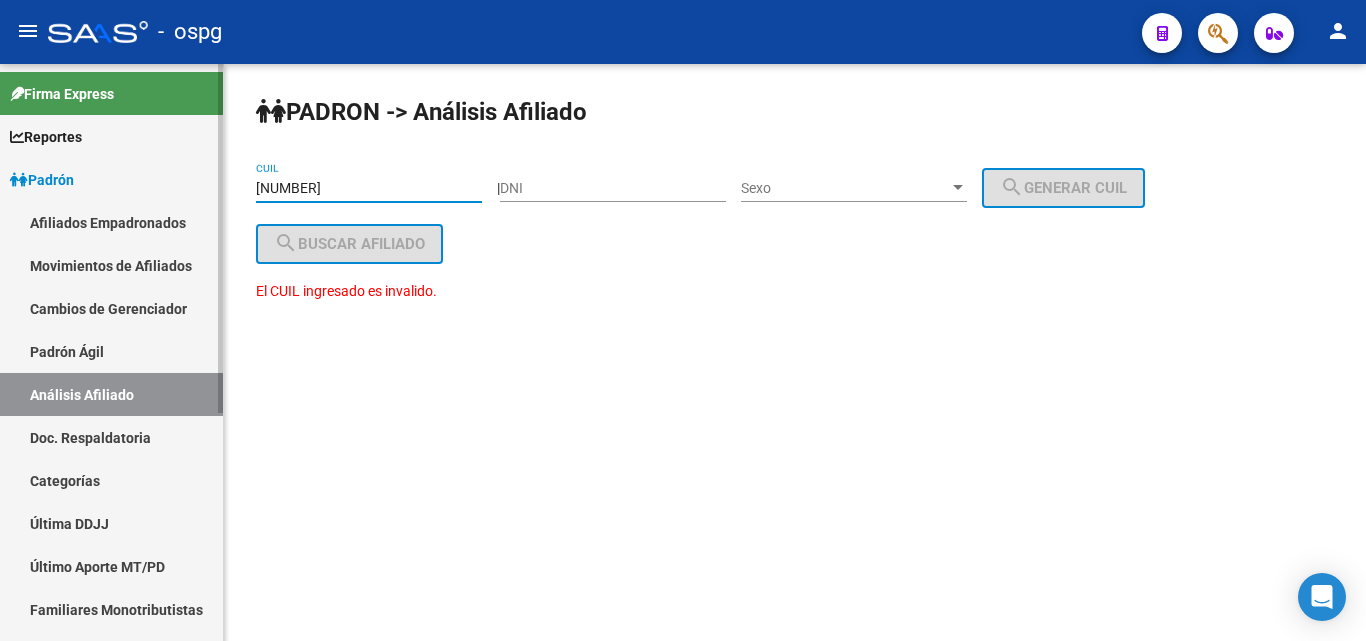 drag, startPoint x: 312, startPoint y: 186, endPoint x: 213, endPoint y: 181, distance: 99.12618 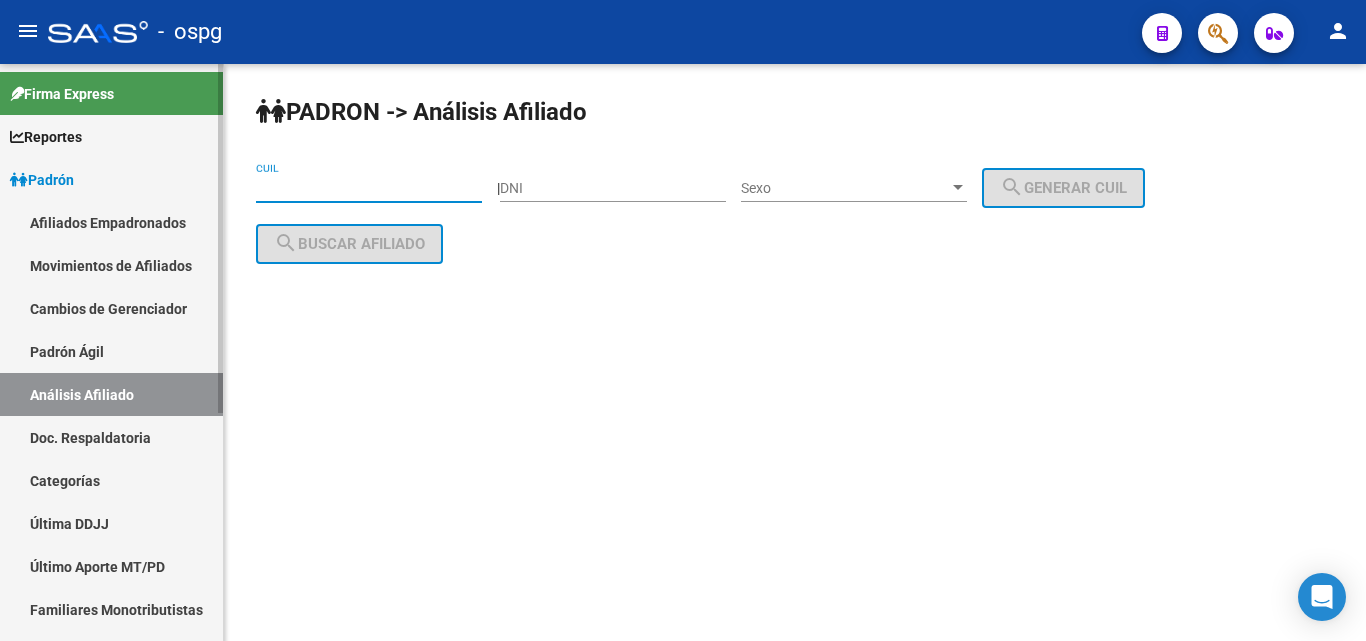 type 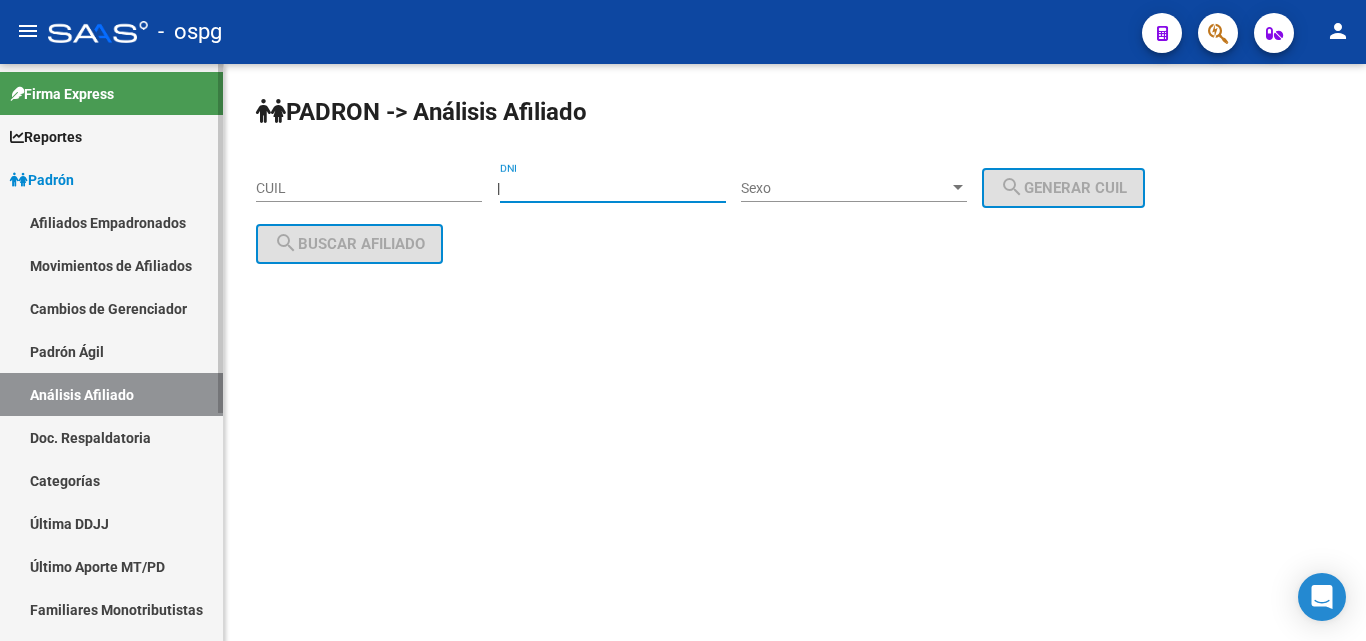paste on "[NUMBER]" 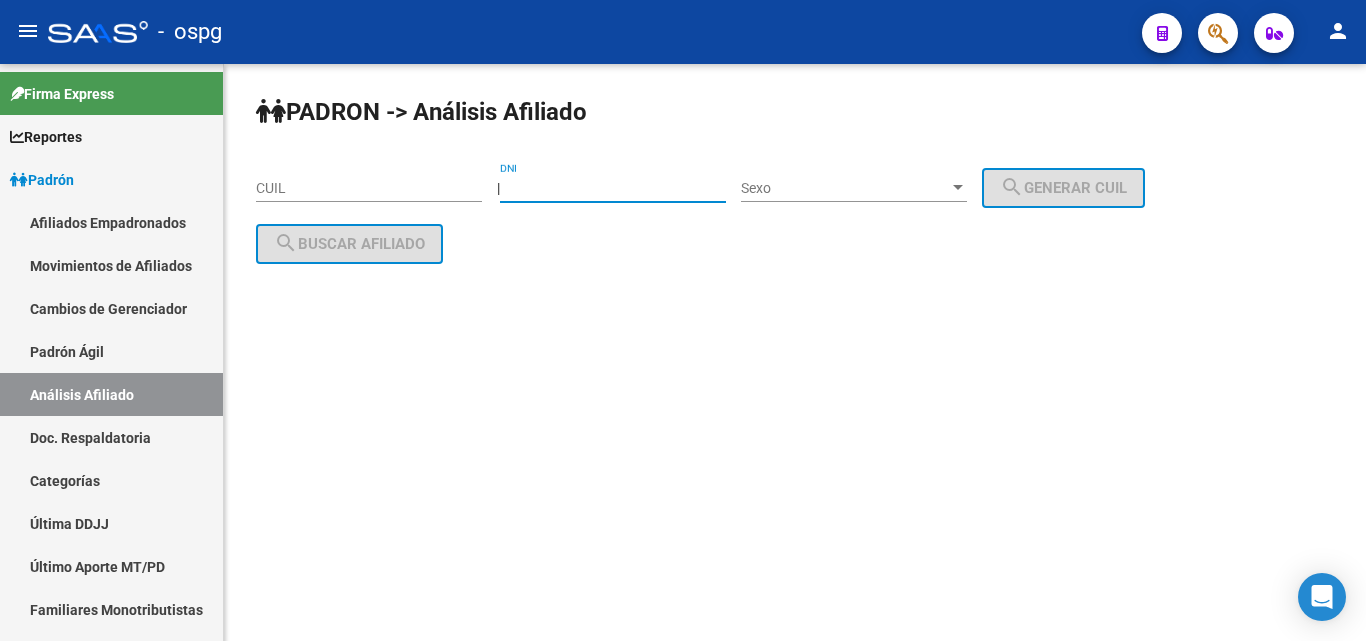 type on "[NUMBER]" 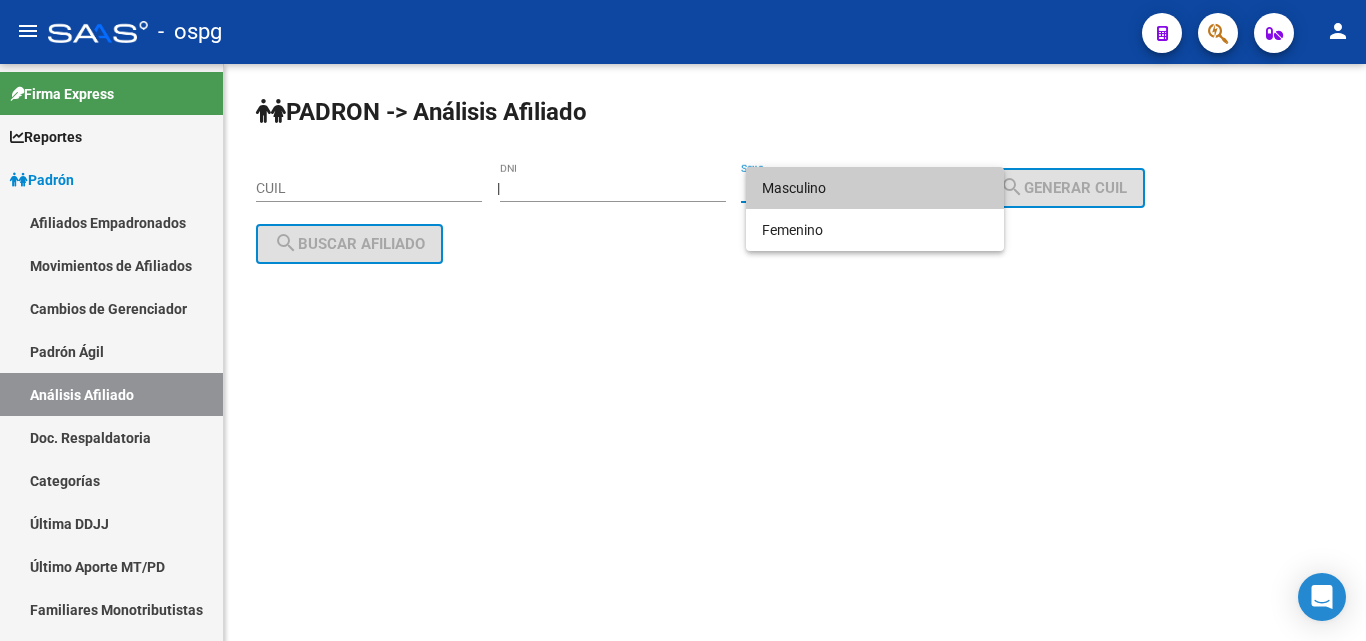 click at bounding box center [683, 320] 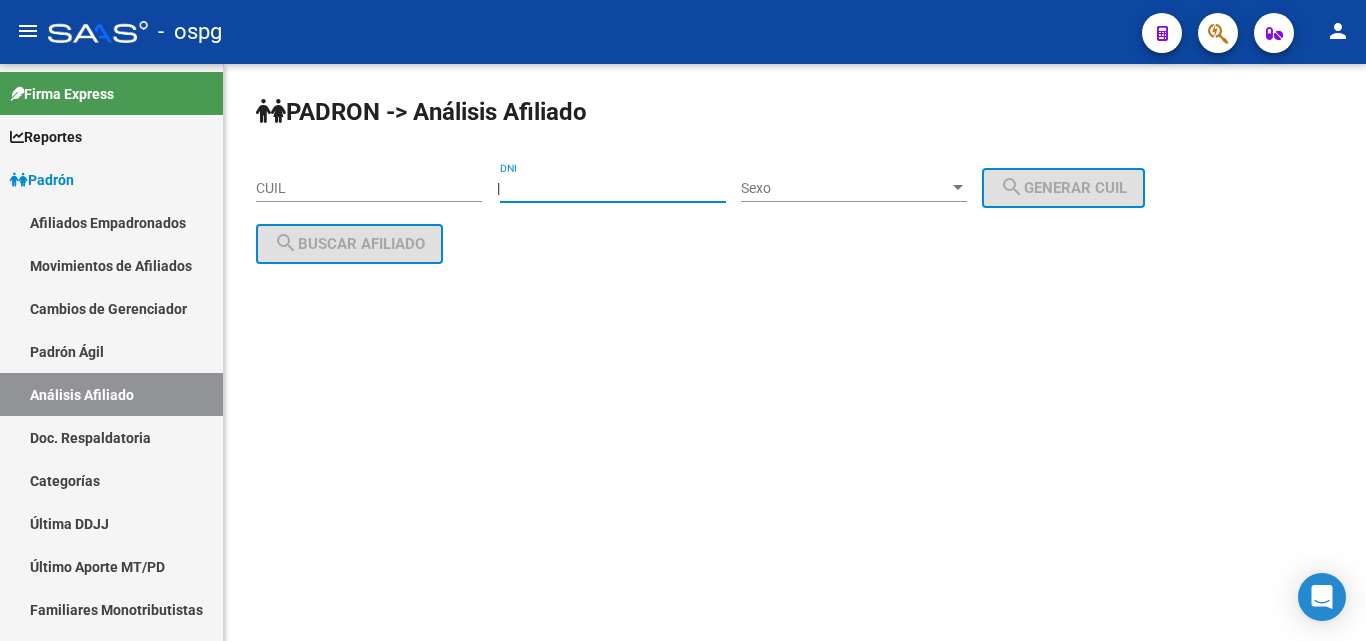 drag, startPoint x: 636, startPoint y: 185, endPoint x: 492, endPoint y: 185, distance: 144 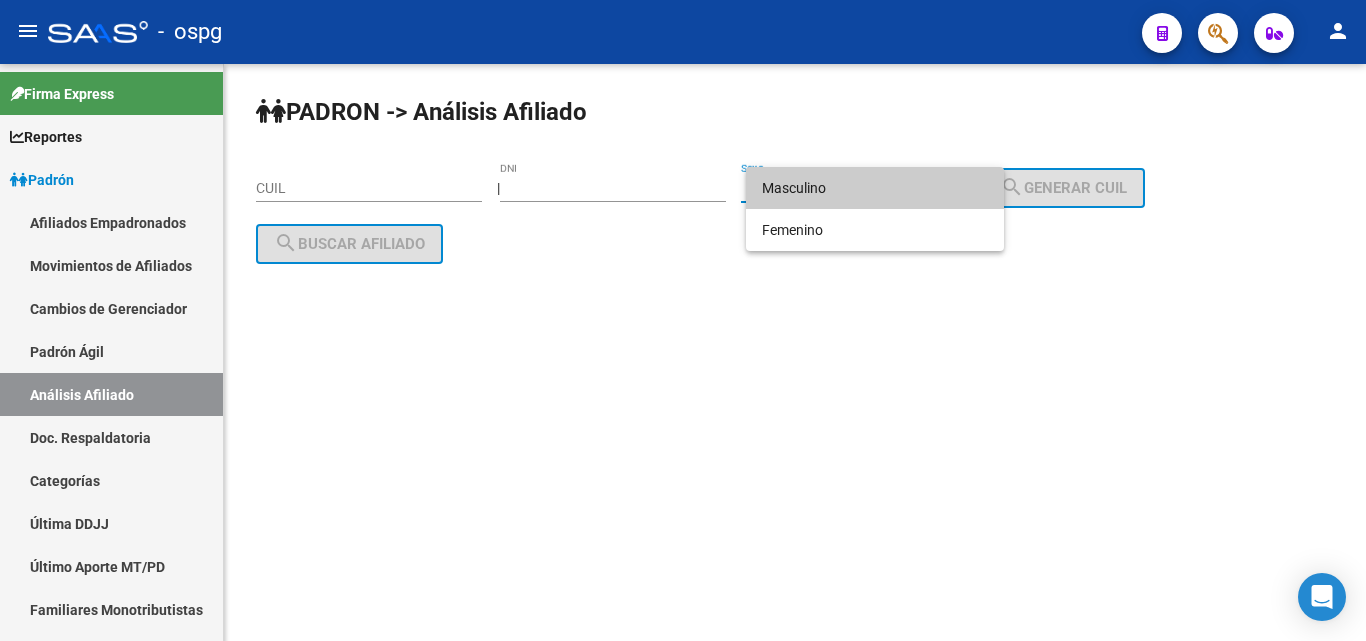 click on "Masculino" at bounding box center (875, 188) 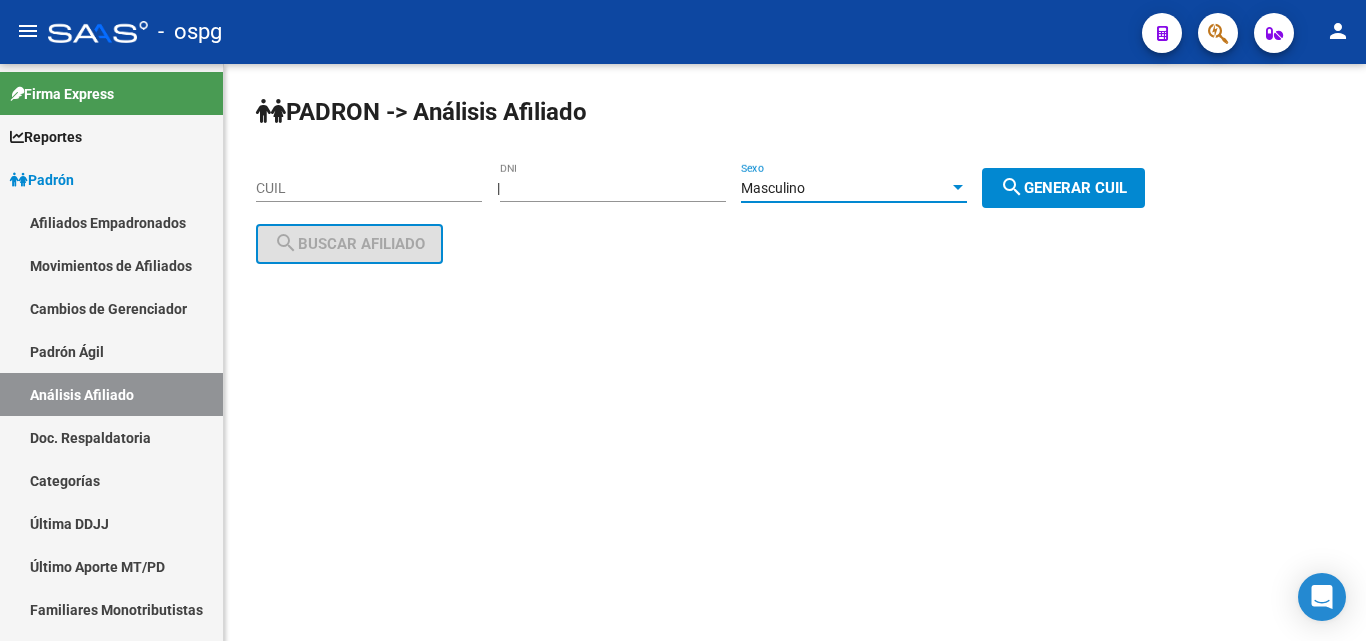 click on "search  Generar CUIL" 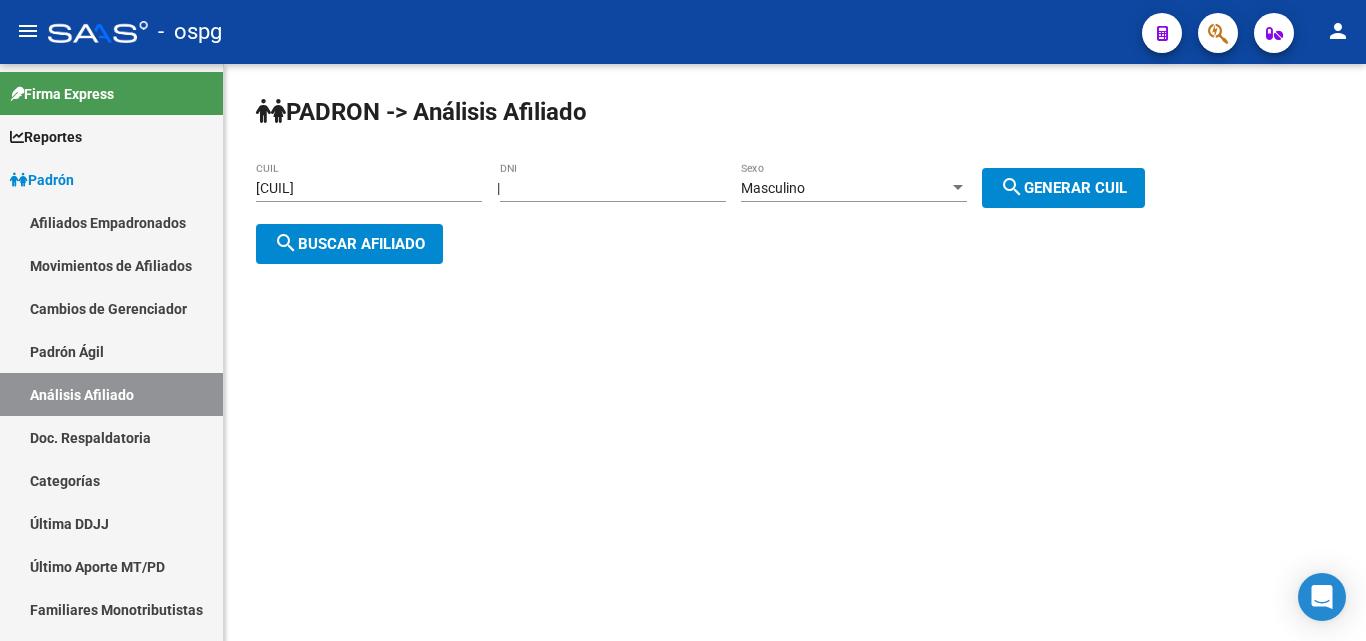 click on "search  Buscar afiliado" 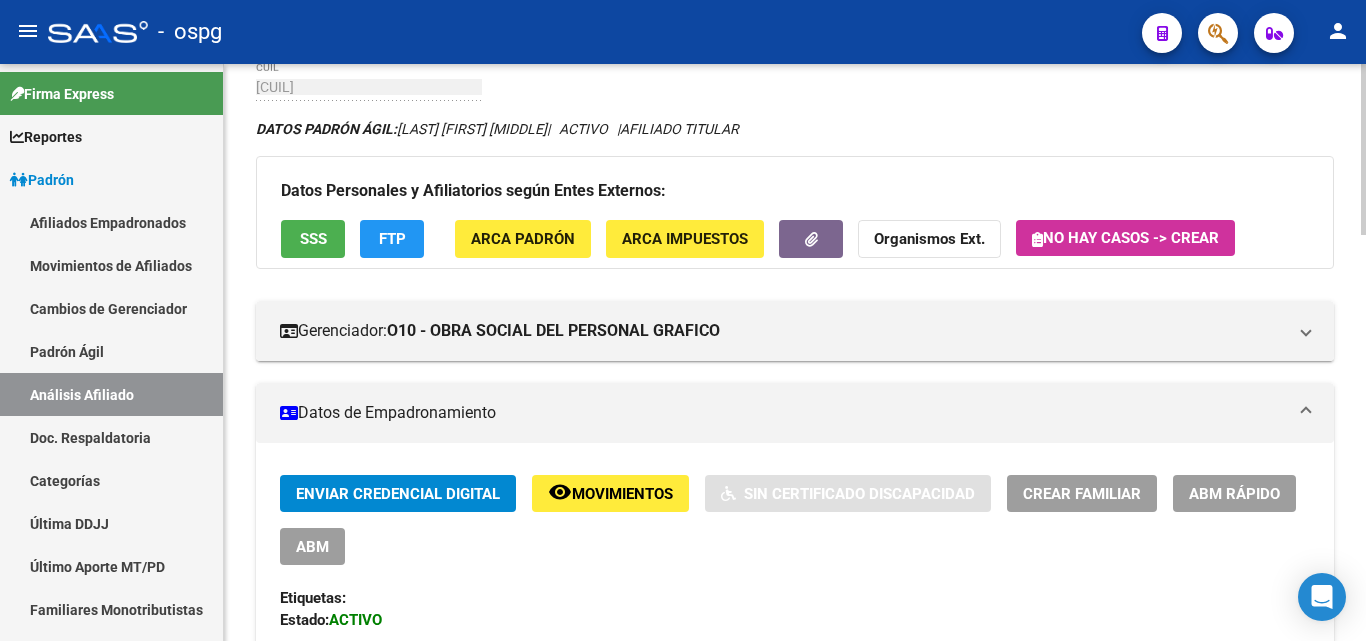 scroll, scrollTop: 100, scrollLeft: 0, axis: vertical 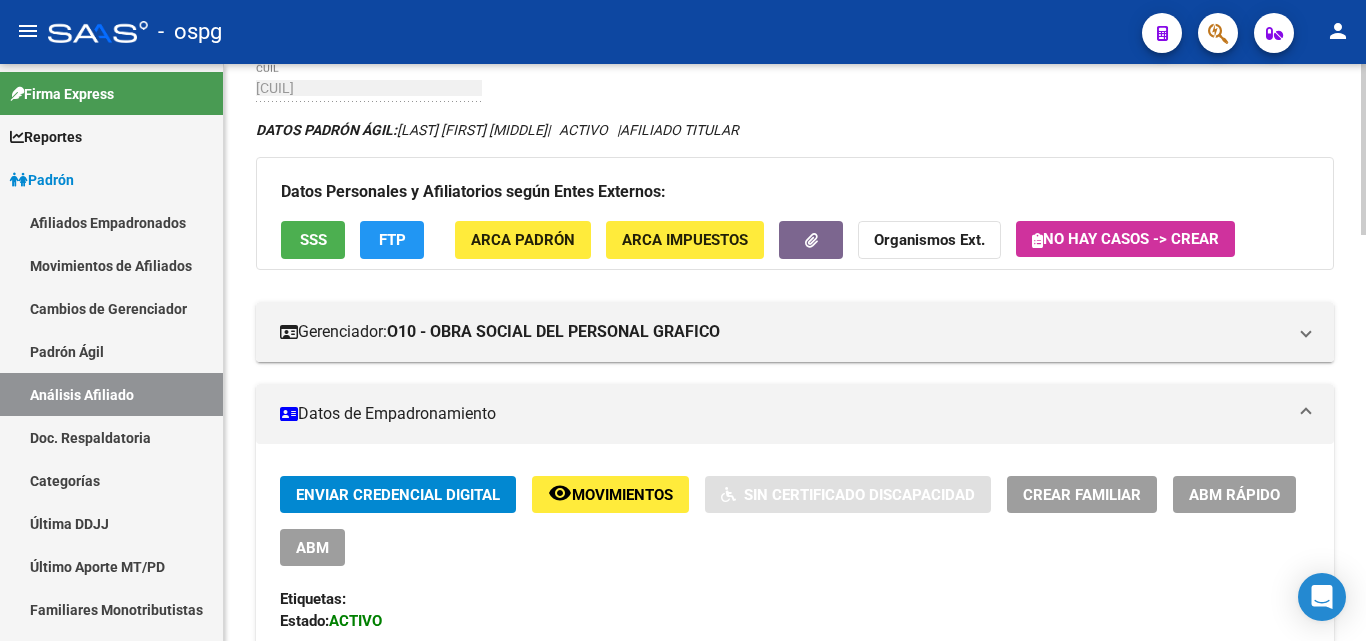click on "FTP" 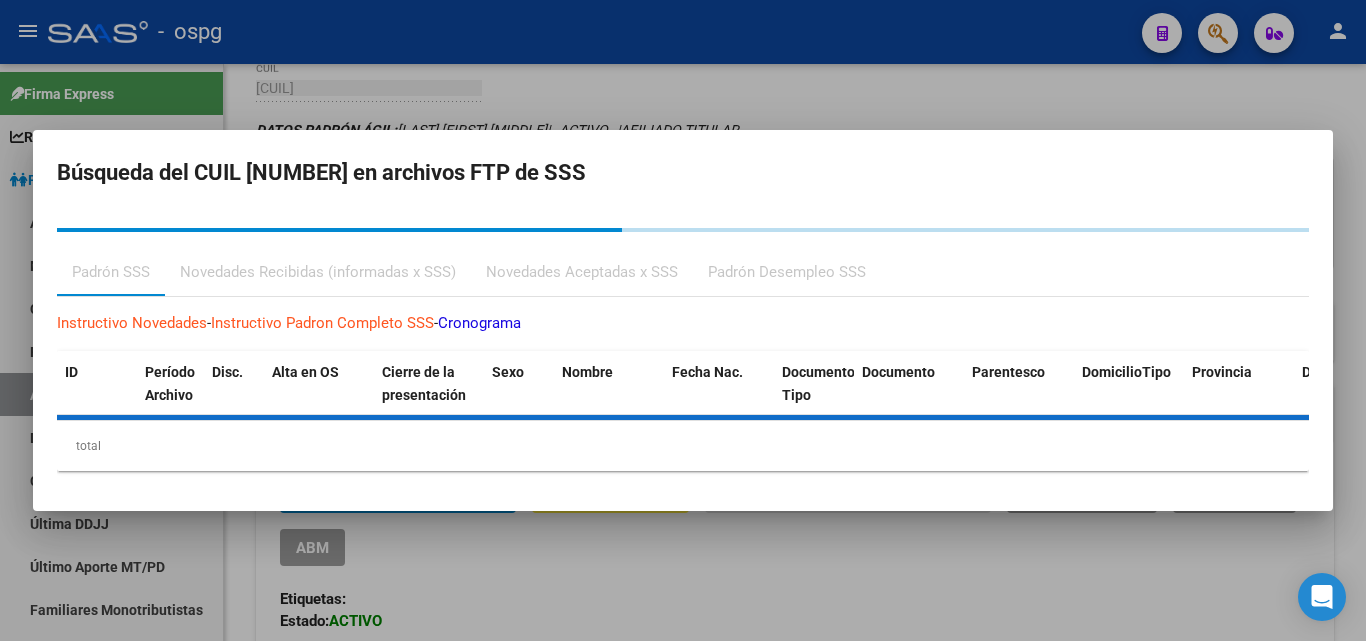 click on "Padrón Desempleo SSS" at bounding box center (787, 272) 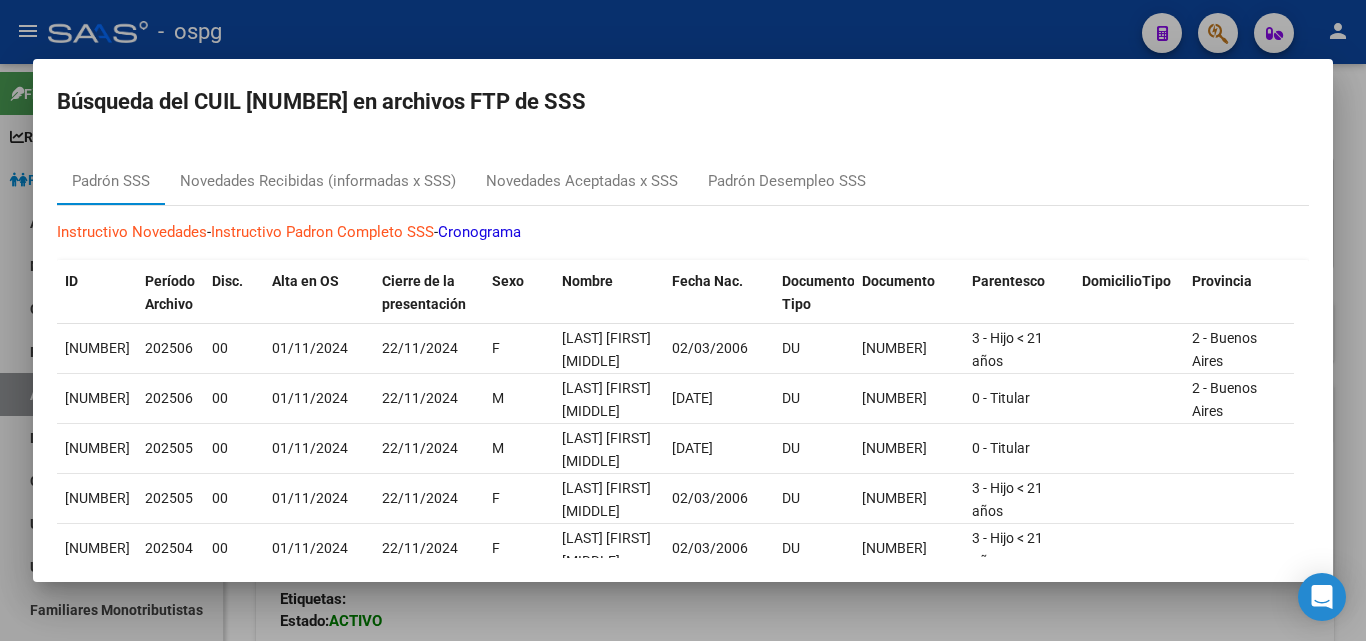 click on "Documento Tipo" at bounding box center [818, 292] 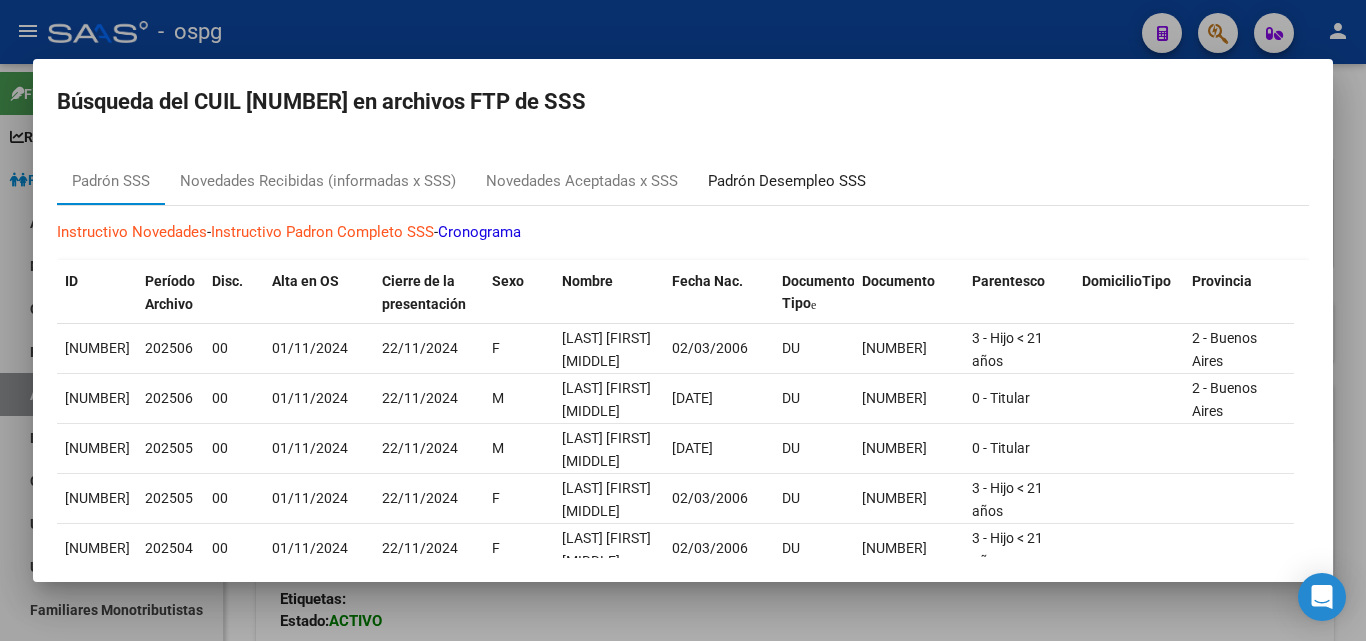 click on "Padrón Desempleo SSS" at bounding box center [787, 181] 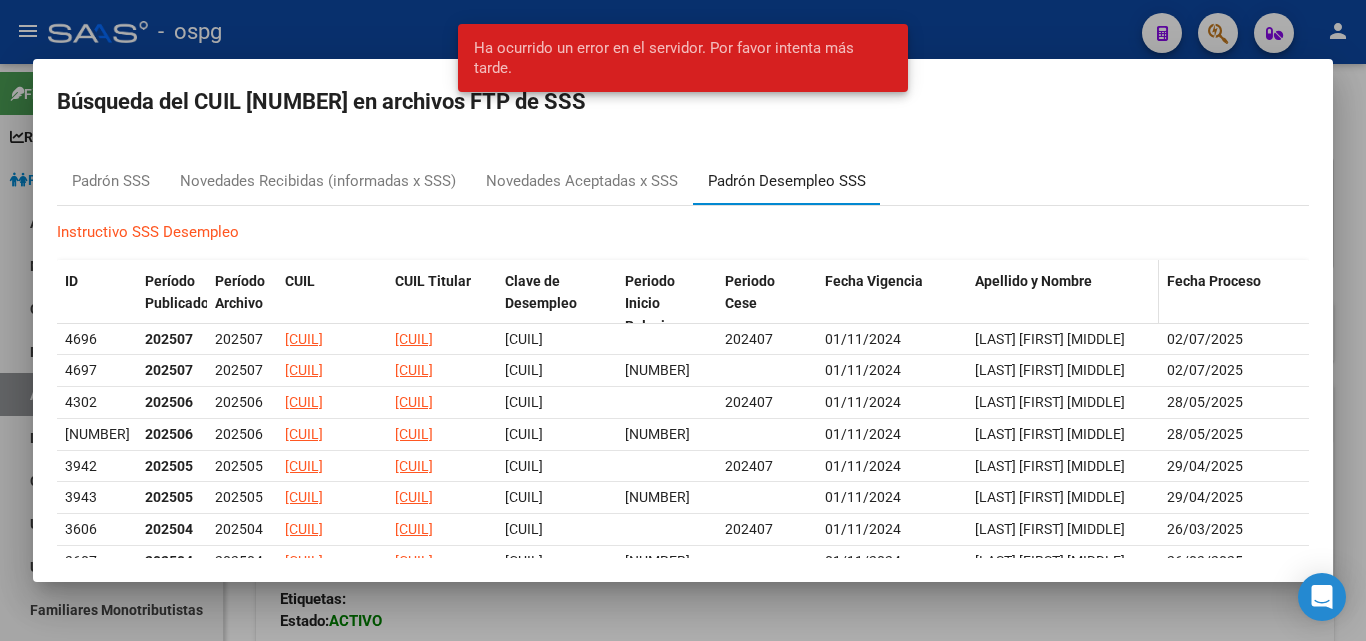 scroll, scrollTop: 100, scrollLeft: 0, axis: vertical 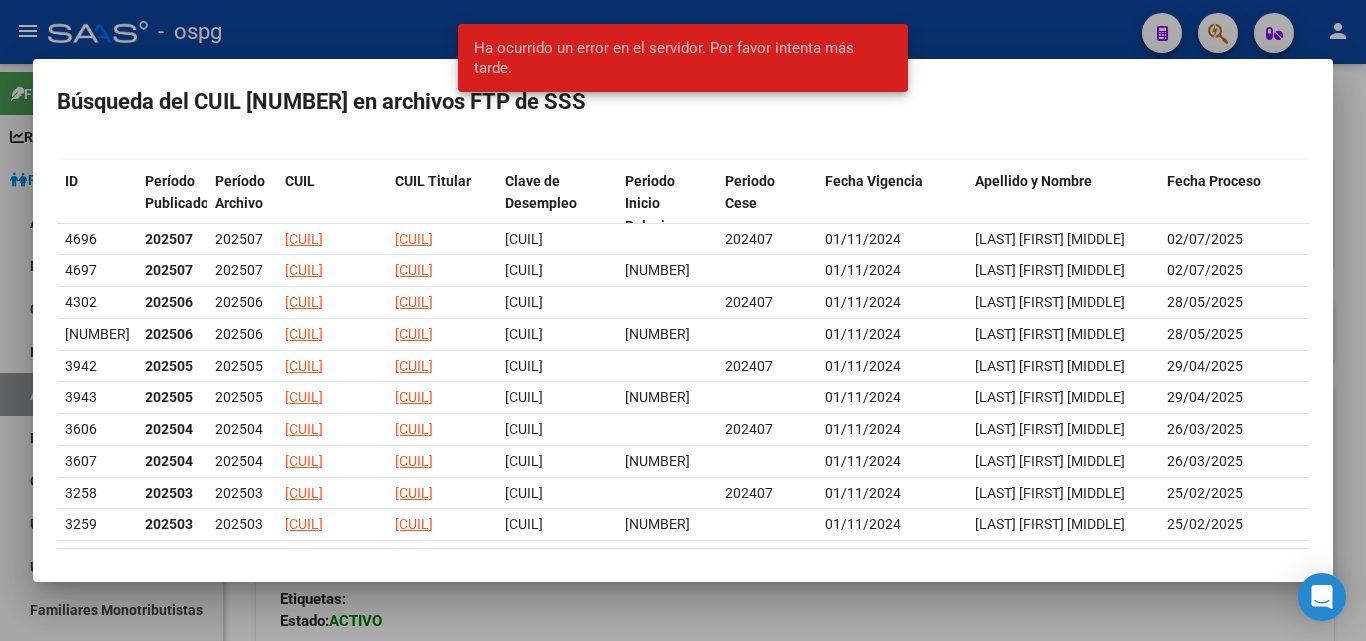 click at bounding box center [683, 320] 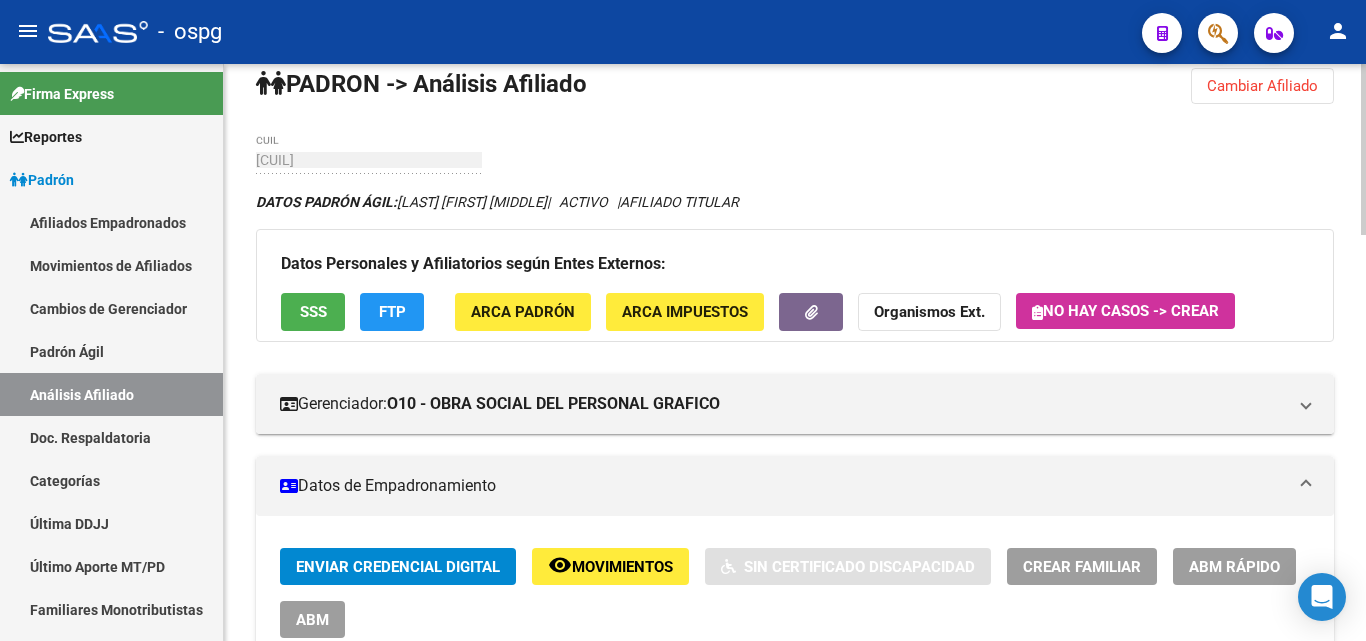 scroll, scrollTop: 0, scrollLeft: 0, axis: both 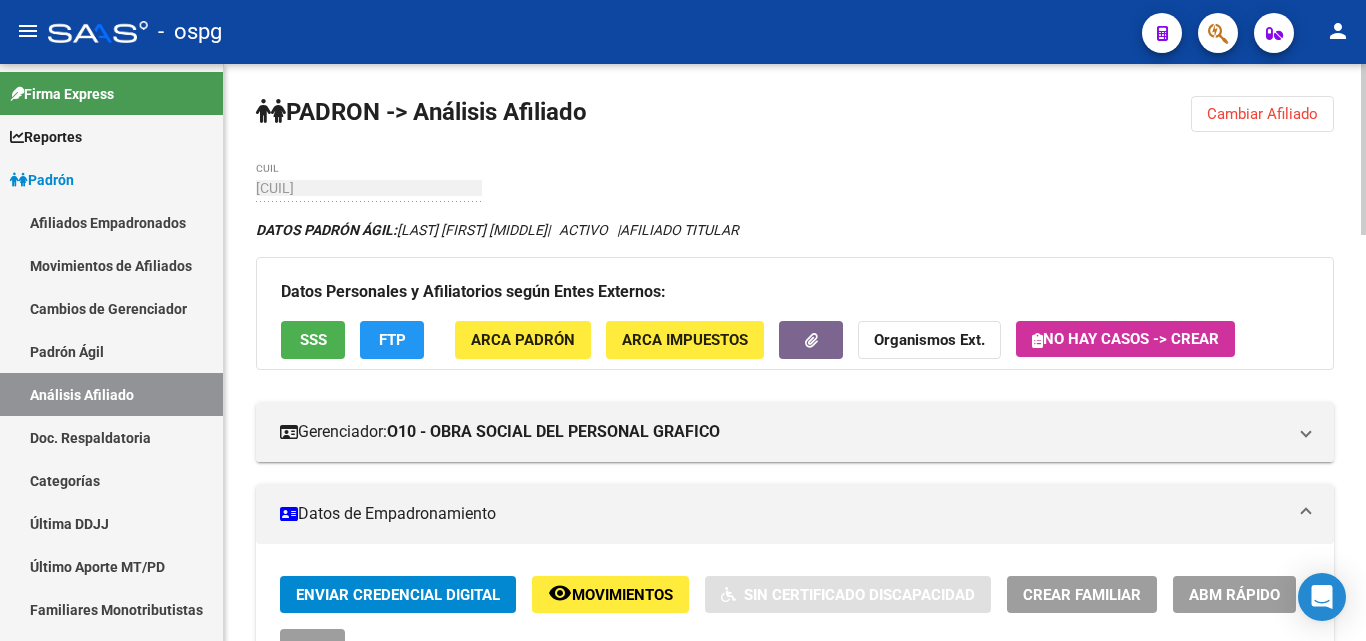 drag, startPoint x: 1271, startPoint y: 96, endPoint x: 1260, endPoint y: 99, distance: 11.401754 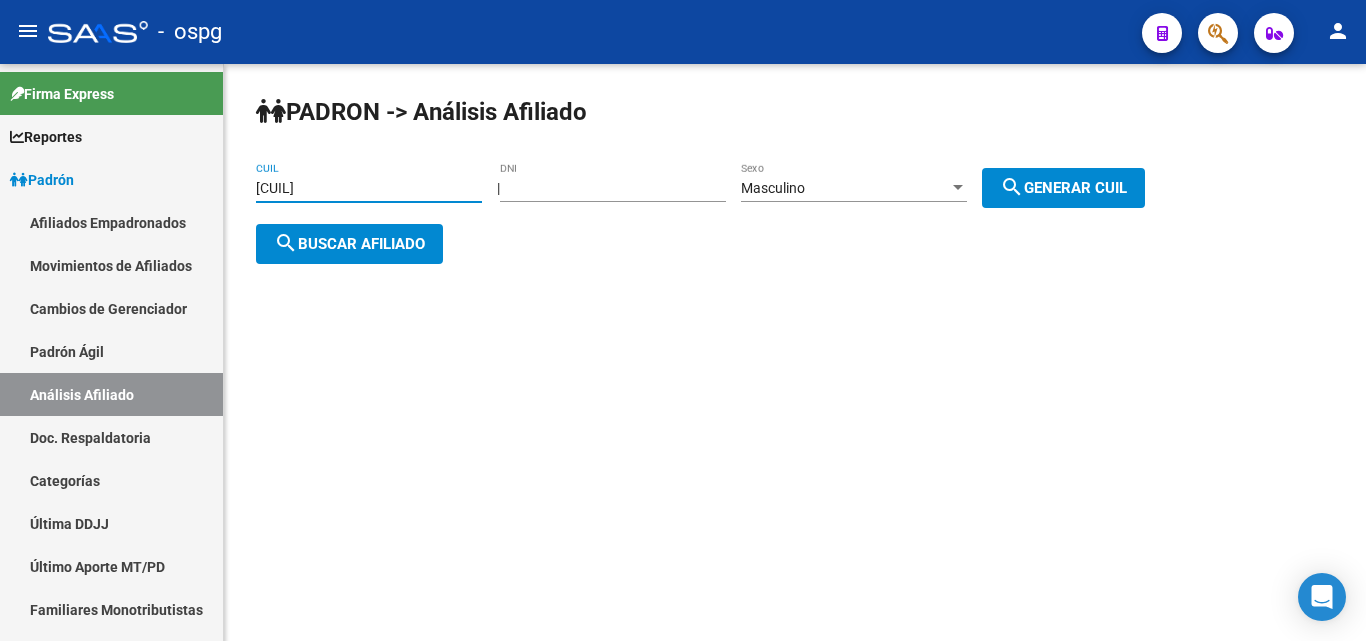 drag, startPoint x: 352, startPoint y: 191, endPoint x: 238, endPoint y: 195, distance: 114.07015 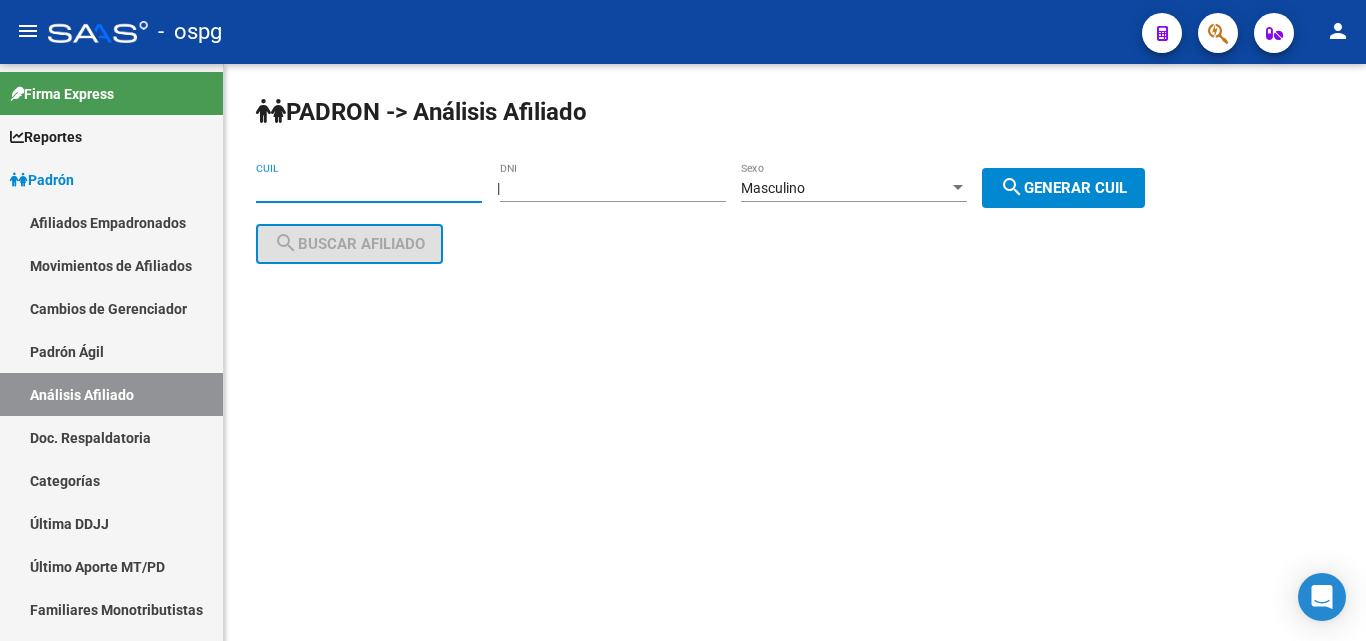 paste on "[NUMBER]" 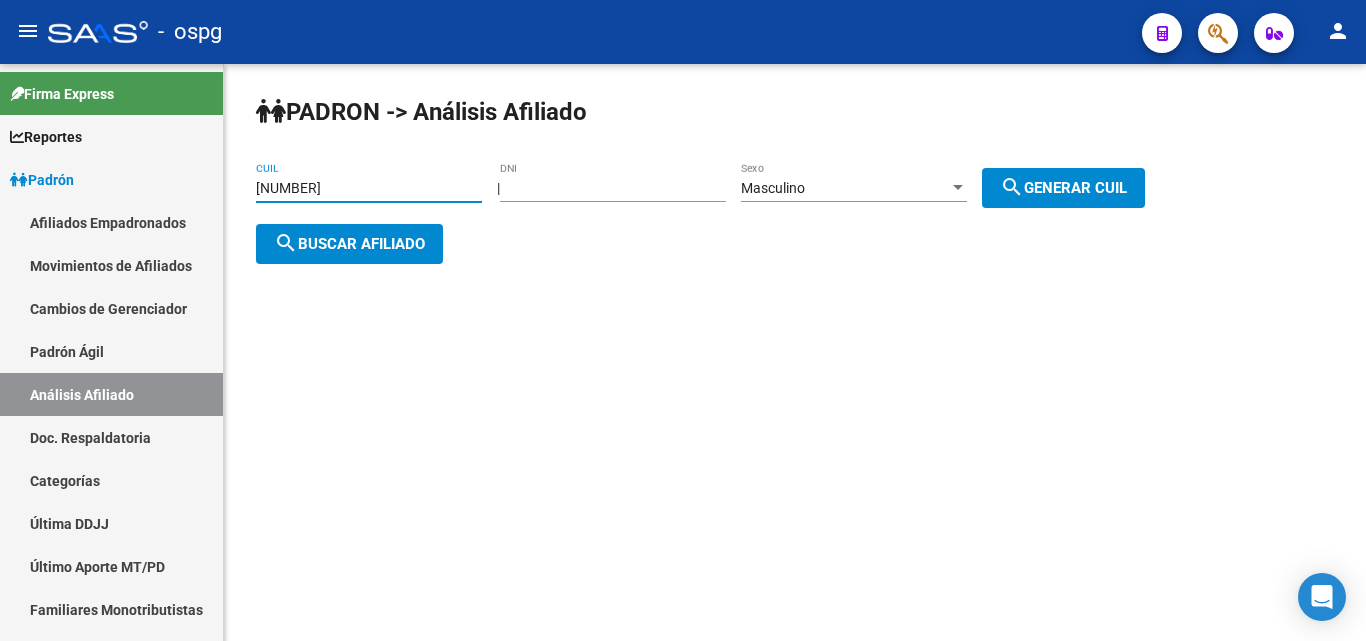 type on "[NUMBER]" 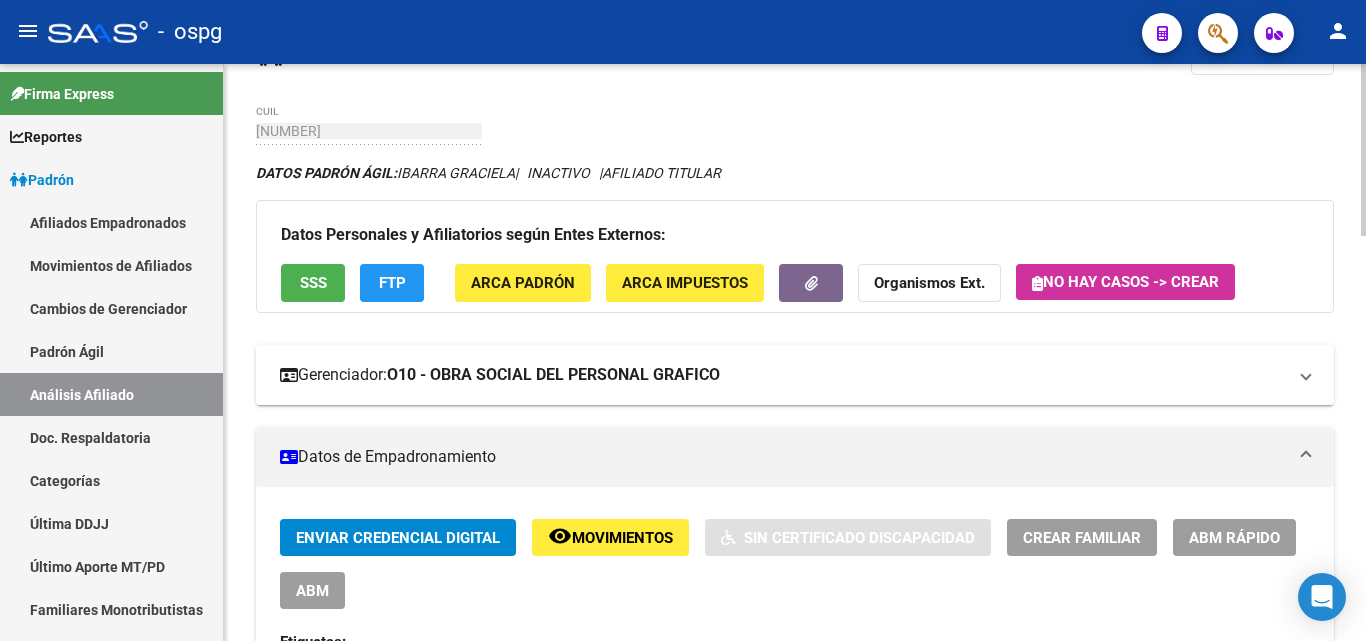 scroll, scrollTop: 0, scrollLeft: 0, axis: both 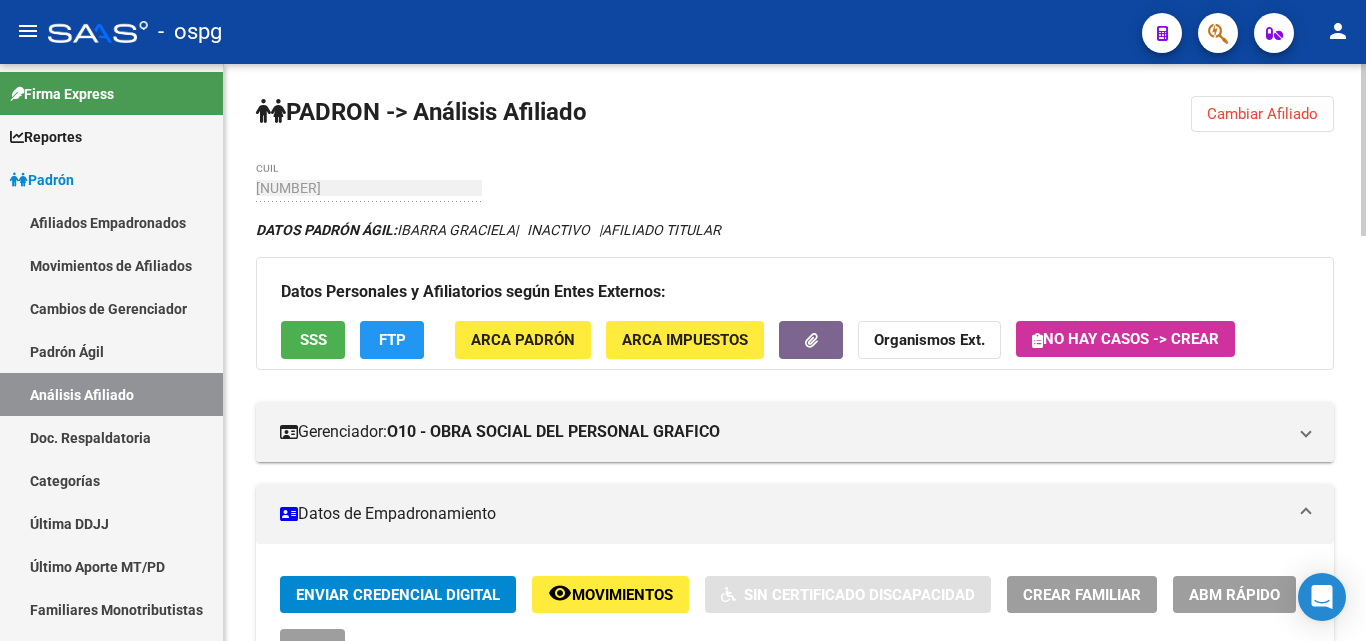 click on "FTP" 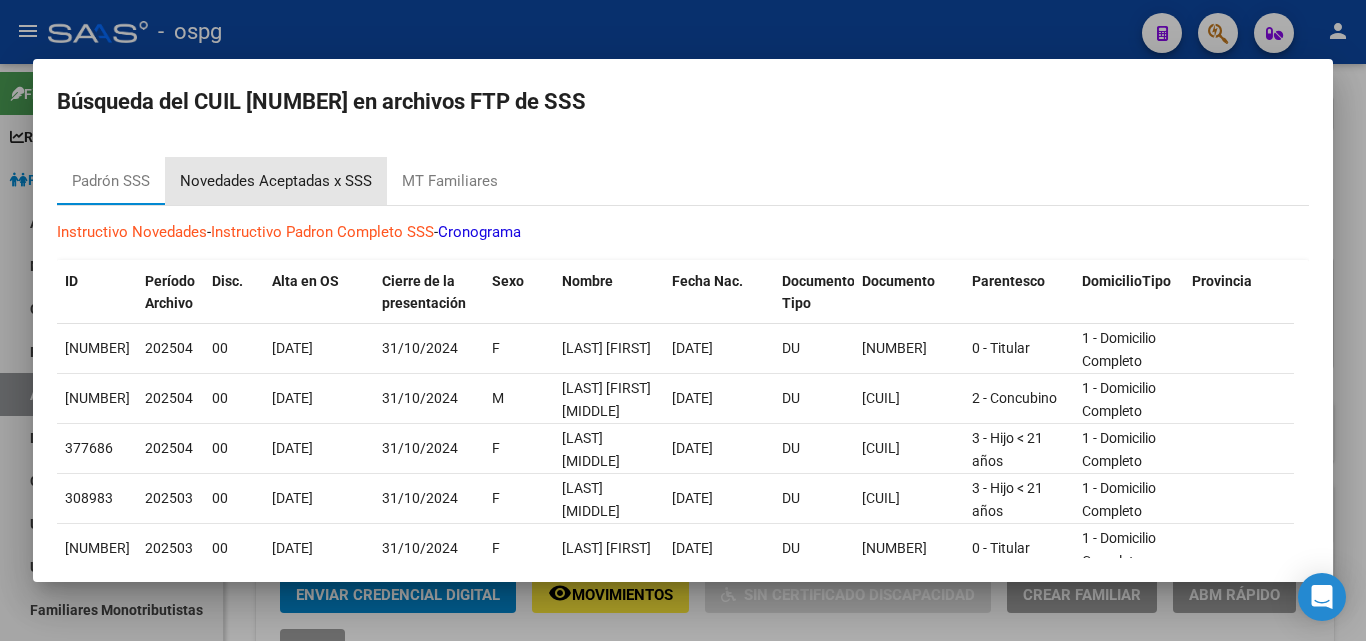 click on "Novedades Aceptadas x SSS" at bounding box center (276, 181) 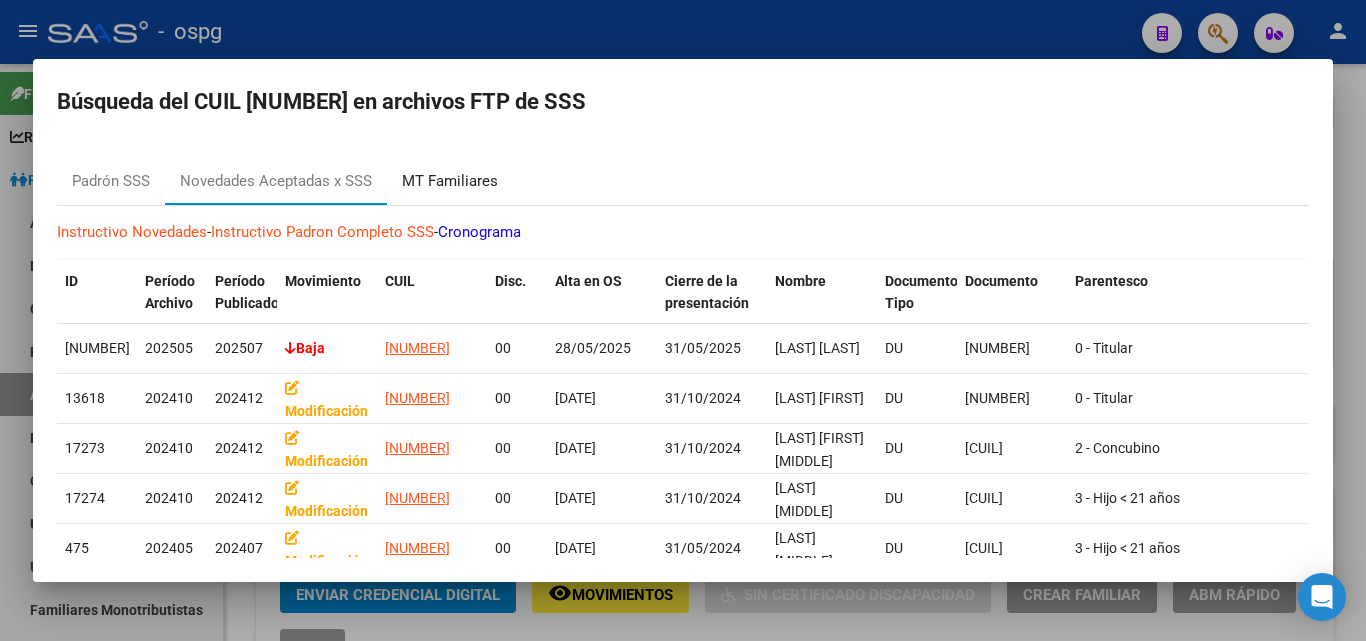 click on "MT Familiares" at bounding box center [450, 181] 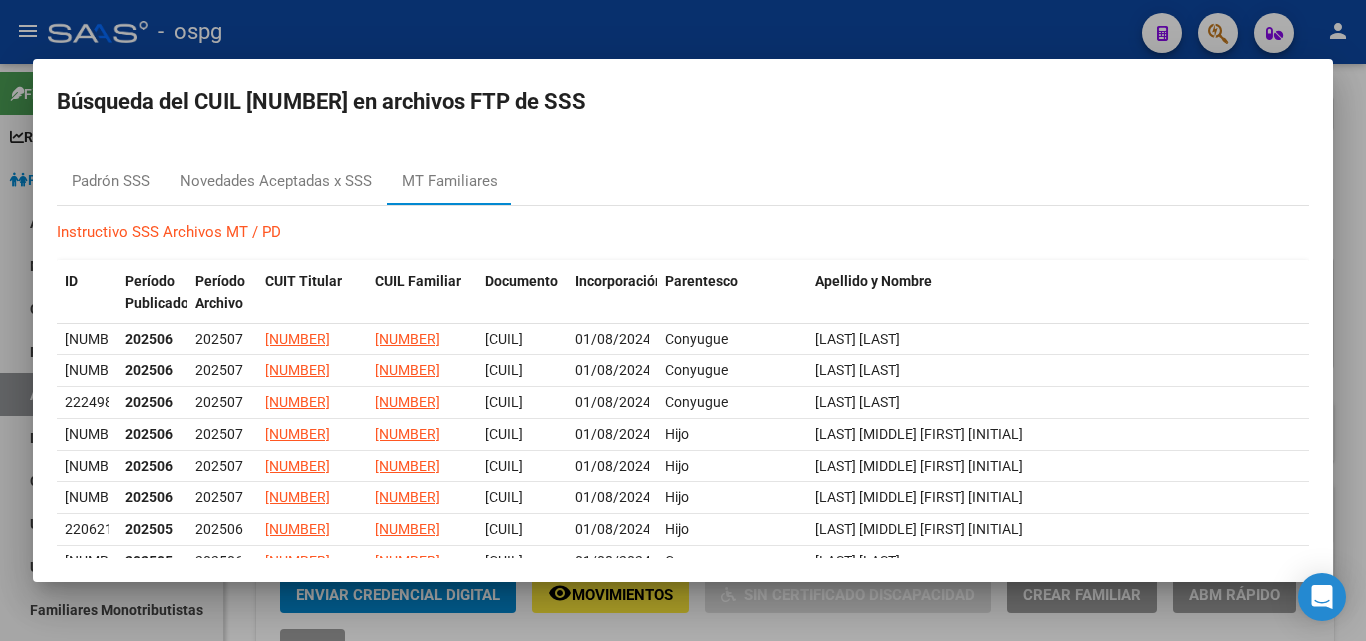 click at bounding box center (683, 320) 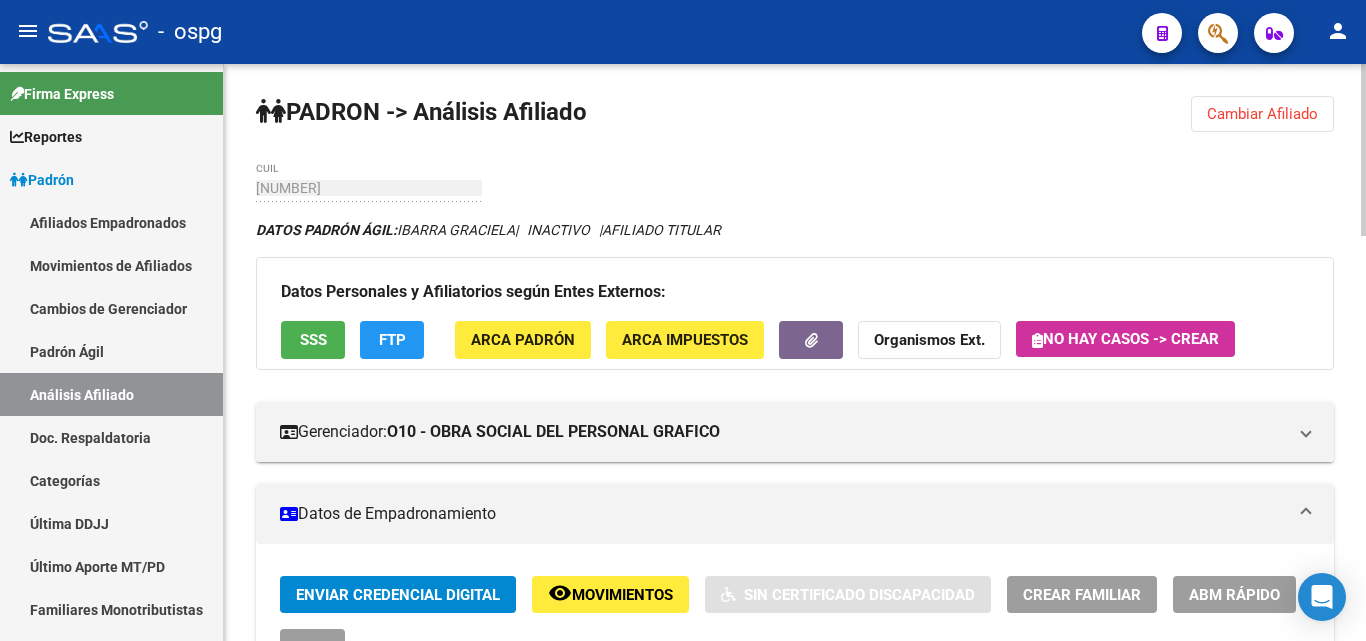 click on "Datos Personales y Afiliatorios según Entes Externos: SSS FTP ARCA Padrón ARCA Impuestos Organismos Ext.   No hay casos -> Crear" 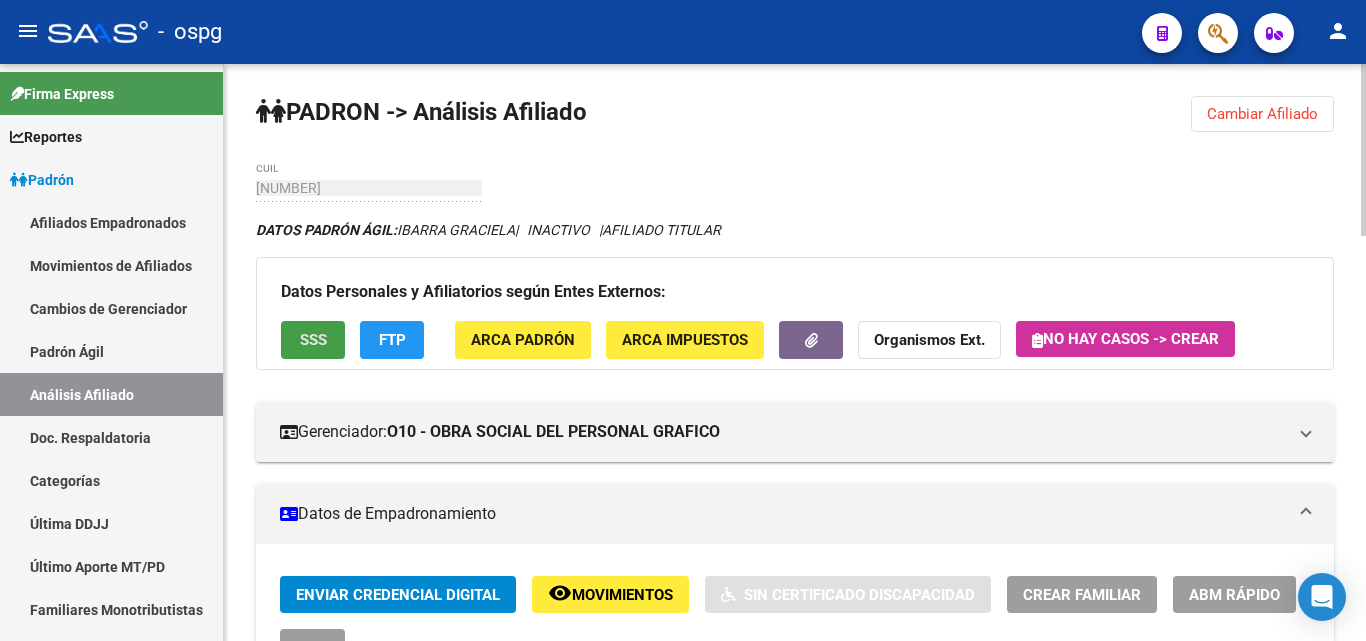 click on "SSS" 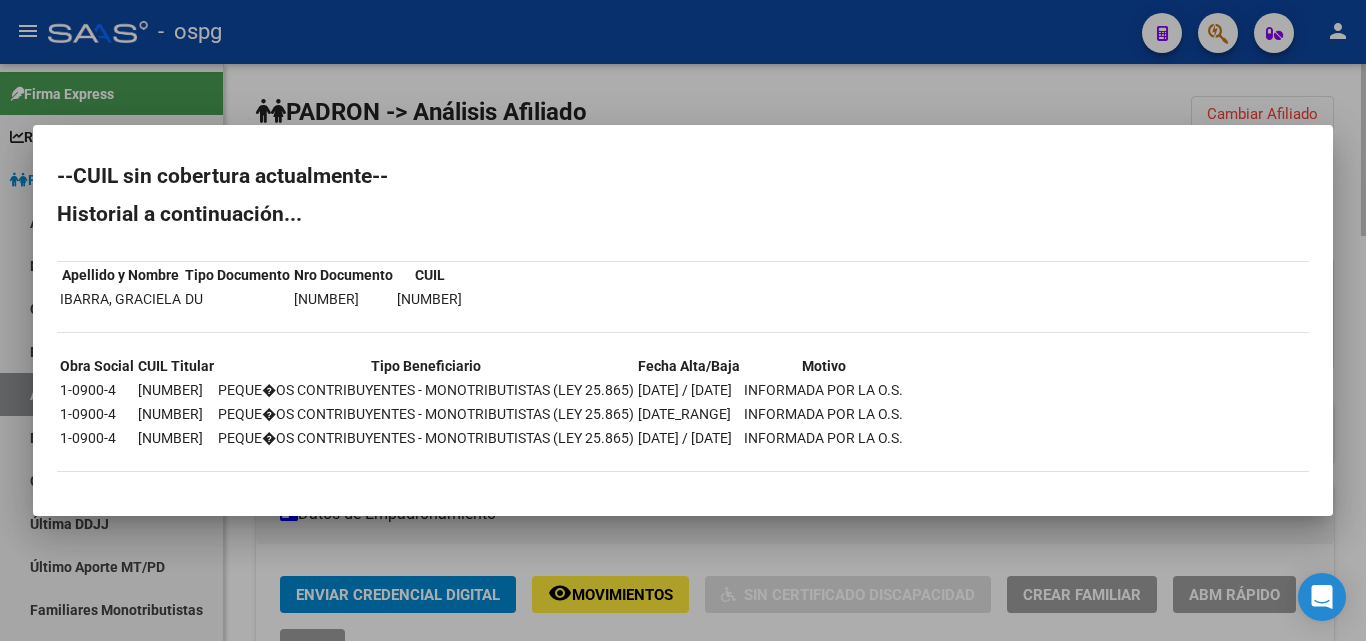 click at bounding box center (683, 320) 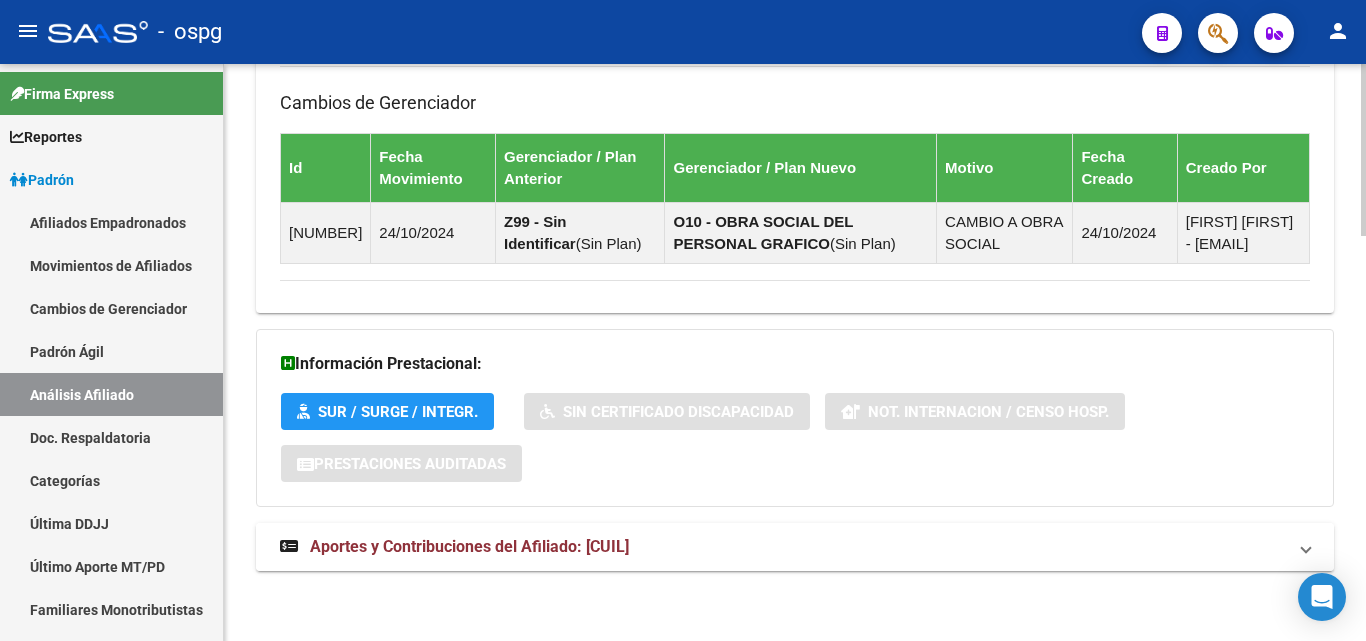 click on "Aportes y Contribuciones del Afiliado: [CUIL]" at bounding box center (469, 546) 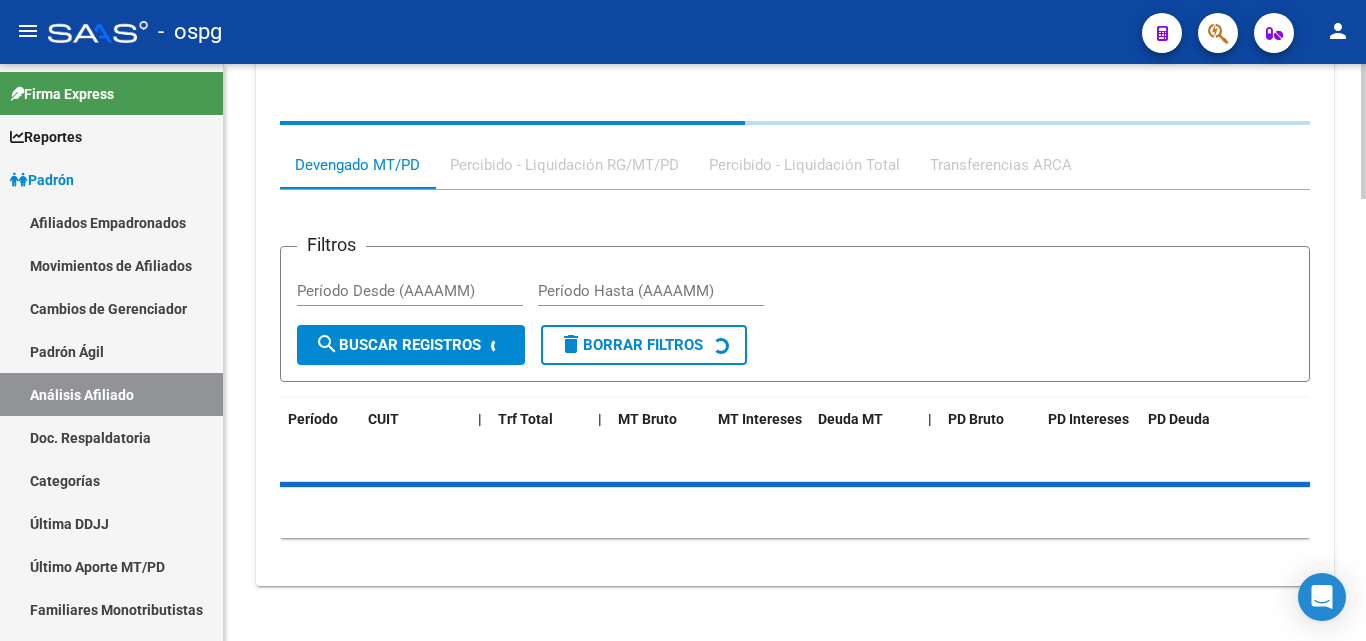 scroll, scrollTop: 1877, scrollLeft: 0, axis: vertical 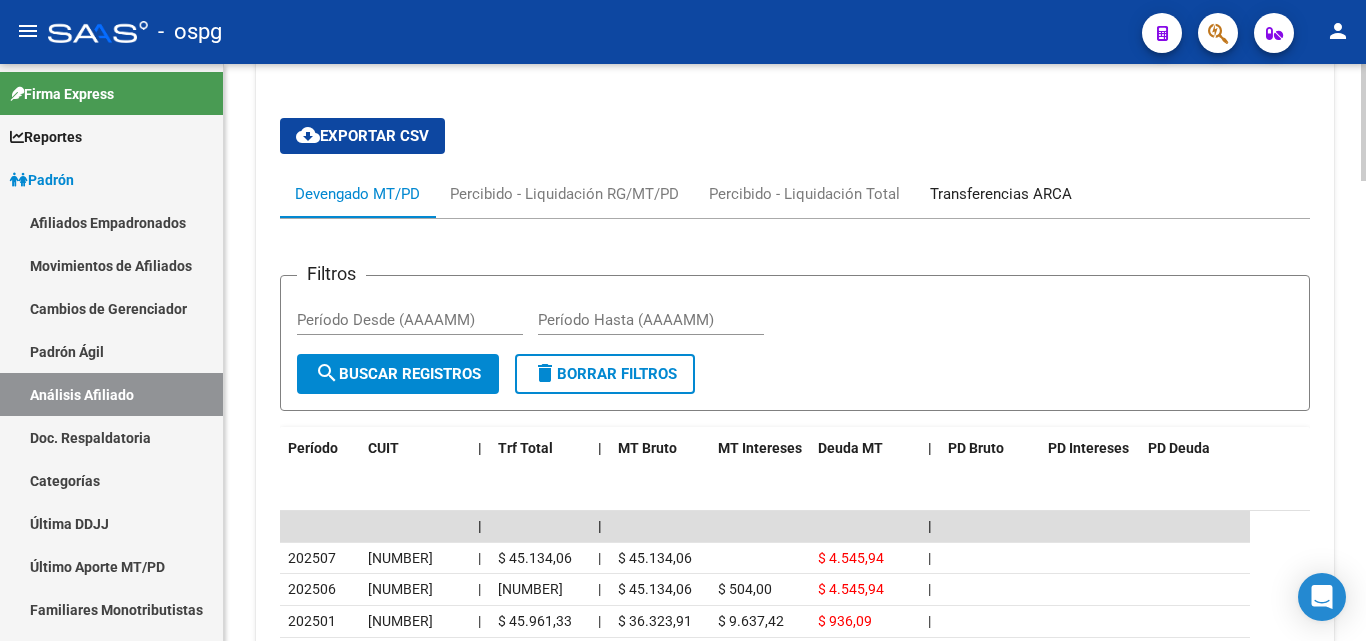 click on "Transferencias ARCA" at bounding box center (1001, 194) 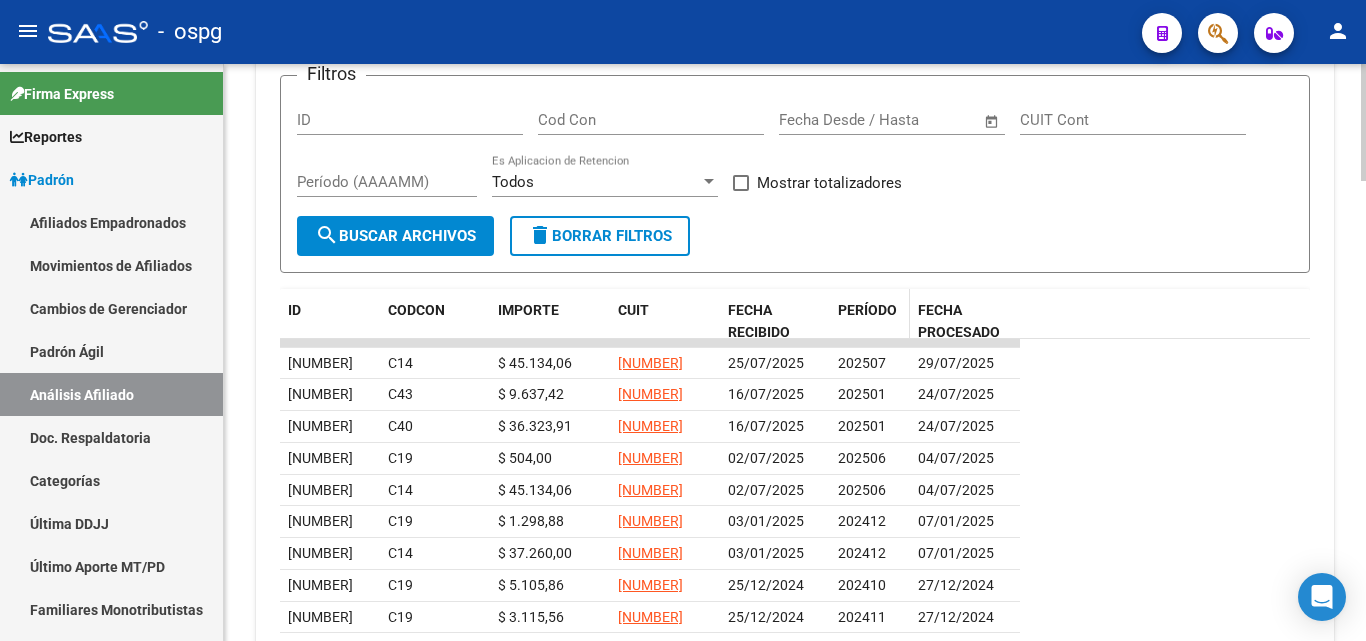 click on "PERÍODO" 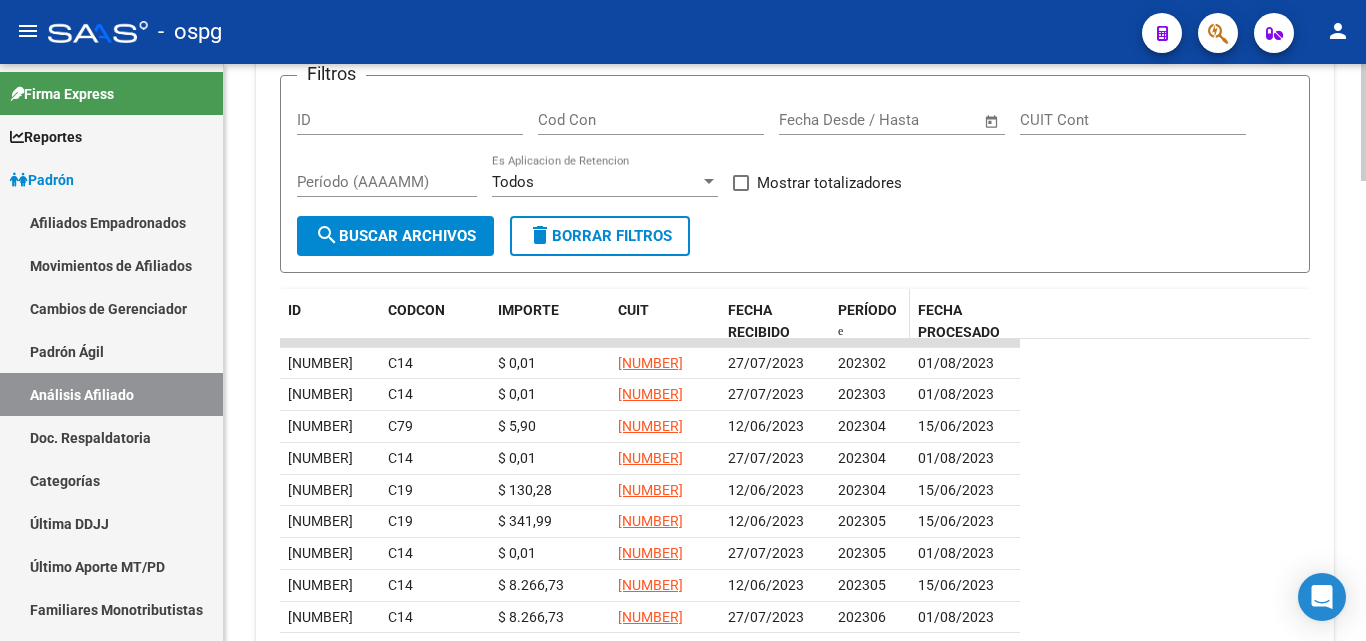 click on "PERÍODO" 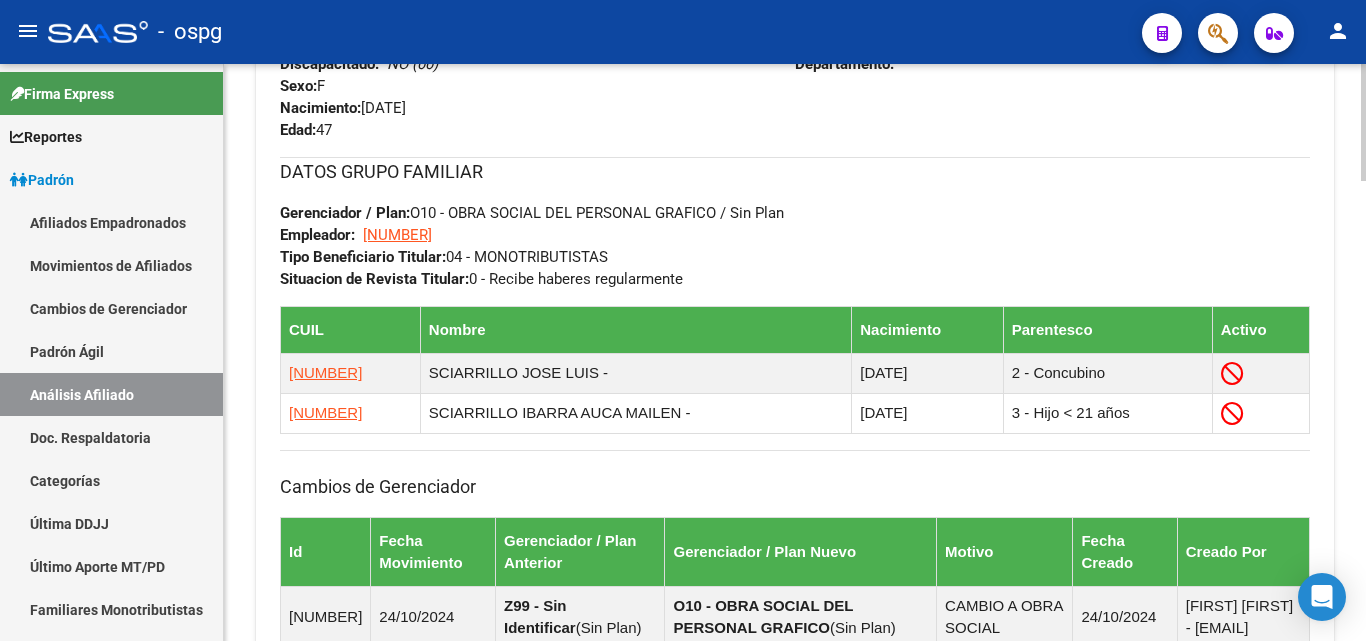 scroll, scrollTop: 977, scrollLeft: 0, axis: vertical 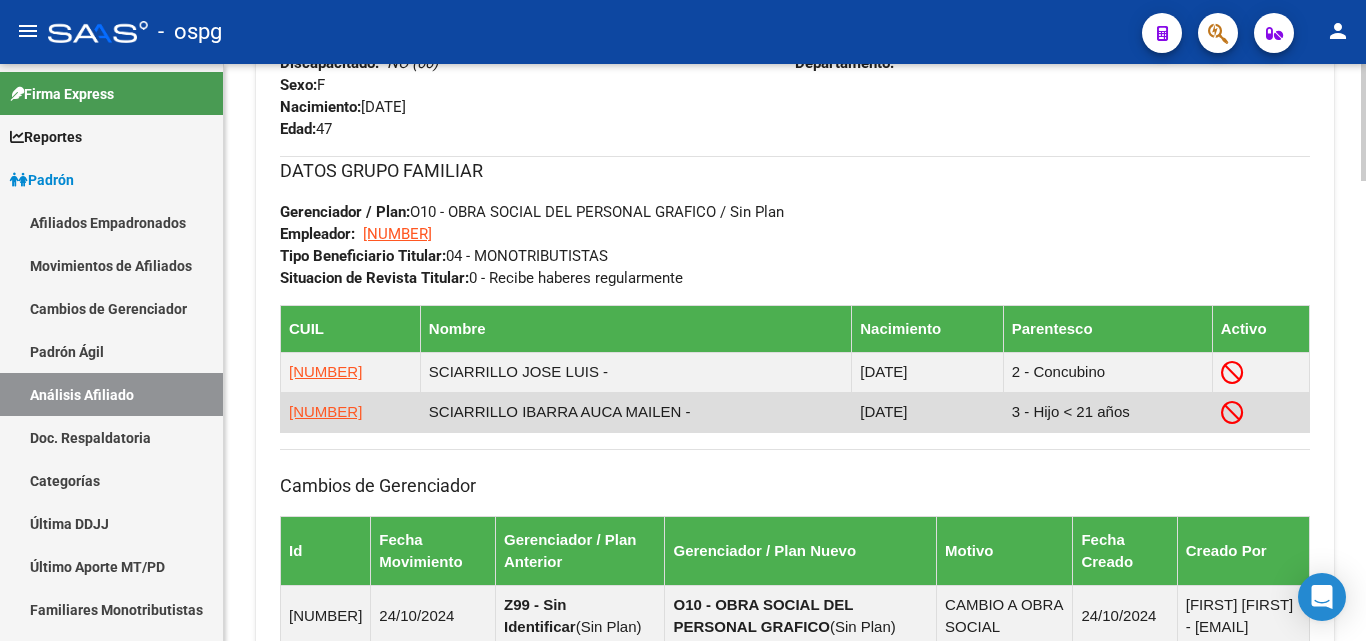 click on "[NUMBER]" at bounding box center [325, 412] 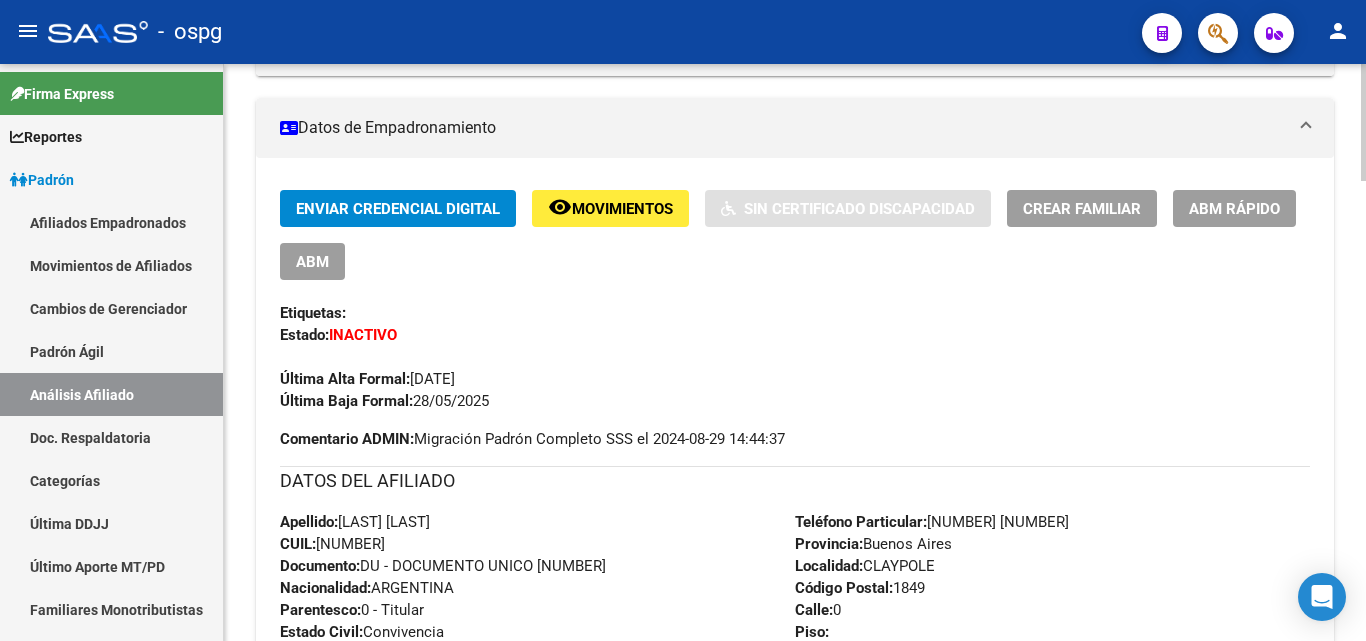 scroll, scrollTop: 0, scrollLeft: 0, axis: both 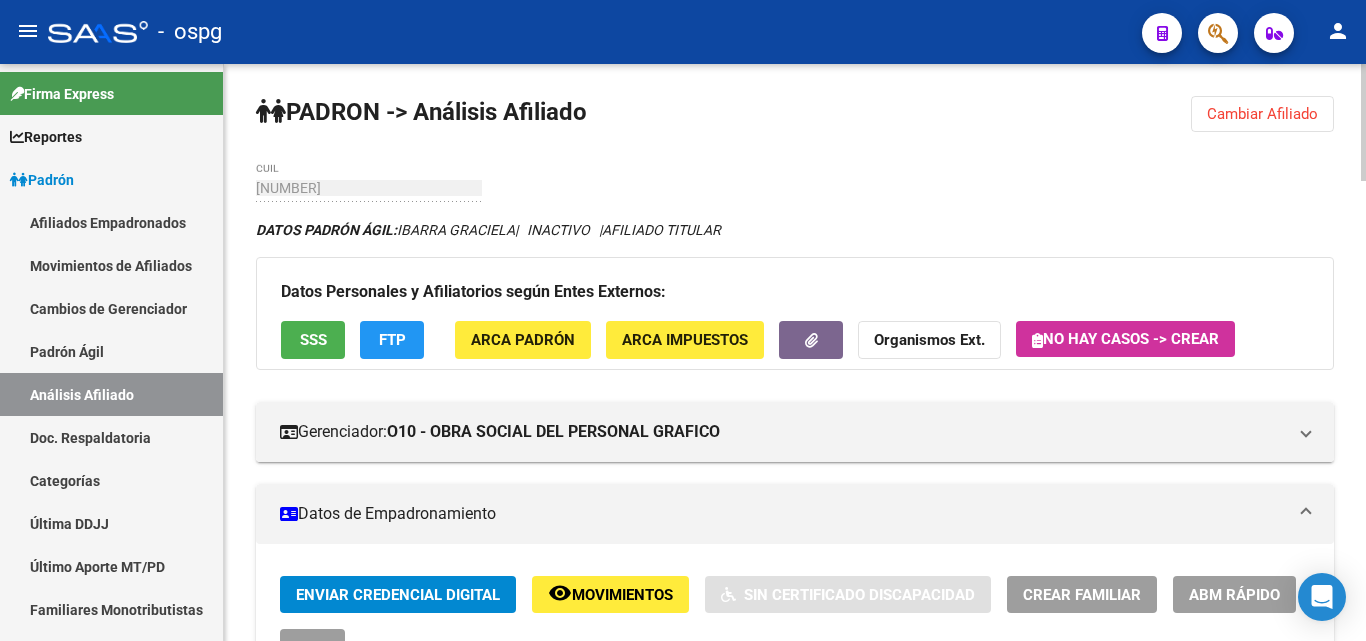 click on "Cambiar Afiliado" 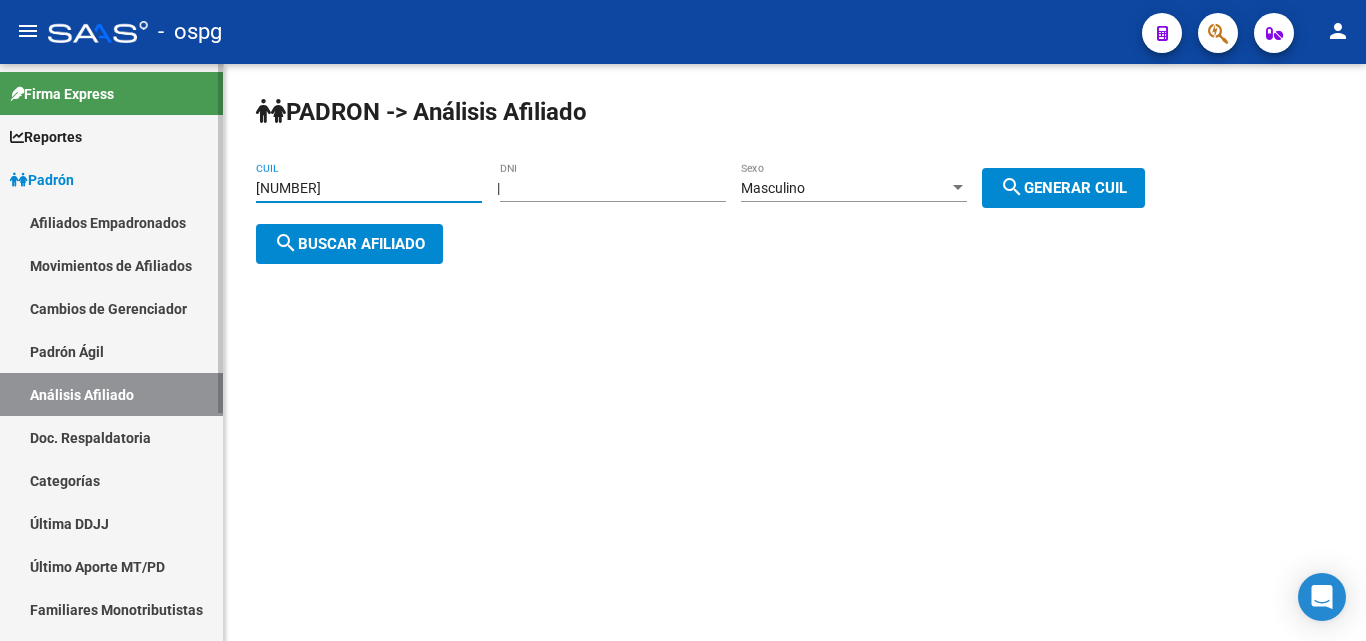 drag, startPoint x: 372, startPoint y: 185, endPoint x: 194, endPoint y: 185, distance: 178 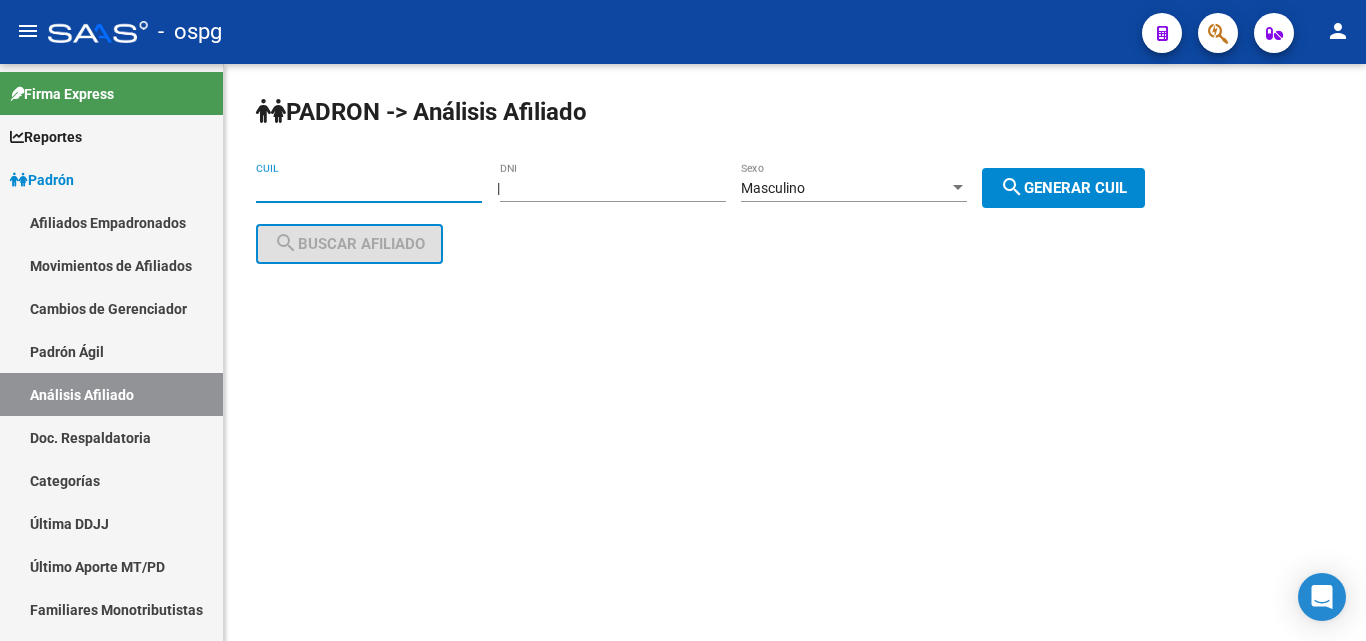 type 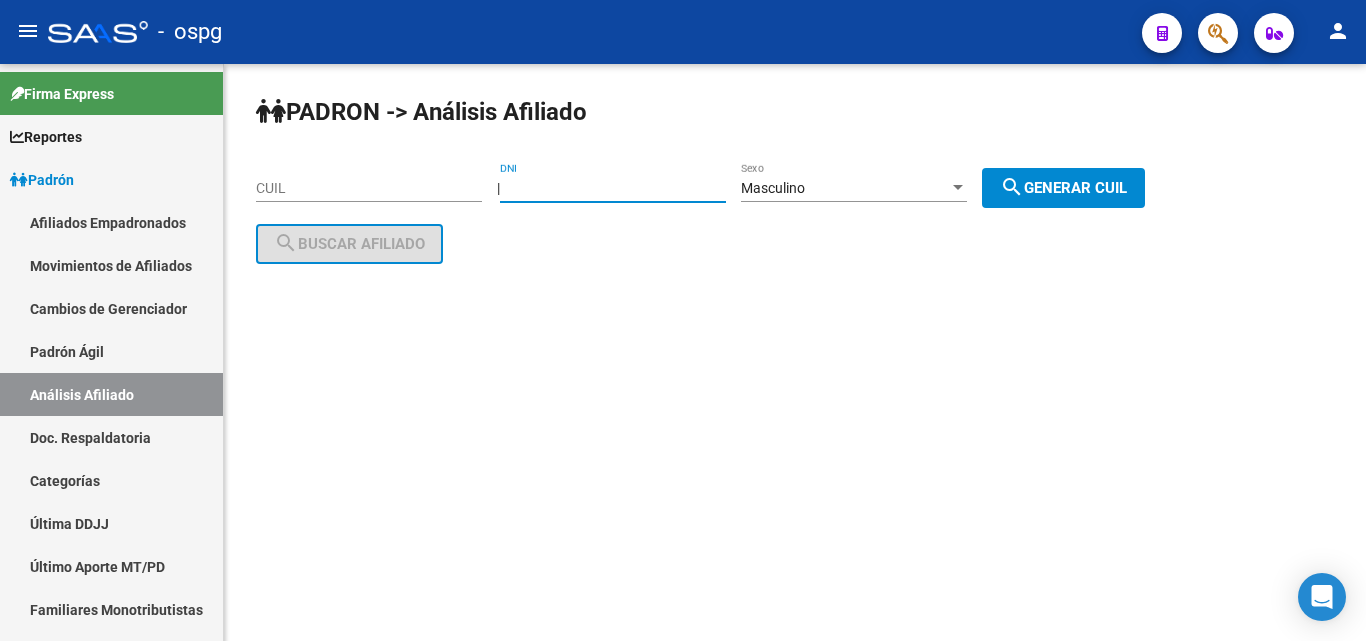 drag, startPoint x: 601, startPoint y: 184, endPoint x: 501, endPoint y: 189, distance: 100.12492 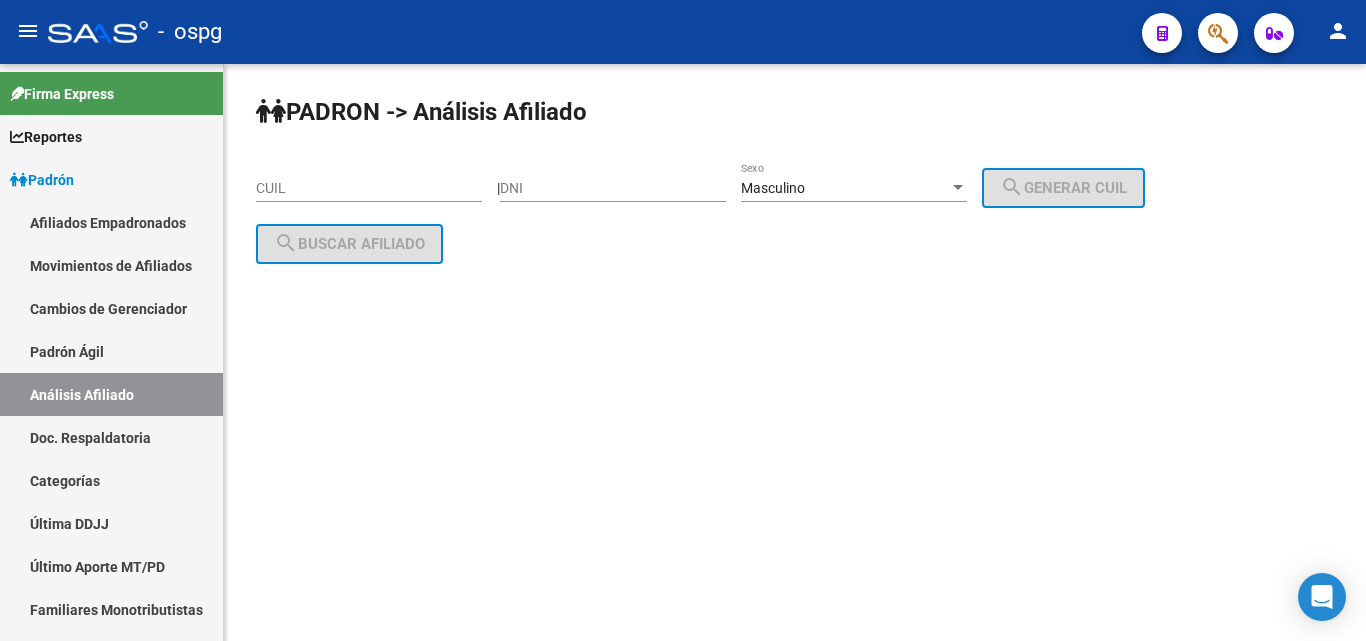 click on "DNI" 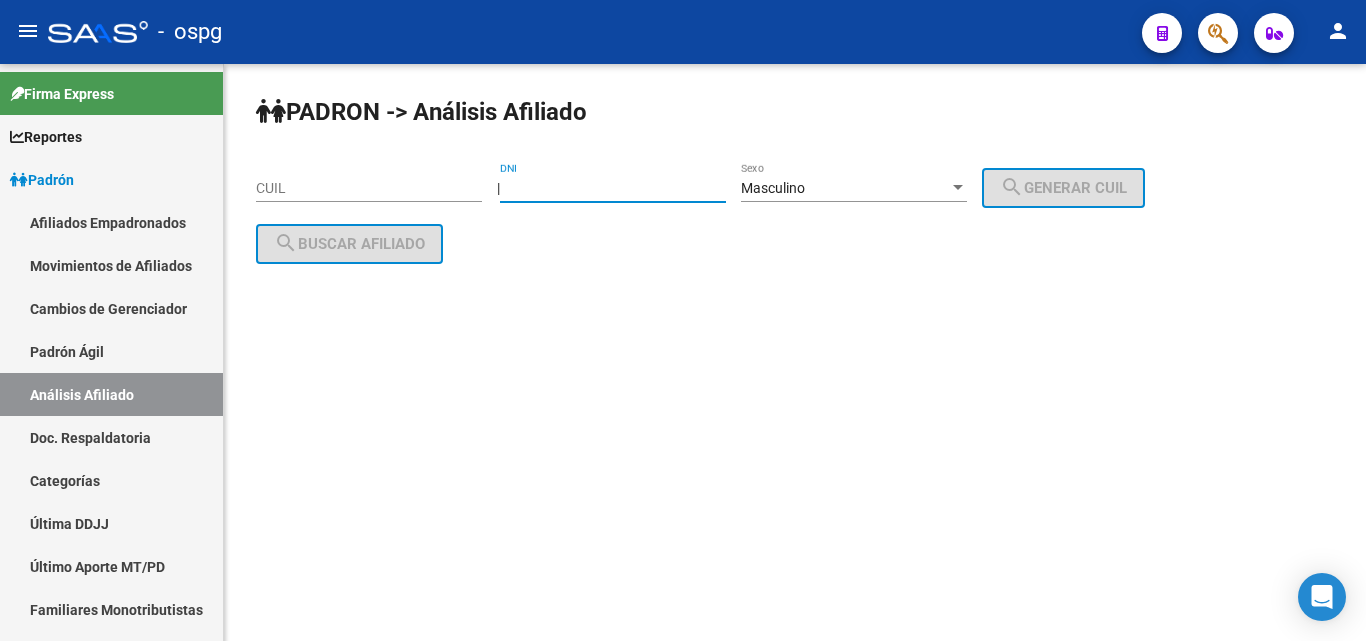 click on "DNI" at bounding box center (613, 188) 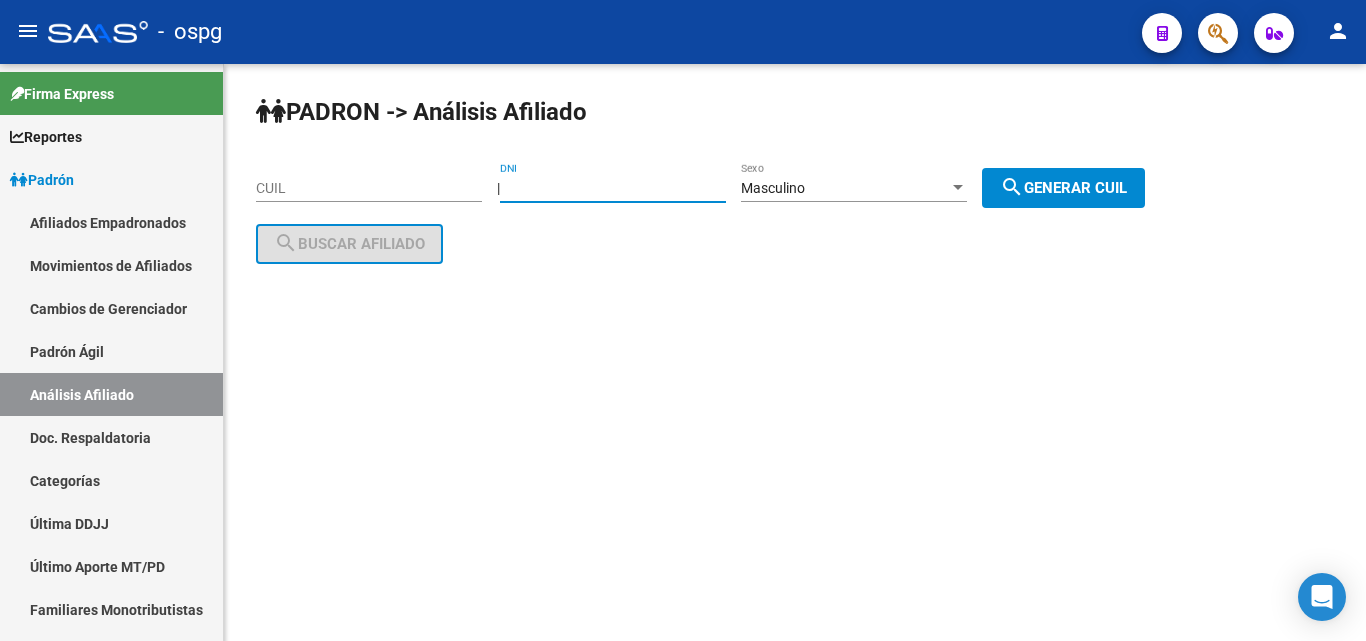 type on "[NUMBER]" 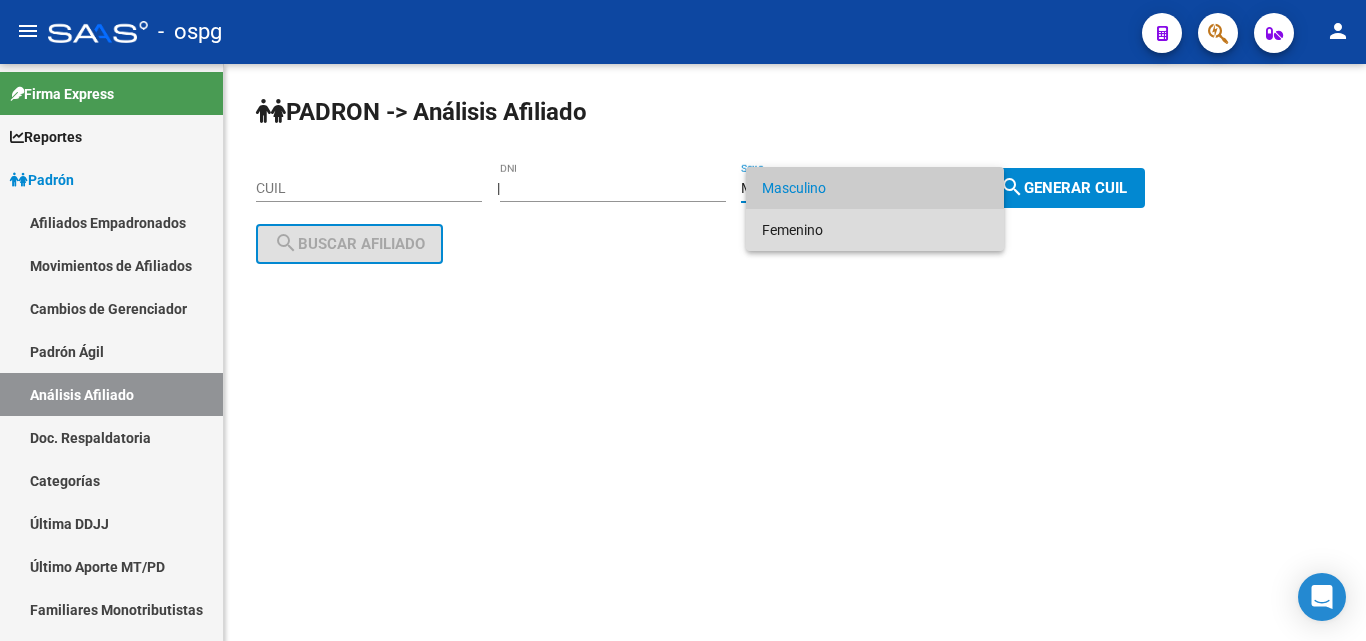 click on "Femenino" at bounding box center [875, 230] 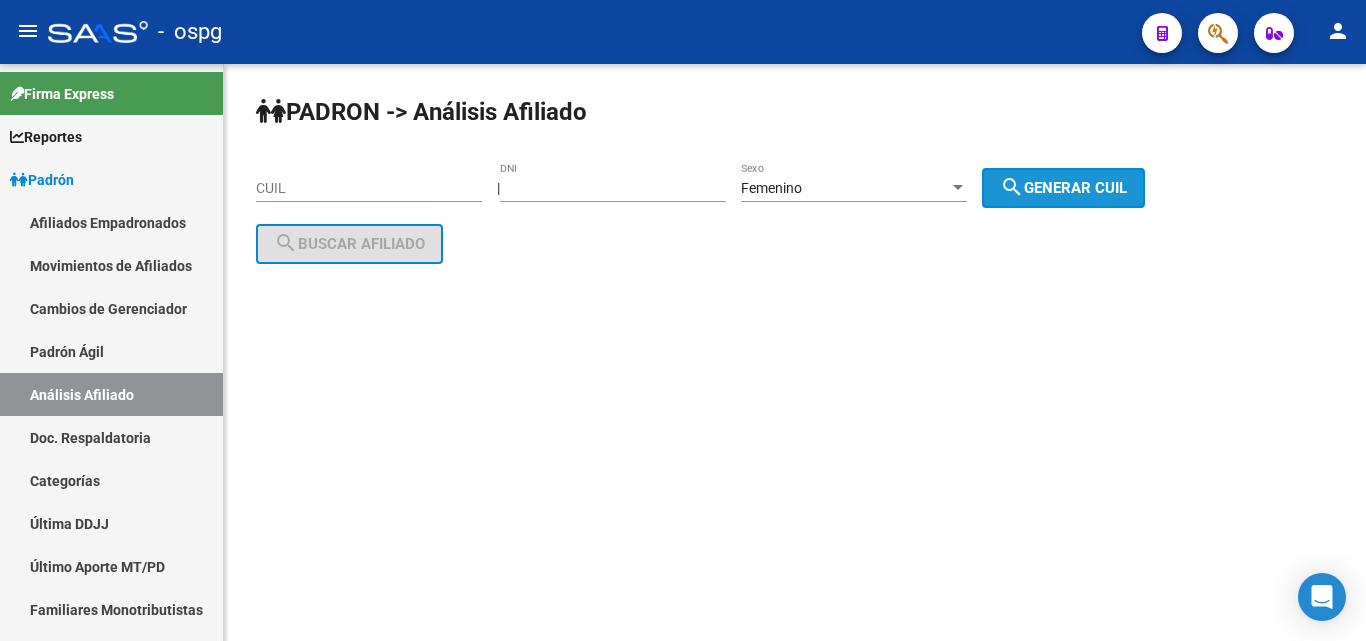 click on "search  Generar CUIL" 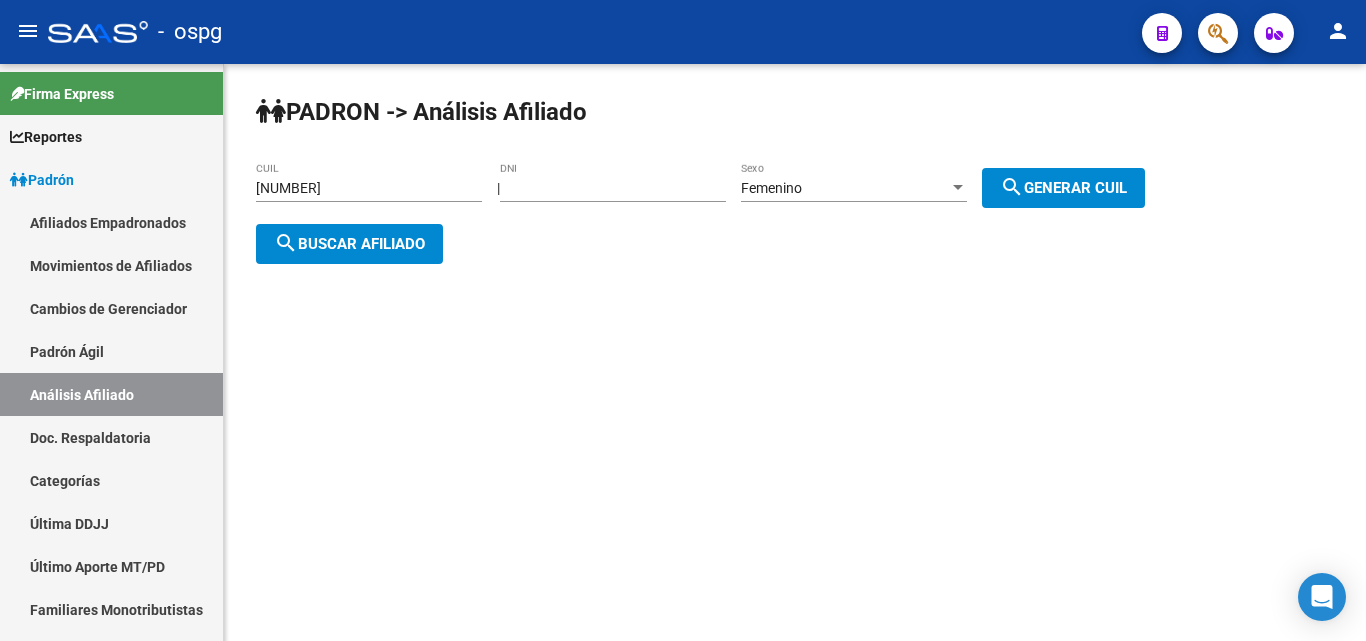 click on "search  Buscar afiliado" 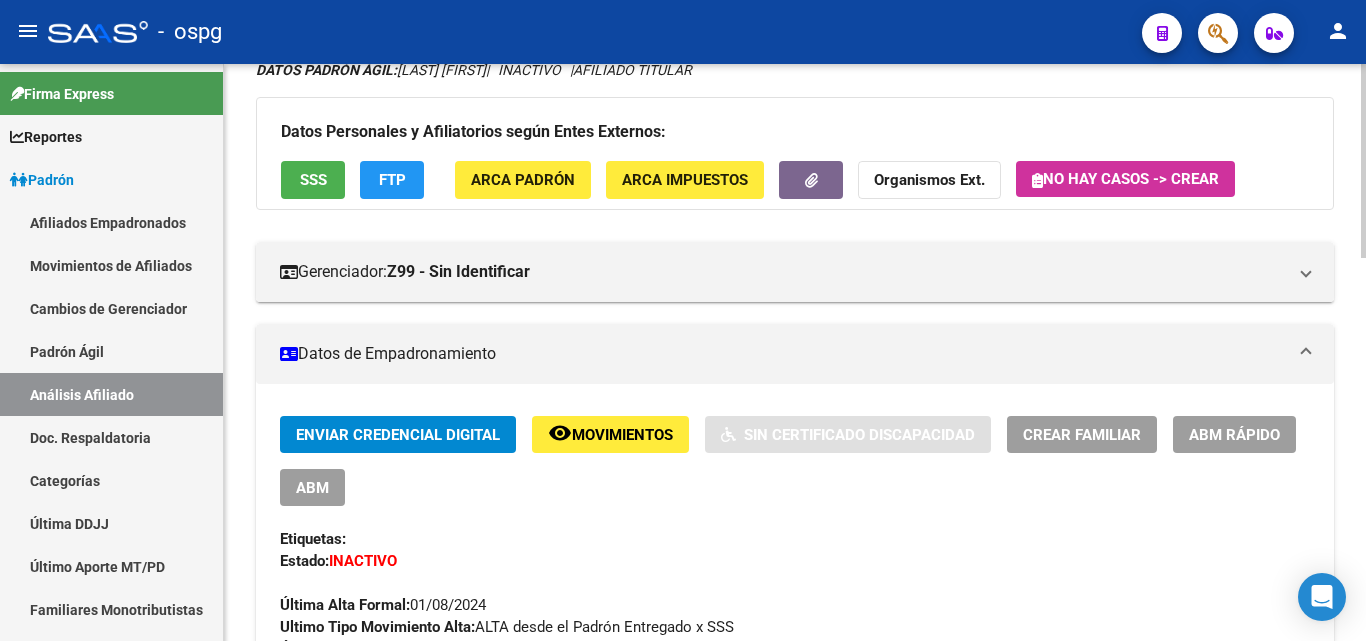 scroll, scrollTop: 0, scrollLeft: 0, axis: both 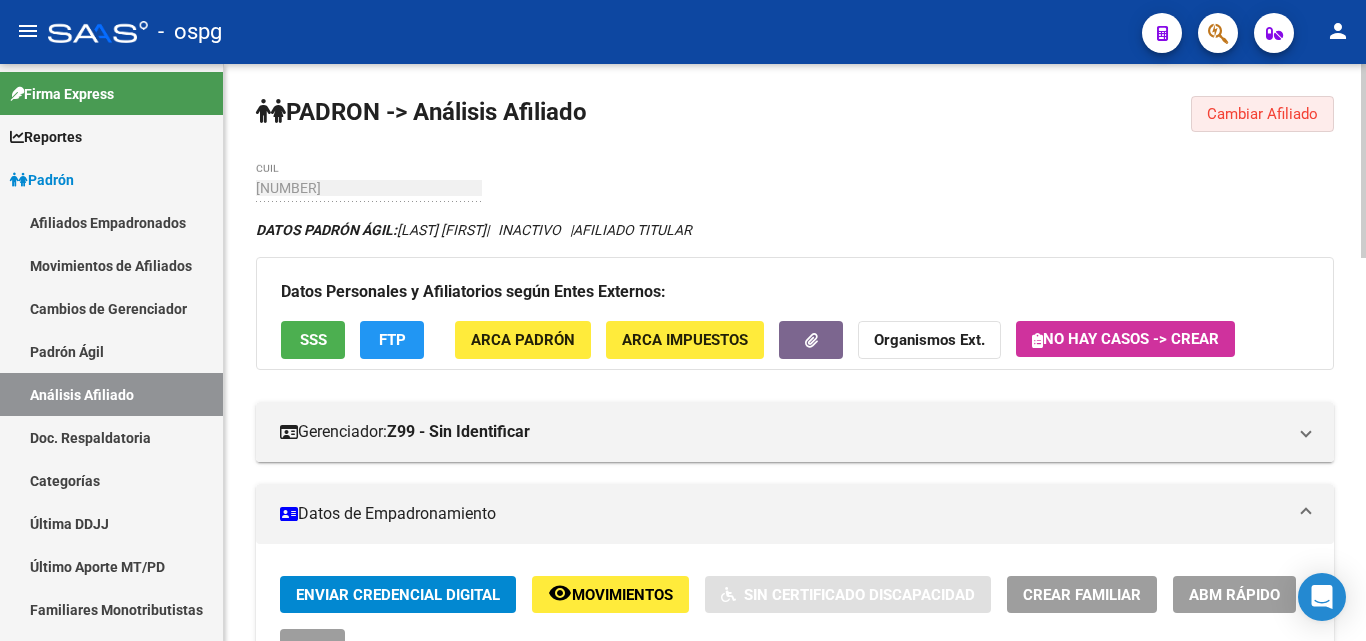 click on "Cambiar Afiliado" 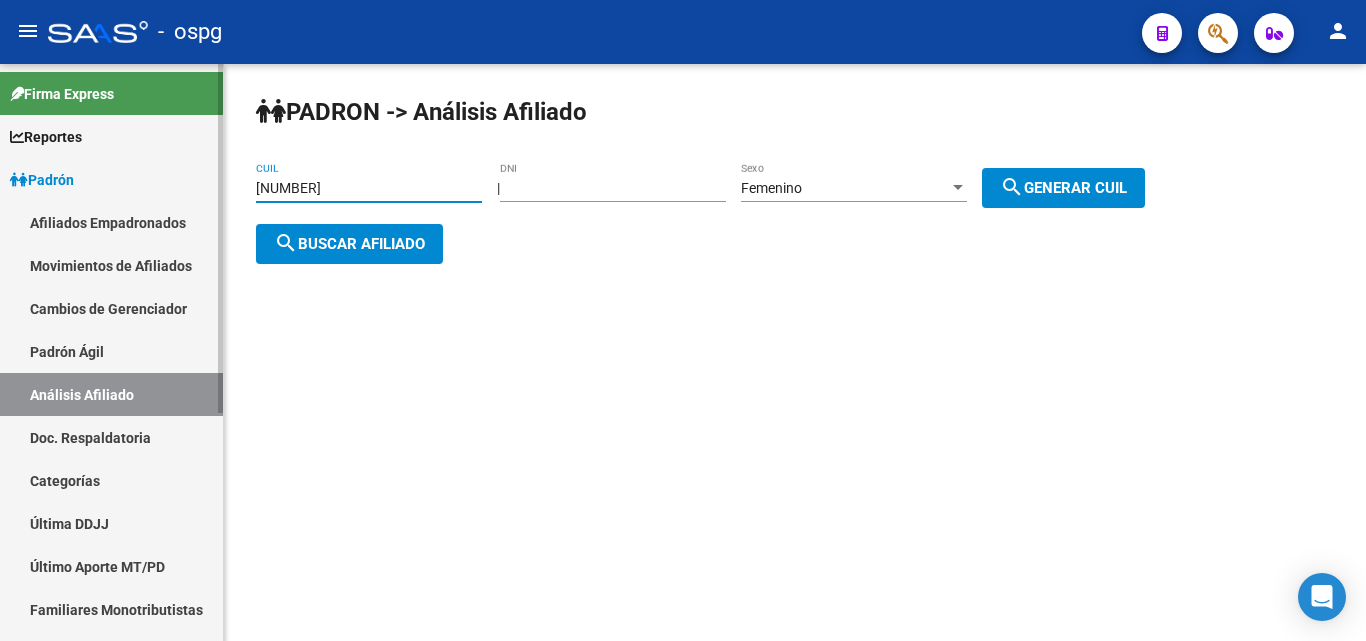drag, startPoint x: 389, startPoint y: 184, endPoint x: 200, endPoint y: 191, distance: 189.12958 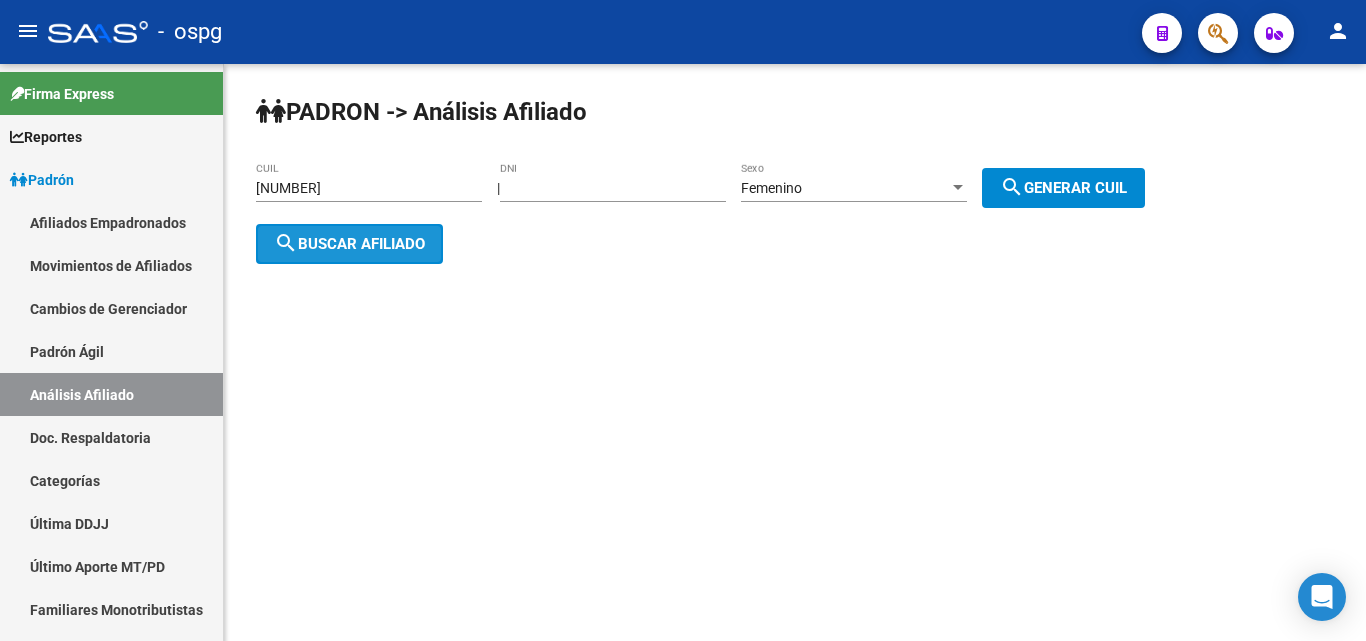 click on "search  Buscar afiliado" 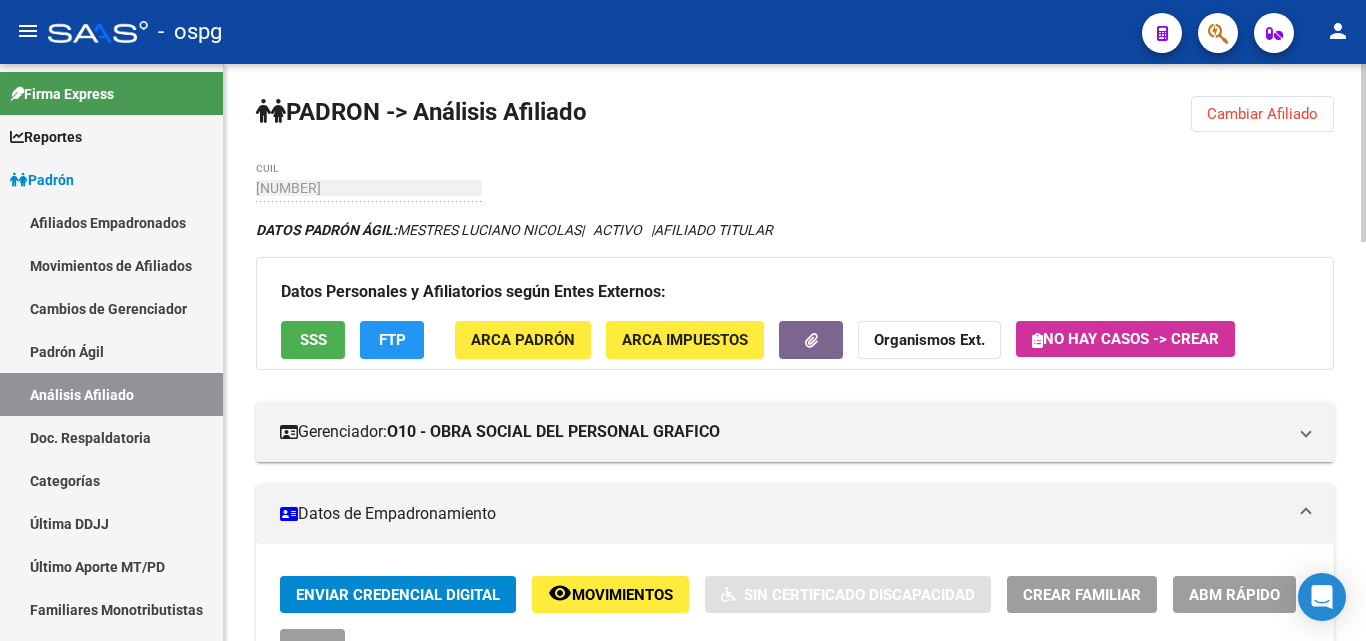 click on "SSS" 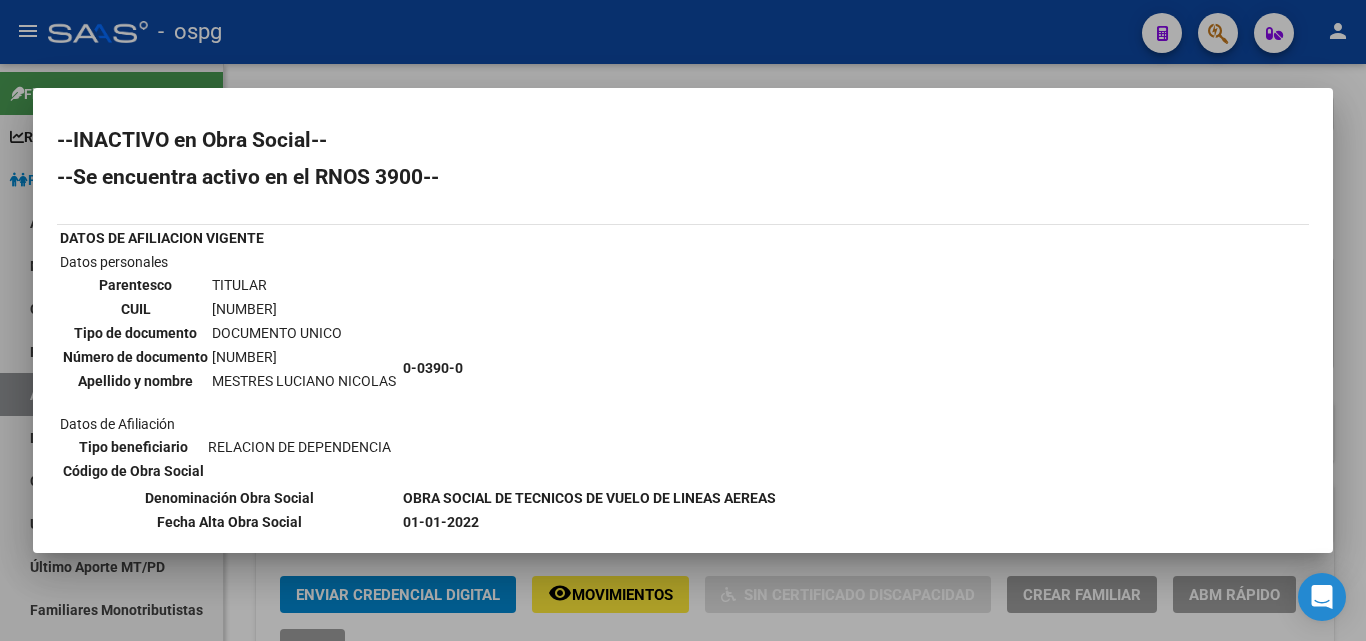 click at bounding box center [683, 320] 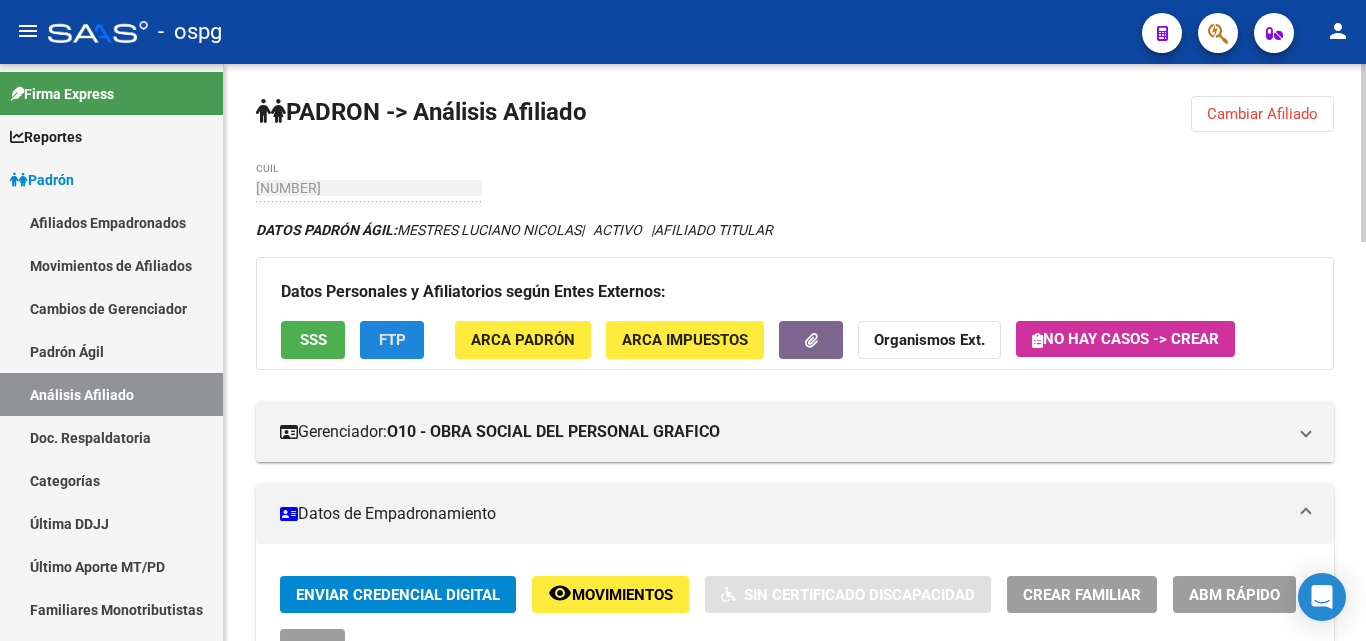 click on "FTP" 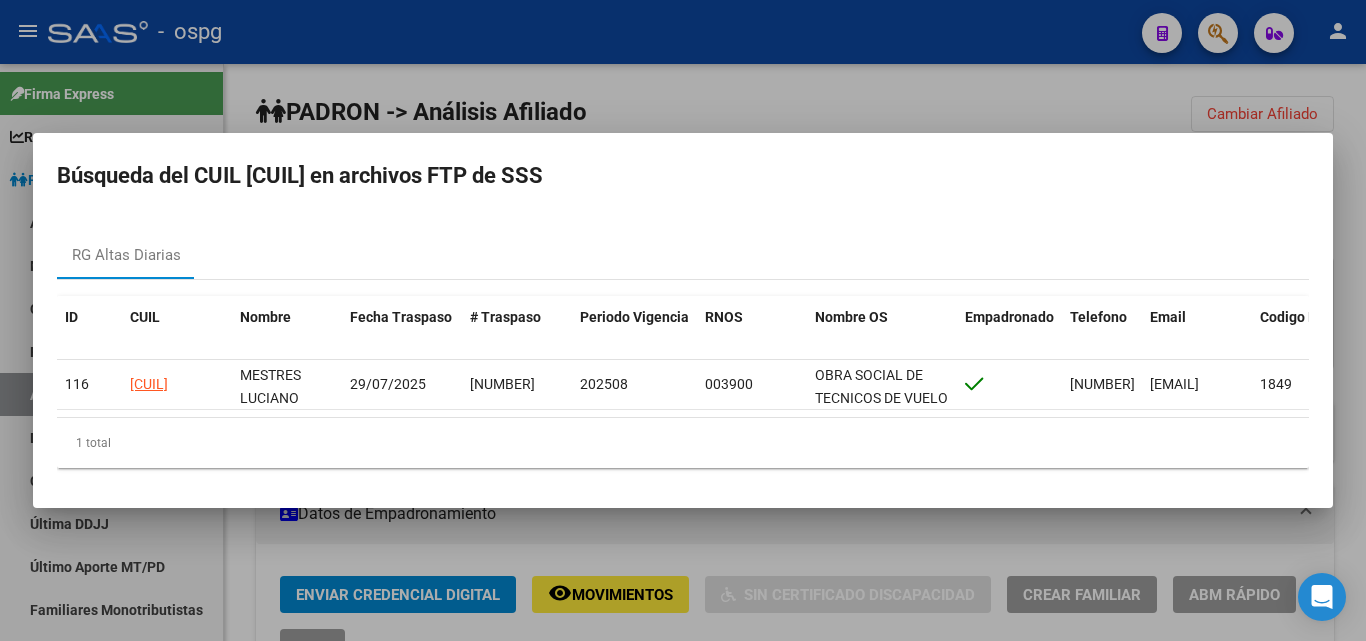 click at bounding box center (683, 320) 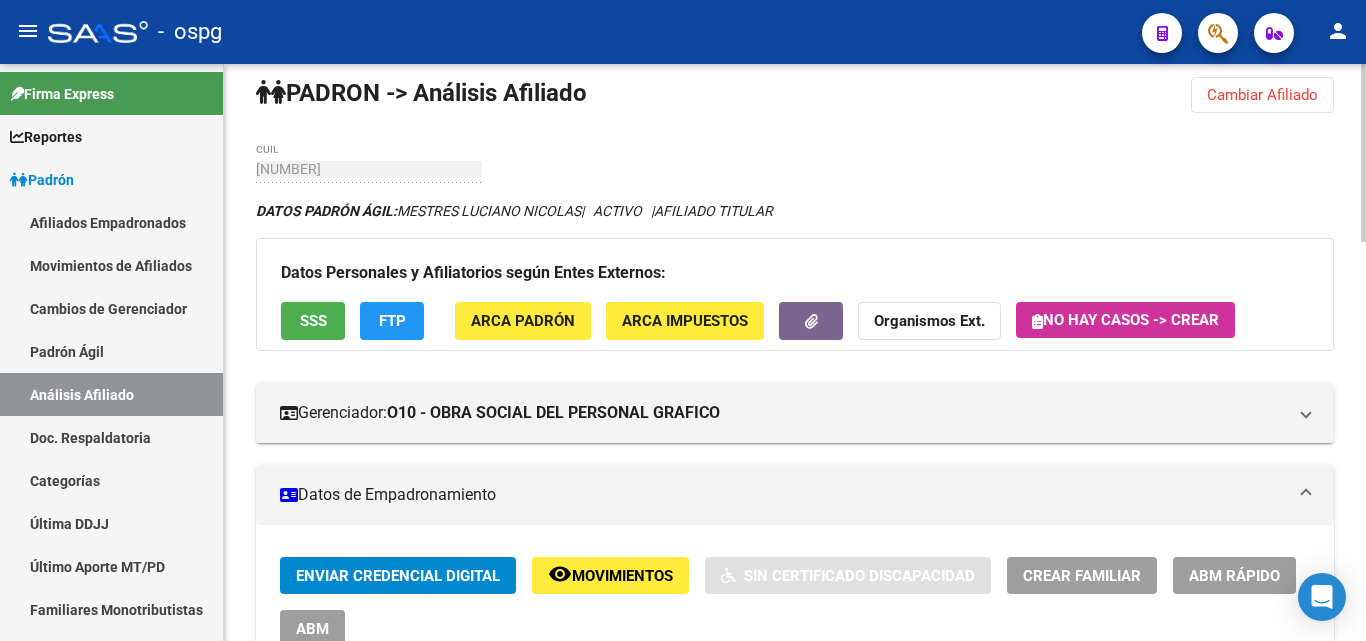 scroll, scrollTop: 0, scrollLeft: 0, axis: both 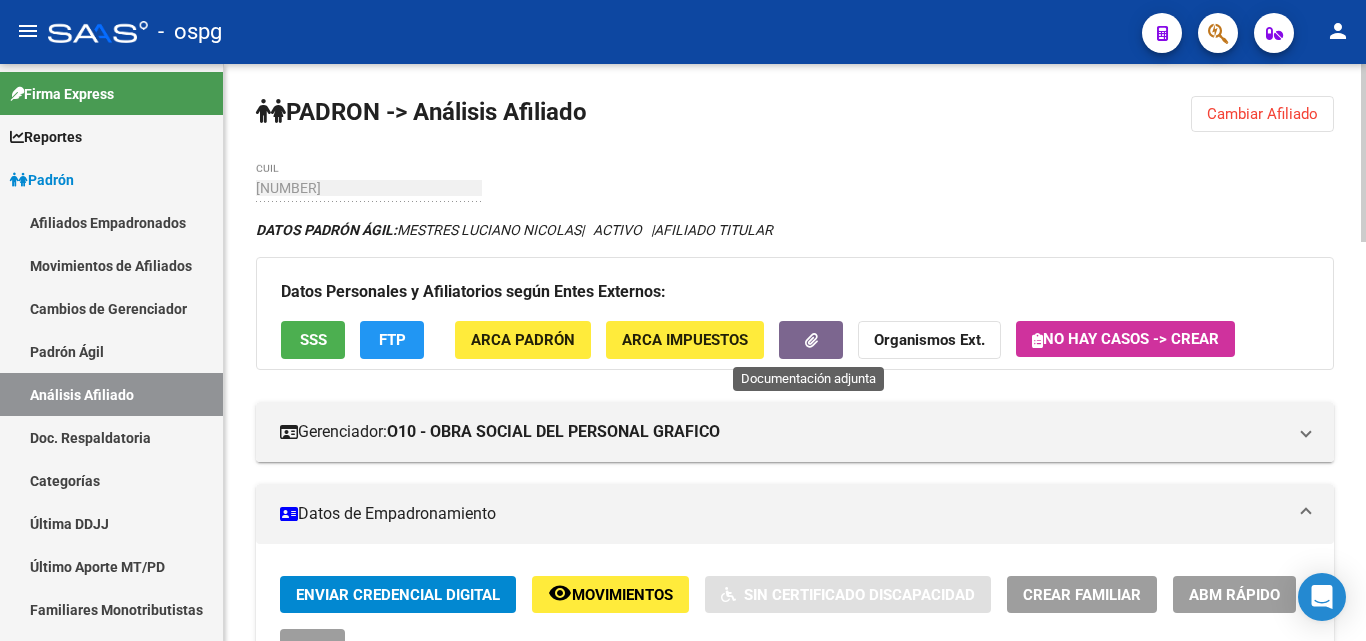 click 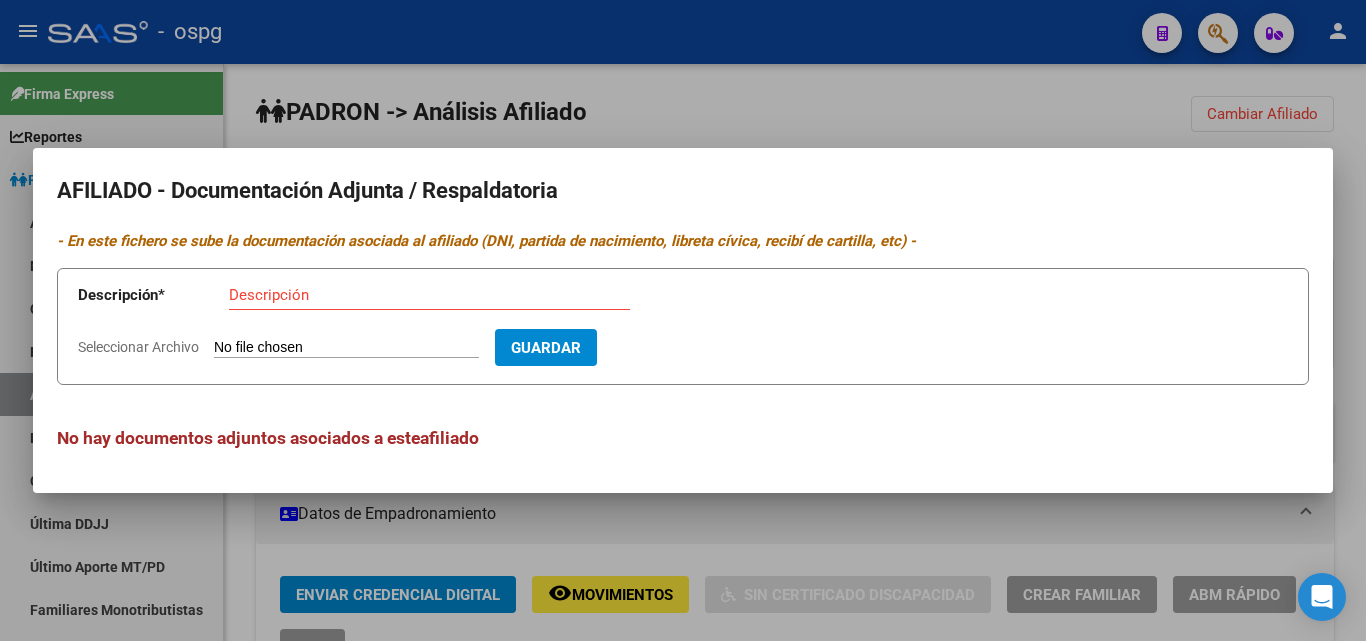 click on "Descripción  *   Descripción  Seleccionar Archivo Guardar" at bounding box center [683, 326] 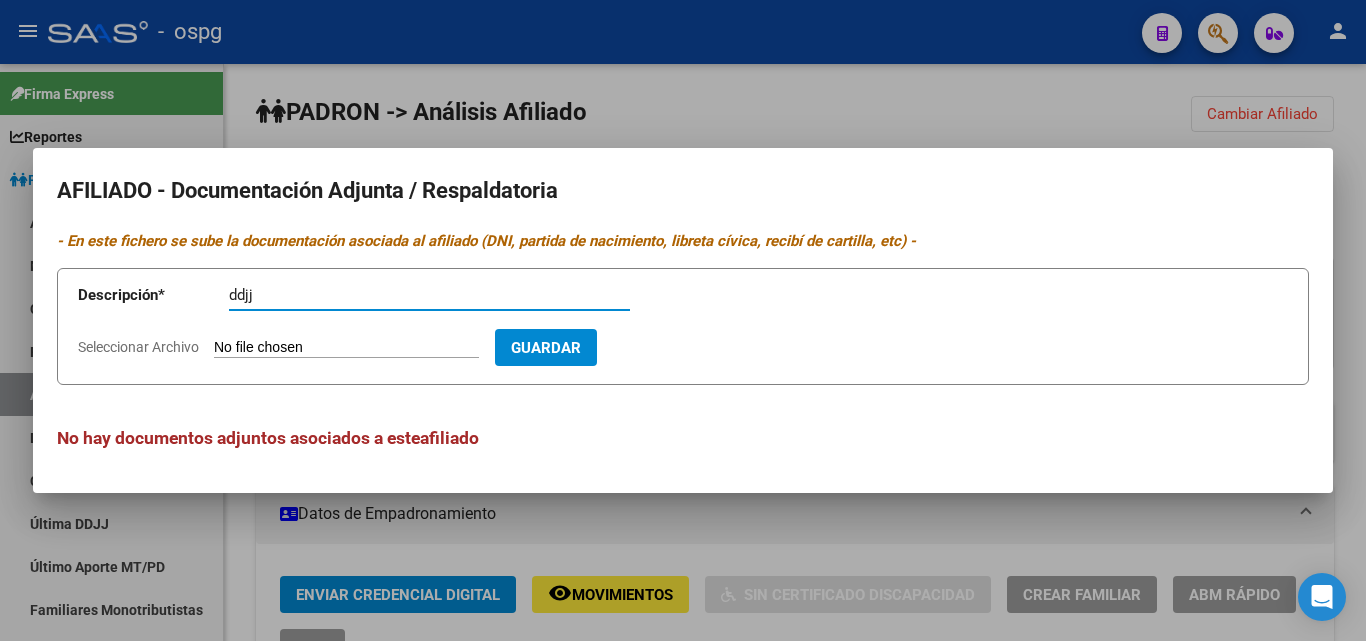 type on "ddjj" 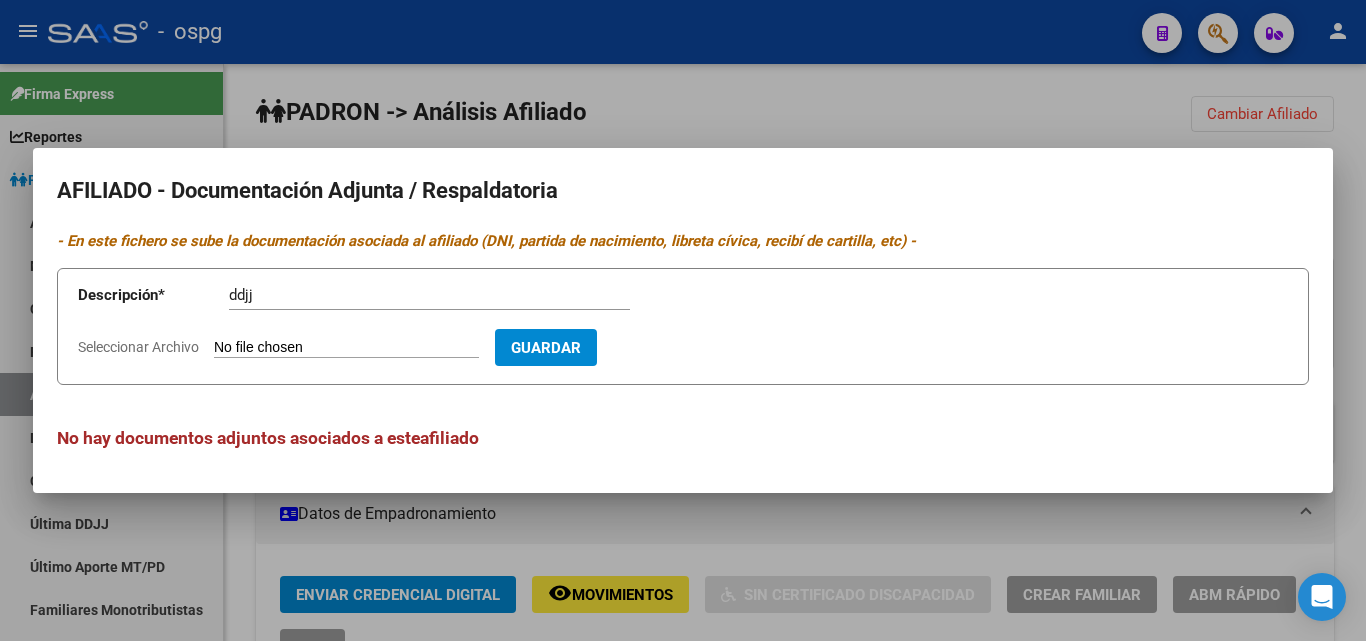 type on "C:\fakepath\[FILENAME]" 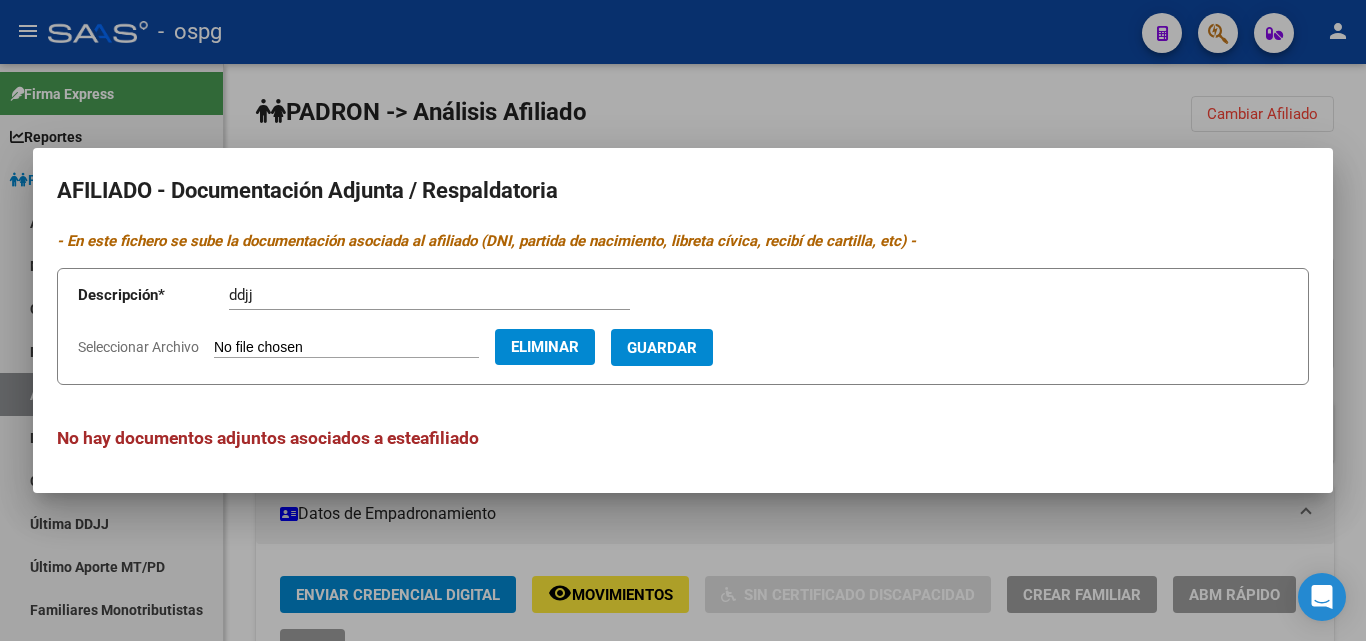 click on "Guardar" at bounding box center (662, 348) 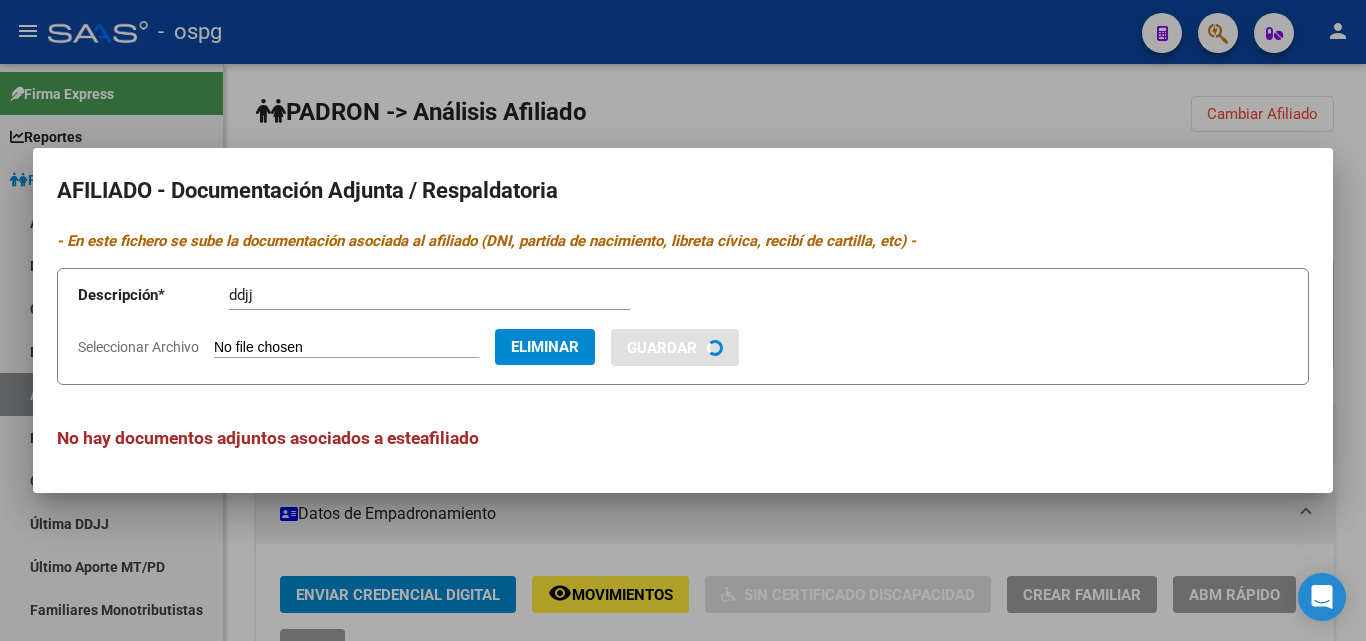 type 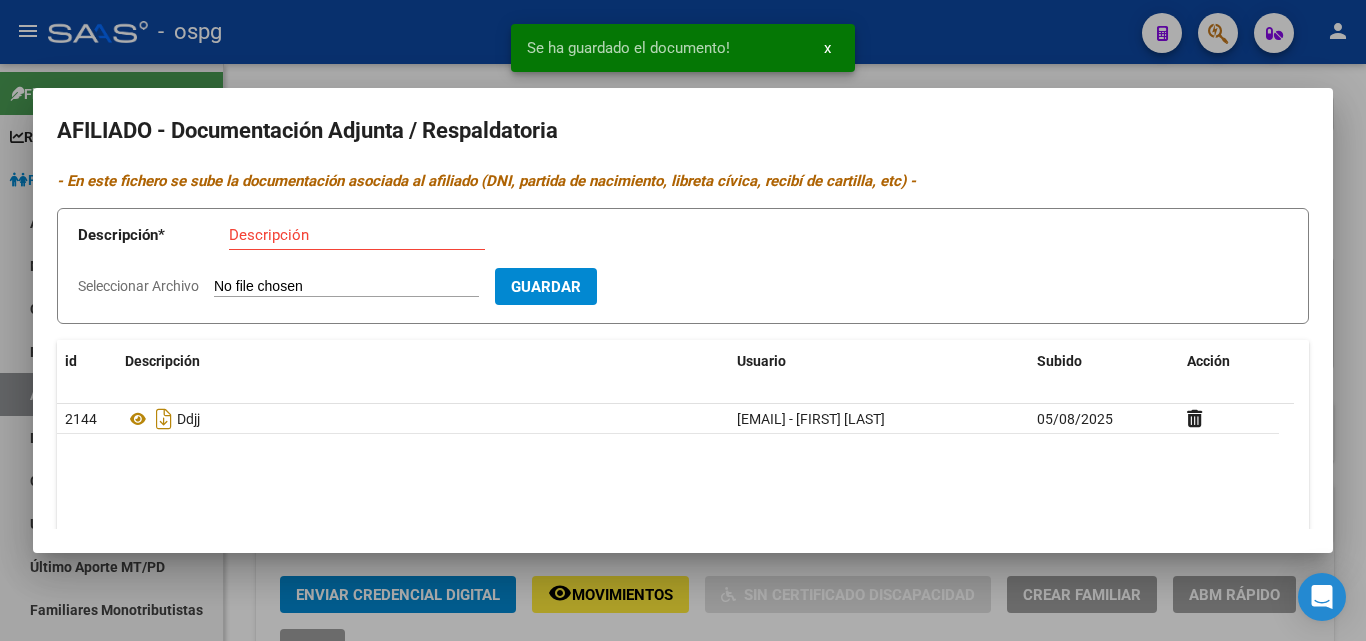 click on "Descripción" at bounding box center (357, 235) 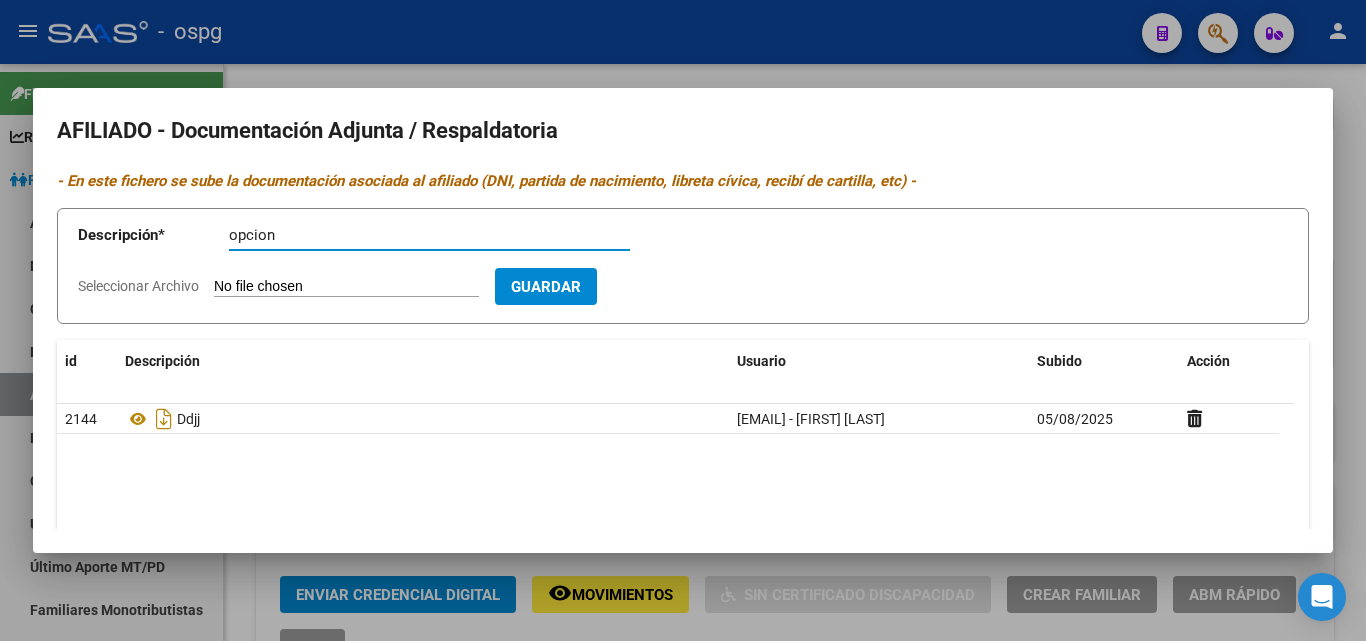 type on "opcion" 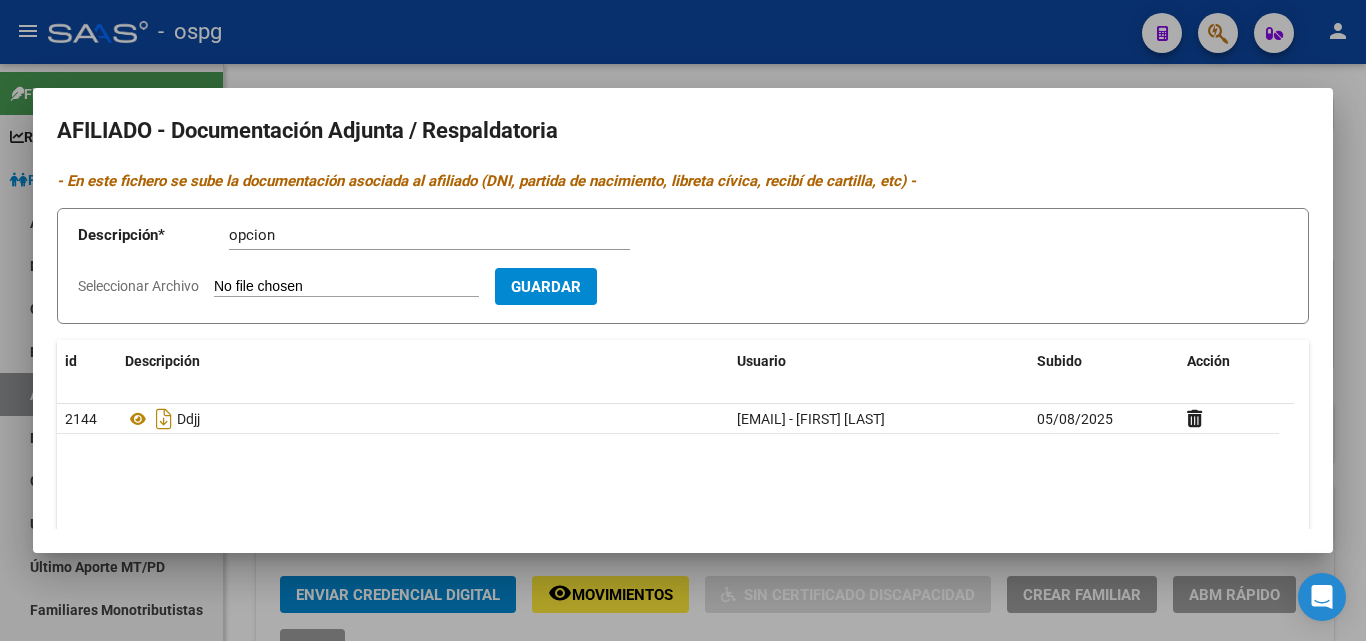 type on "C:\fakepath\[FILENAME]" 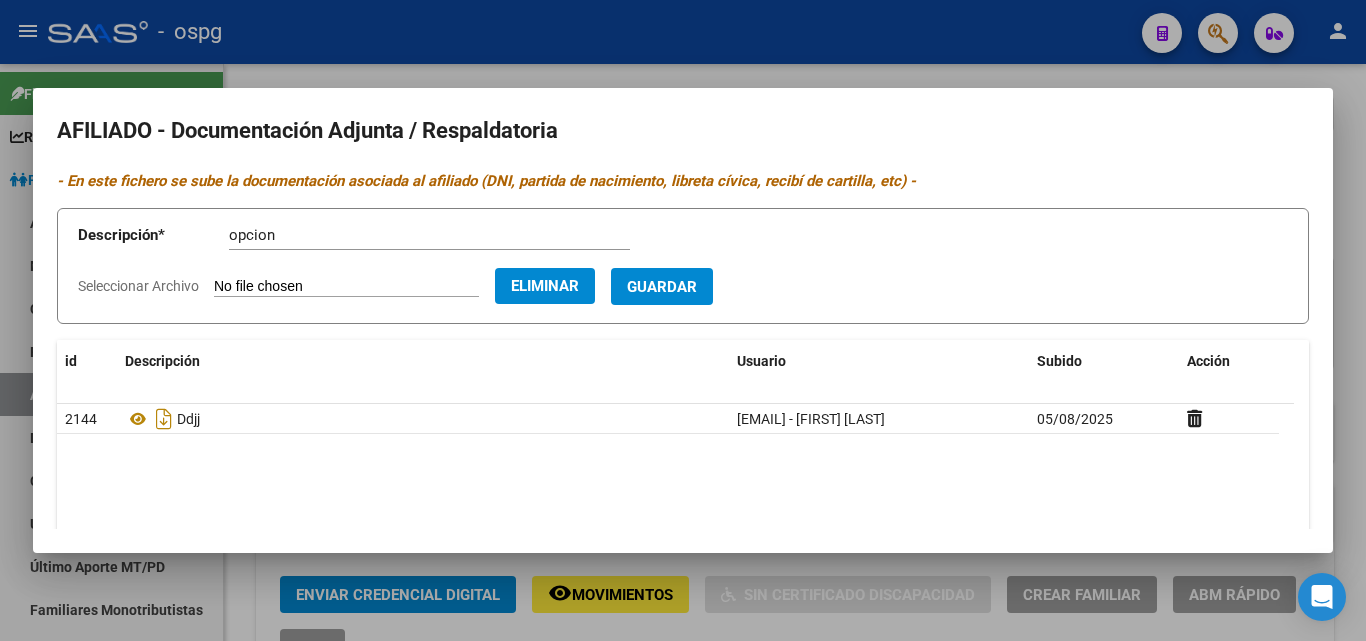 click on "Guardar" at bounding box center (662, 287) 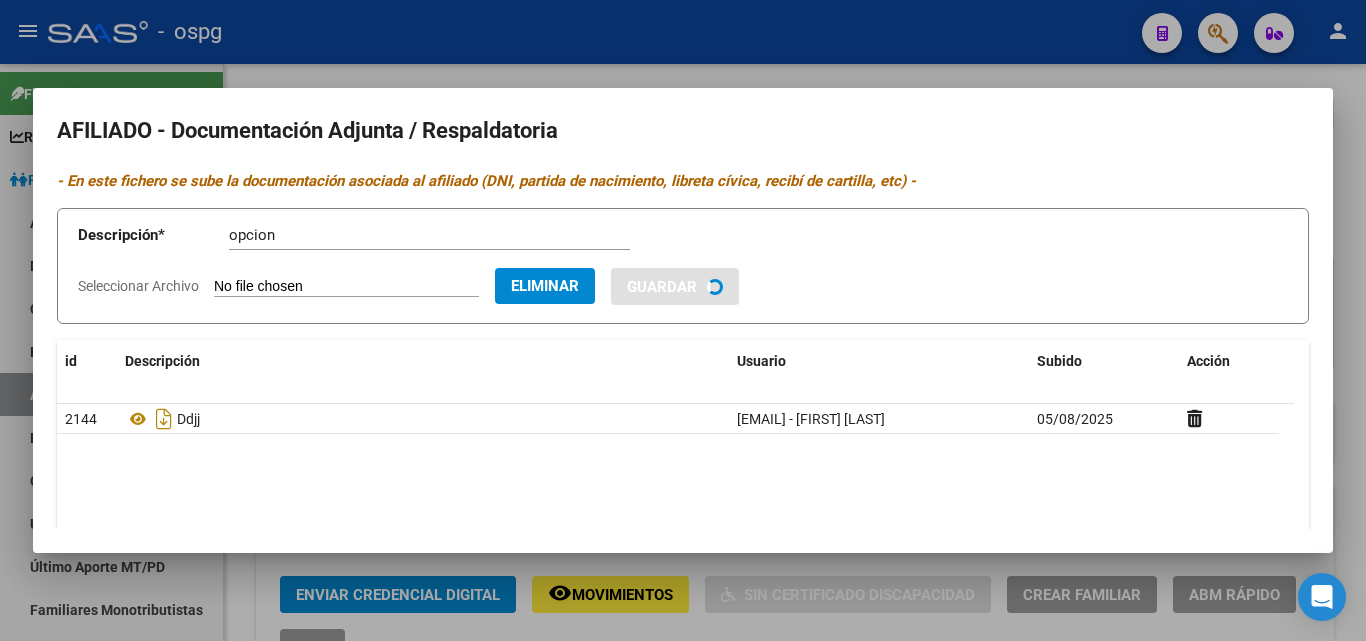 type 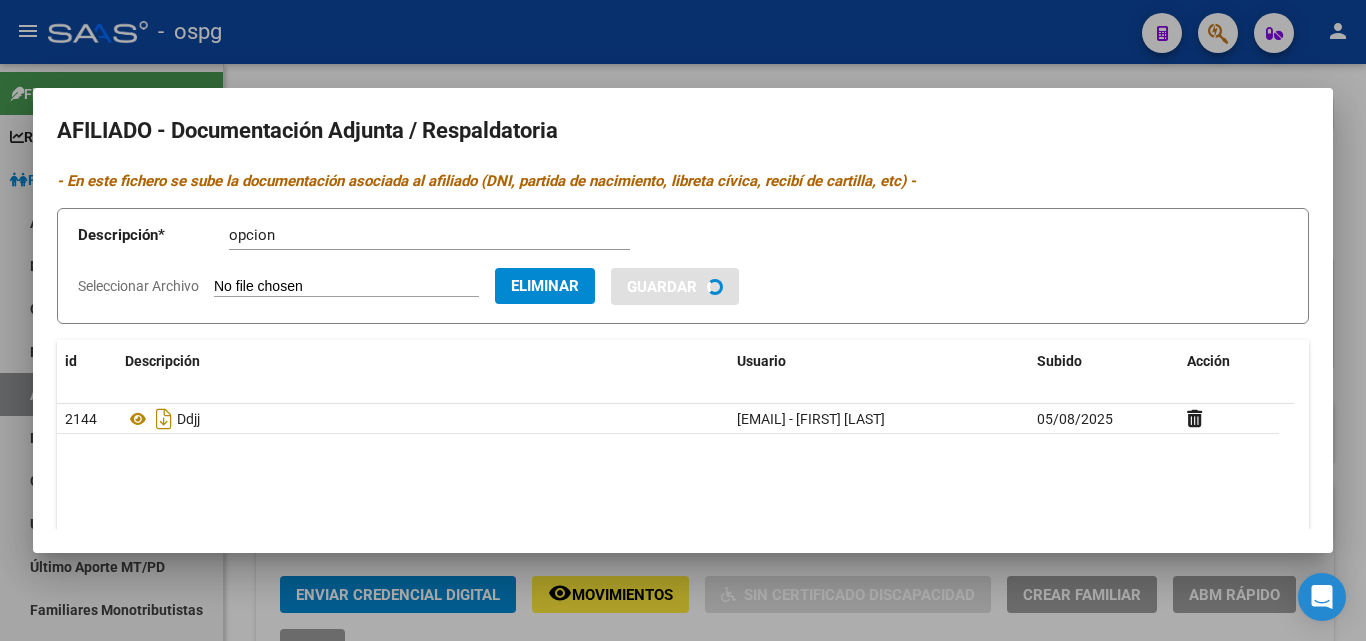 type 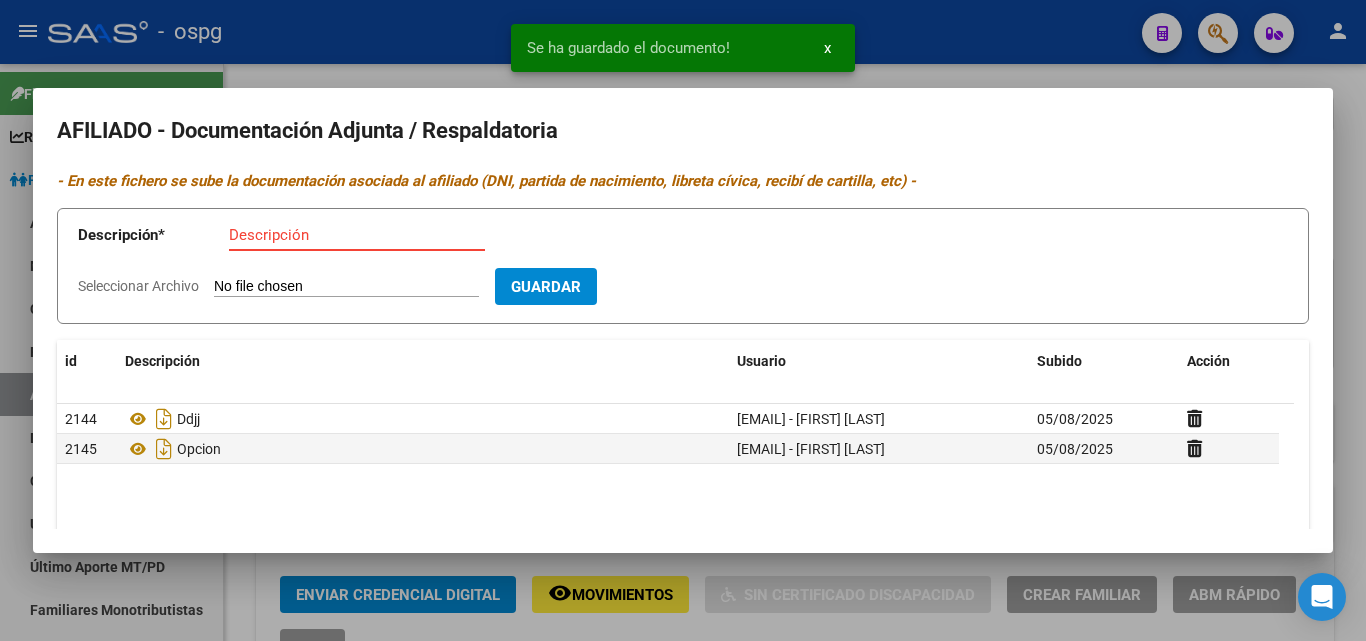 click on "Descripción" at bounding box center [357, 235] 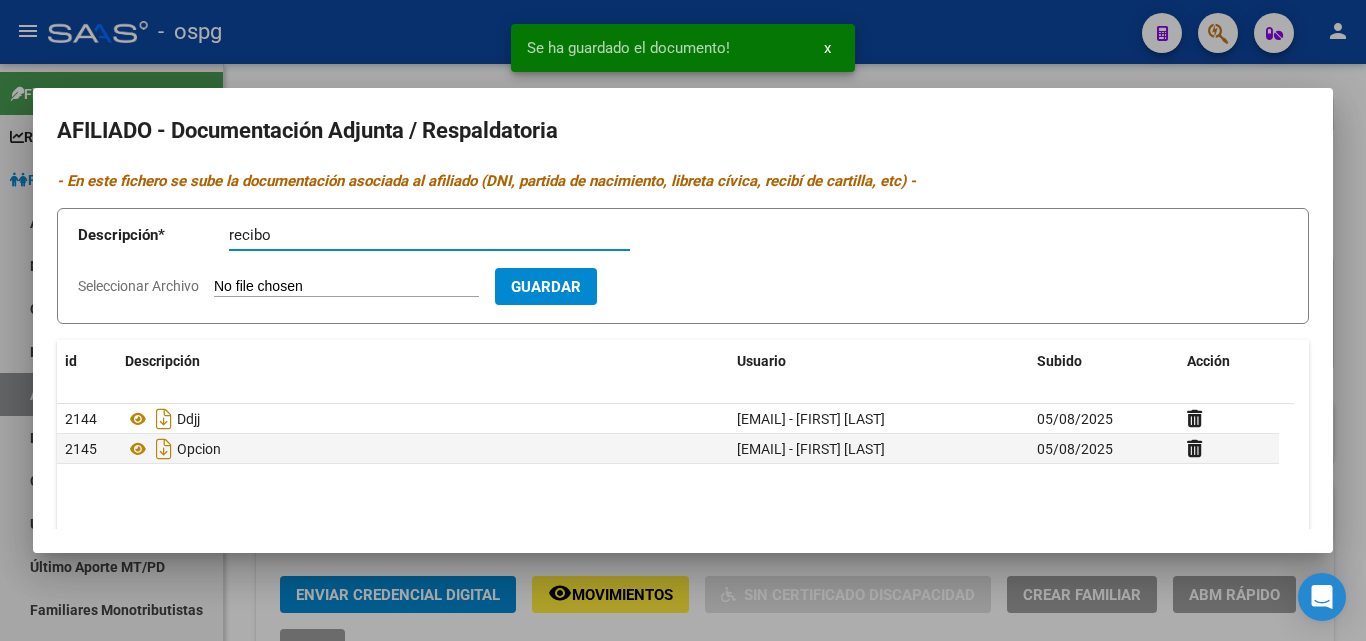 type on "recibo" 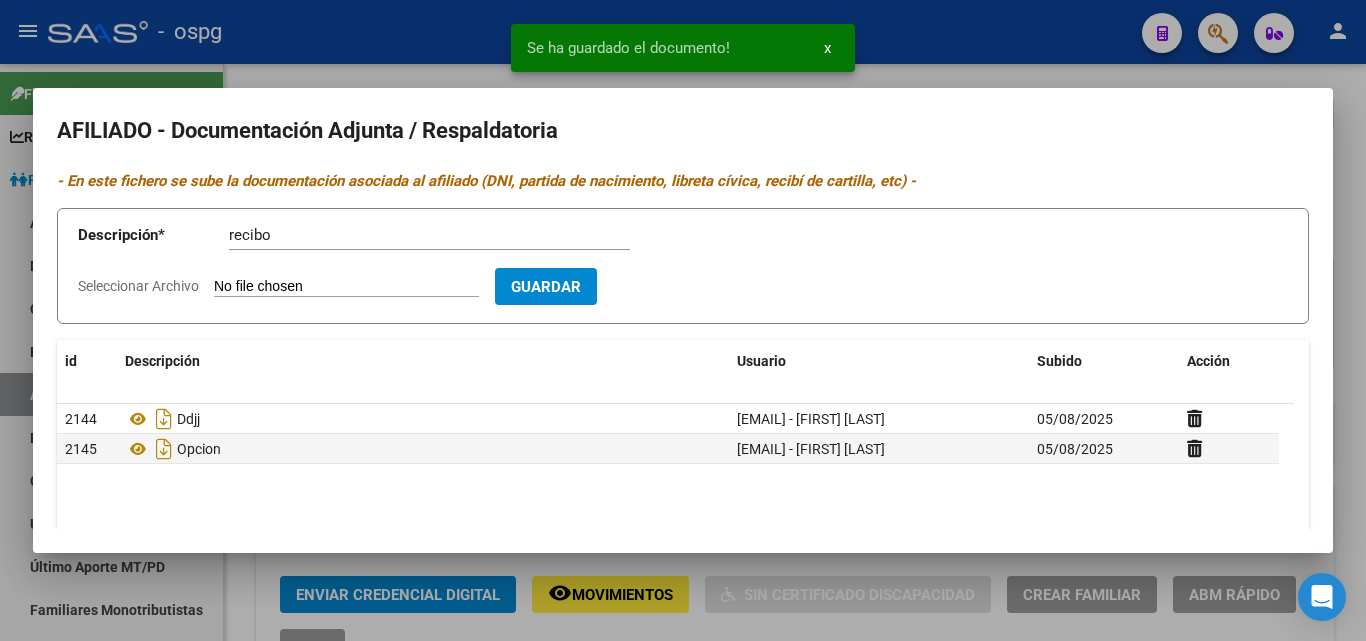 click on "Seleccionar Archivo" at bounding box center (346, 287) 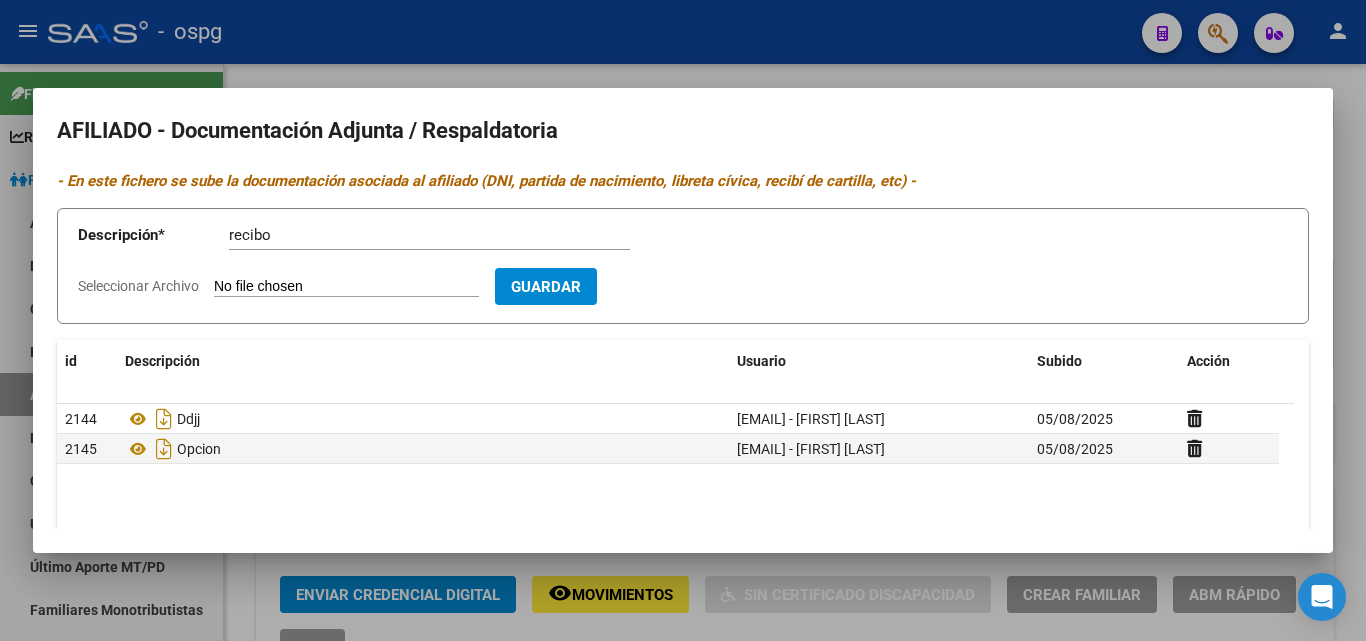 type on "C:\fakepath\[FILENAME]" 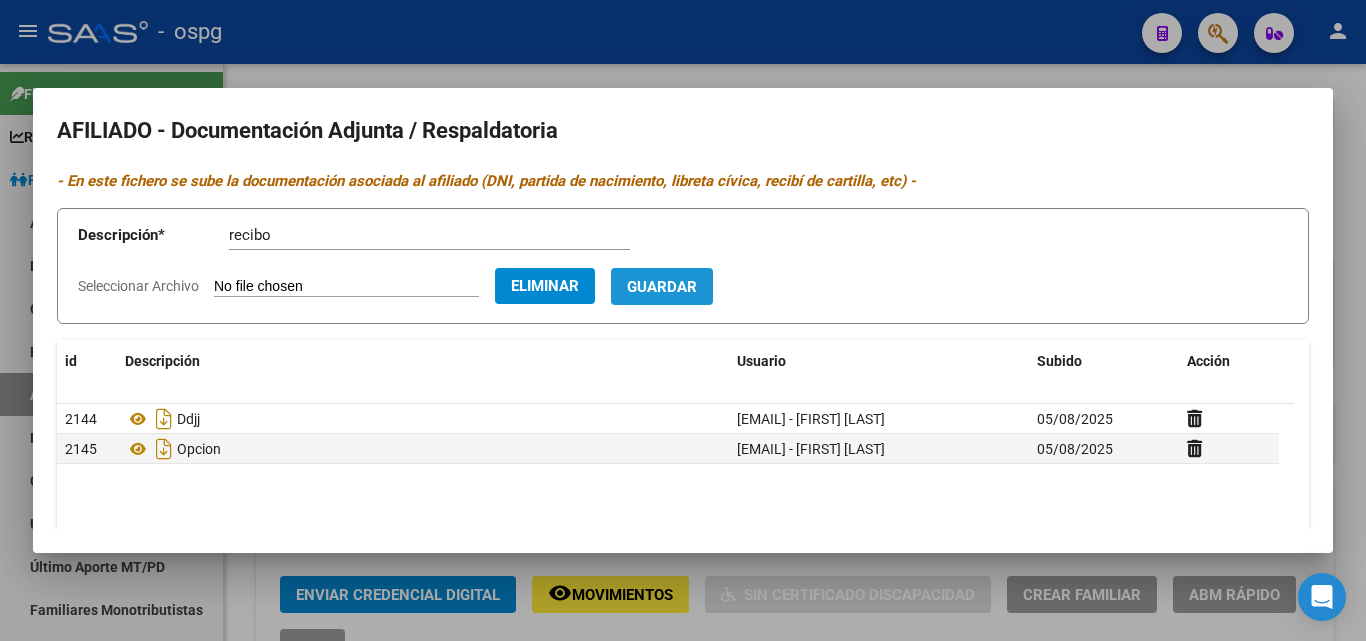 click on "Guardar" at bounding box center [662, 287] 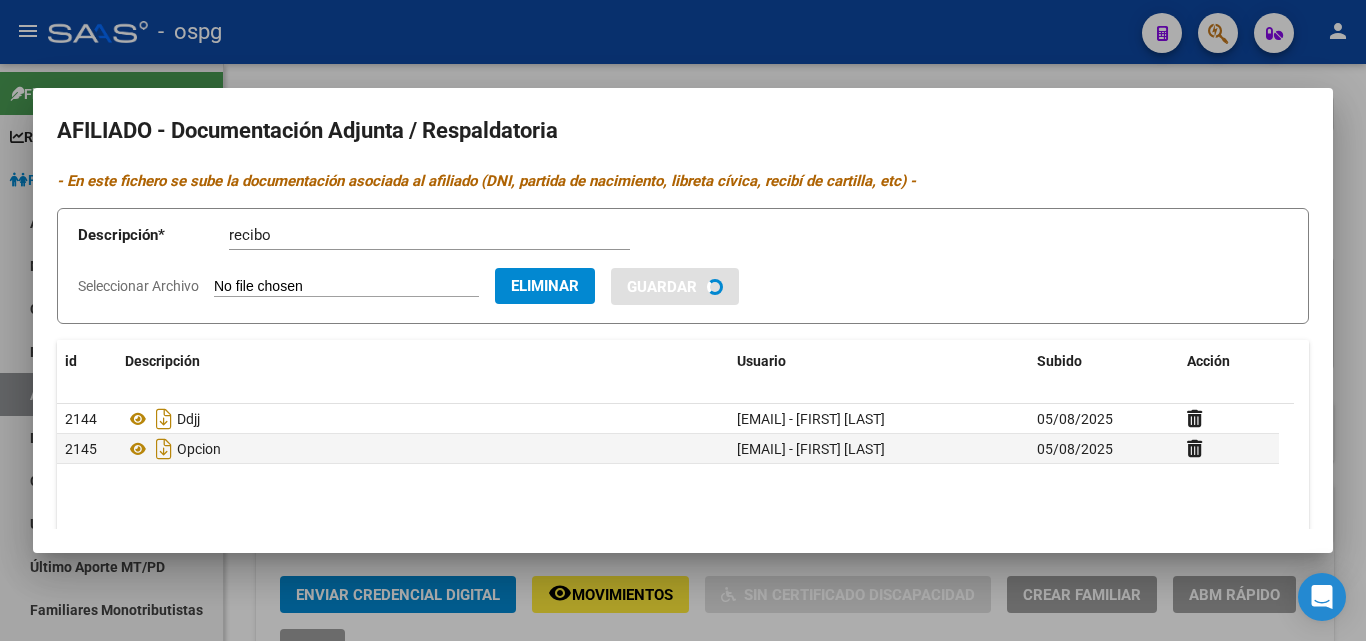 type 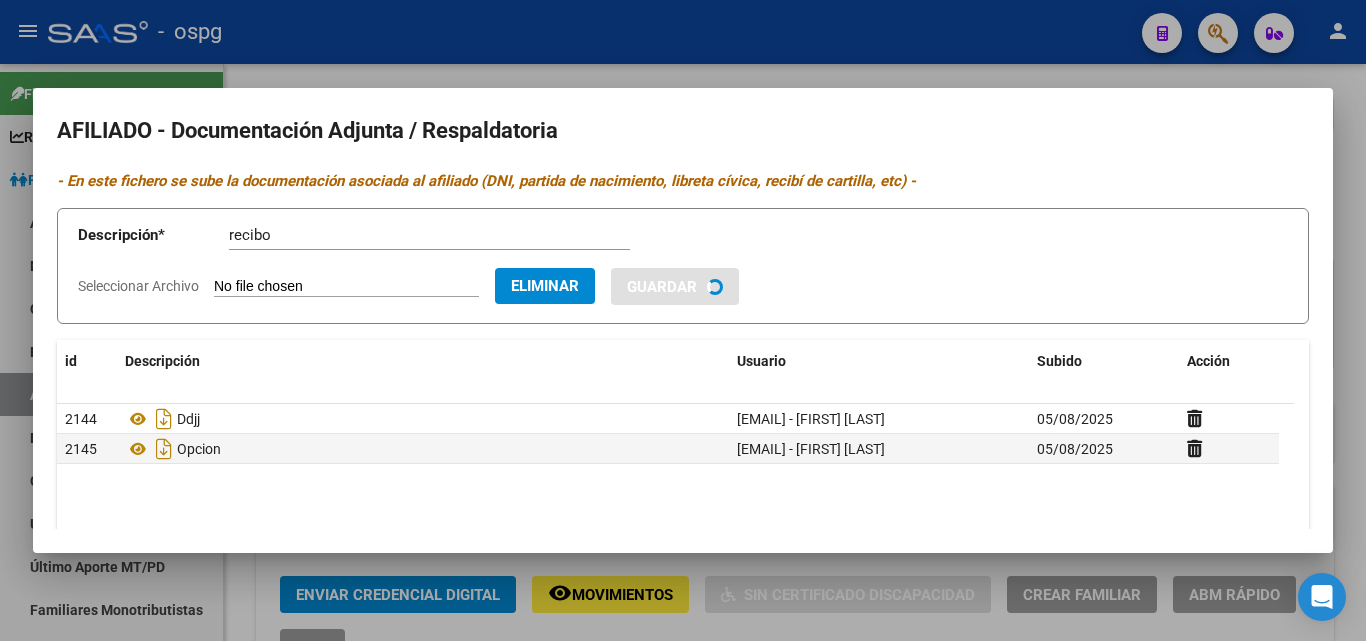 type 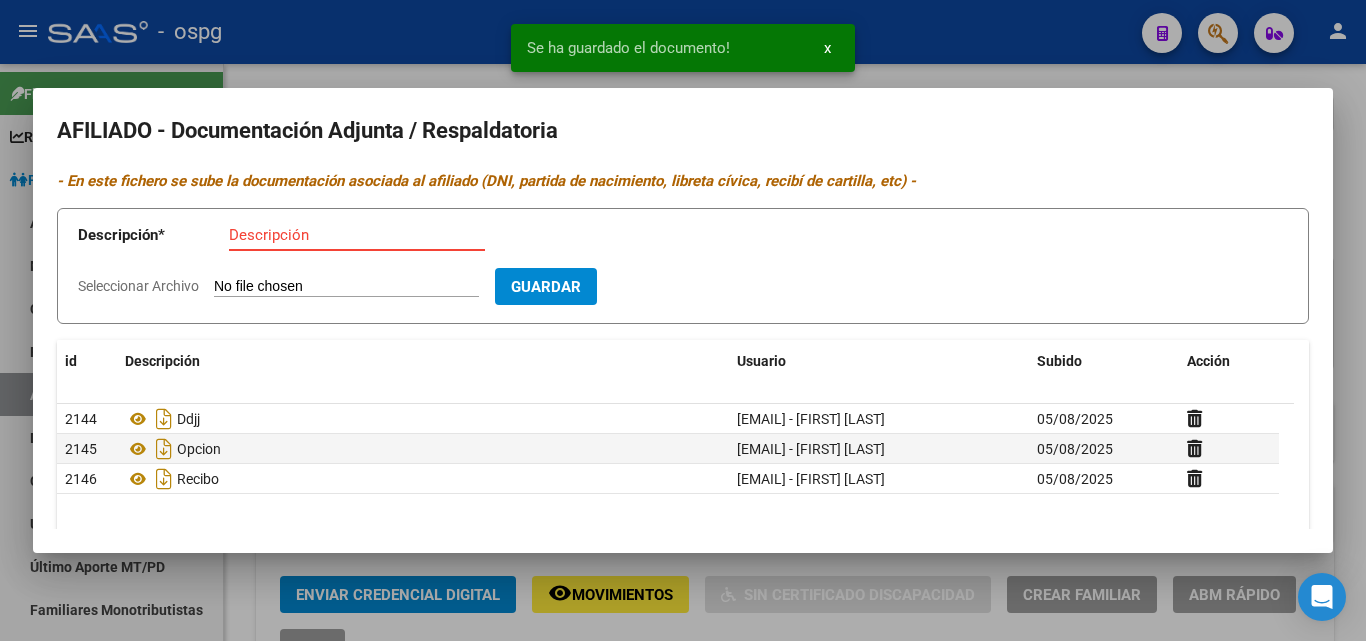 click on "Descripción" at bounding box center (357, 235) 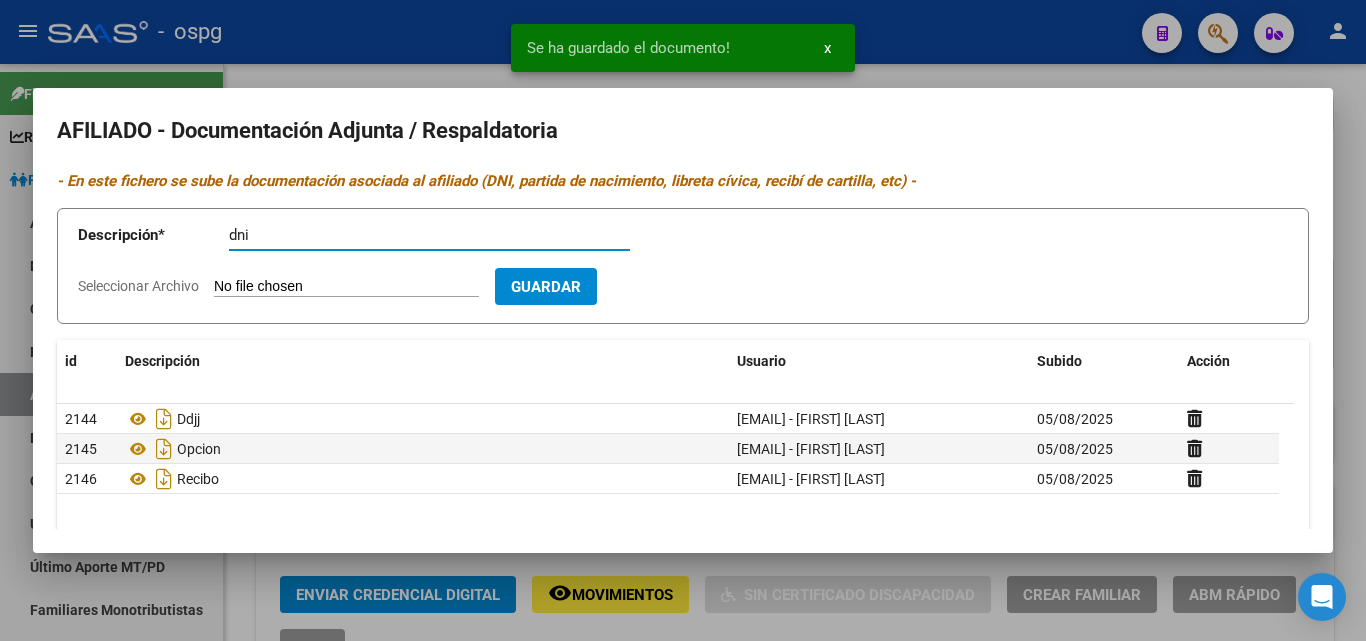 type on "dni" 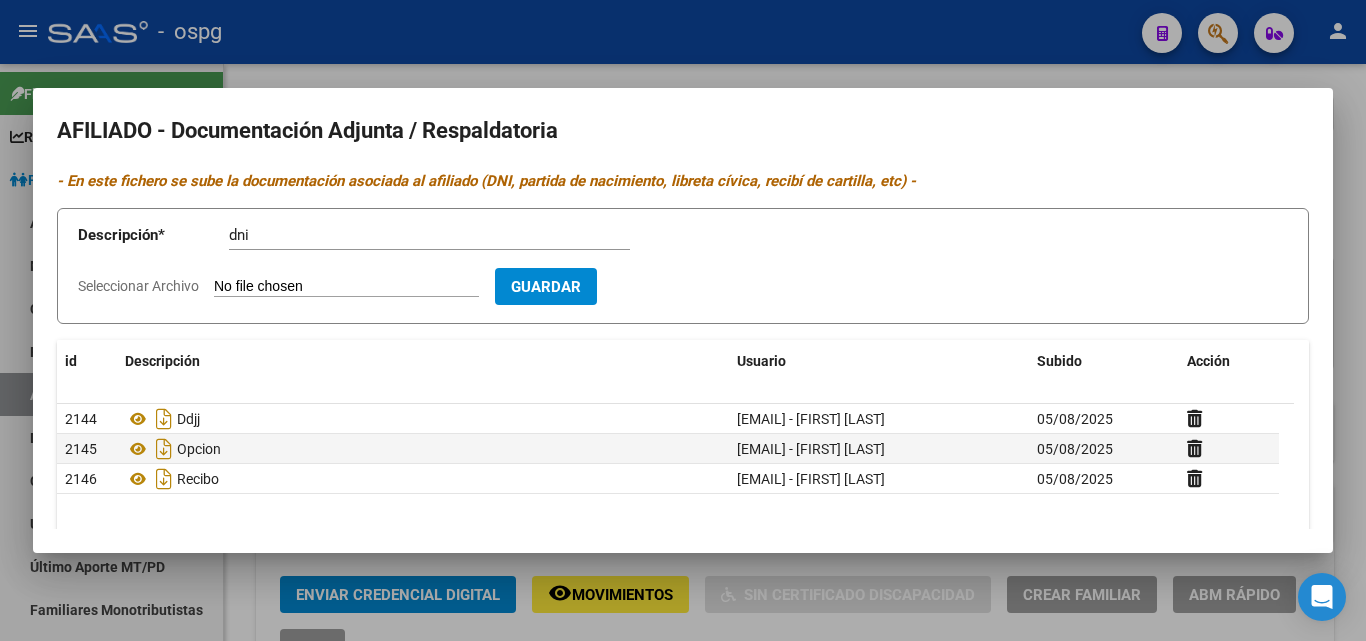 type on "C:\fakepath\[FILENAME]" 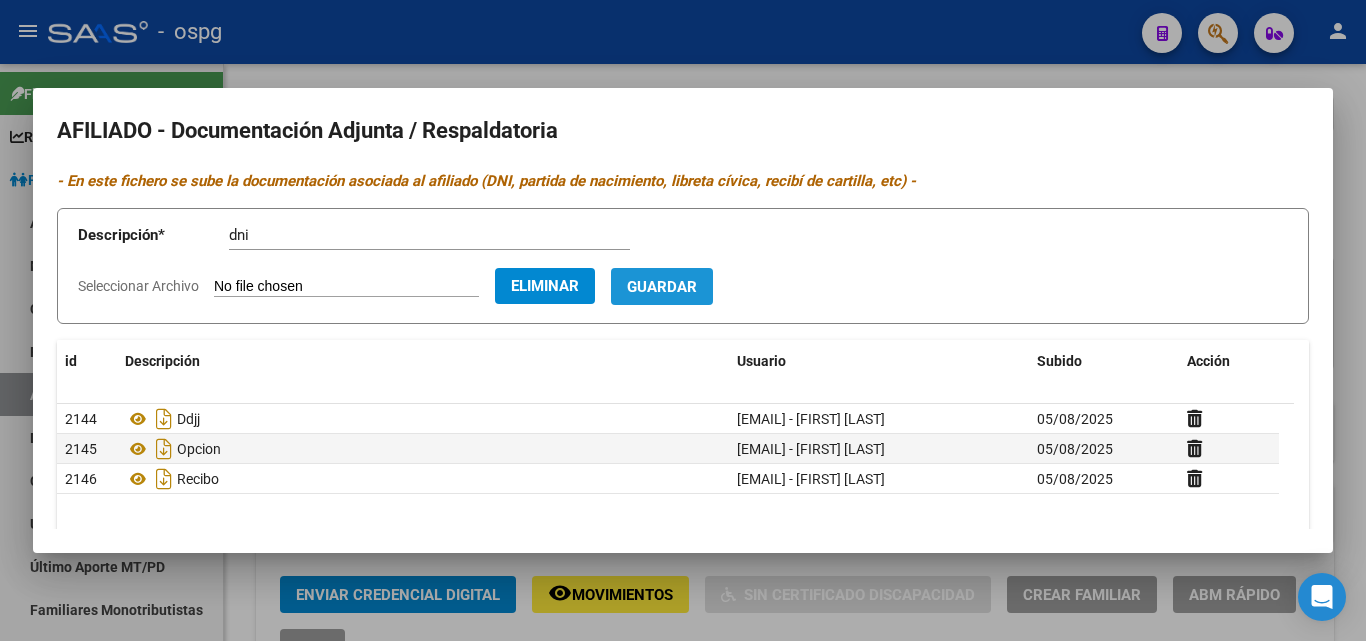 click on "Guardar" at bounding box center [662, 287] 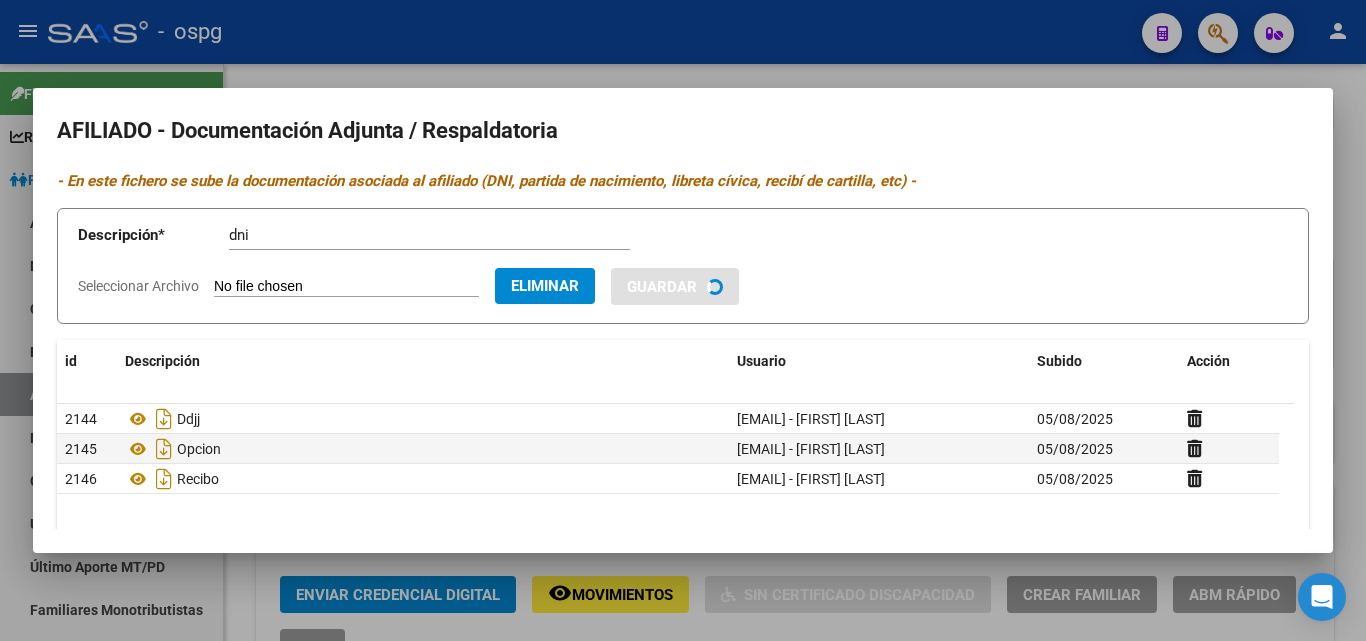 type 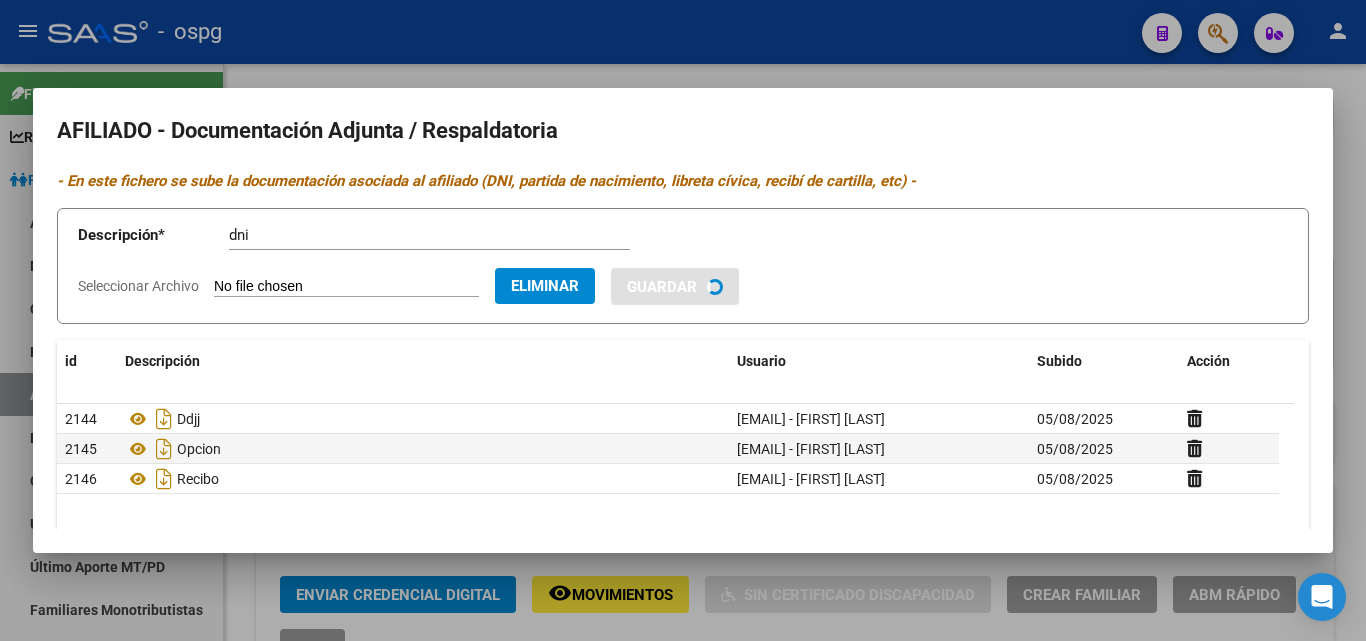 type 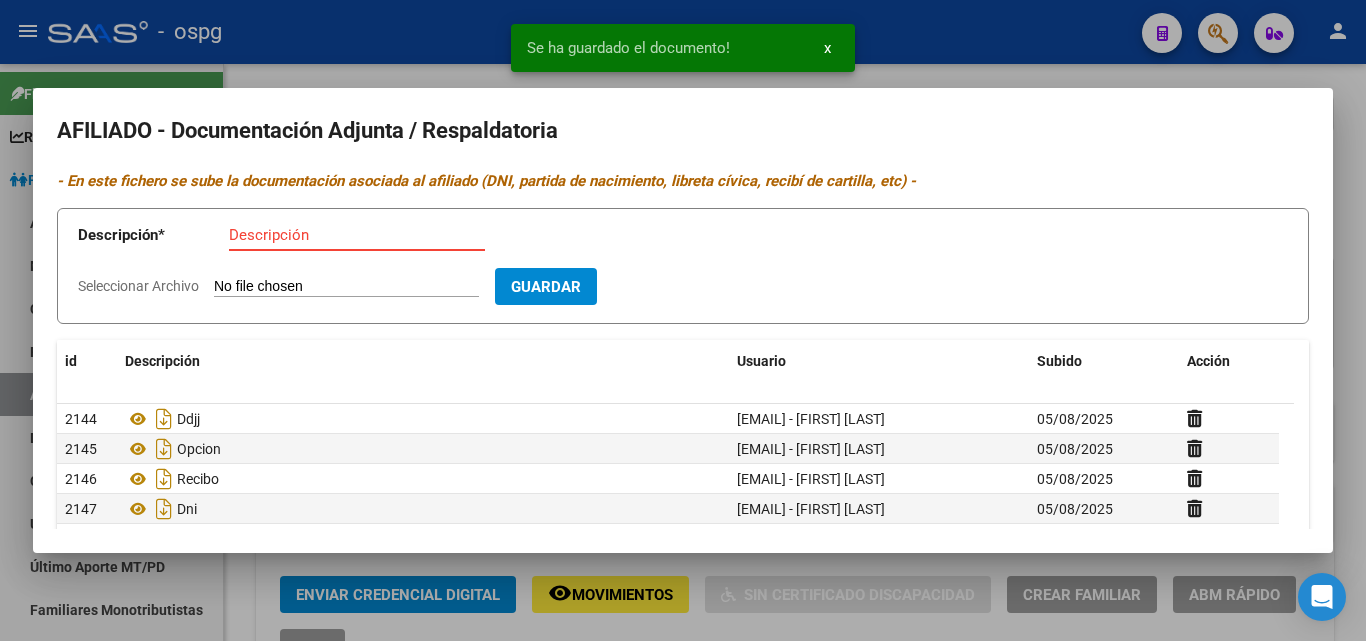 click on "Descripción" at bounding box center [357, 235] 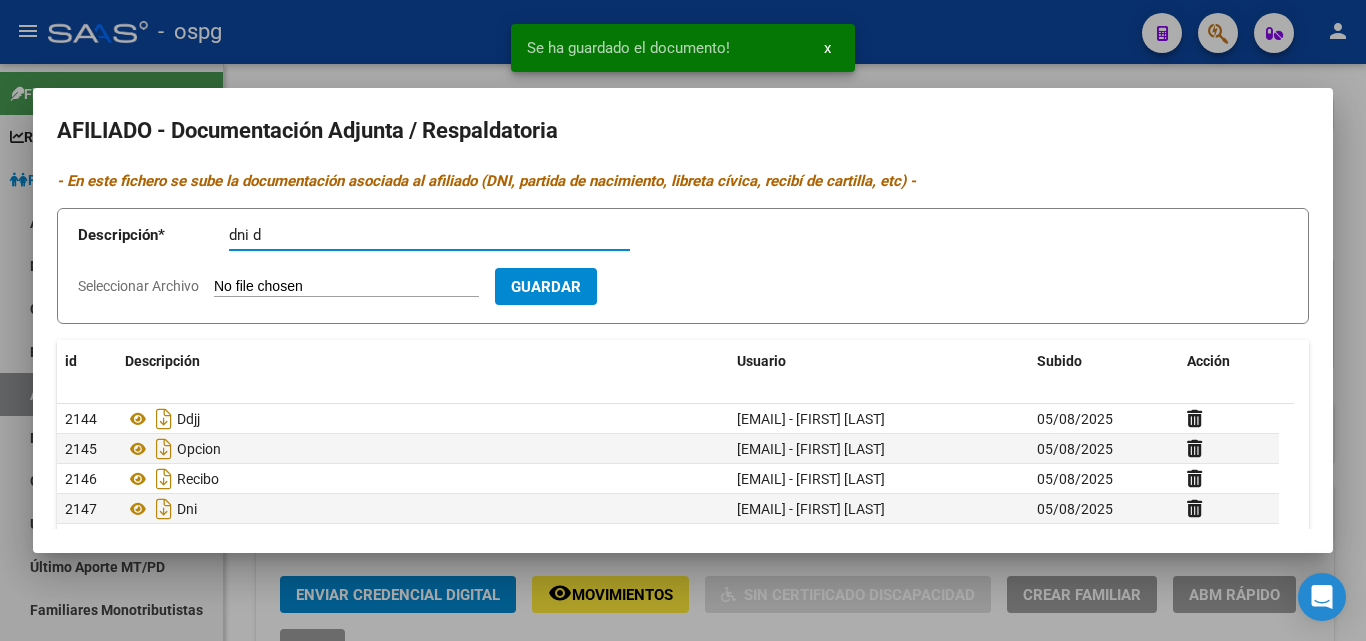type on "dni d" 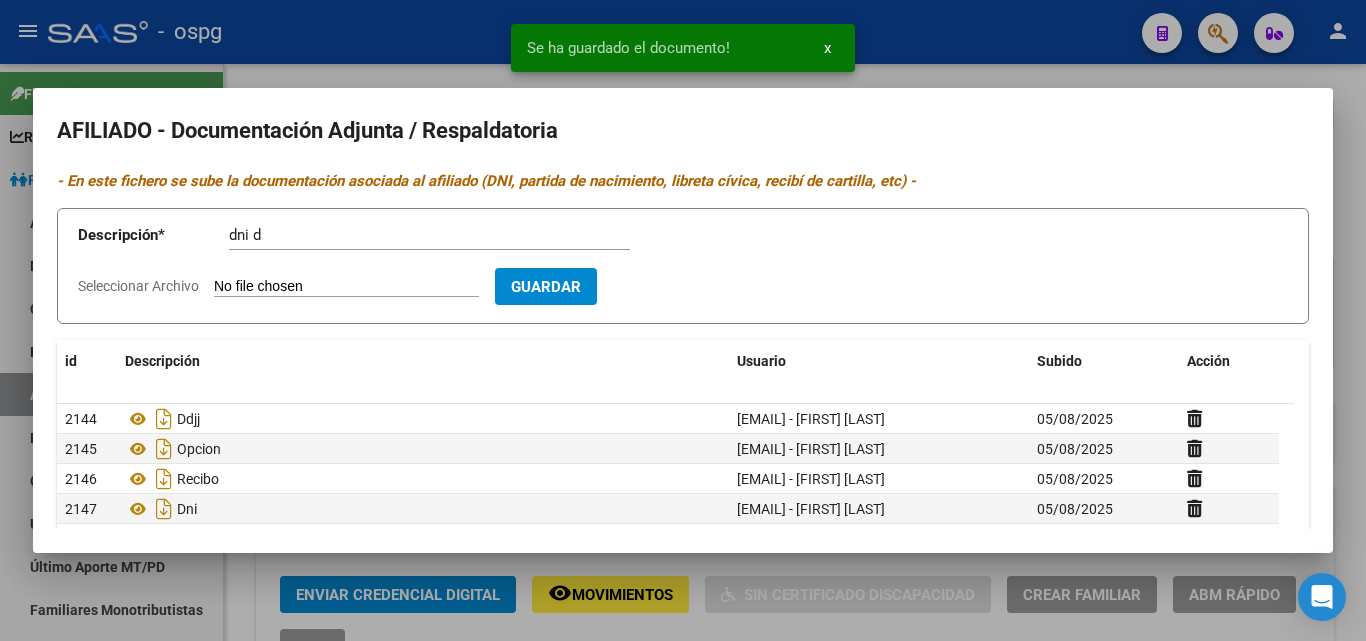 click on "Seleccionar Archivo" at bounding box center [346, 287] 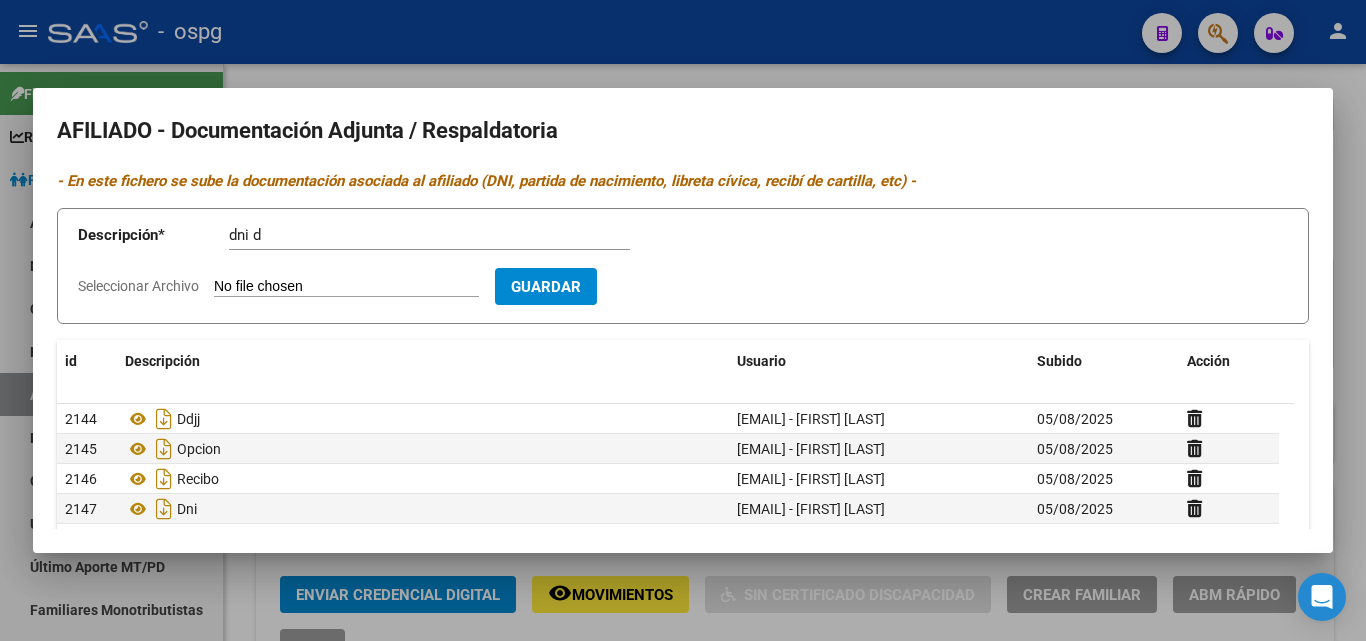 type on "C:\fakepath\[FILENAME]" 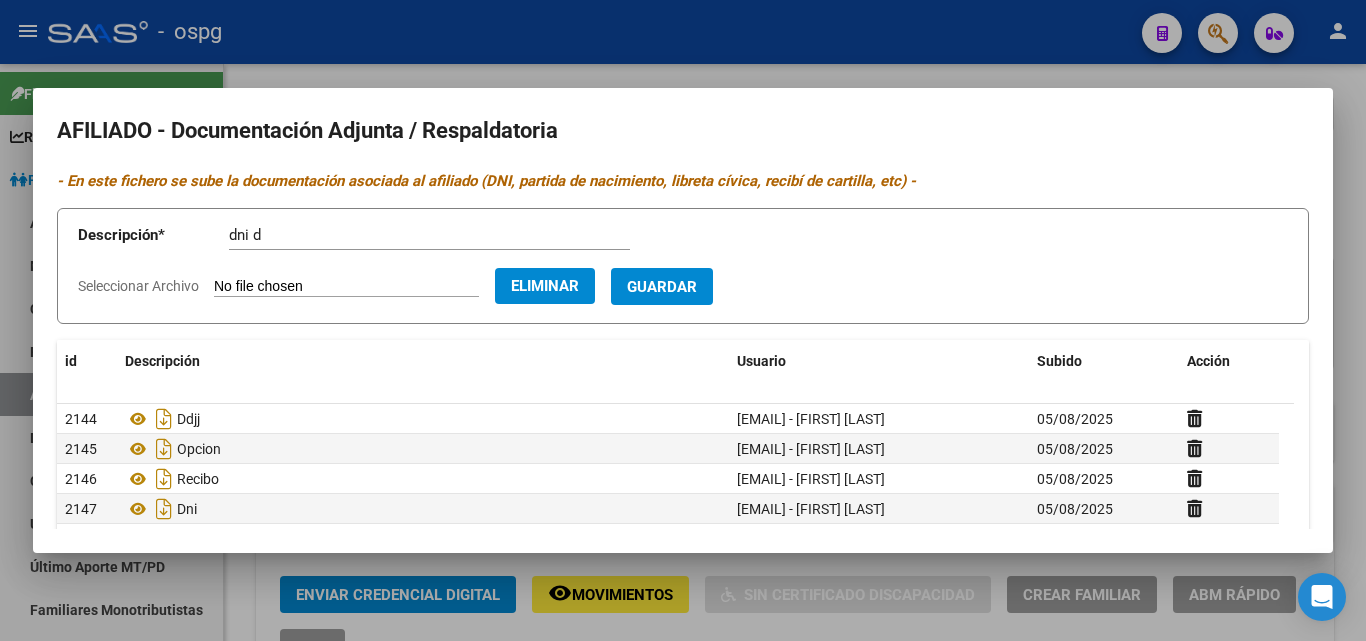 click on "Guardar" at bounding box center [662, 286] 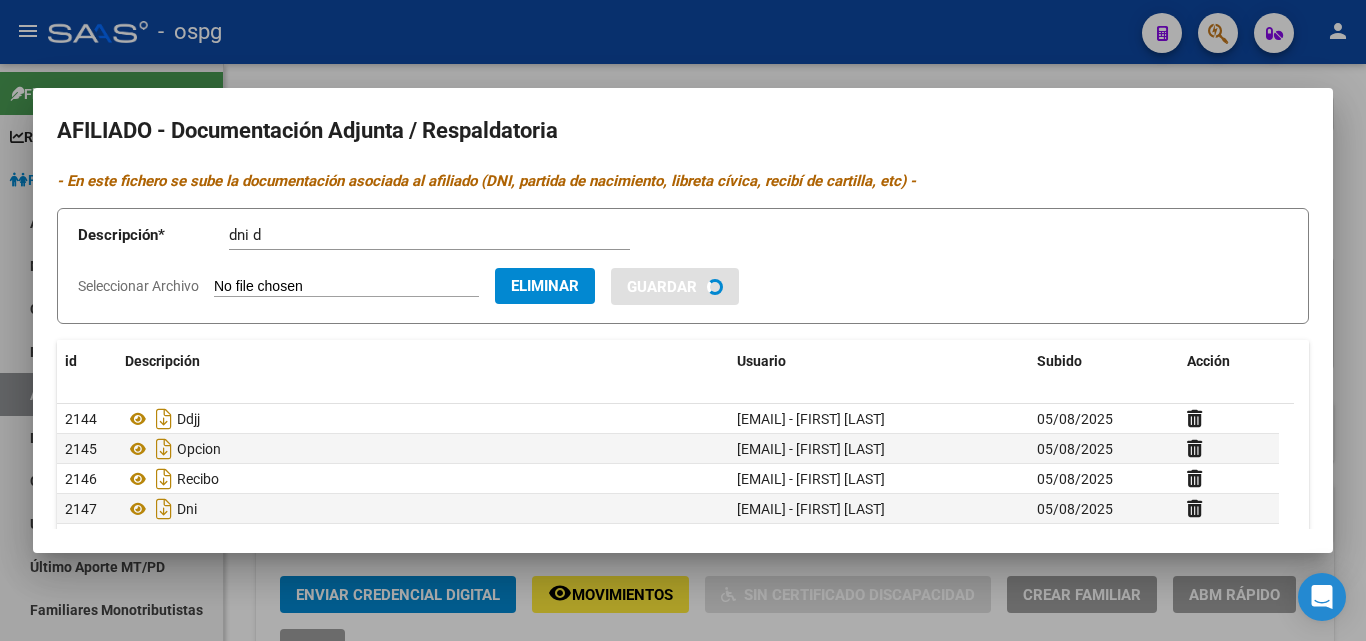 type 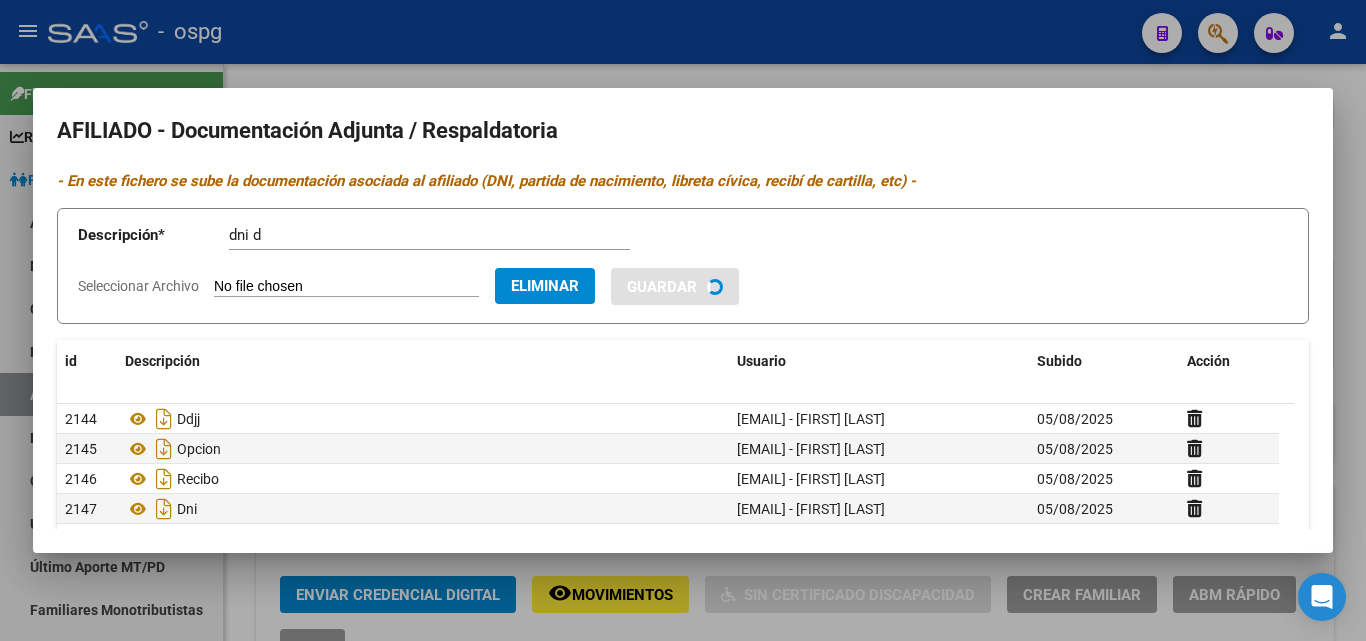 type 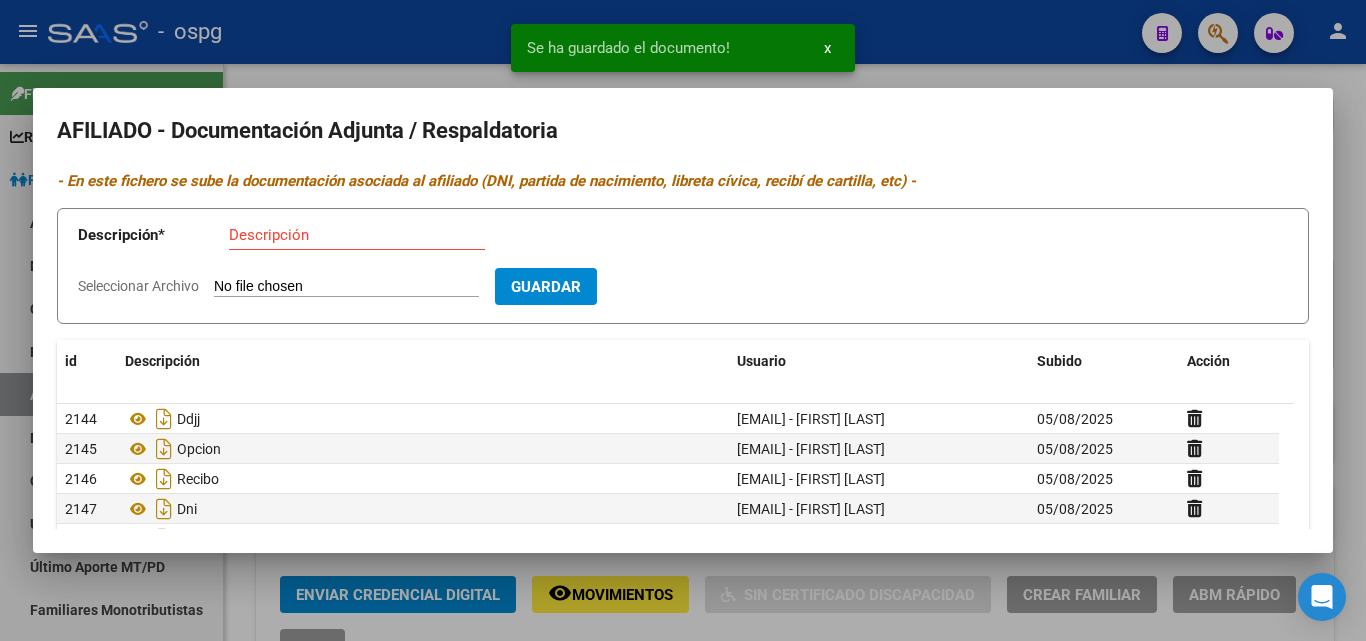 click on "Descripción" at bounding box center [357, 235] 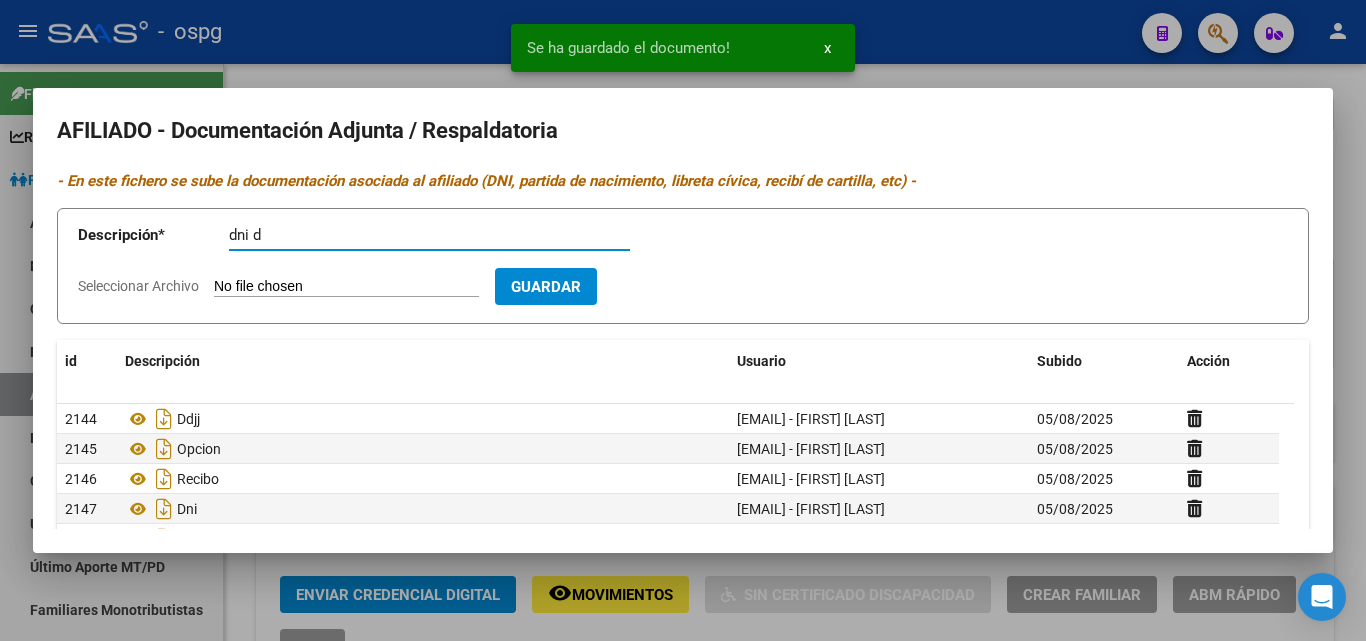 type on "dni d" 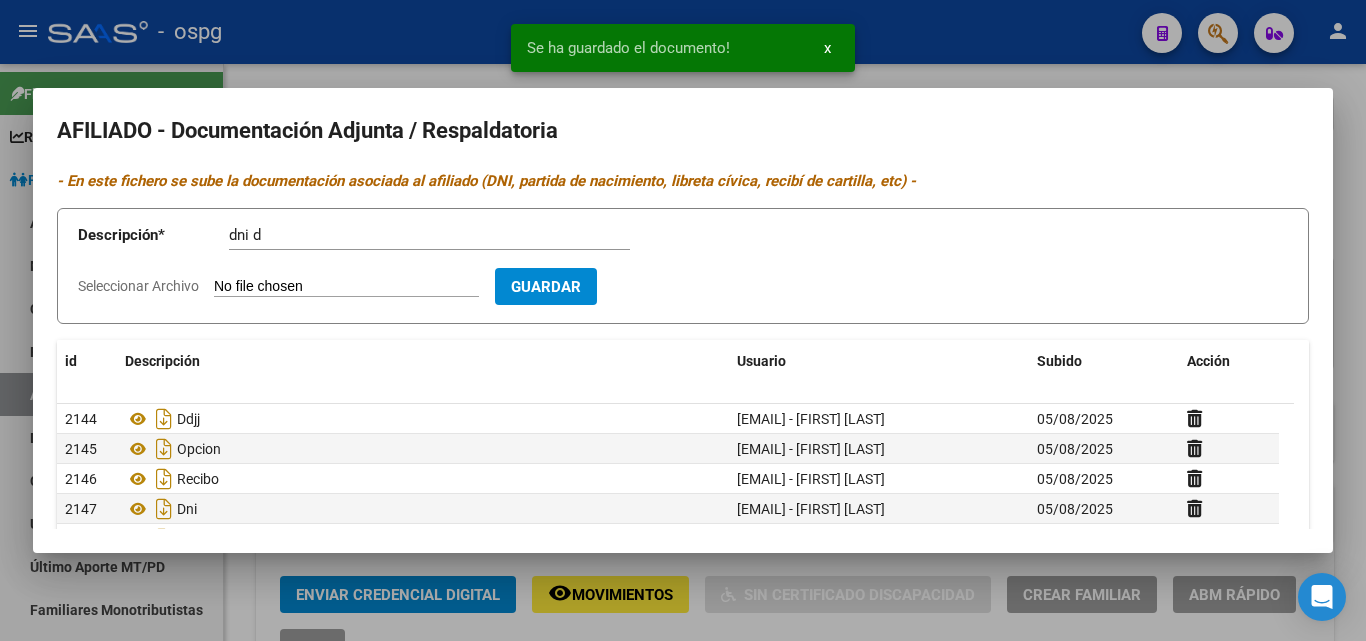 click on "Seleccionar Archivo" at bounding box center (346, 287) 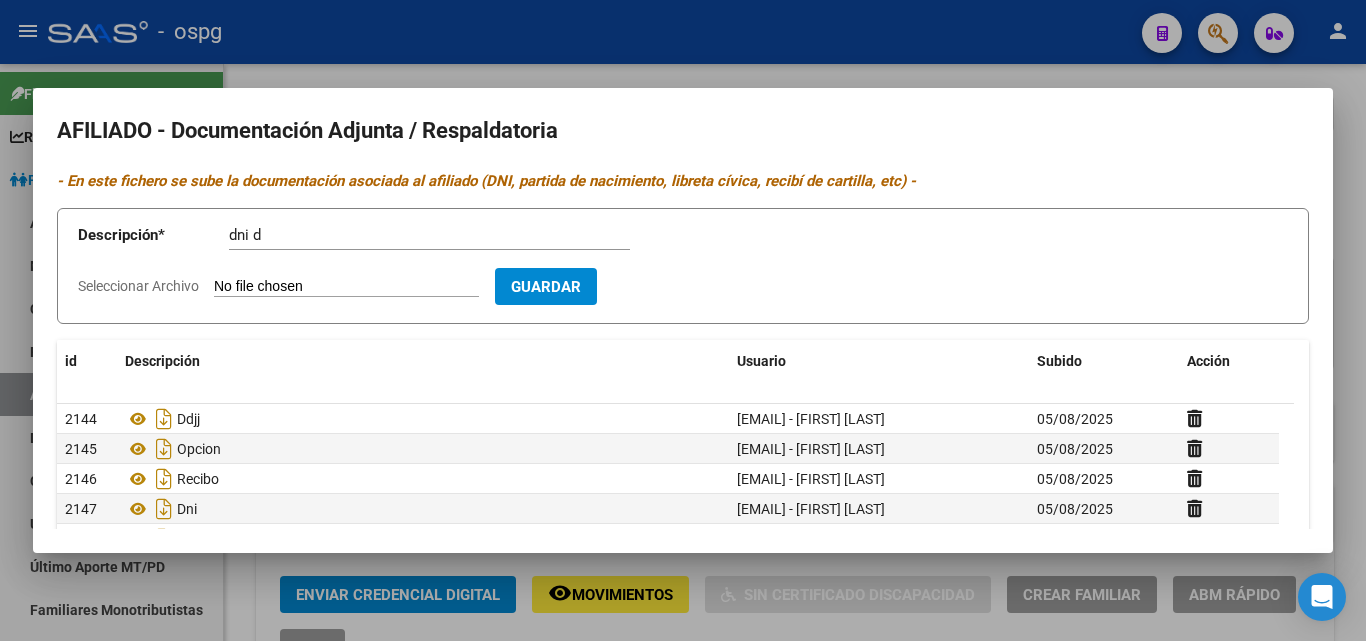 type on "C:\fakepath\[FILENAME]" 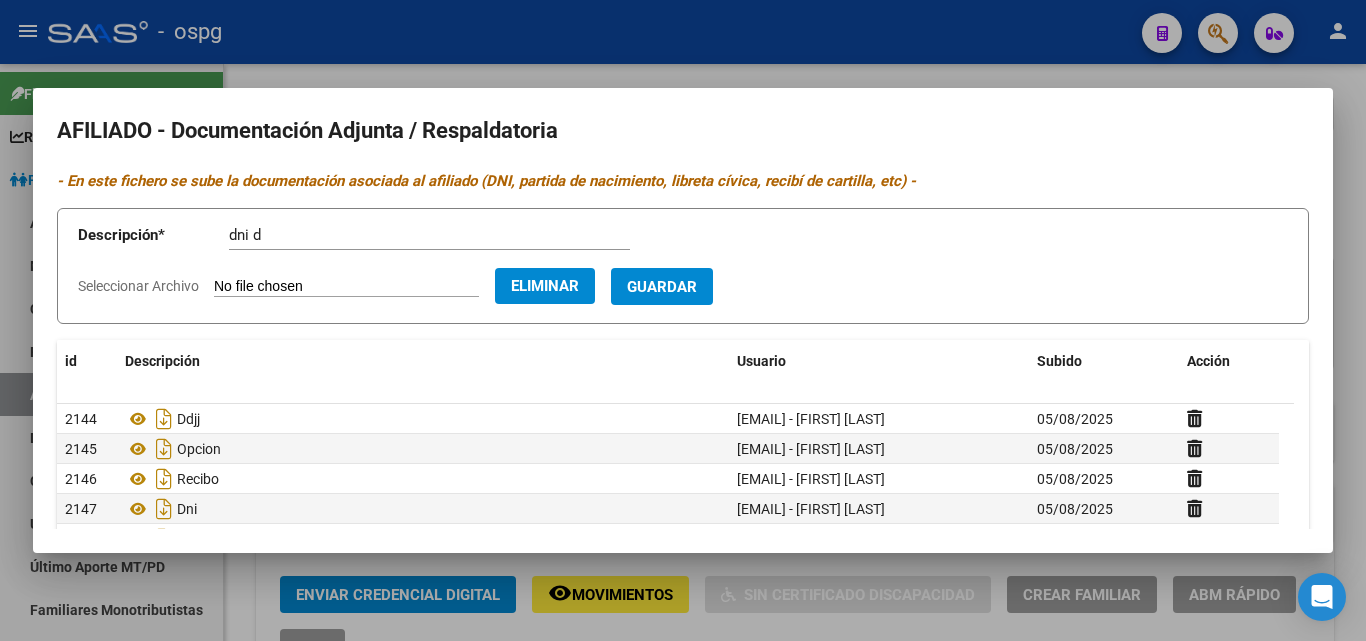 click on "Guardar" at bounding box center [662, 286] 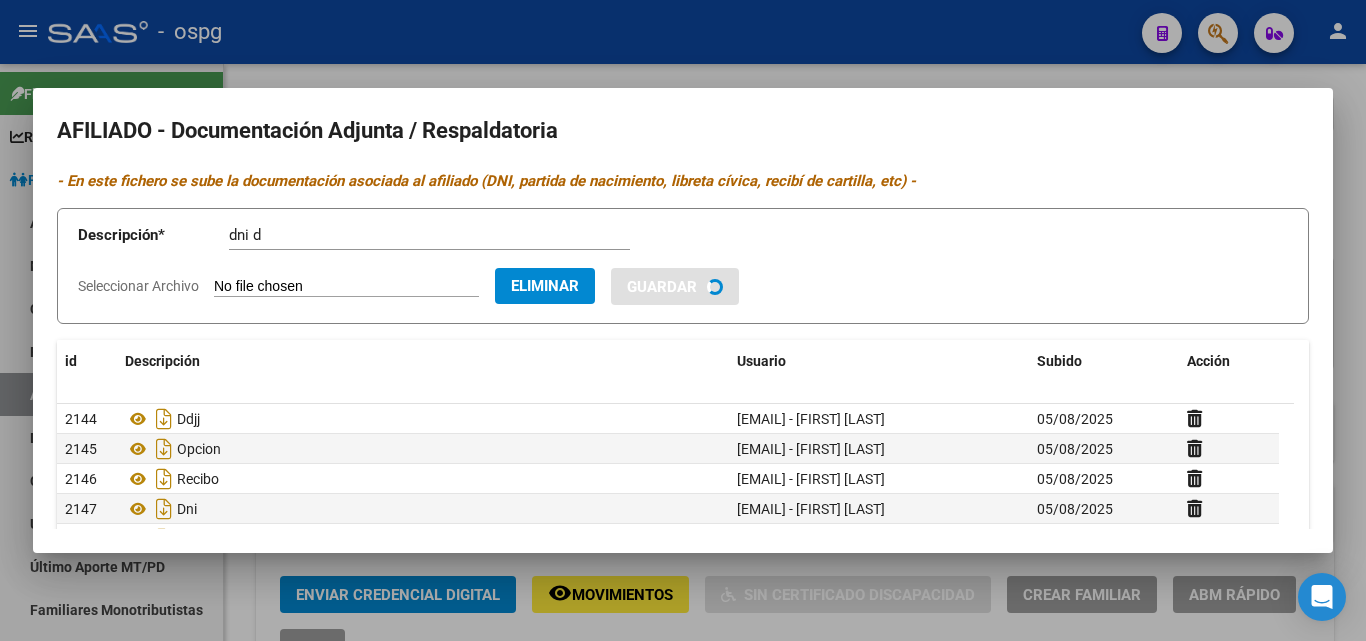 type 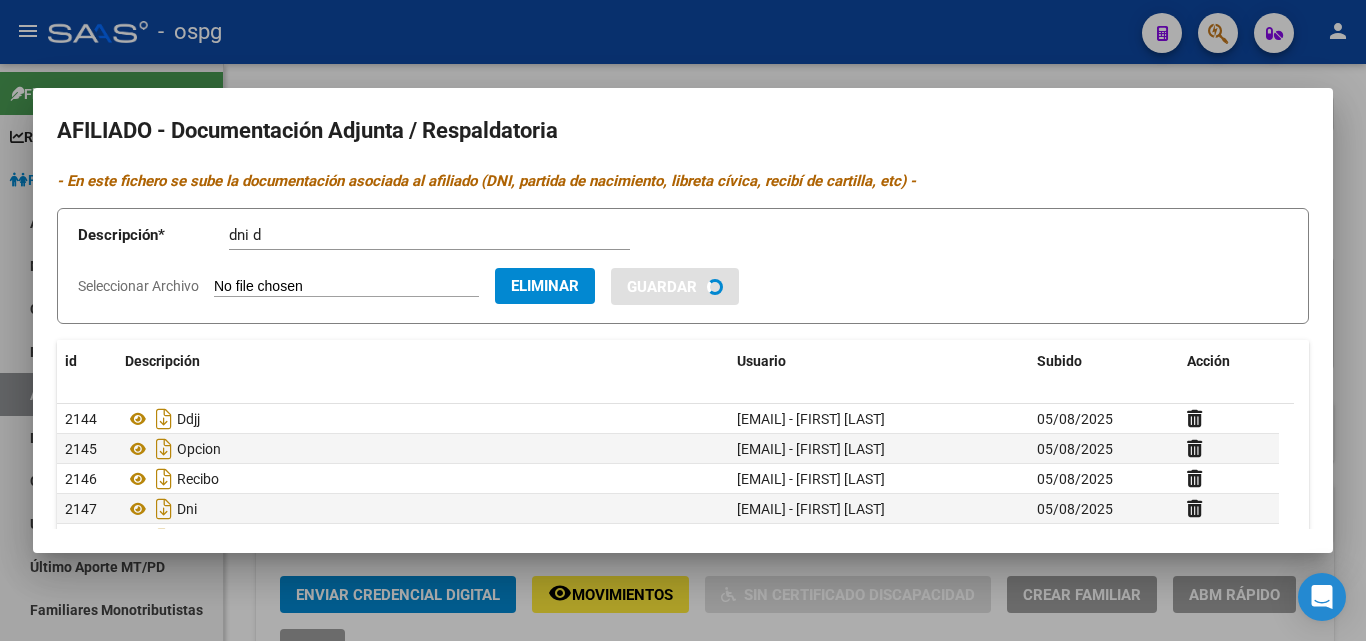 type 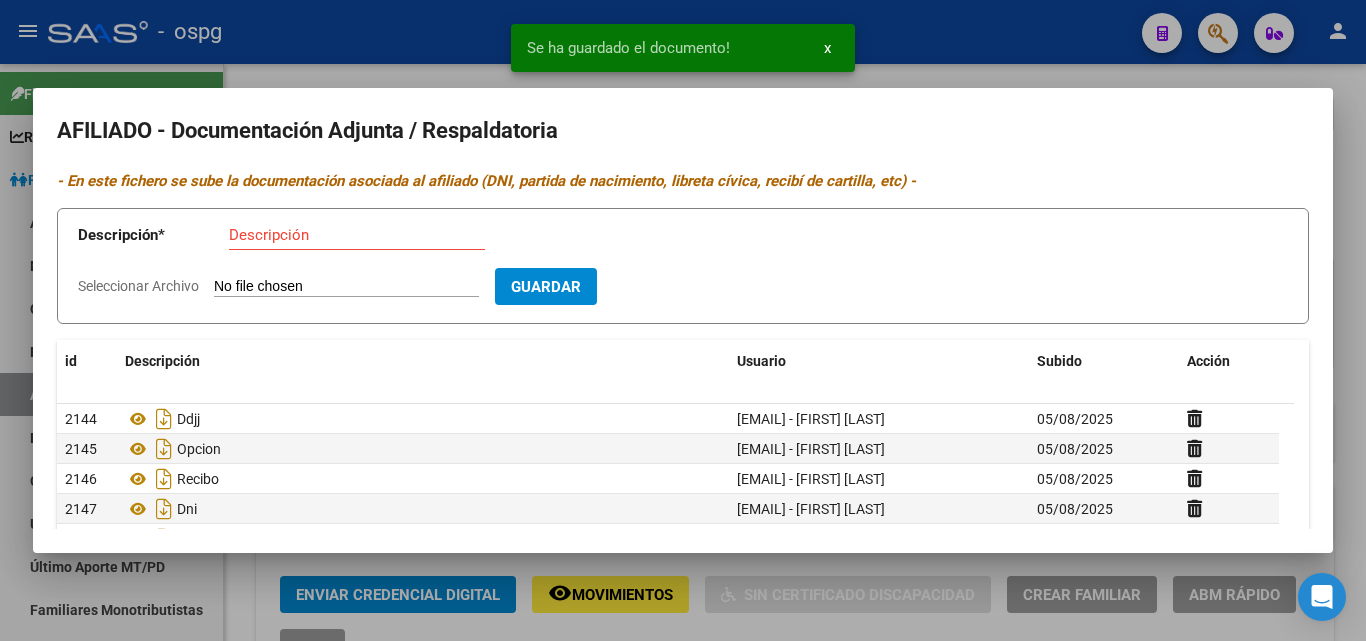 click on "Descripción" at bounding box center (357, 235) 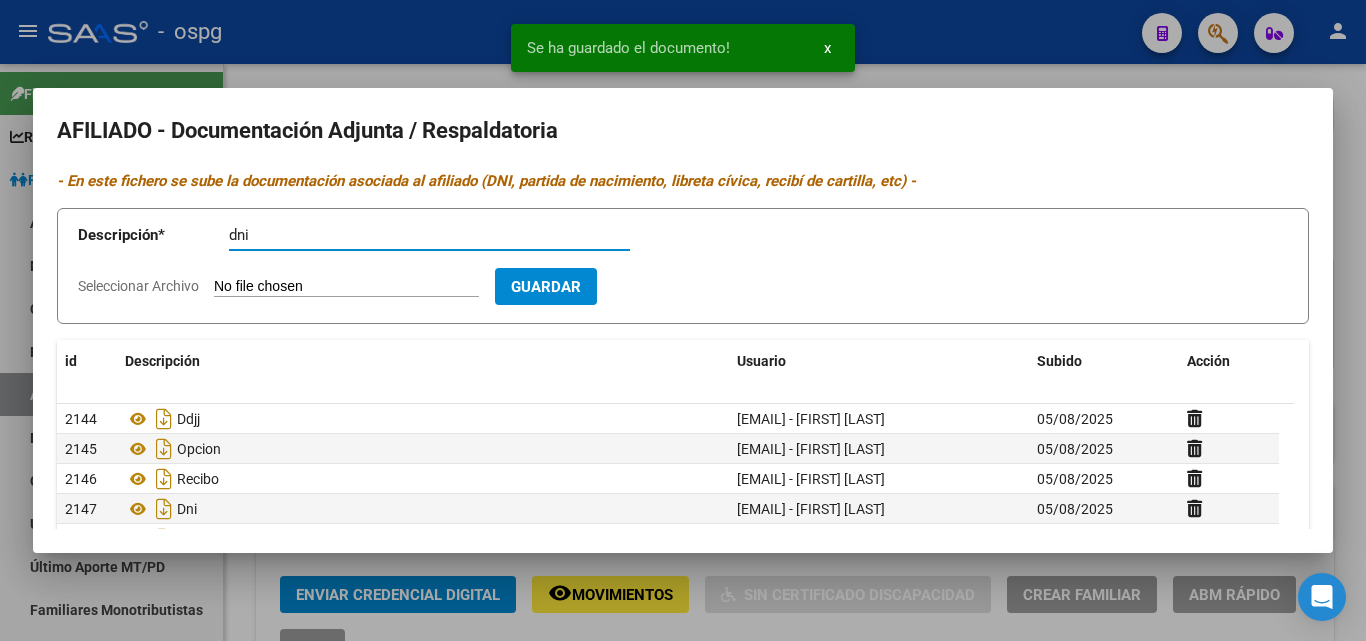 type on "dni" 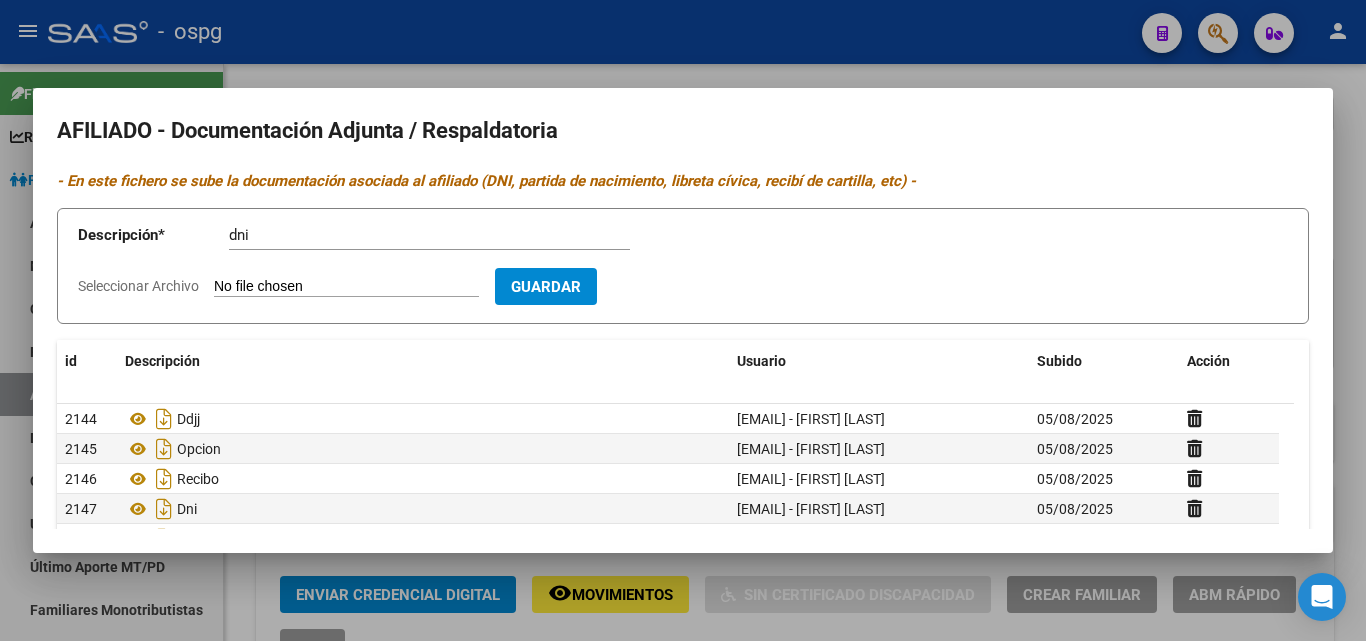 type on "C:\fakepath\[FILENAME] [FILETYPE]" 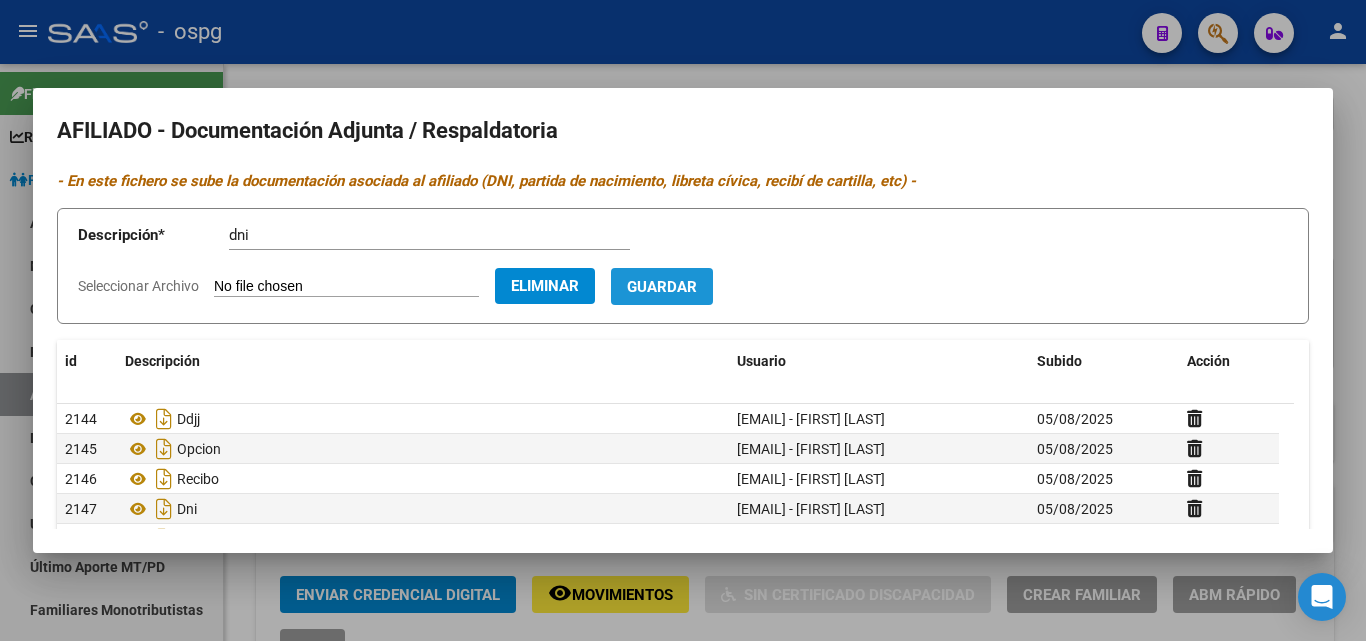 click on "Guardar" at bounding box center (662, 287) 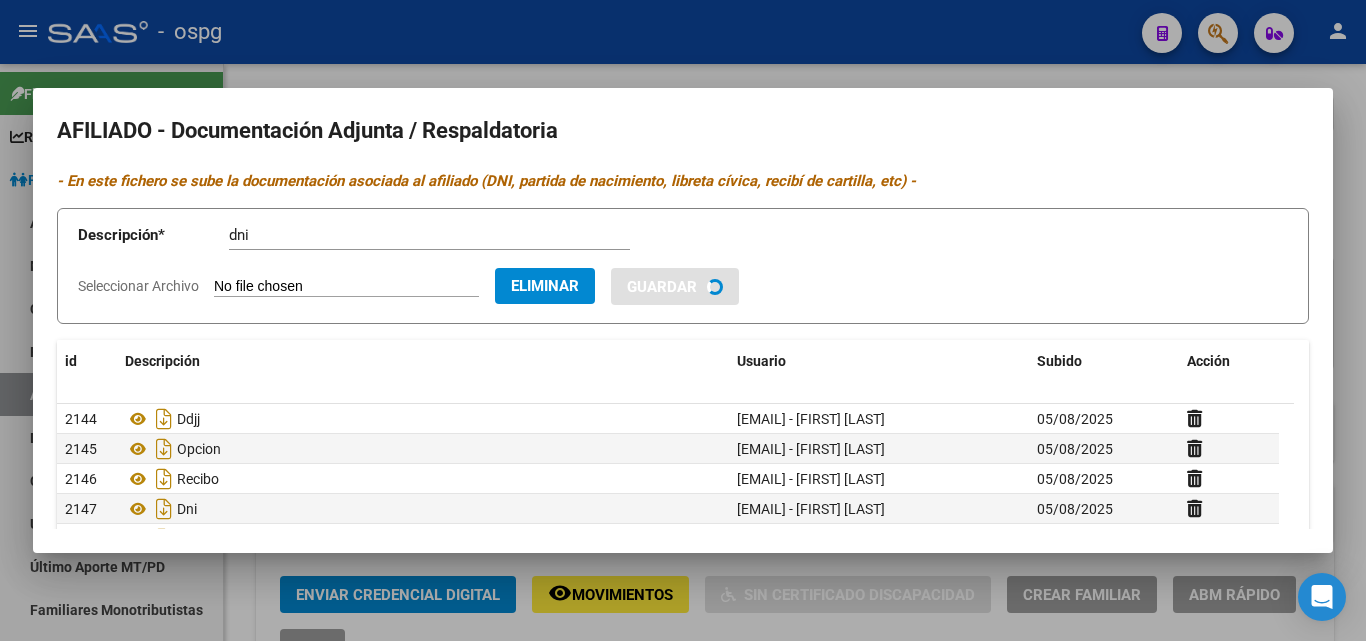 type 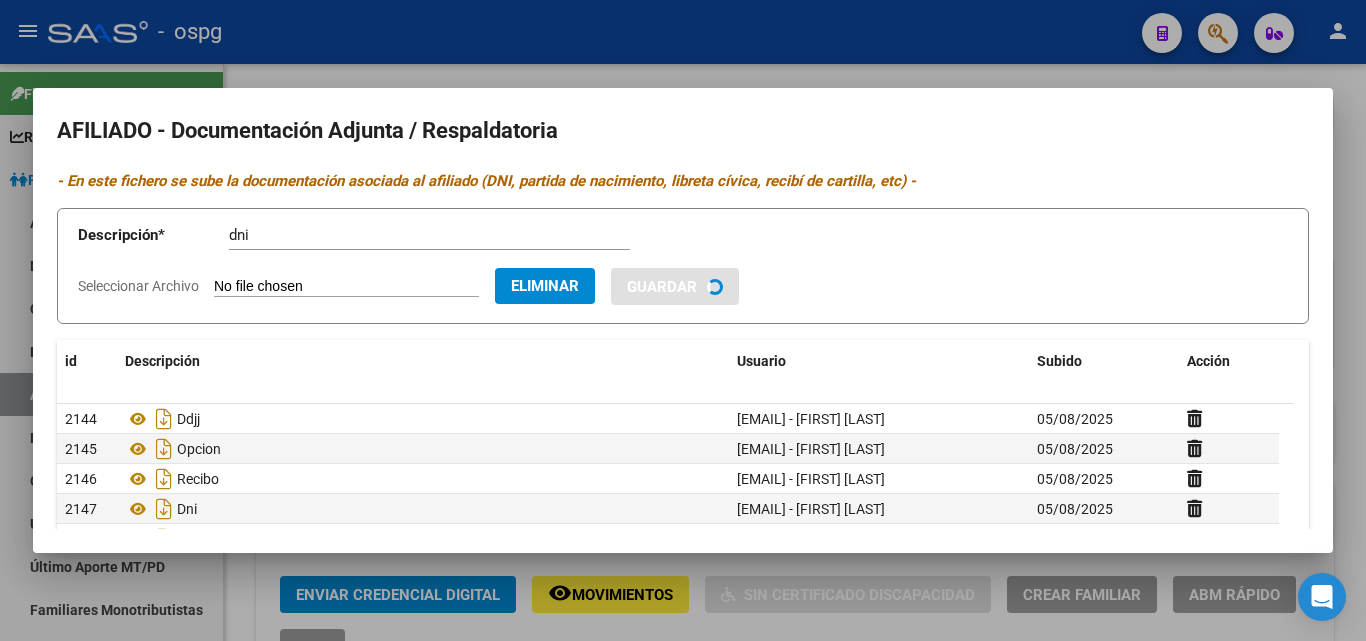 type 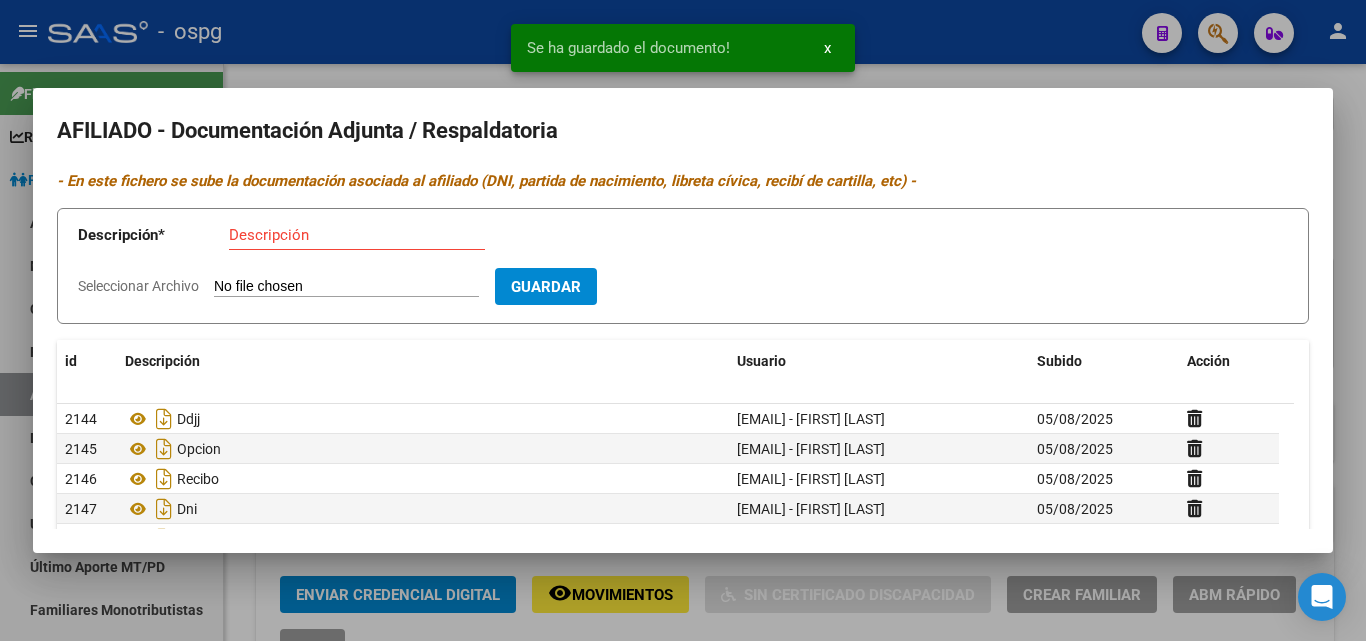 drag, startPoint x: 304, startPoint y: 236, endPoint x: 296, endPoint y: 243, distance: 10.630146 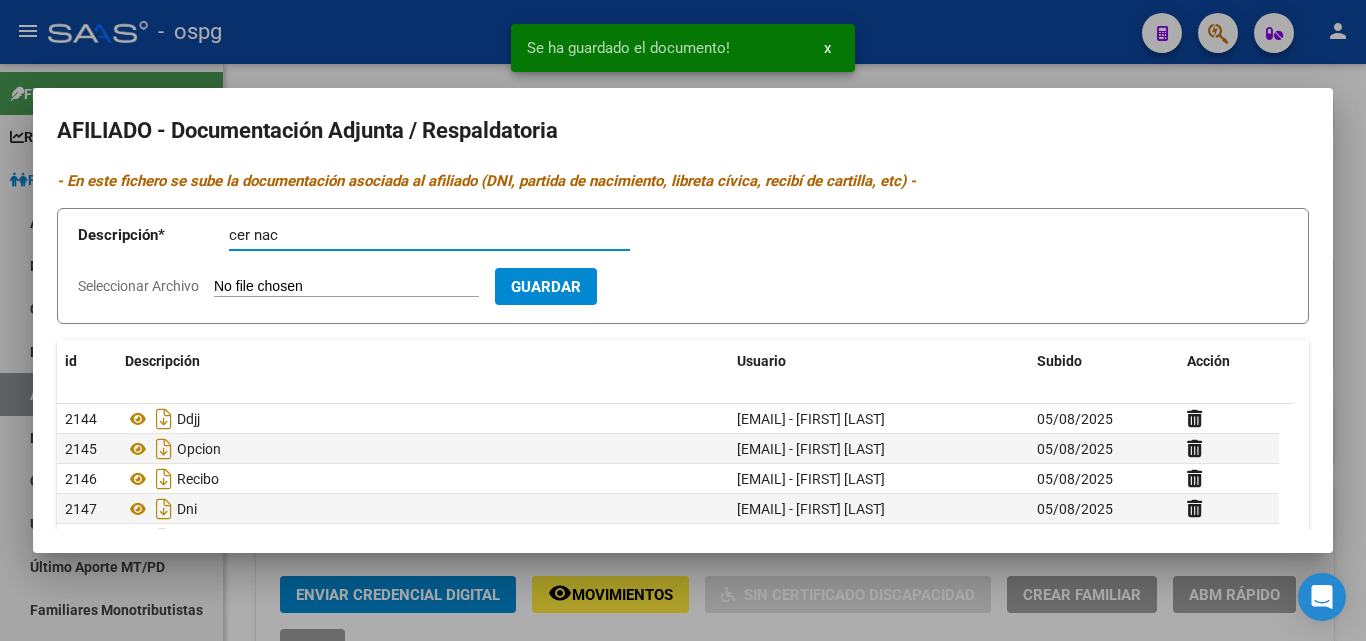 type on "cer nac" 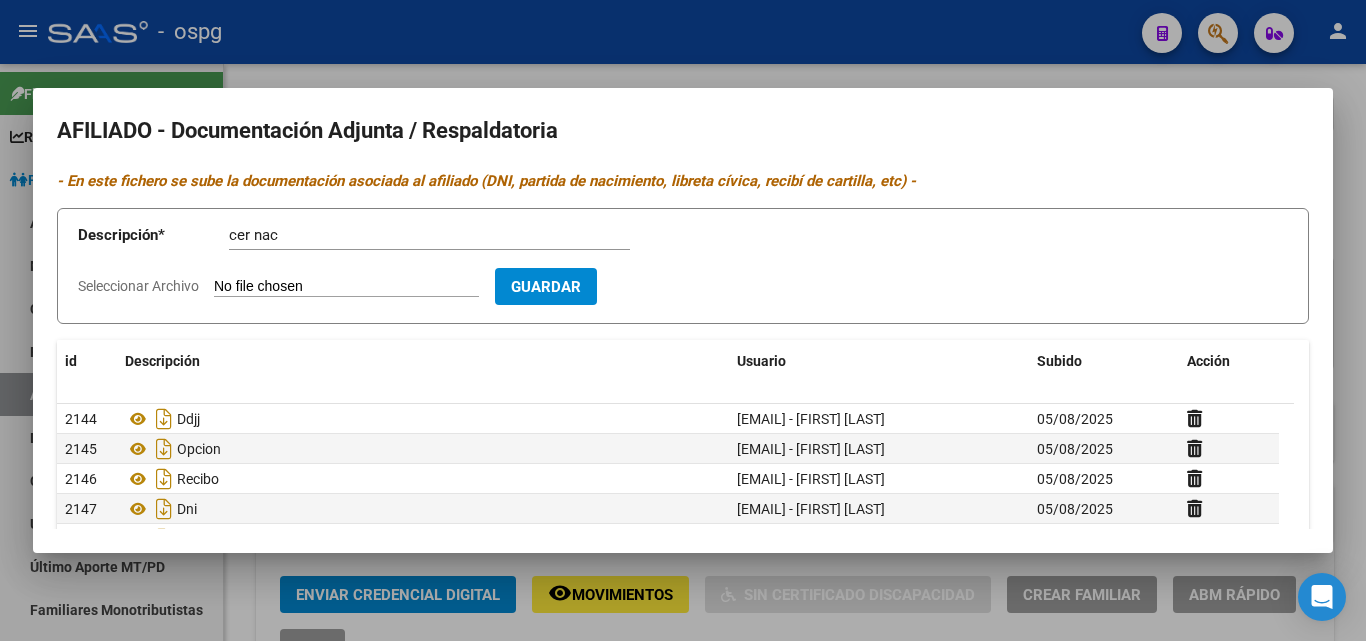 type on "C:\fakepath\[FILENAME] [FILETYPE]" 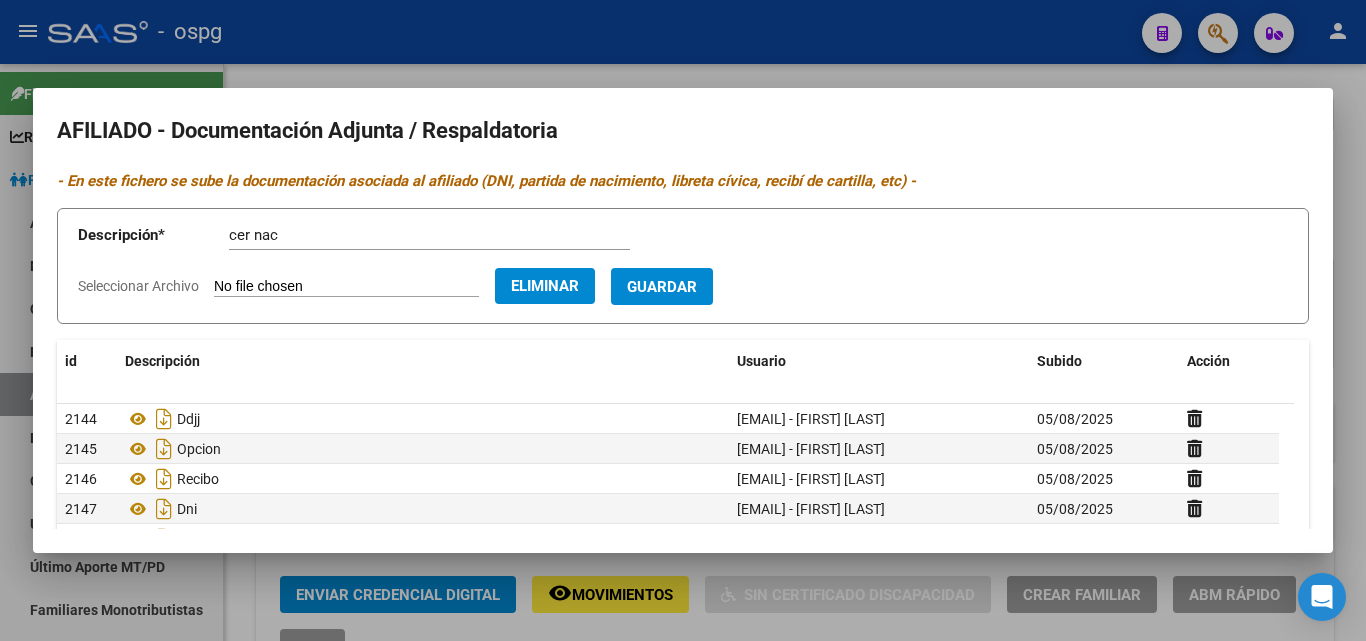 click on "AFILIADO - Documentación Adjunta / Respaldatoria - En este fichero se sube la documentación asociada al afiliado (DNI, partida de nacimiento, libreta cívica, recibí de cartilla, etc) -  Descripción  *   Ddjj  [EMAIL] - [FIRST] [LAST]   [DATE]  [NUMBER]  Opcion  [EMAIL] - [FIRST] [LAST]   [DATE]  [NUMBER]  Recibo  [EMAIL] - [FIRST] [LAST]   [DATE]  [NUMBER]  Dni  [EMAIL] - [FIRST] [LAST]   [DATE]  [NUMBER]  Dni D  [EMAIL] - [FIRST] [LAST]   [DATE]  [NUMBER]  Dni D  [EMAIL] - [FIRST] [LAST]   [DATE]  [NUMBER]  Dni  [EMAIL] - [FIRST] [LAST]   [DATE]   7 total   1" at bounding box center (683, 320) 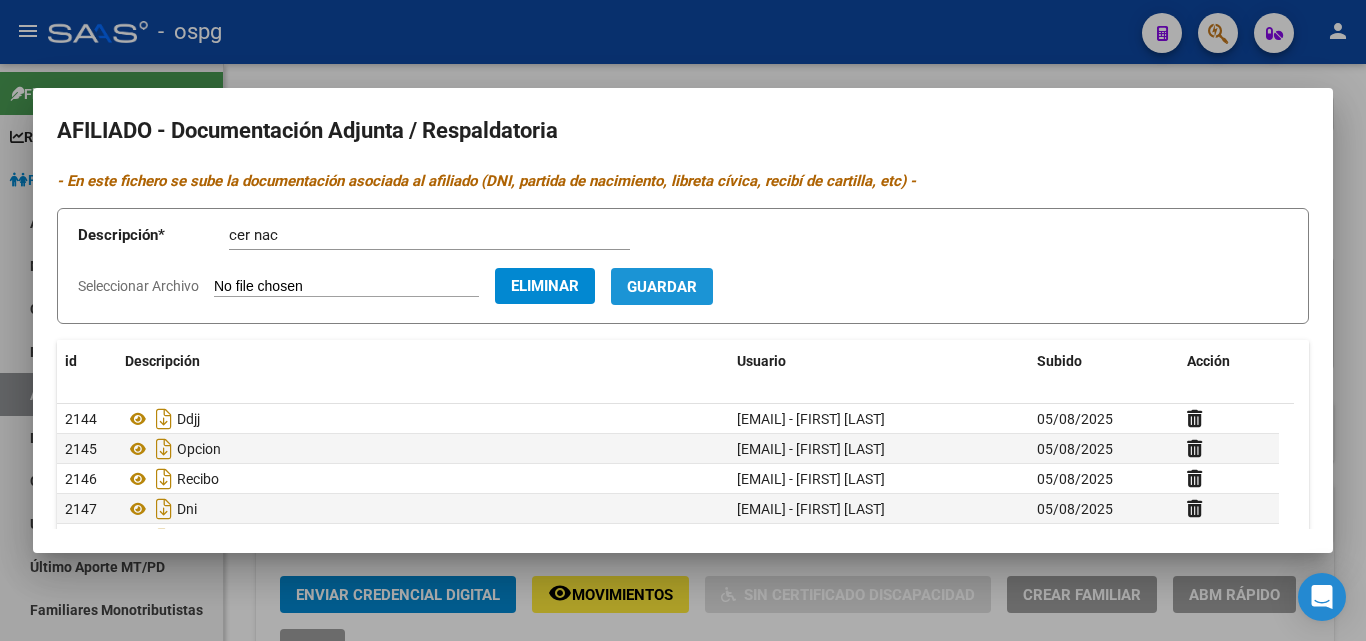 click on "Guardar" at bounding box center (662, 286) 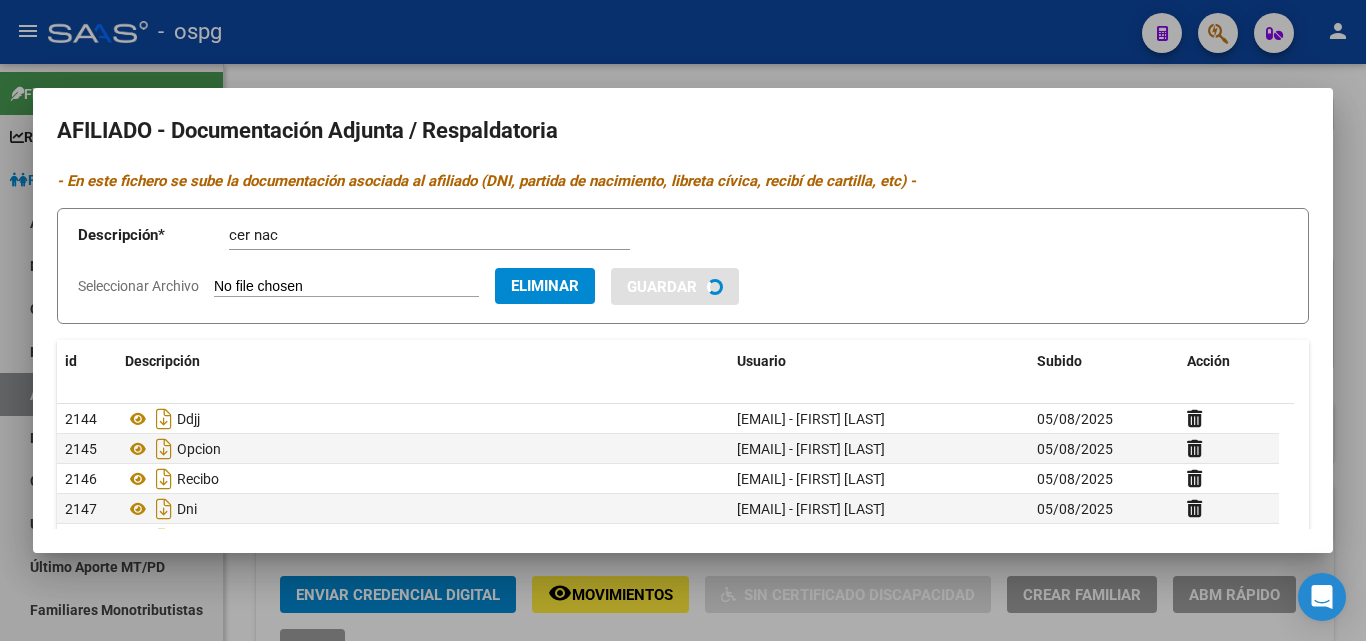 type 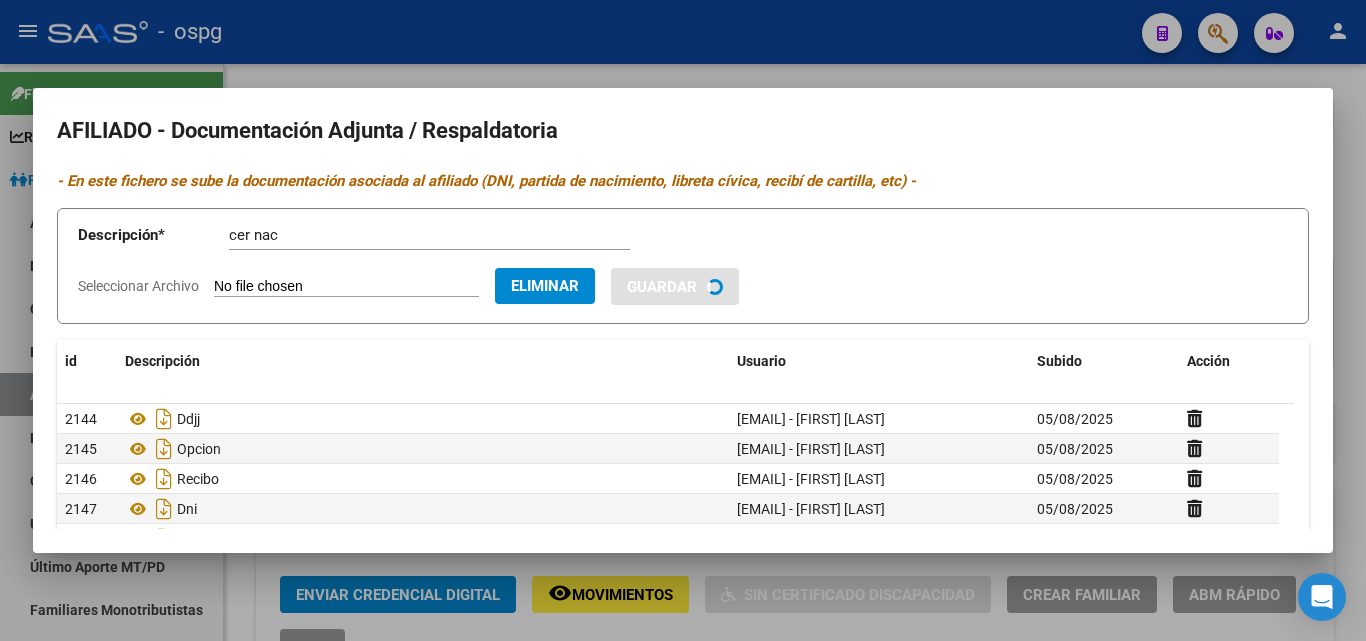 type 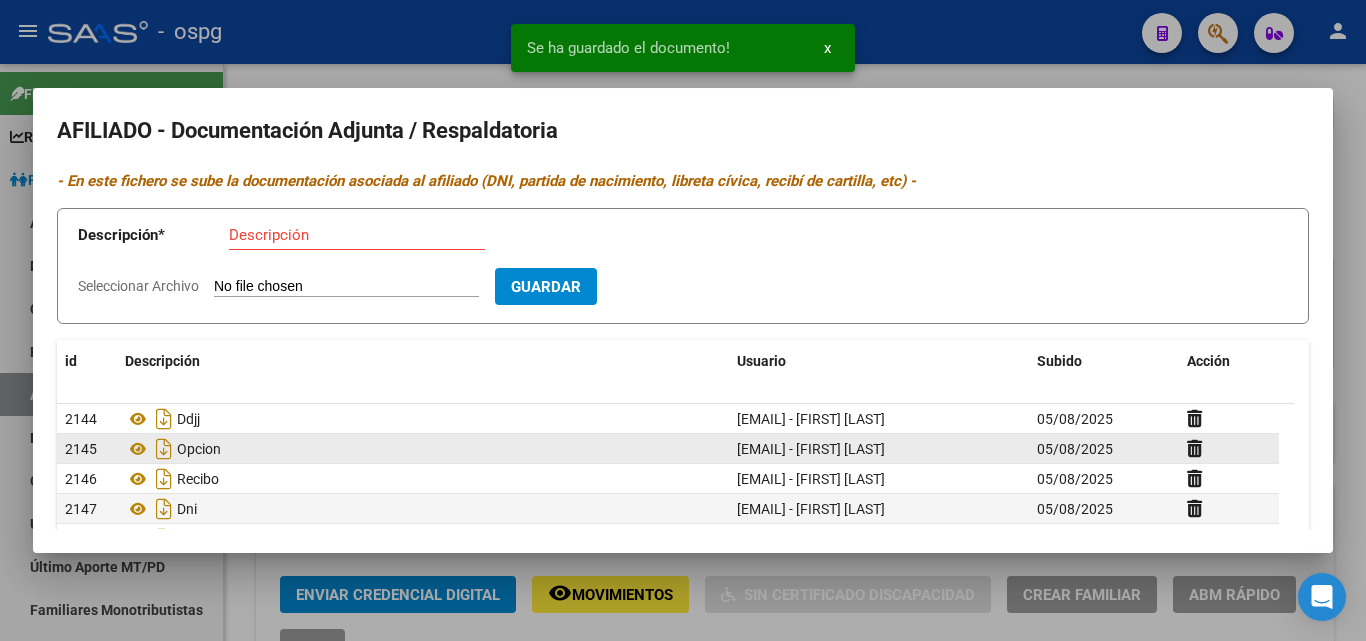 scroll, scrollTop: 61, scrollLeft: 0, axis: vertical 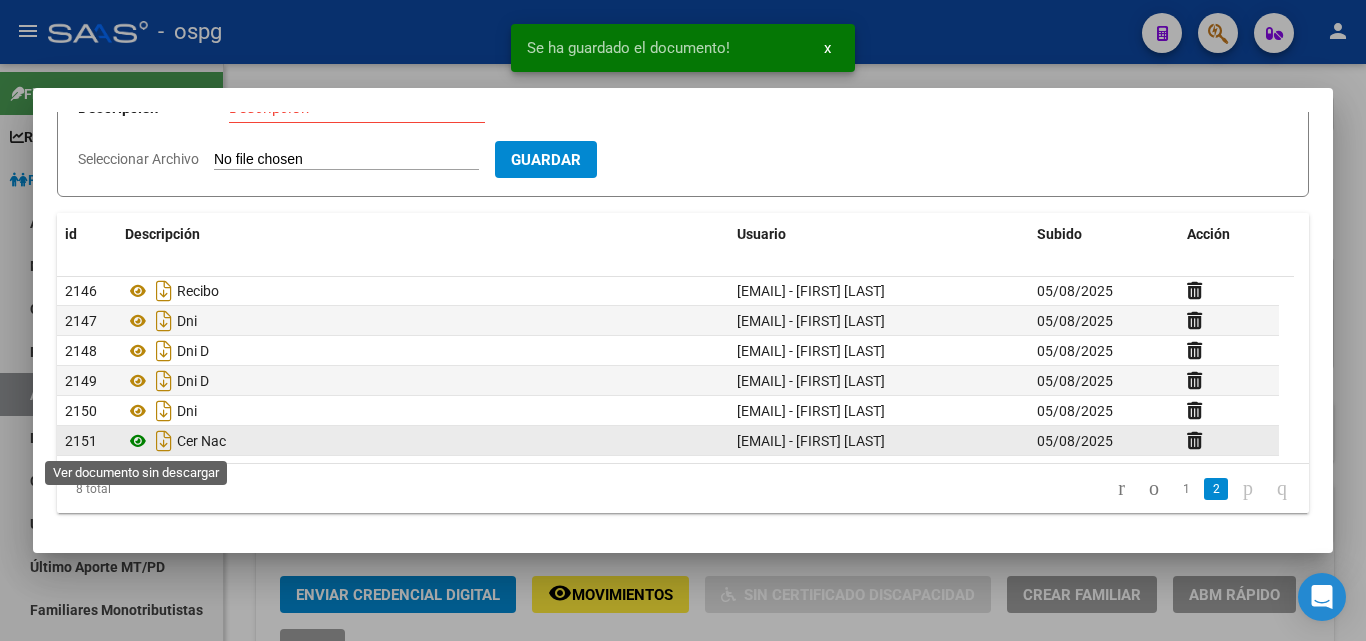click 